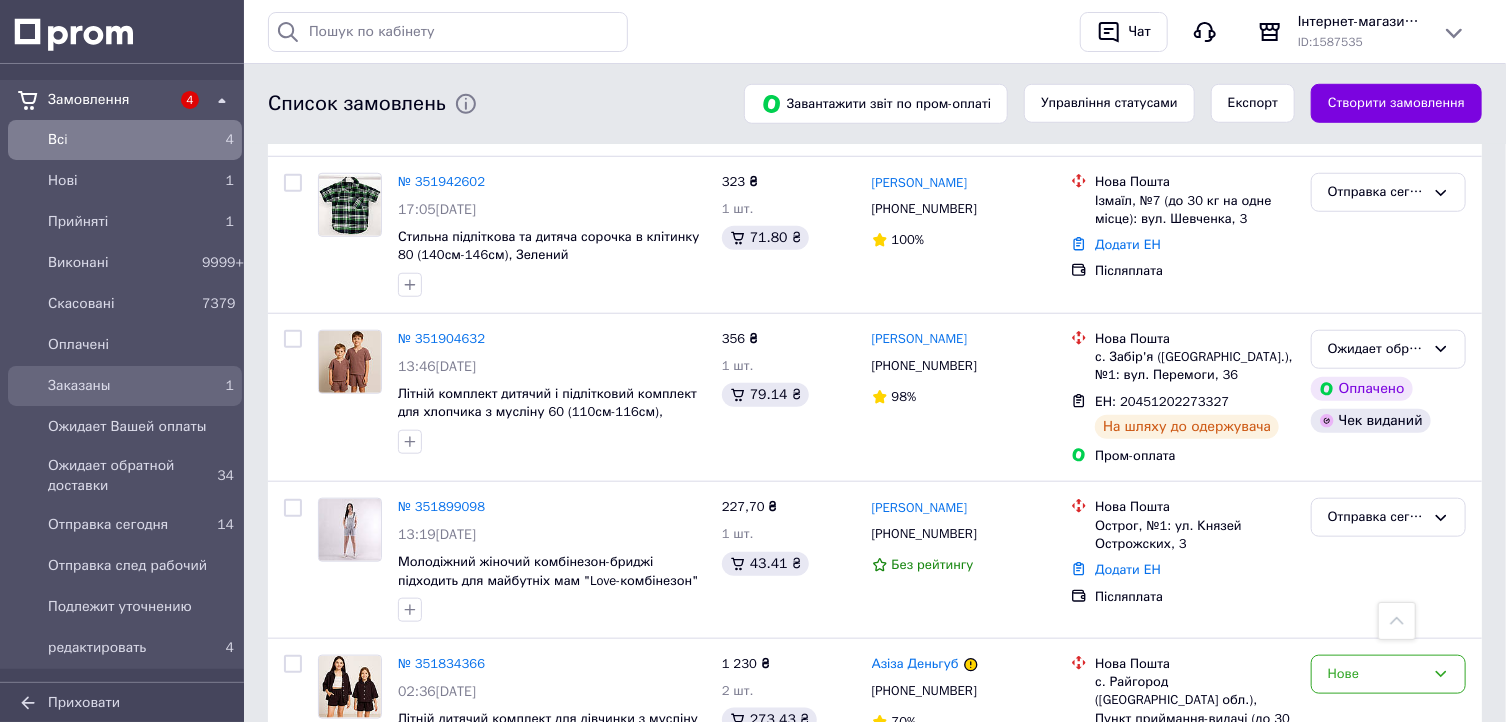 click on "Заказаны" at bounding box center [121, 386] 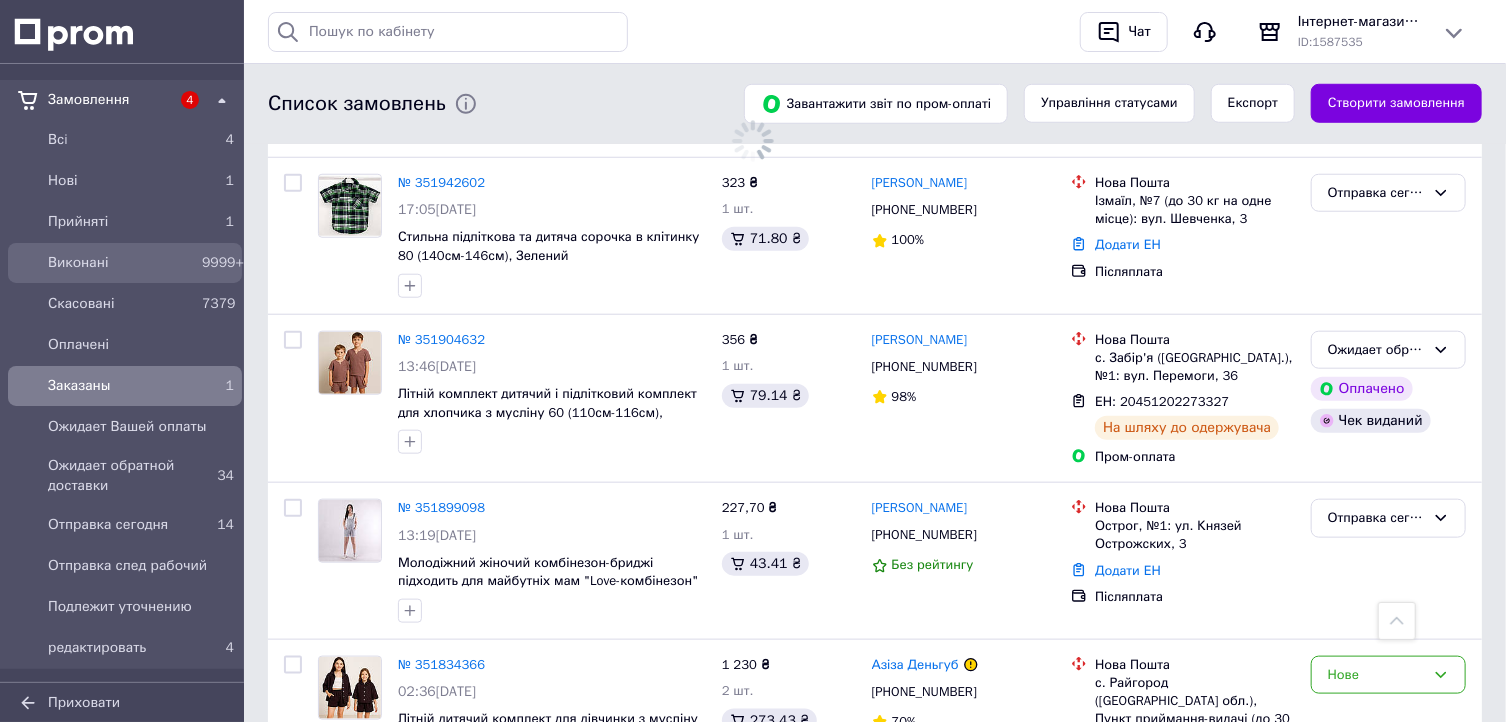 scroll, scrollTop: 0, scrollLeft: 0, axis: both 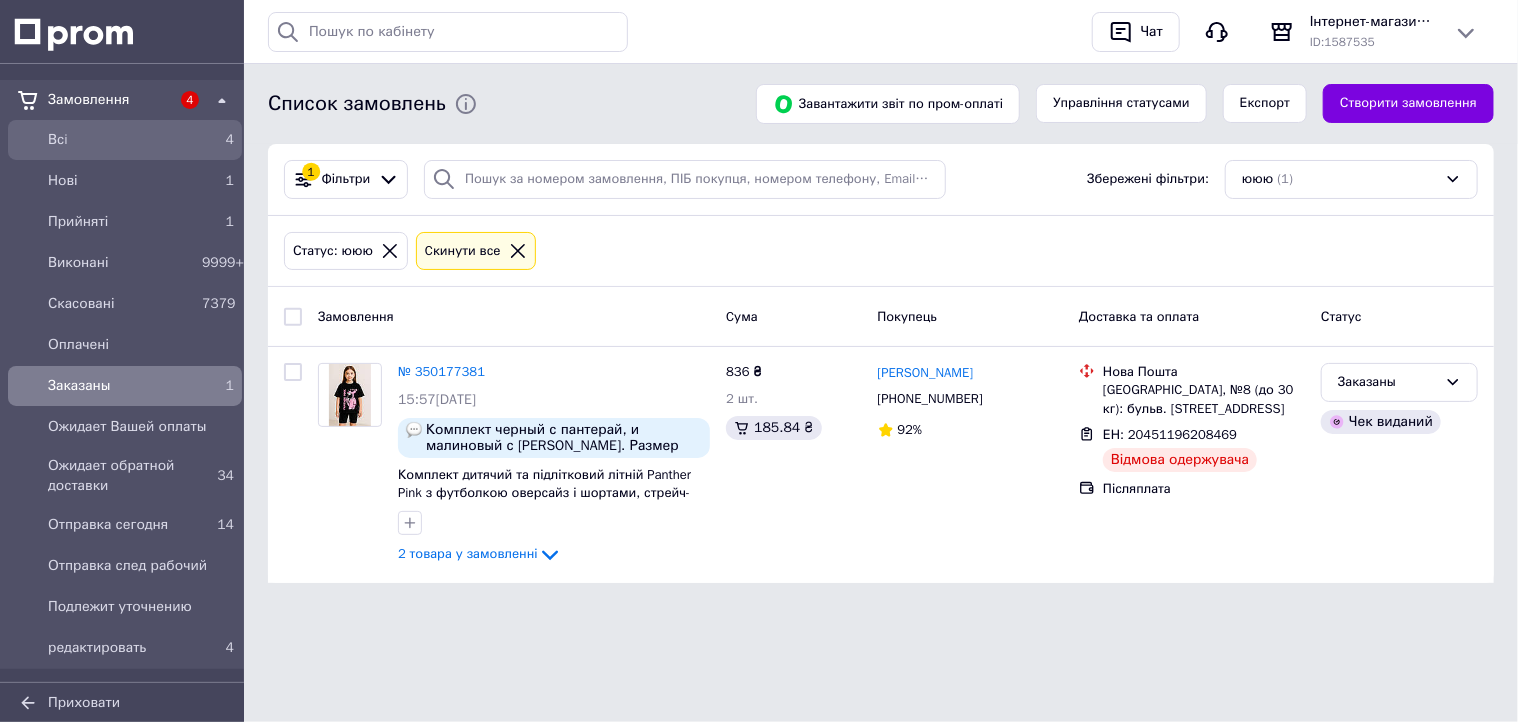 click on "Всi" at bounding box center (121, 140) 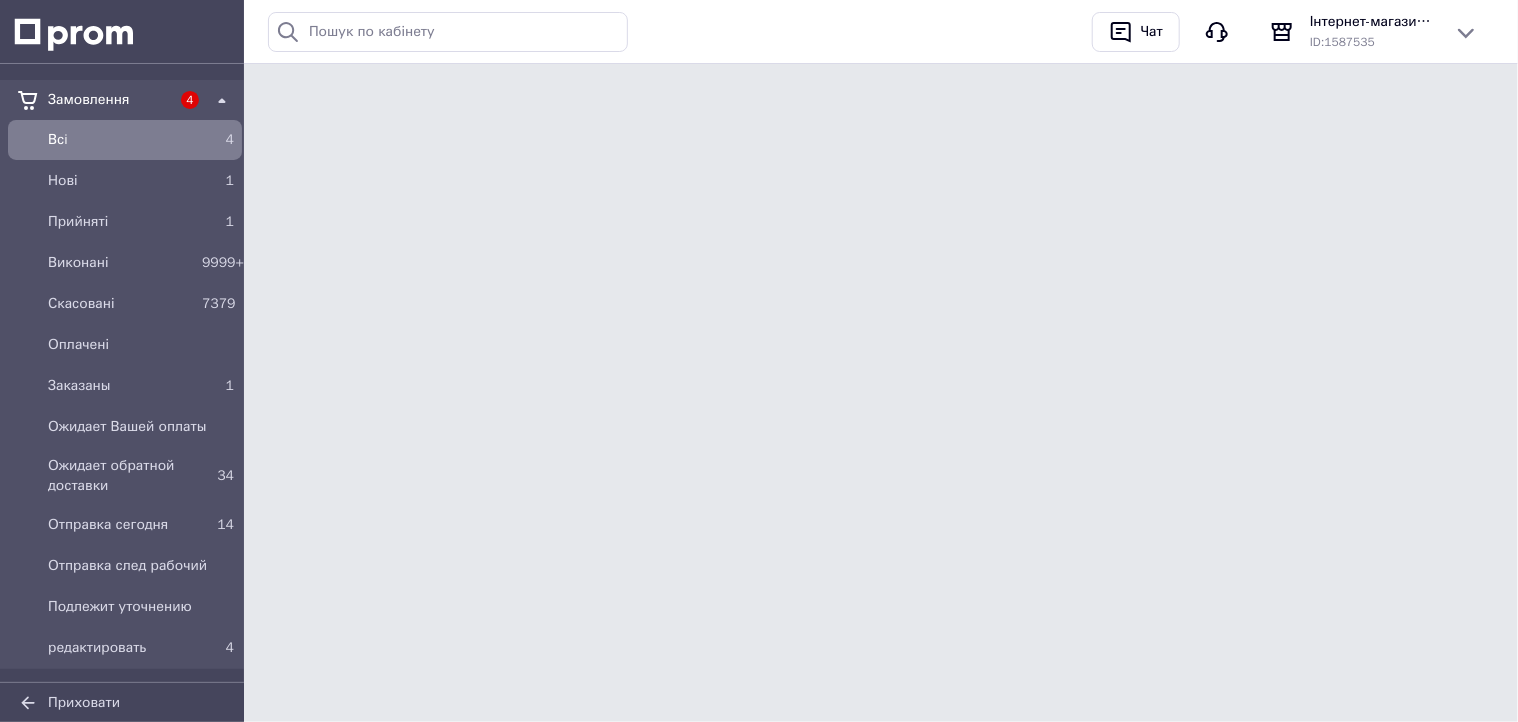 click on "Всi" at bounding box center [121, 140] 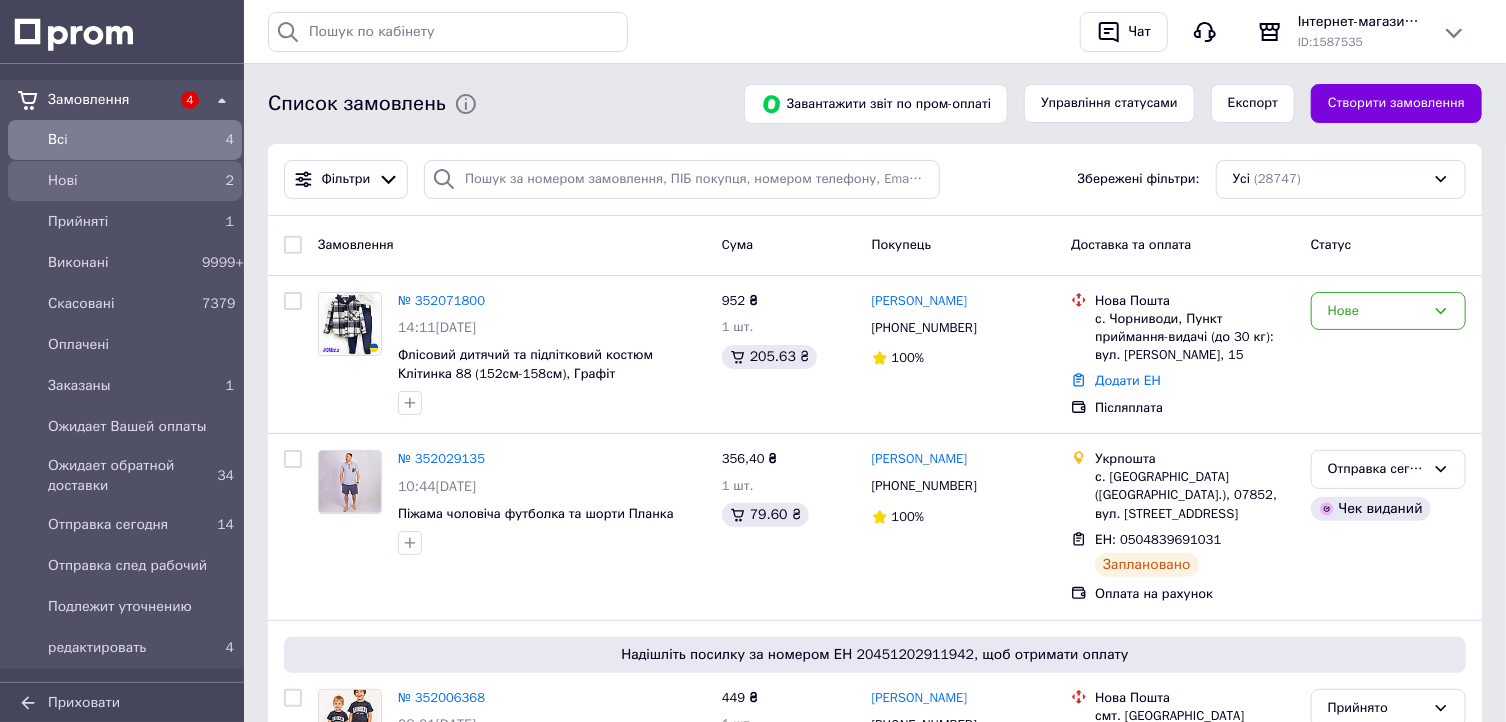 click on "Нові" at bounding box center [121, 181] 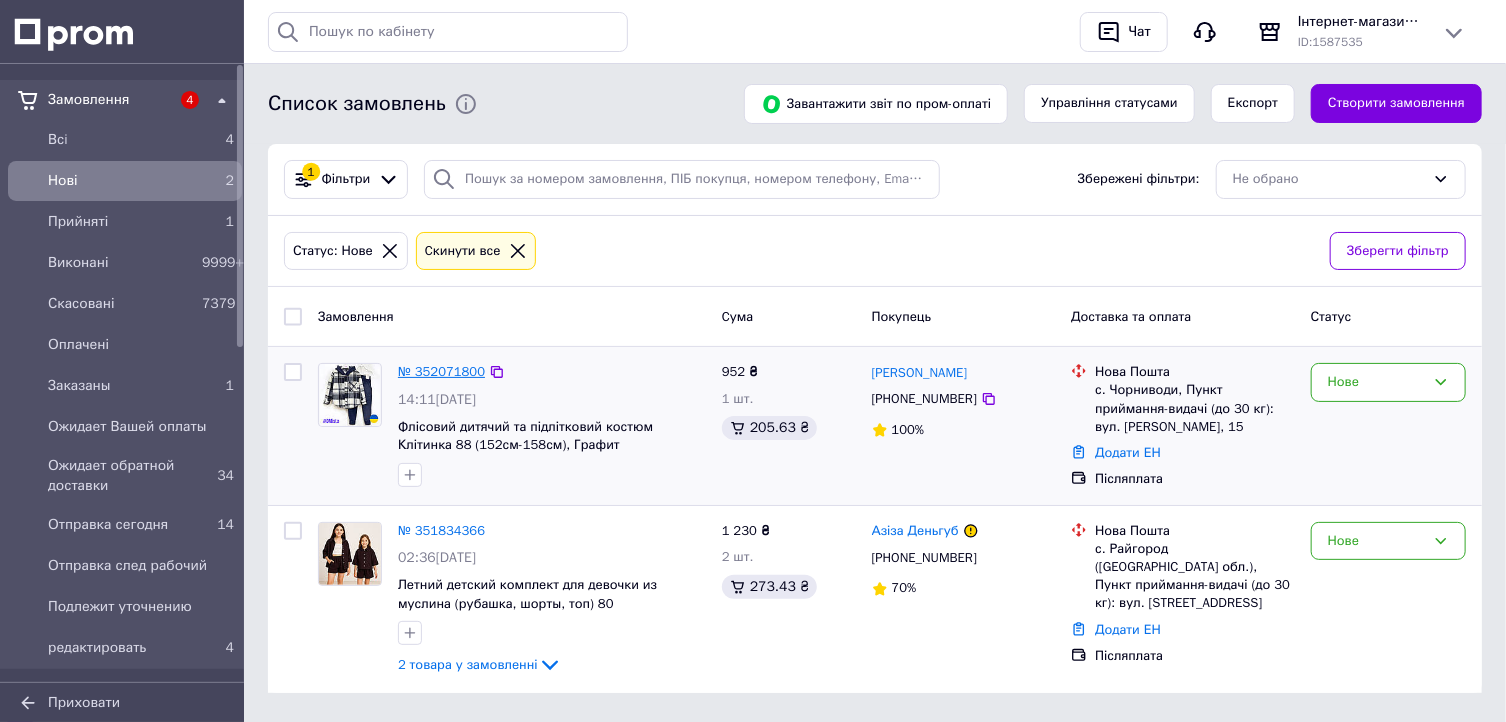 click on "№ 352071800" at bounding box center (441, 371) 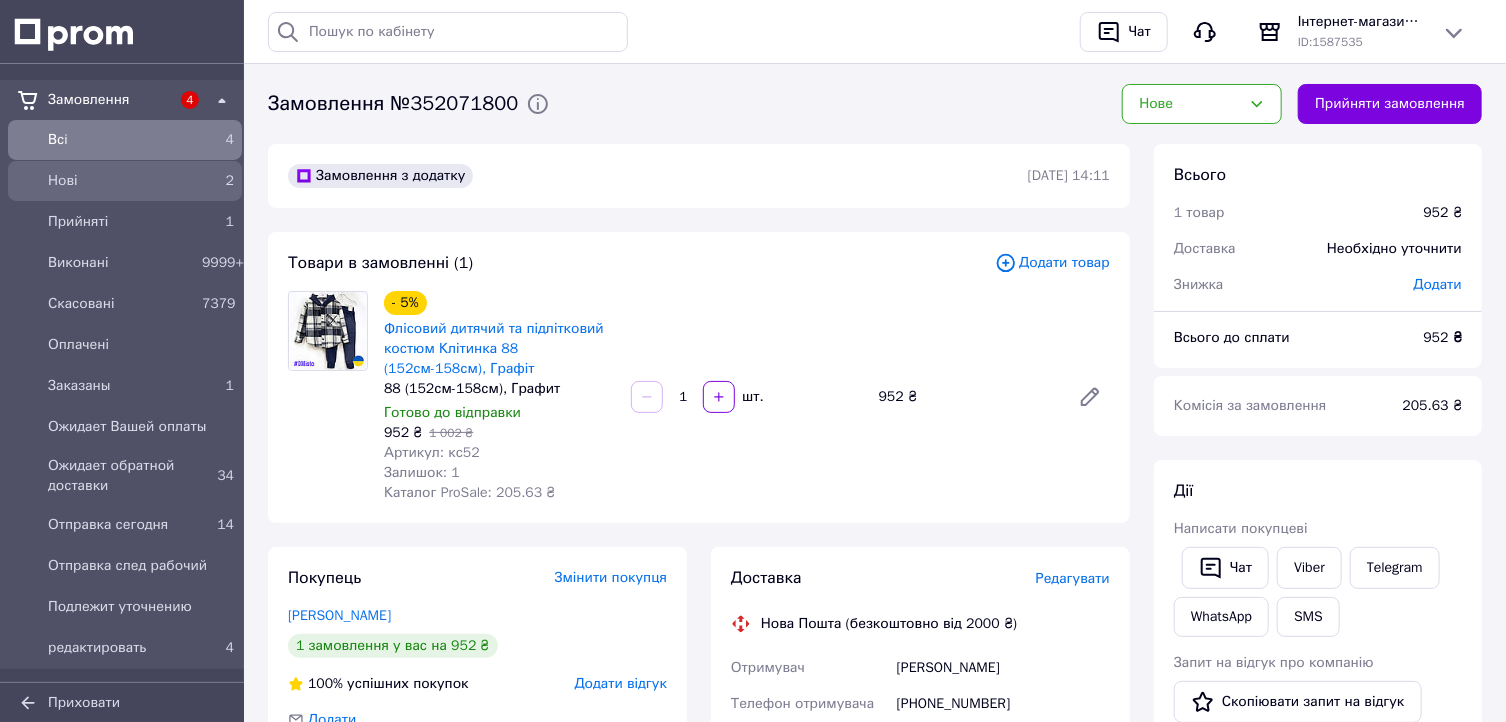click on "Нові" at bounding box center (121, 181) 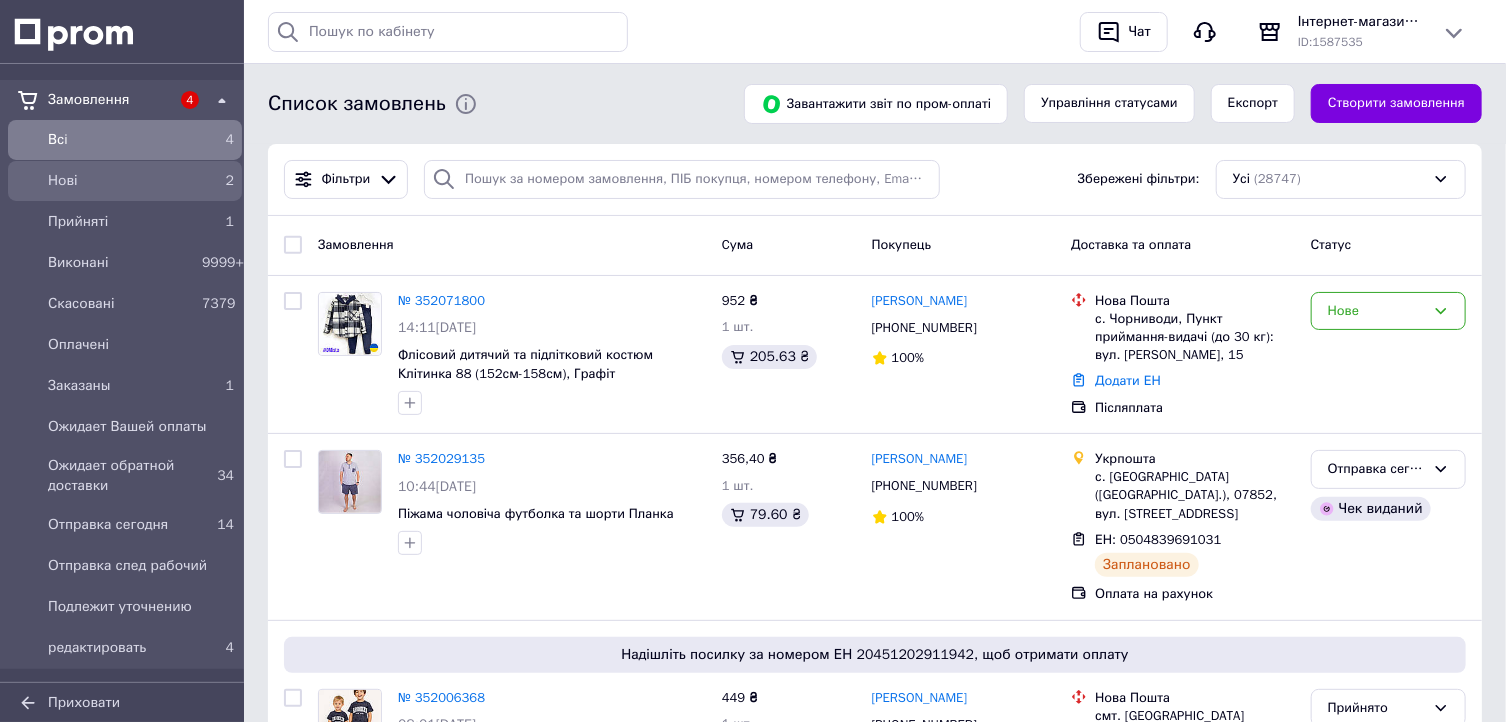 click on "Нові" at bounding box center [121, 181] 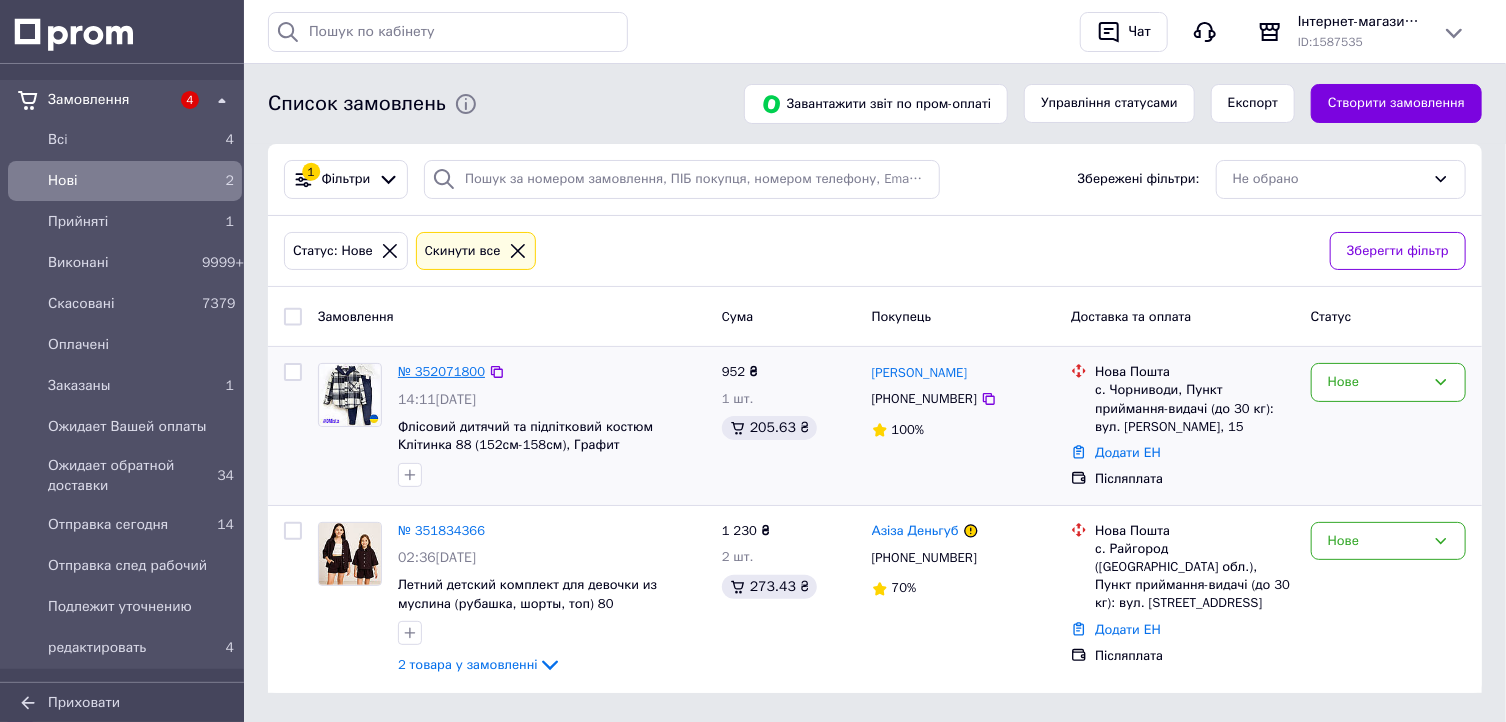 click on "№ 352071800" at bounding box center [441, 371] 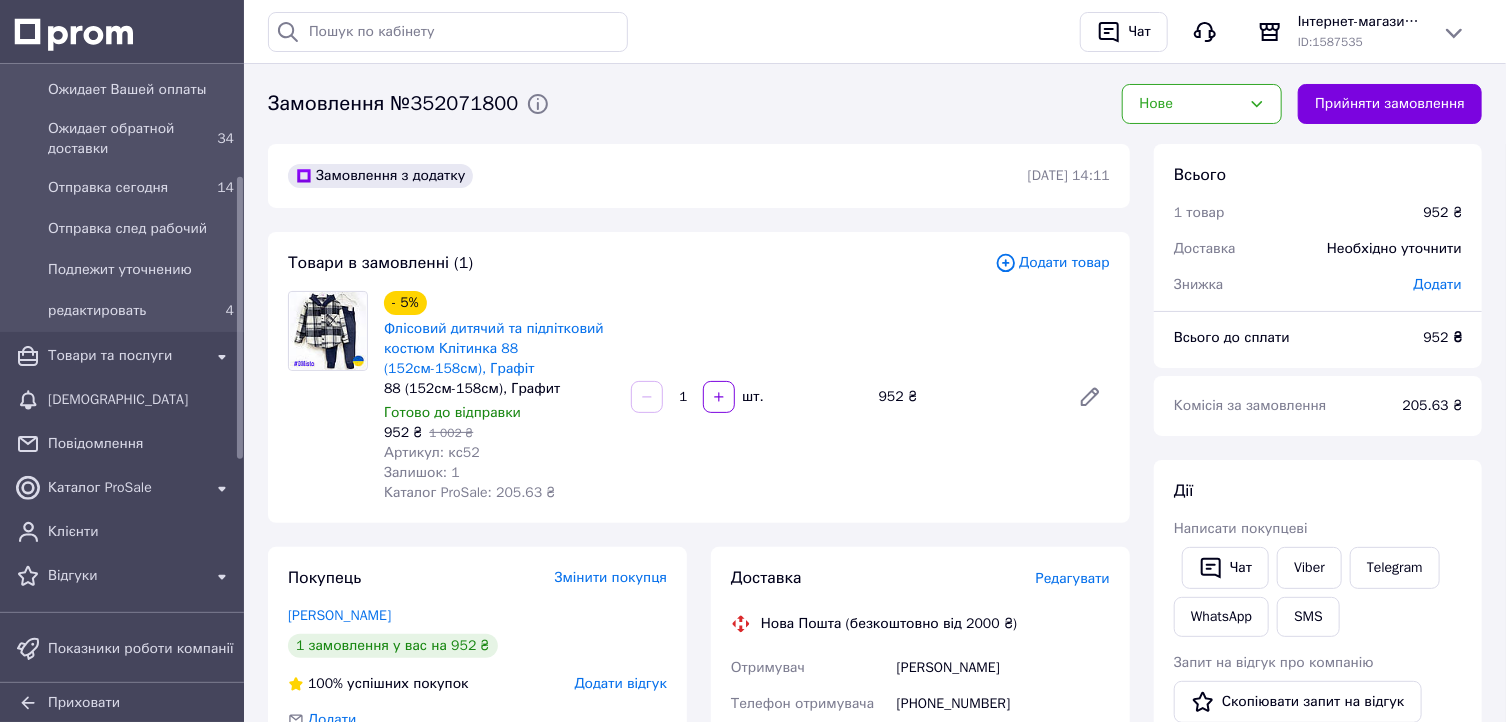 scroll, scrollTop: 240, scrollLeft: 0, axis: vertical 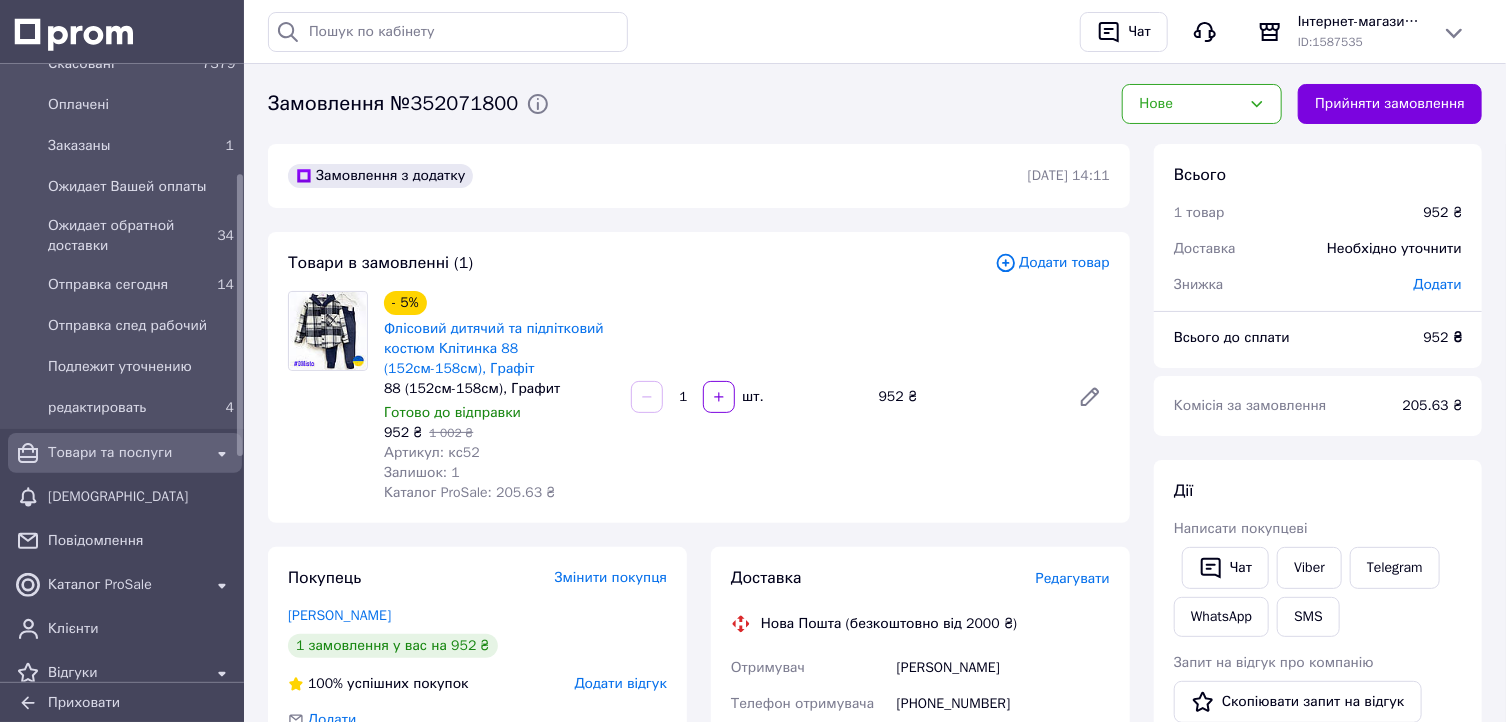 click on "Товари та послуги" at bounding box center [125, 453] 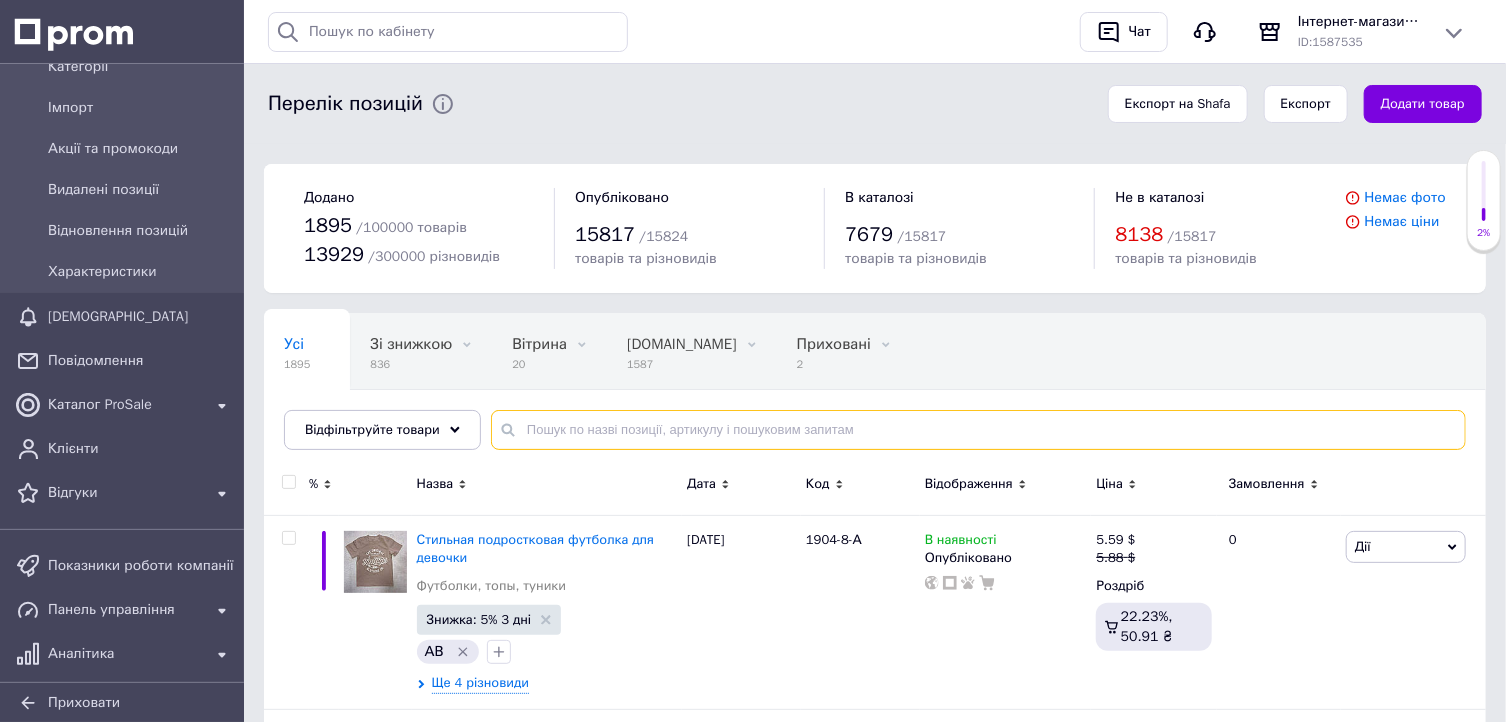 click at bounding box center [978, 430] 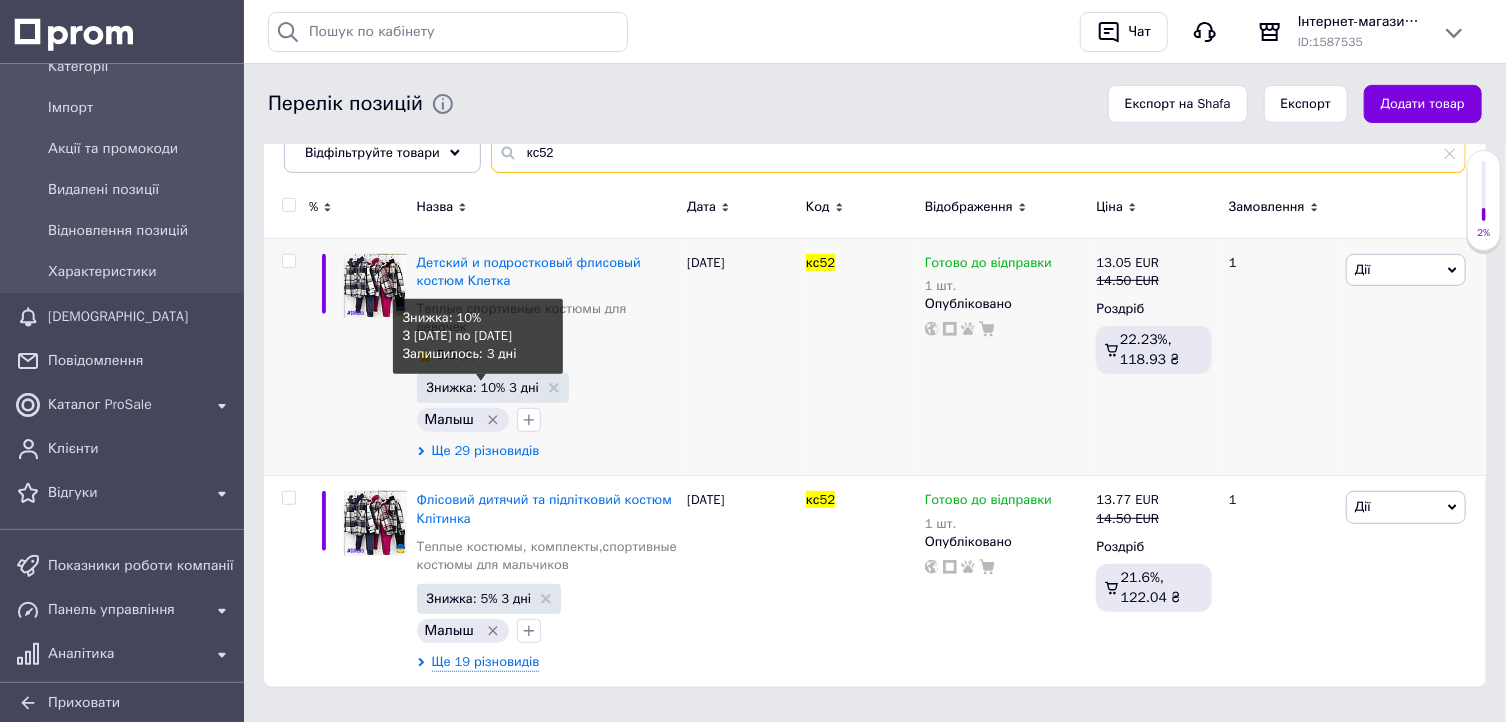 scroll, scrollTop: 282, scrollLeft: 0, axis: vertical 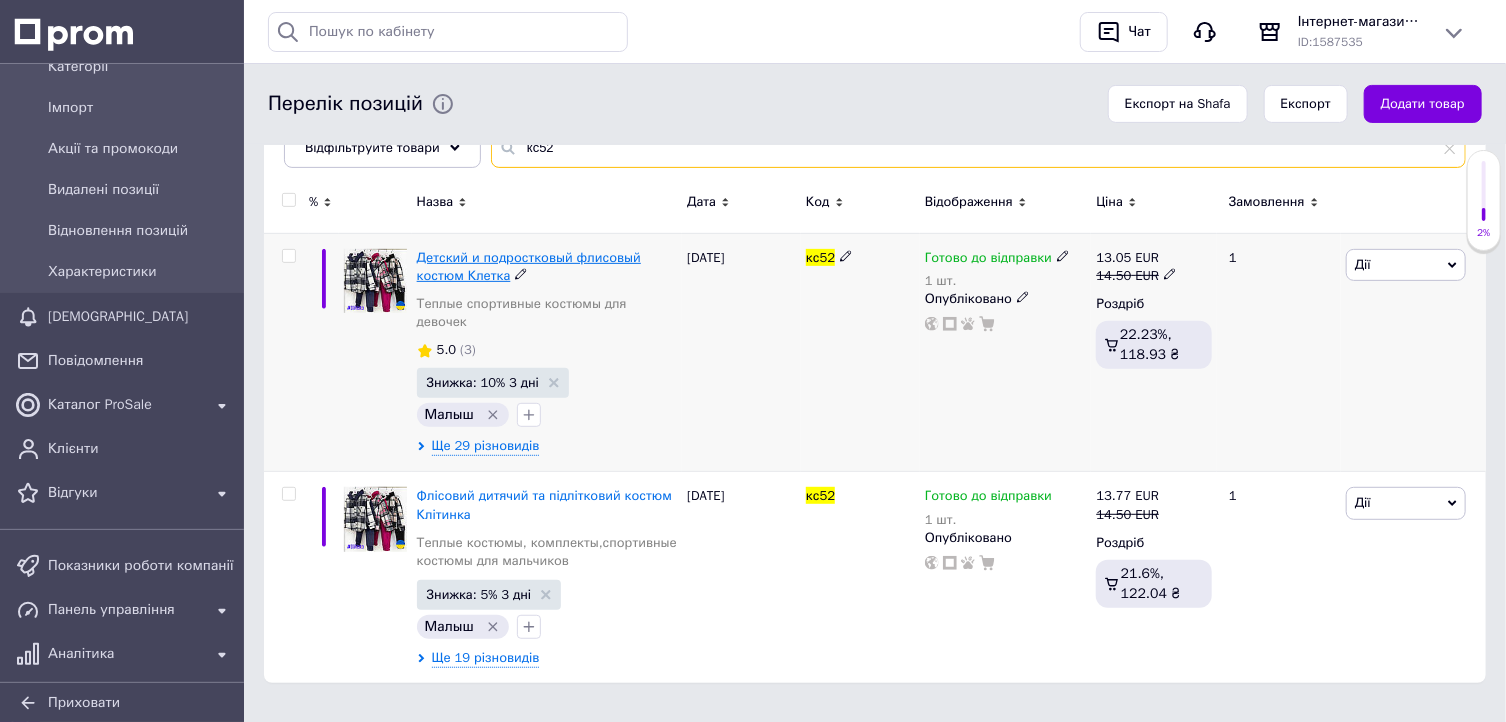 type on "кс52" 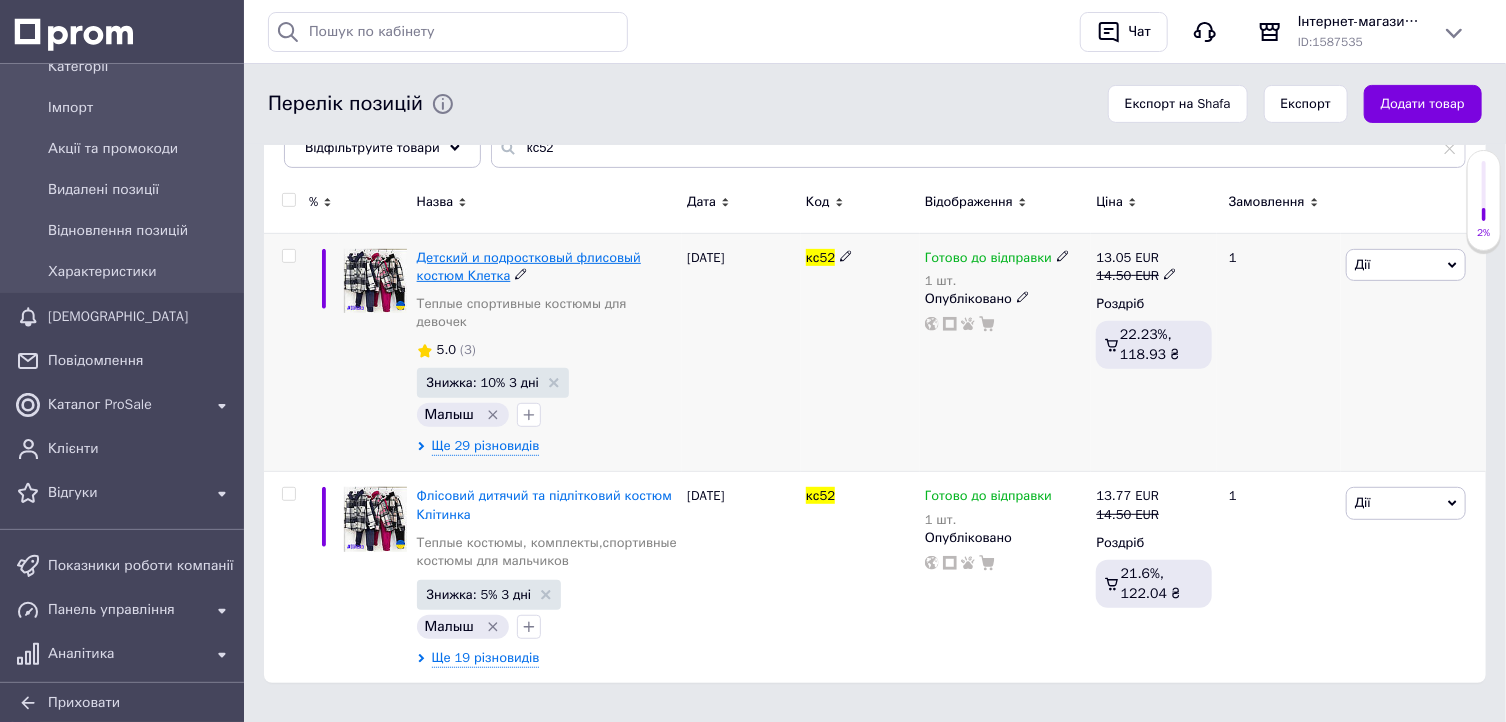 click on "Детский и подростковый флисовый костюм Клетка" at bounding box center [529, 266] 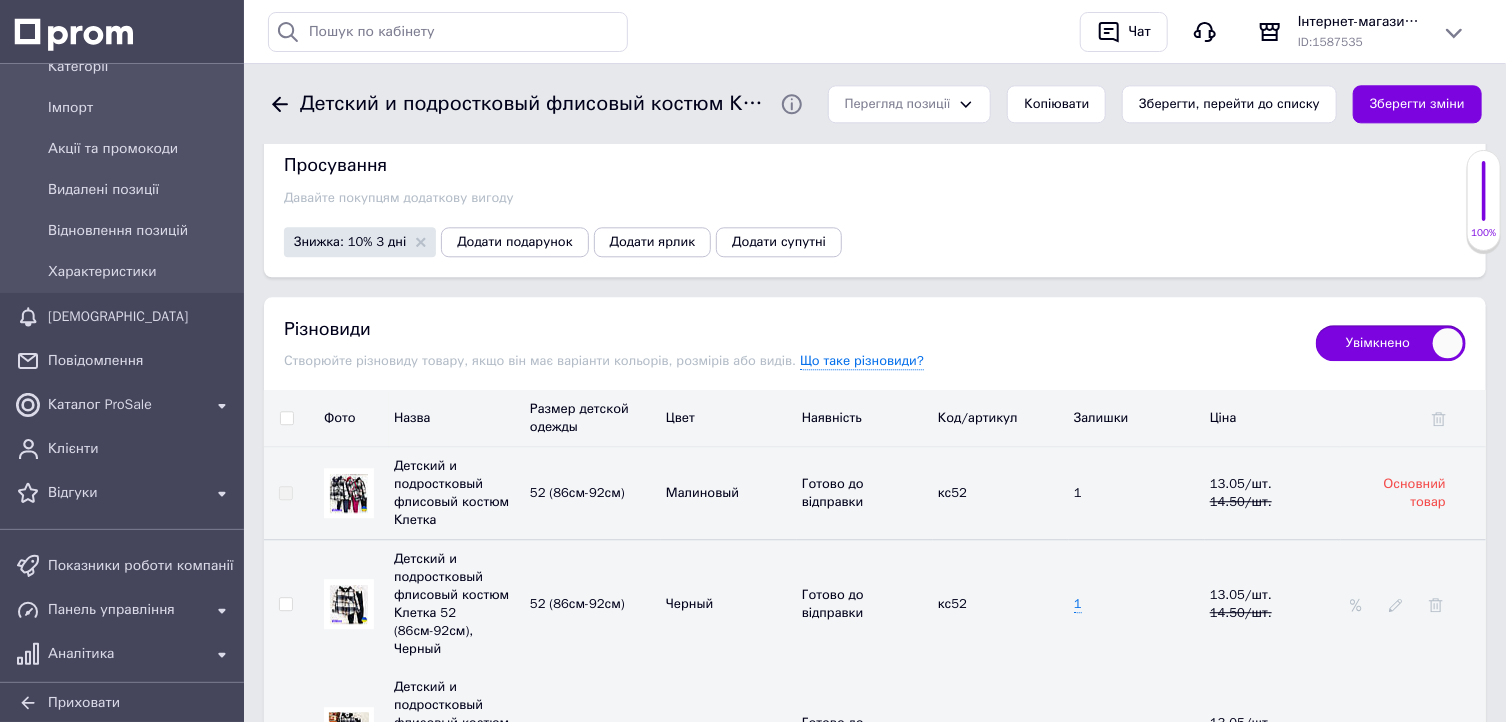 scroll, scrollTop: 2320, scrollLeft: 0, axis: vertical 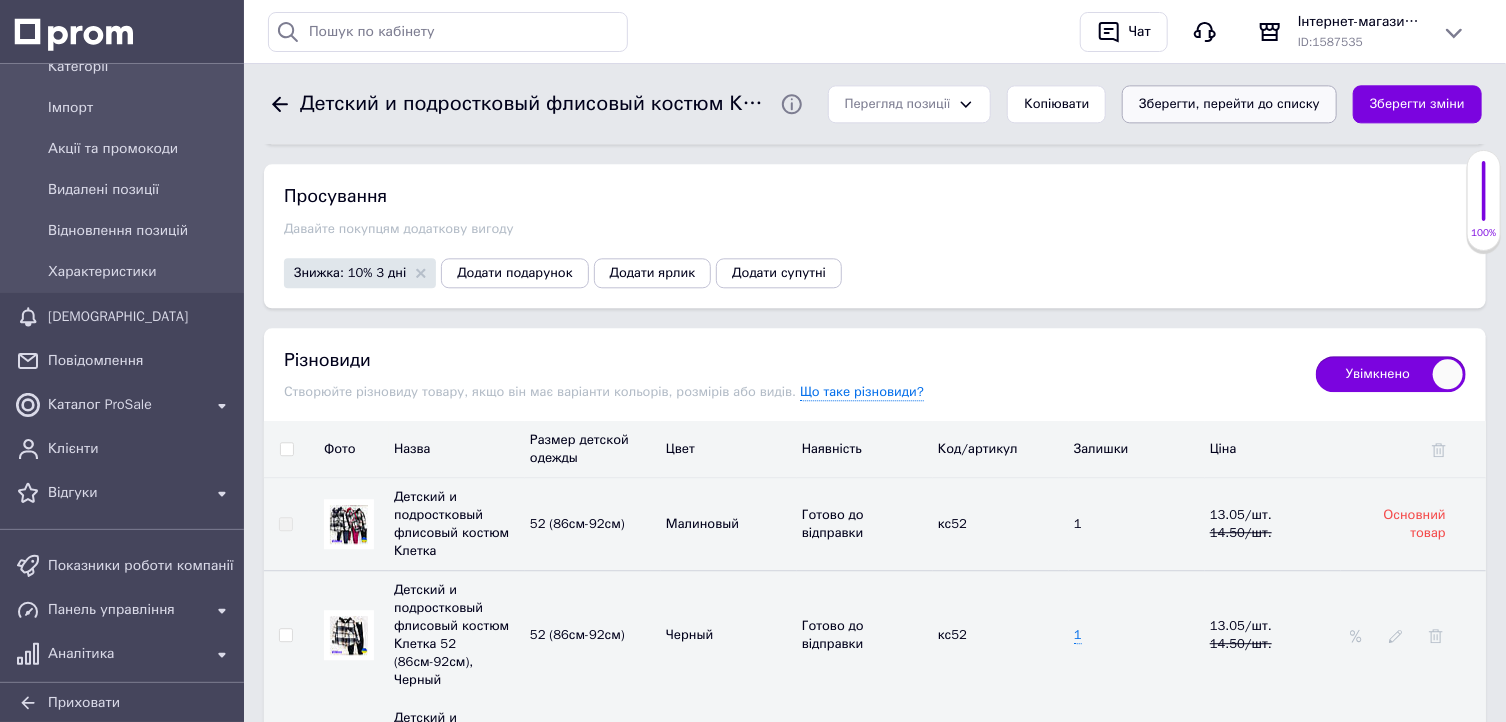 click on "Зберегти, перейти до списку" at bounding box center [1229, 104] 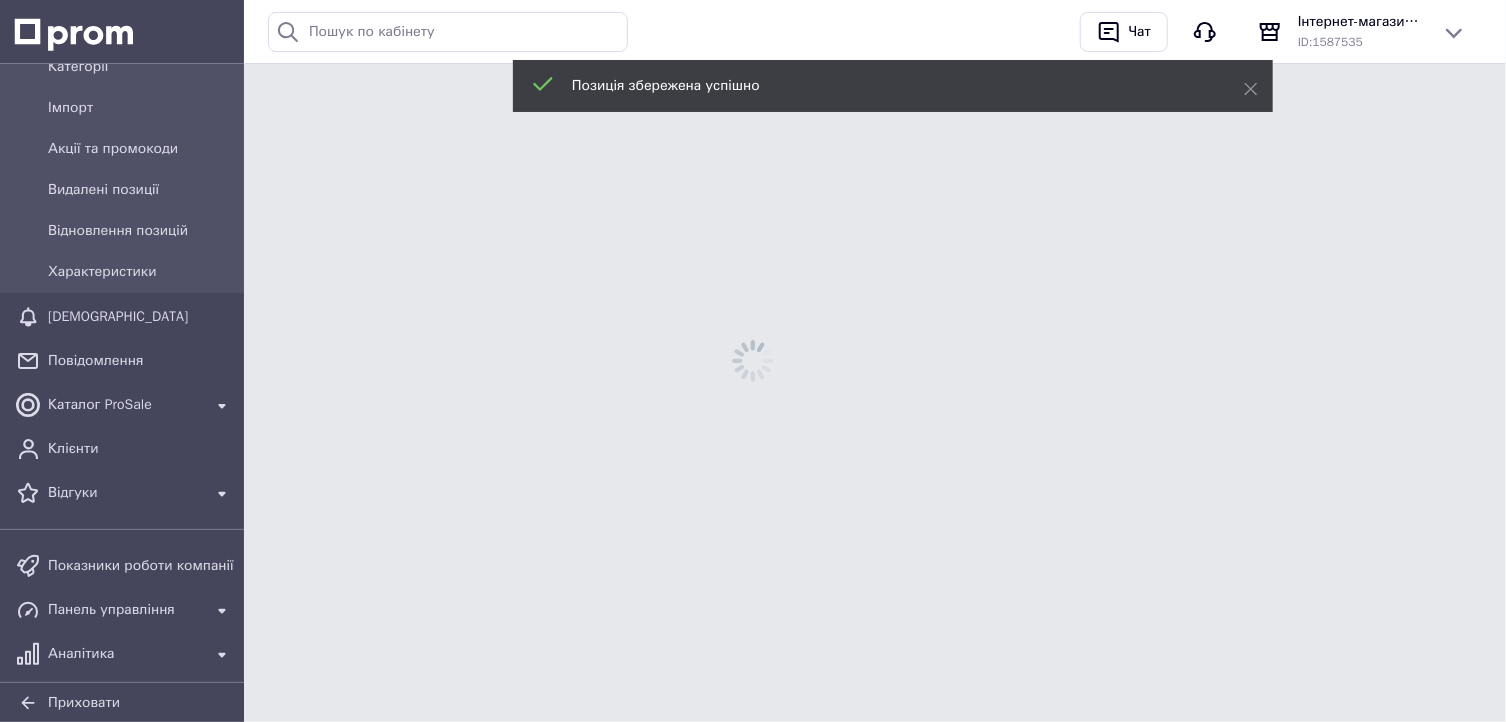 scroll, scrollTop: 0, scrollLeft: 0, axis: both 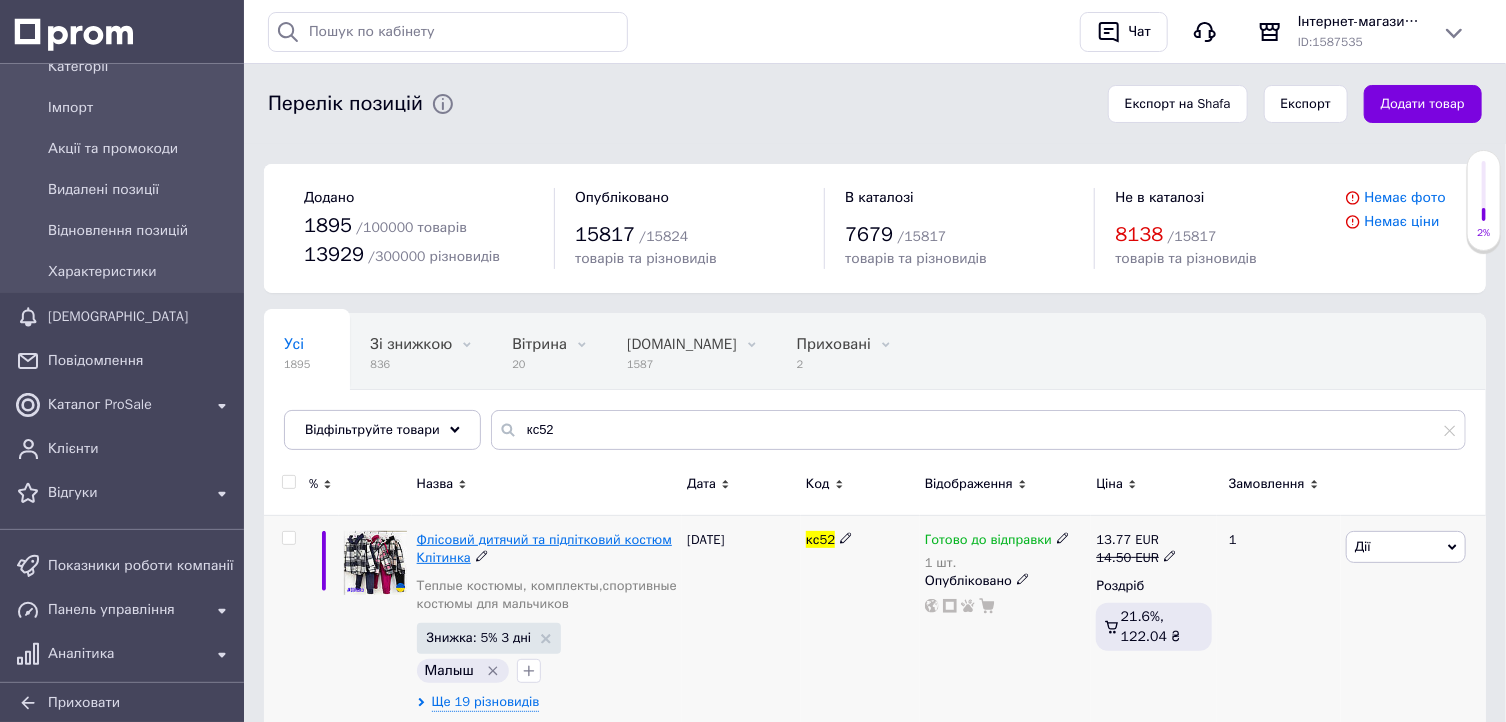 click on "Флісовий дитячий та підлітковий костюм Клітинка" at bounding box center [544, 548] 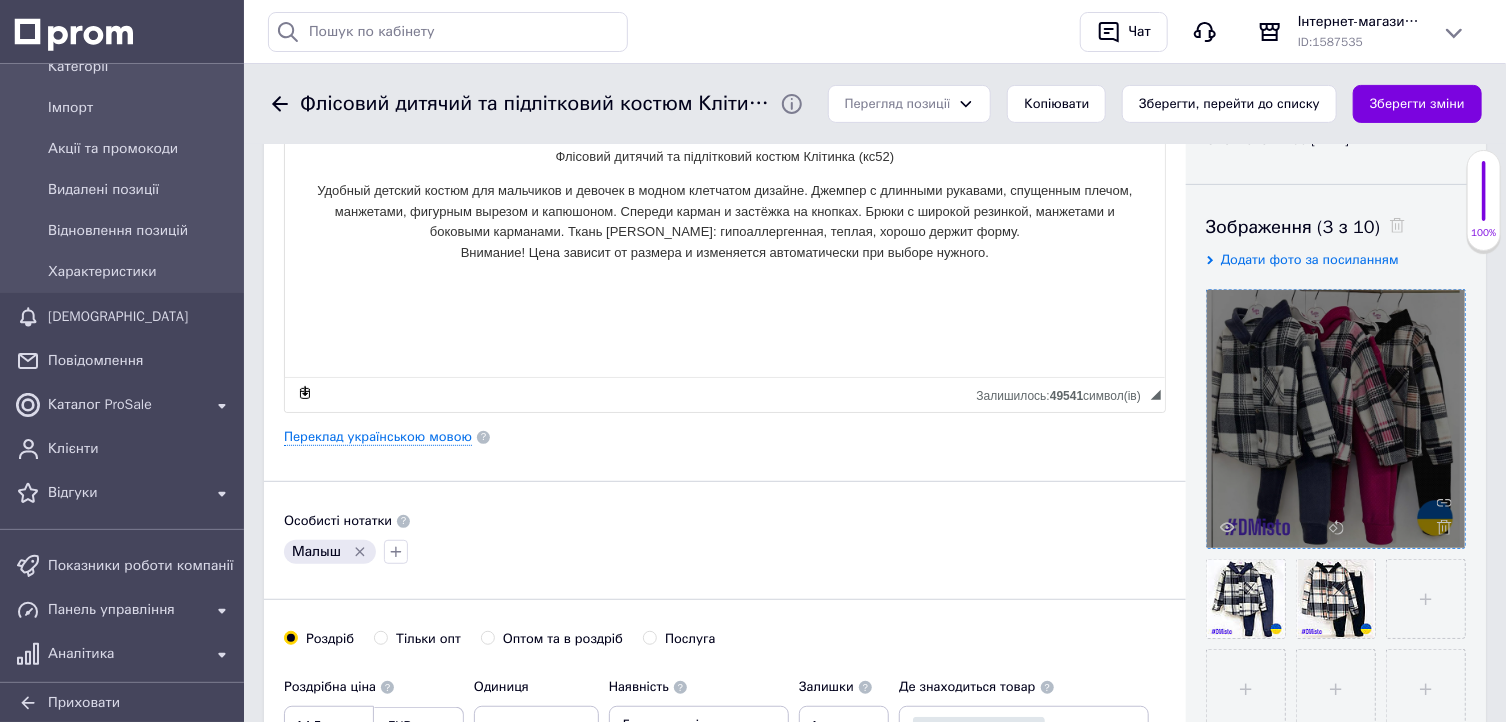 scroll, scrollTop: 320, scrollLeft: 0, axis: vertical 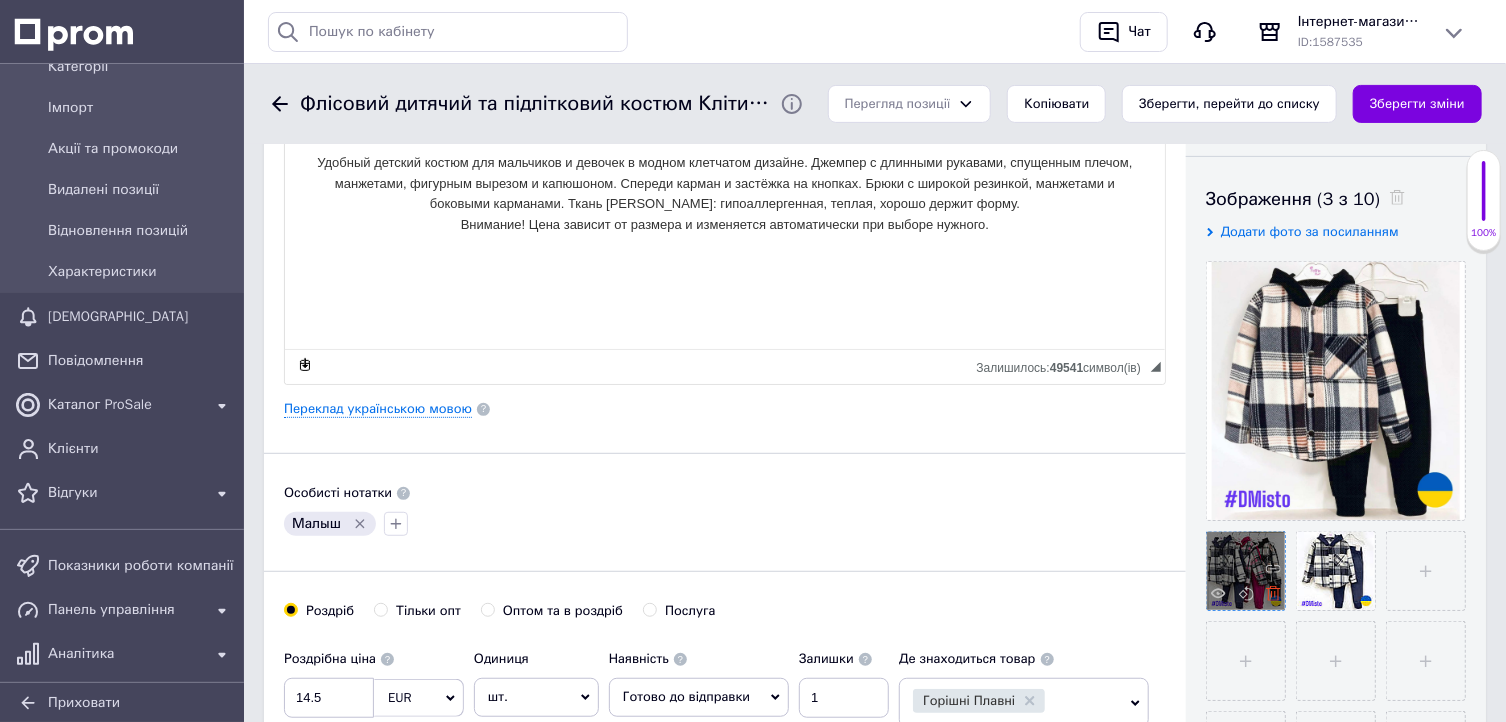 click 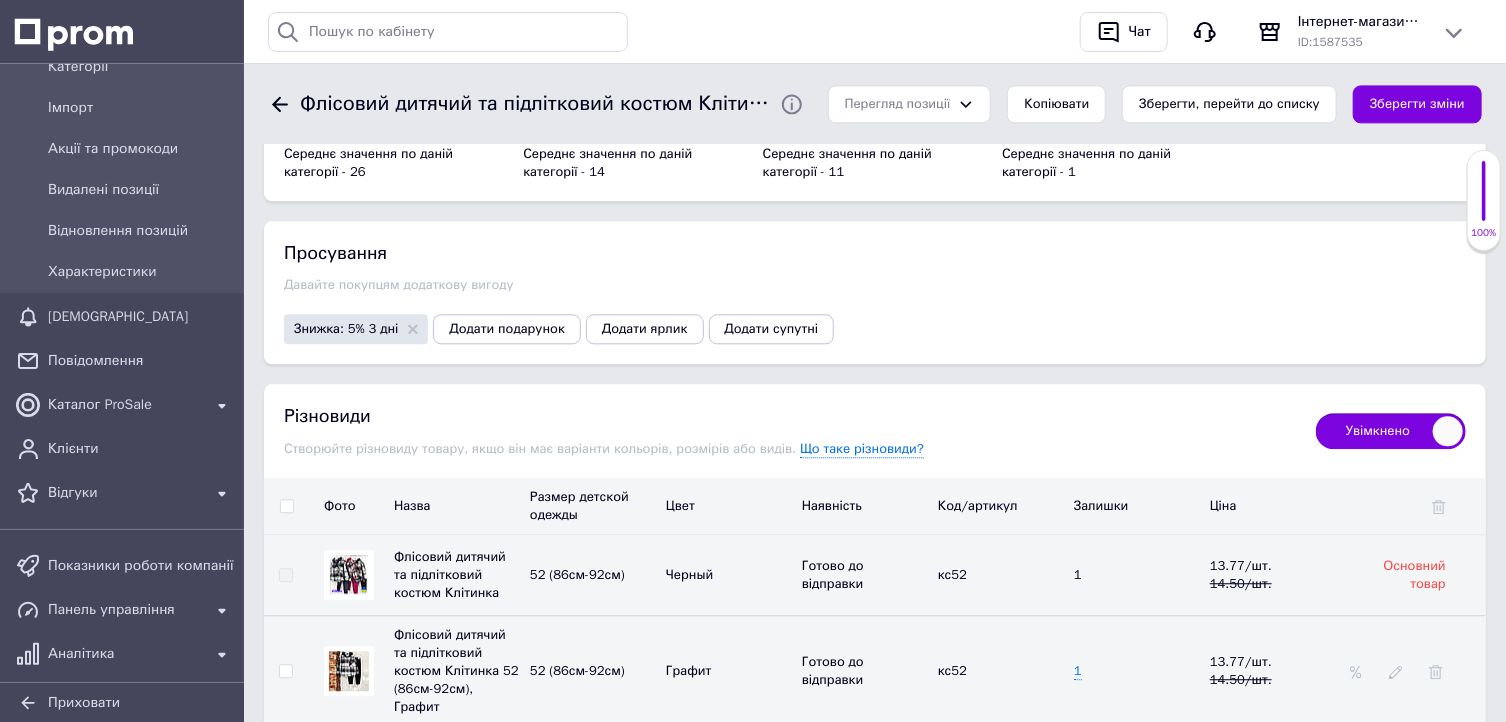 scroll, scrollTop: 2560, scrollLeft: 0, axis: vertical 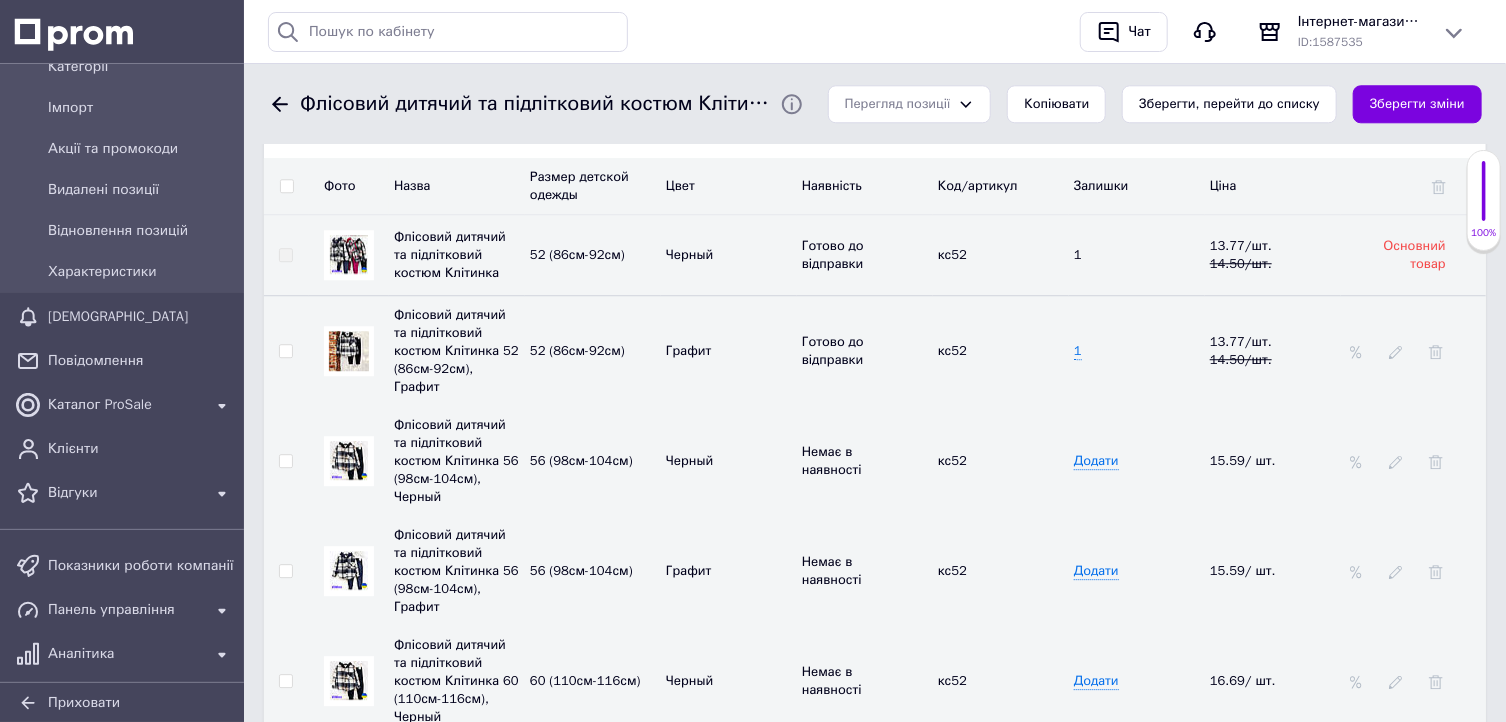 click on "1" at bounding box center [1137, 350] 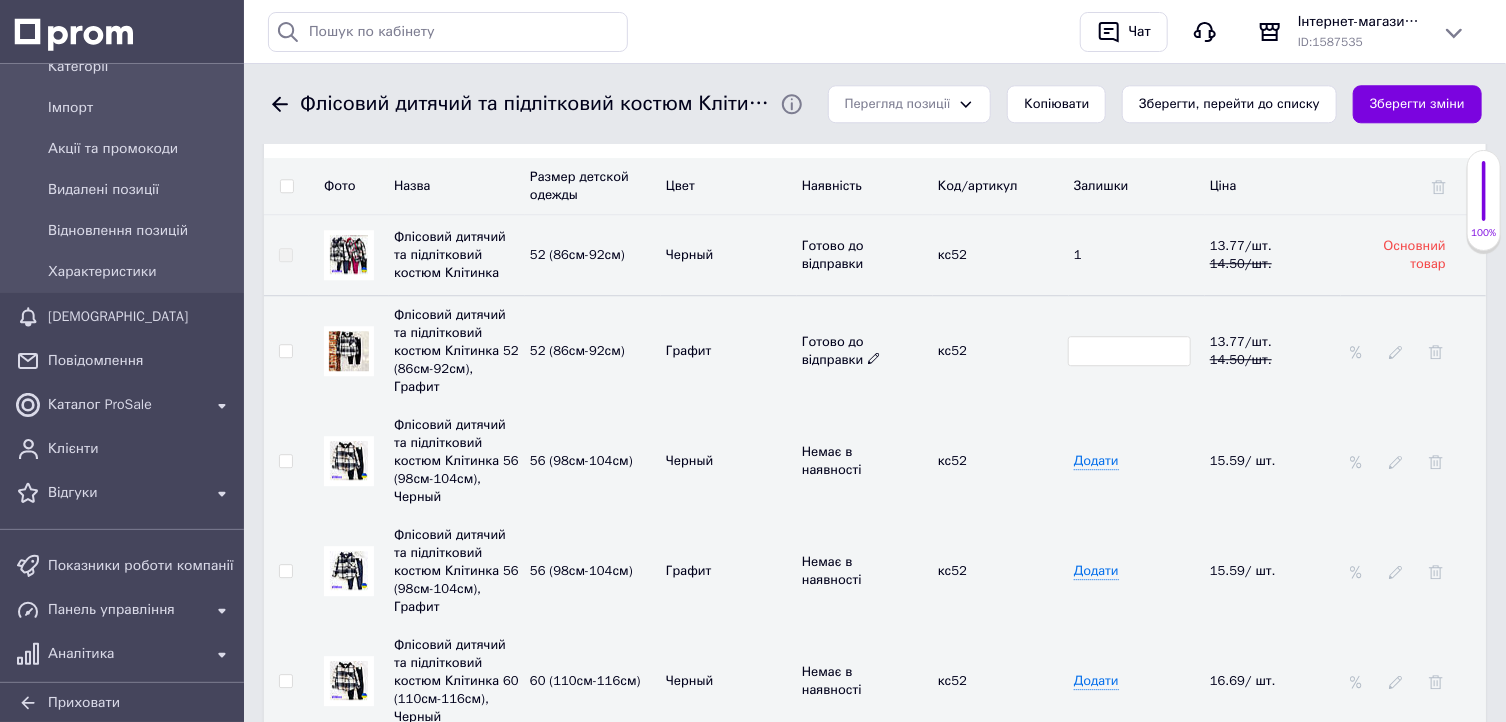 type 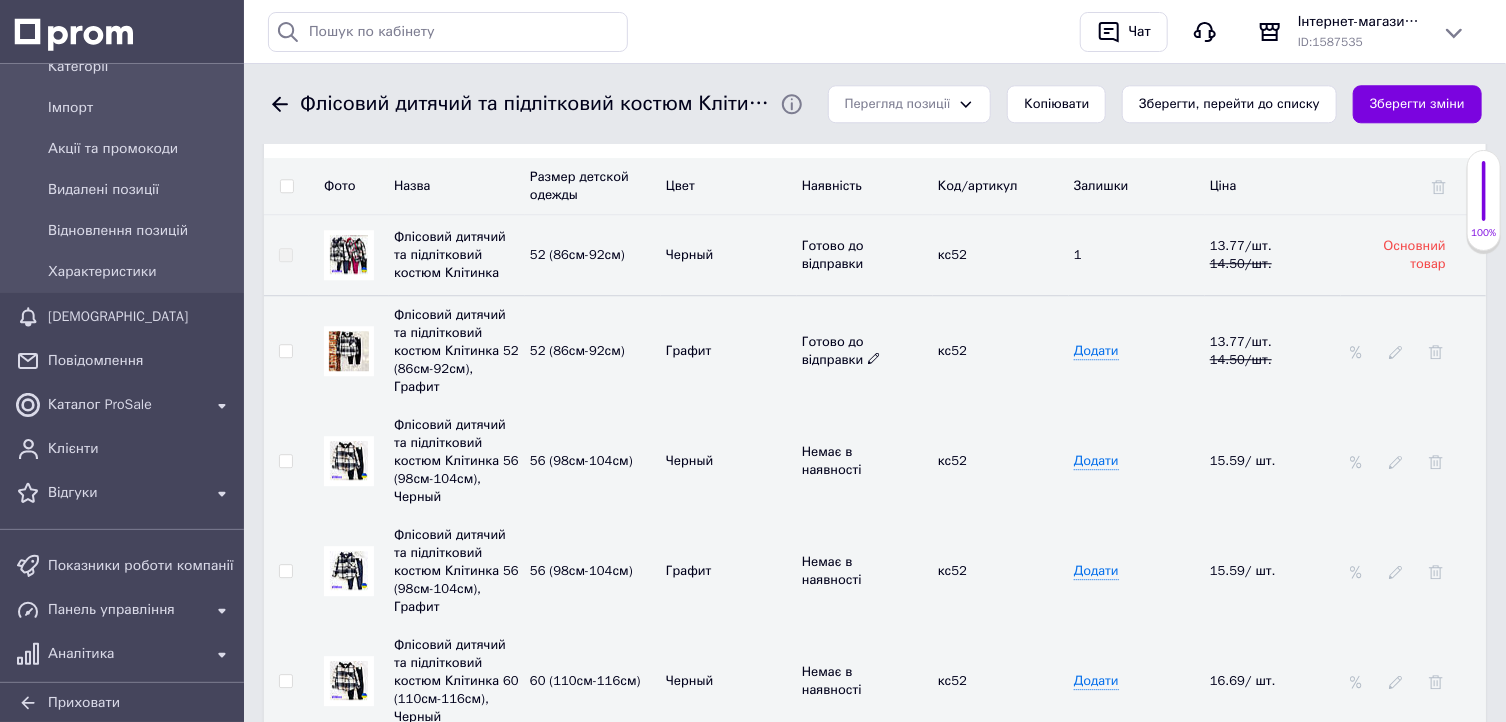 click 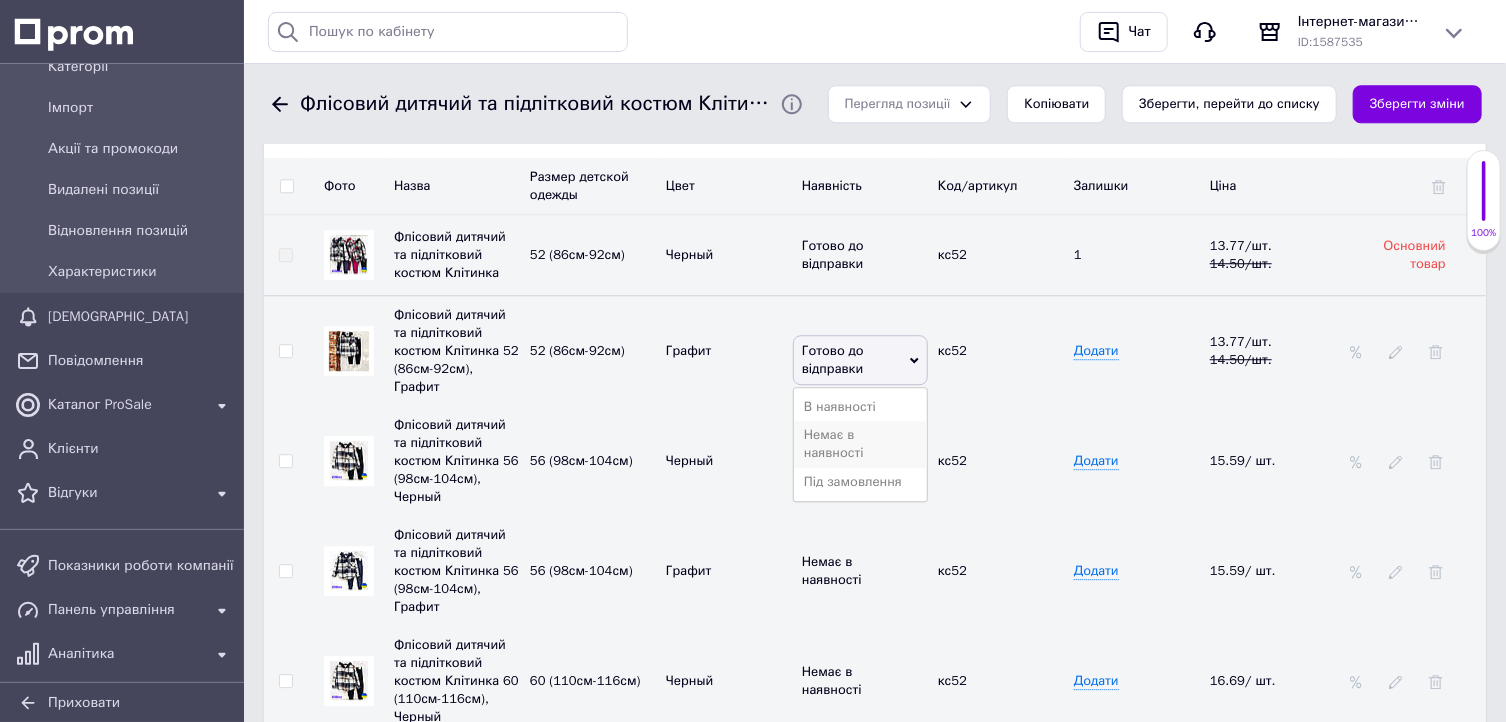 click on "Немає в наявності" at bounding box center [860, 444] 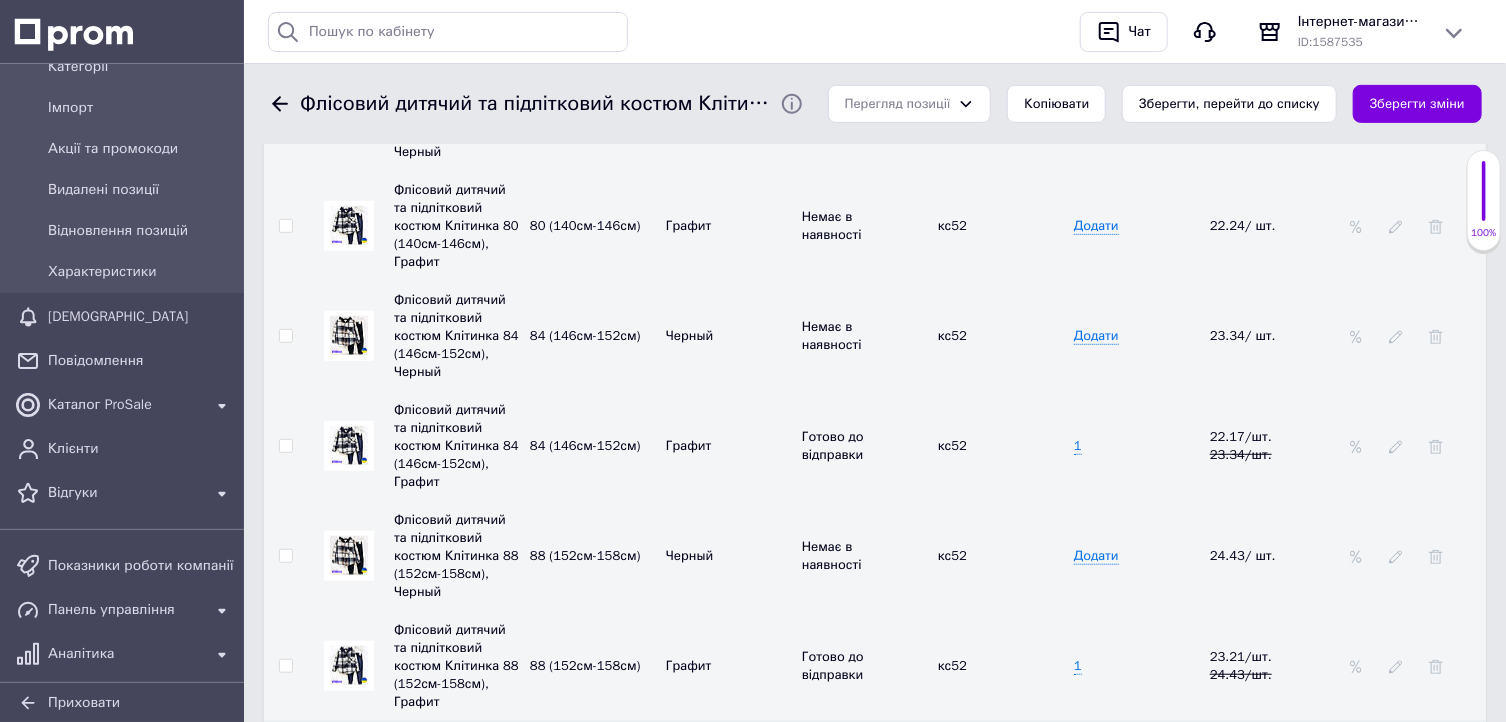 scroll, scrollTop: 4160, scrollLeft: 0, axis: vertical 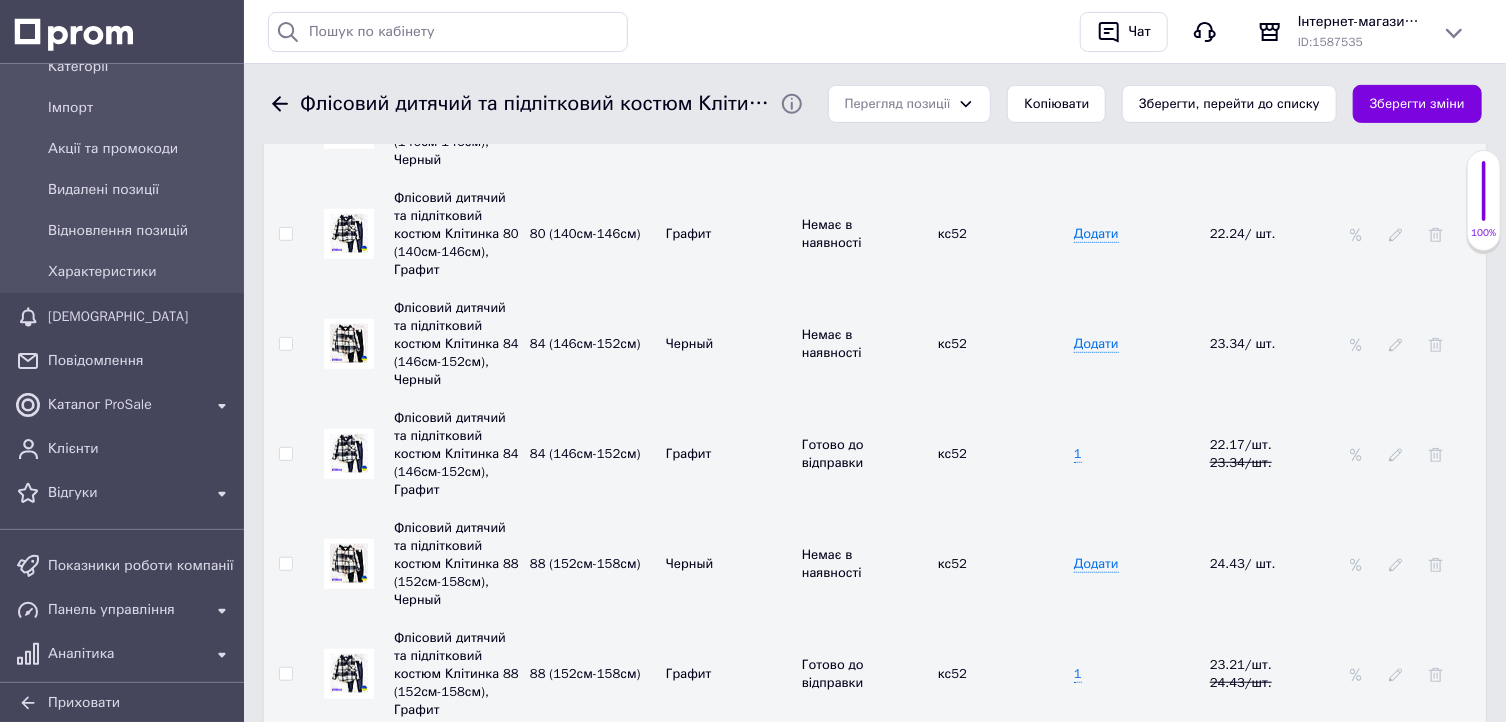 click on "1" at bounding box center [1137, 454] 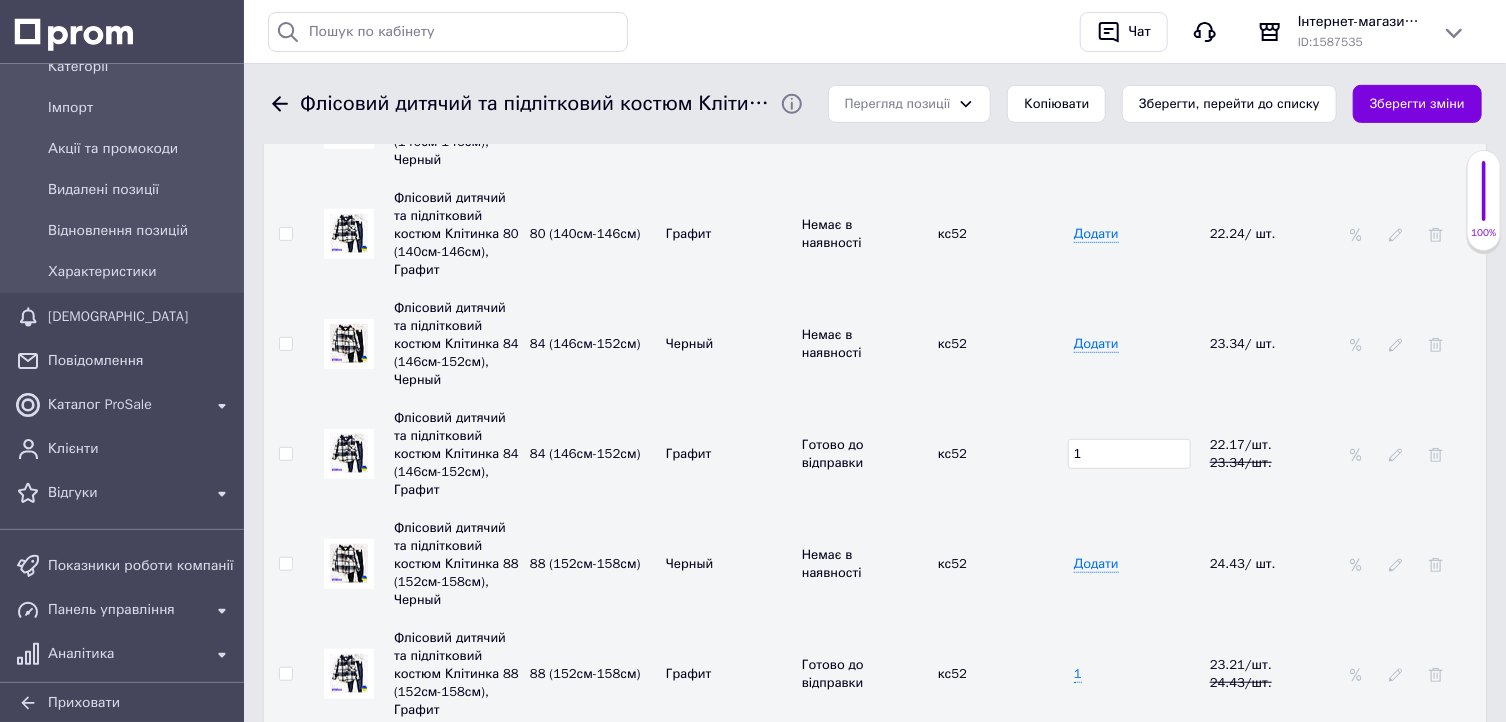 type 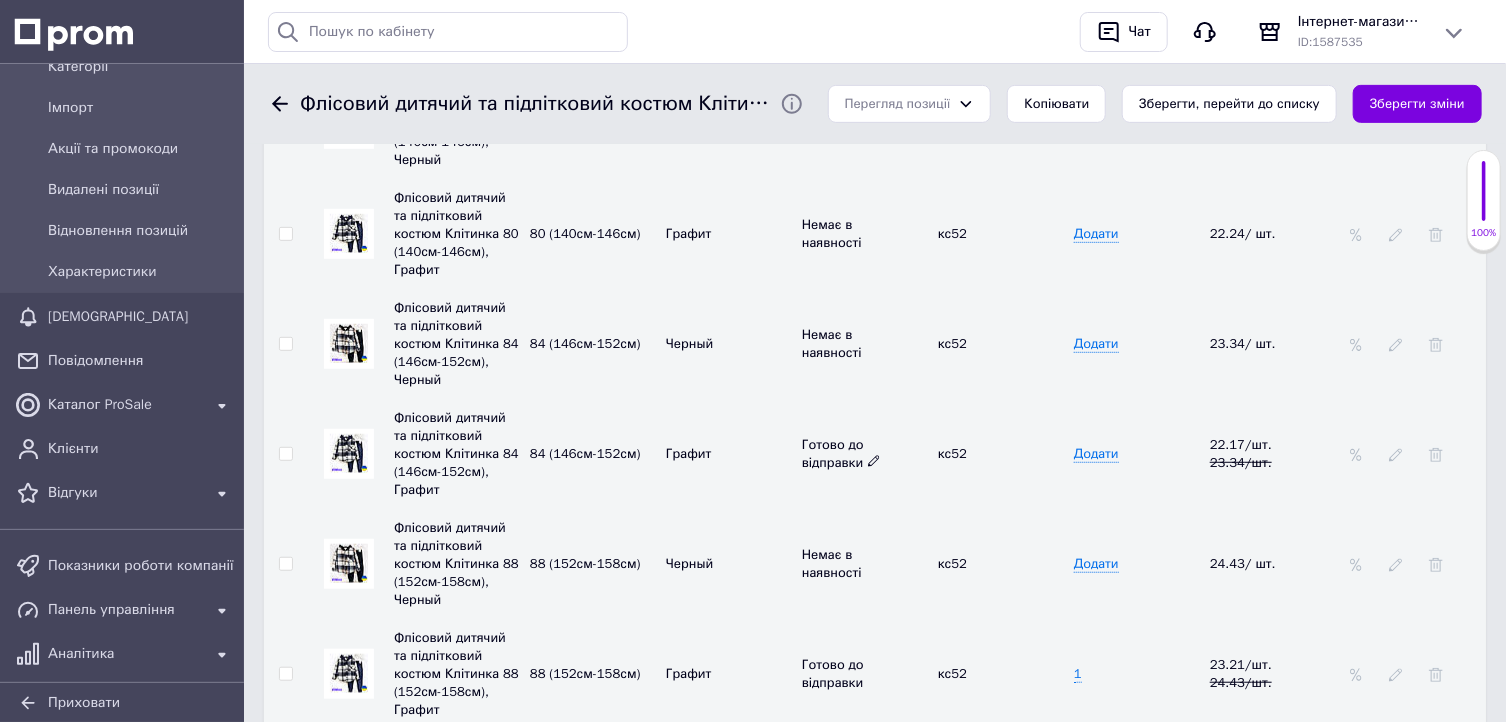 click 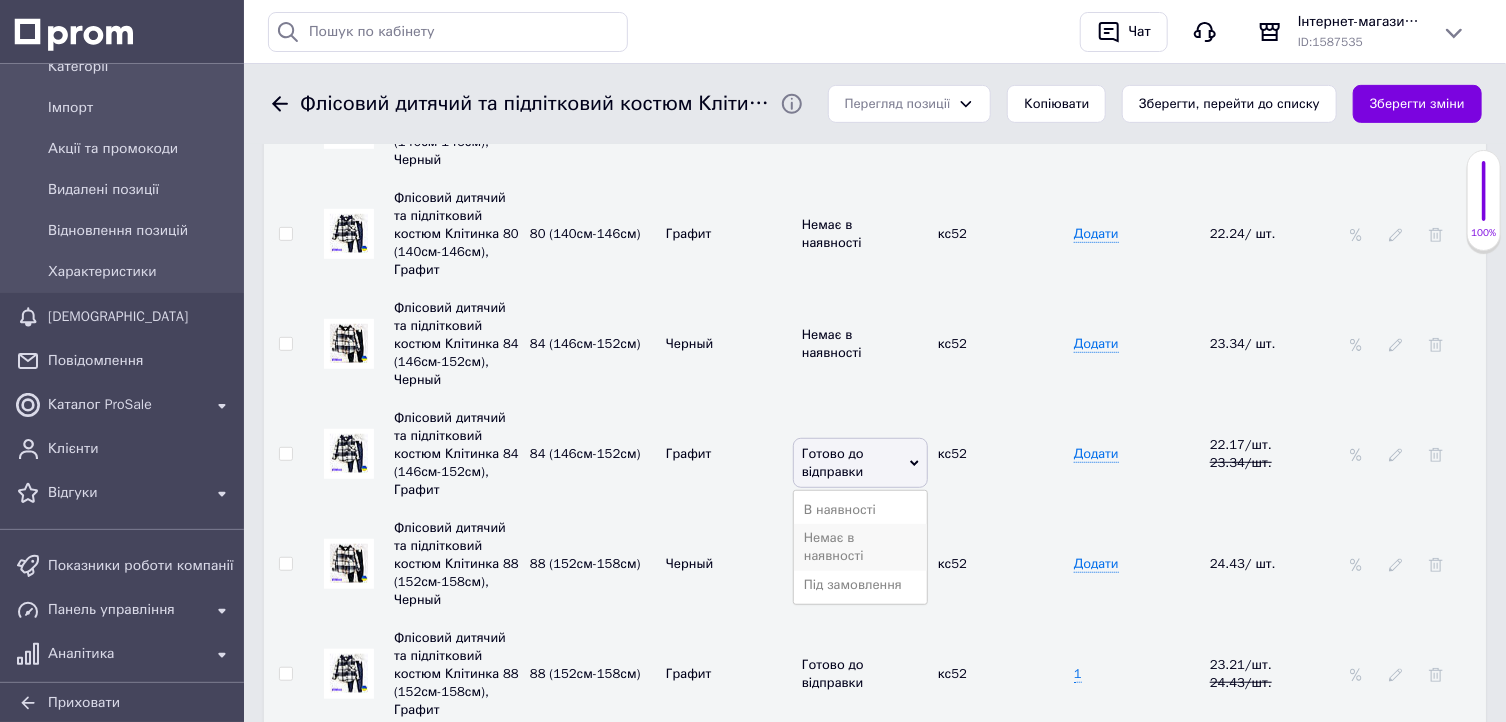 click on "Немає в наявності" at bounding box center [860, 547] 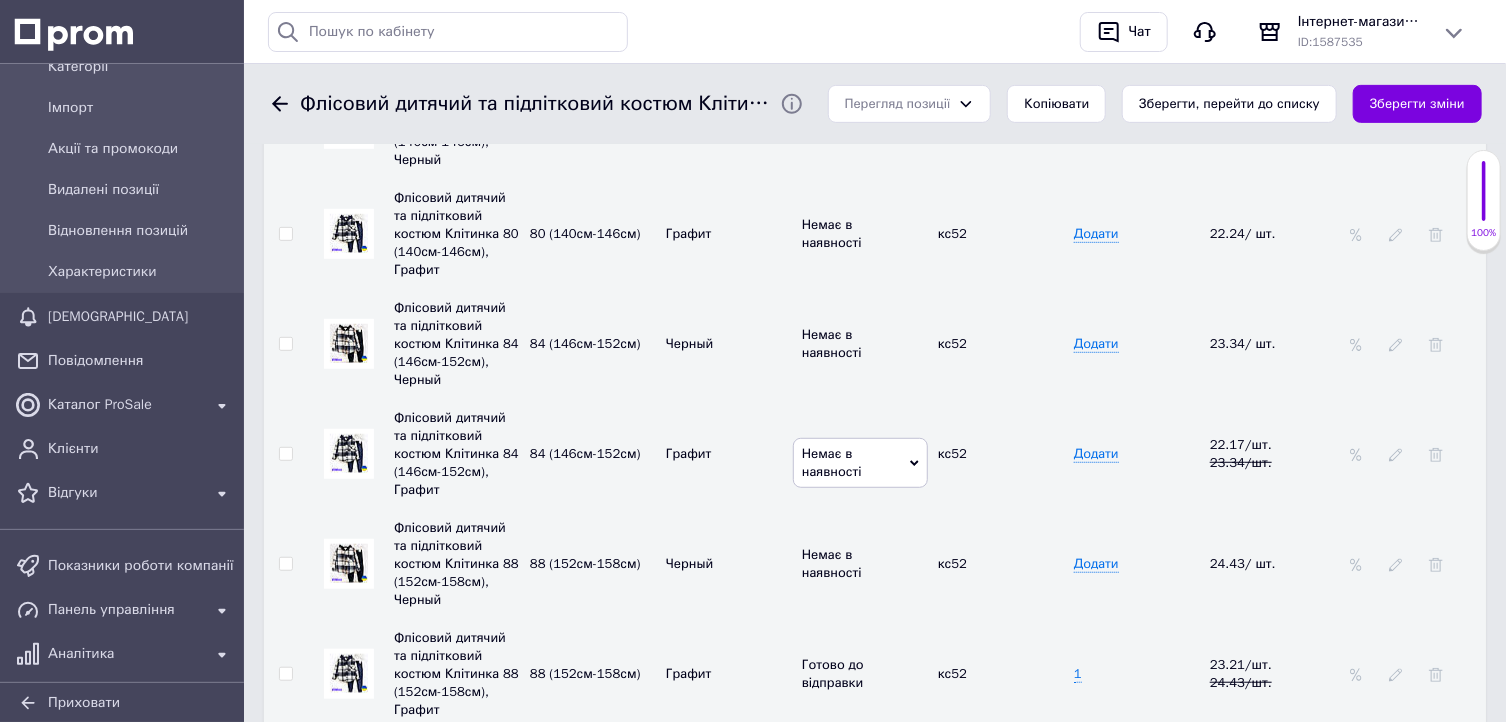 click on "1" at bounding box center [1137, 674] 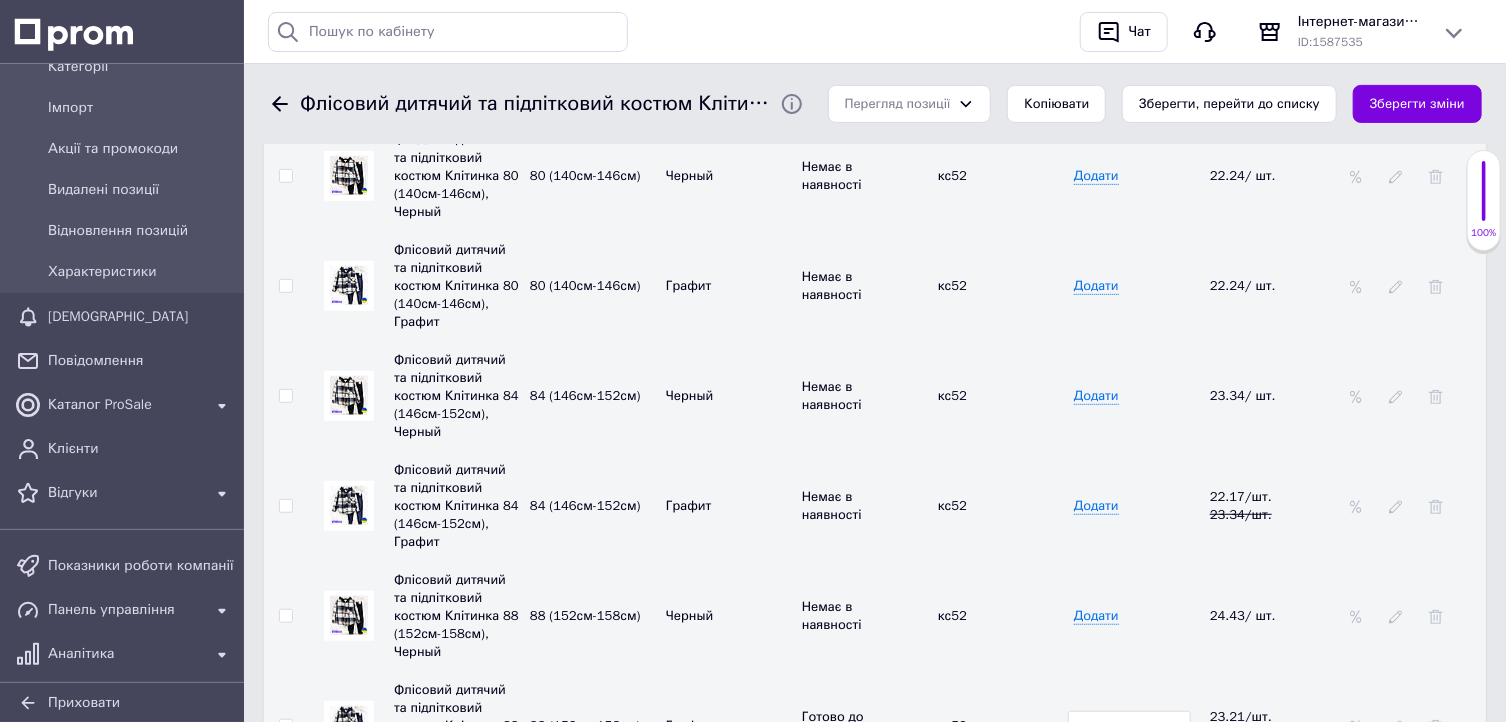 scroll, scrollTop: 4080, scrollLeft: 0, axis: vertical 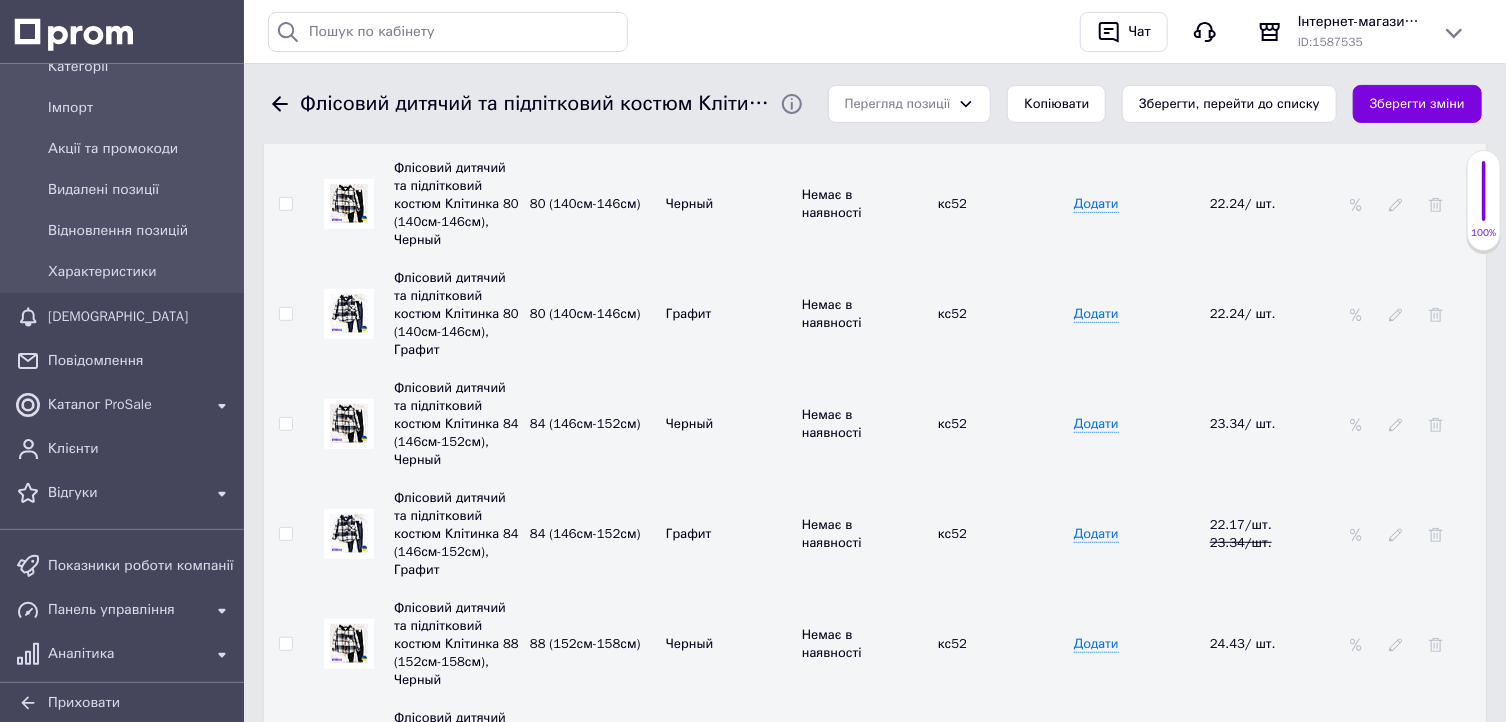 type 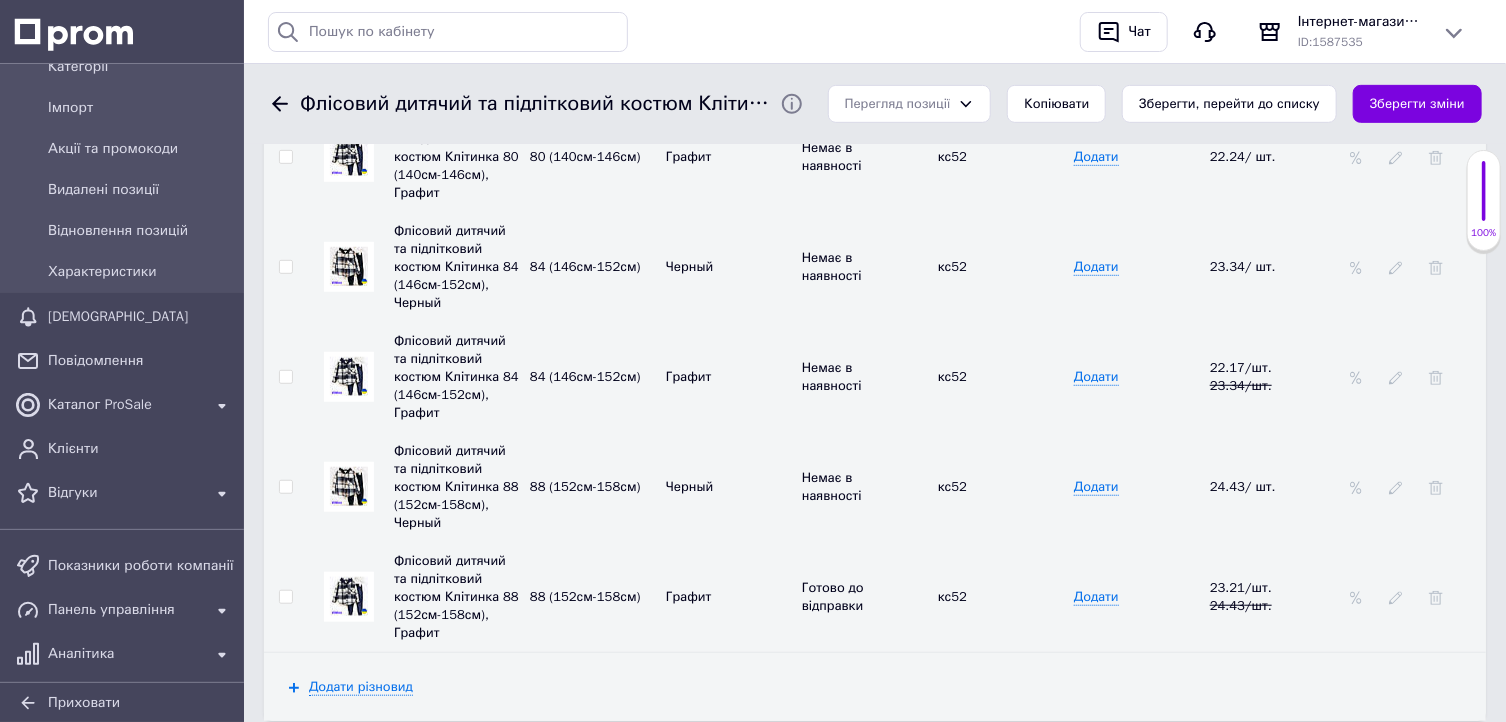 scroll, scrollTop: 4240, scrollLeft: 0, axis: vertical 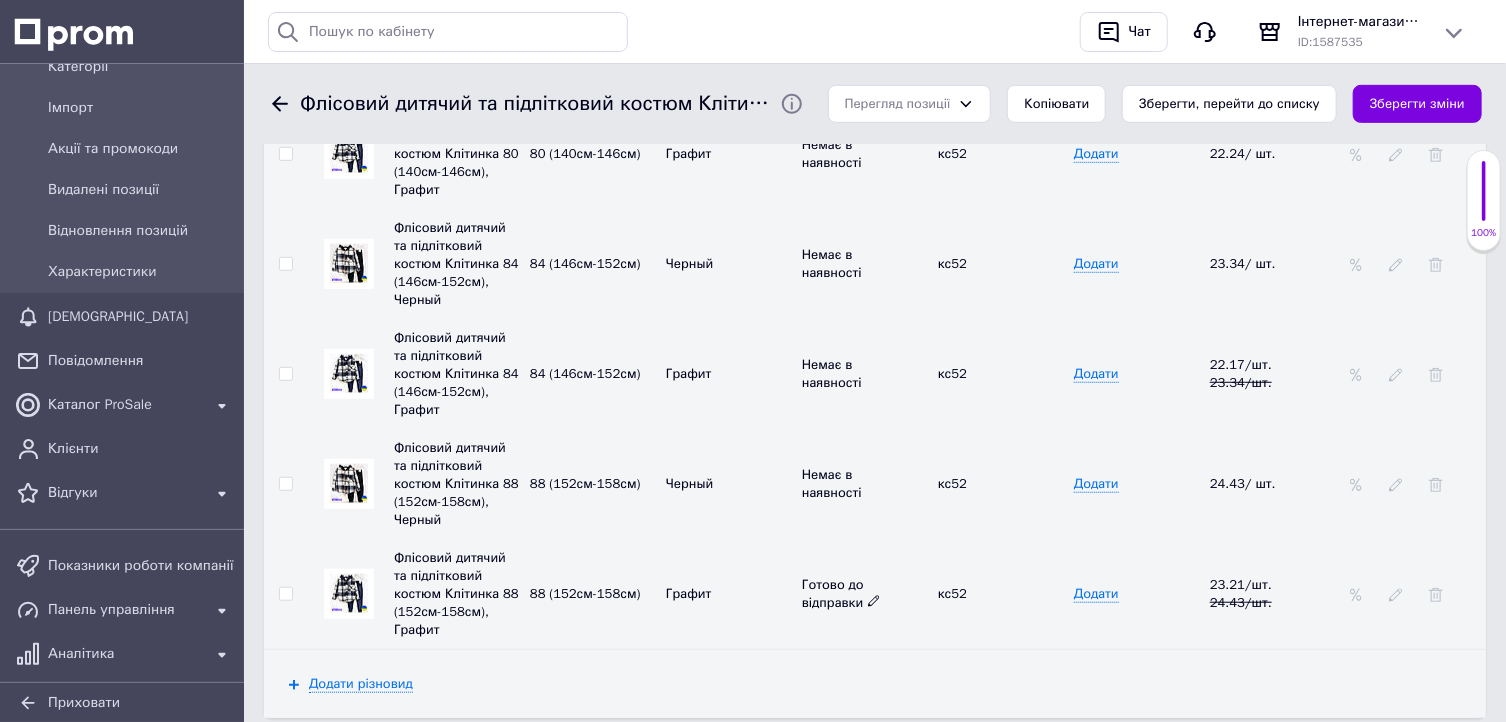 click 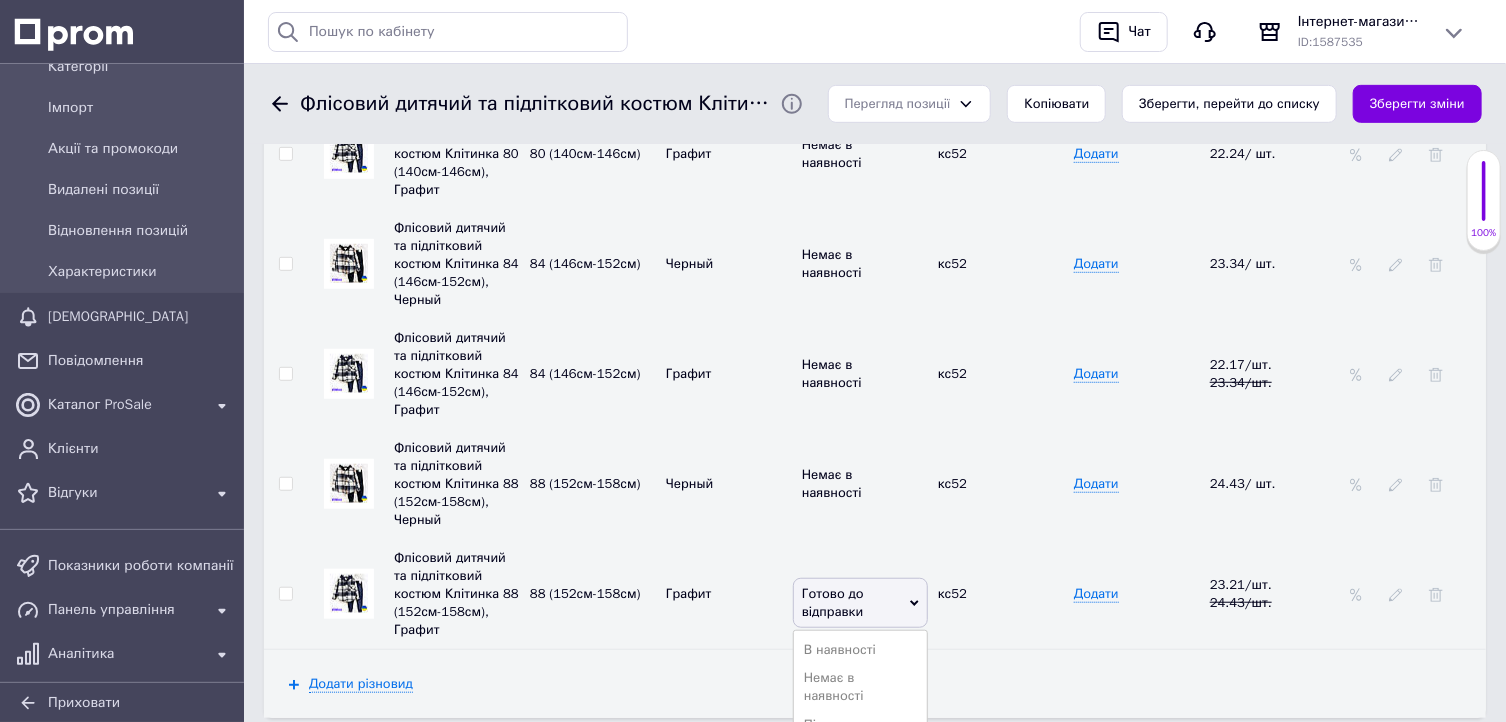 click on "Немає в наявності" at bounding box center [860, 687] 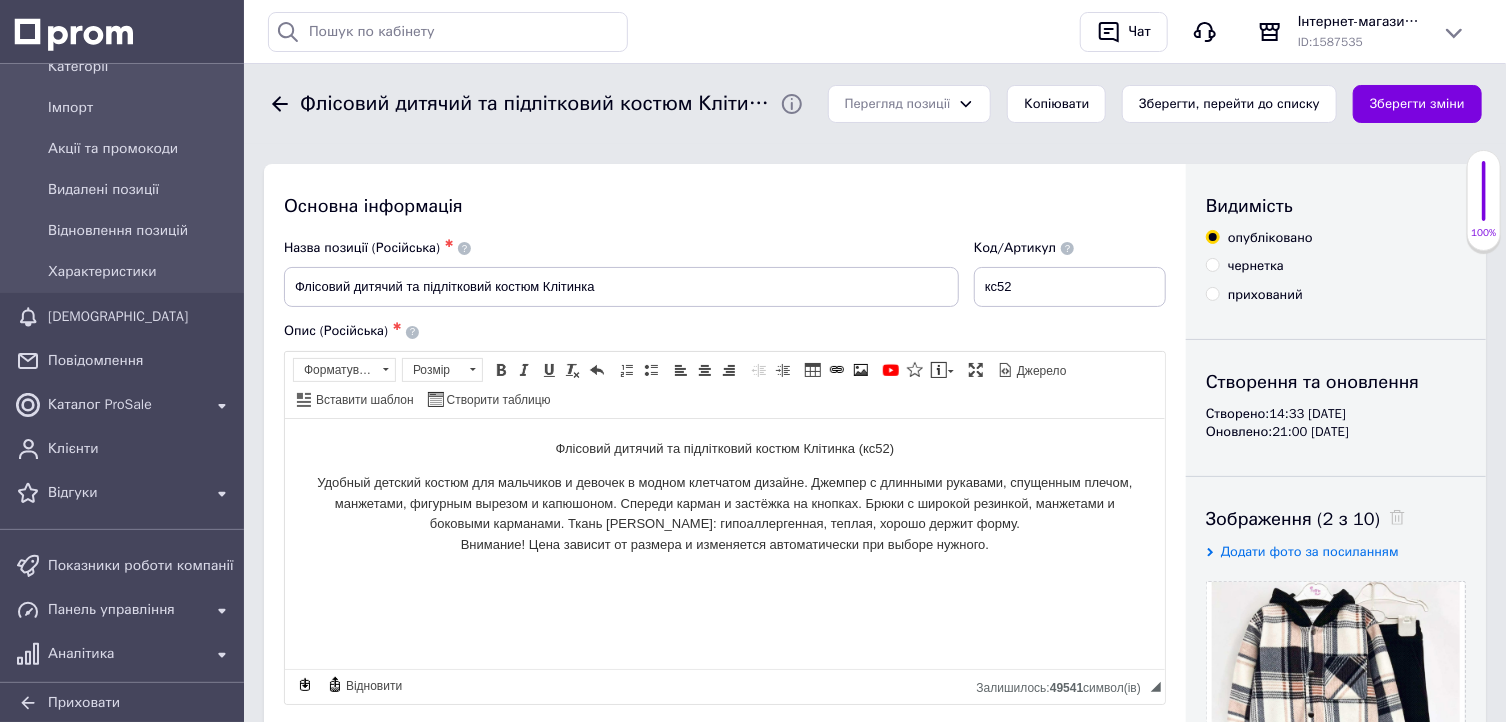 scroll, scrollTop: 0, scrollLeft: 0, axis: both 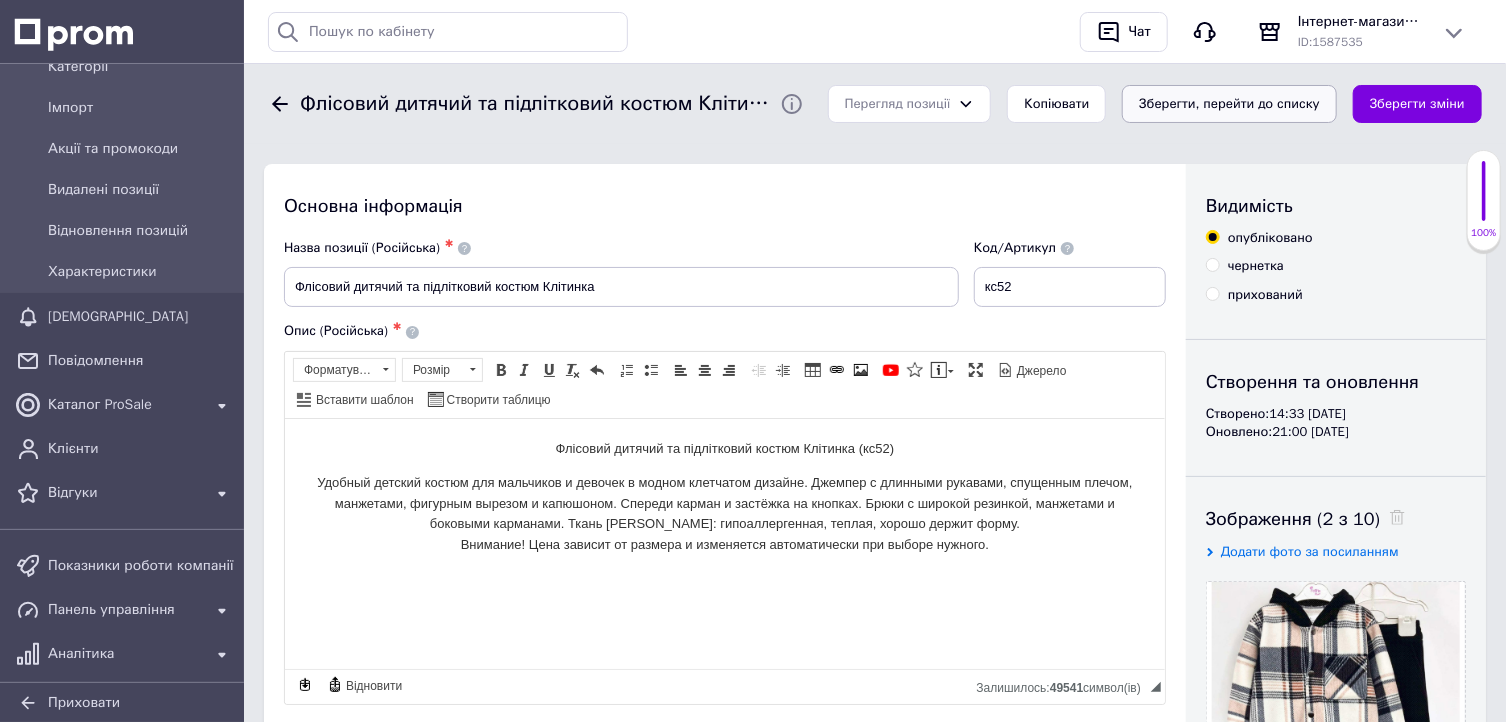 click on "Зберегти, перейти до списку" at bounding box center [1229, 104] 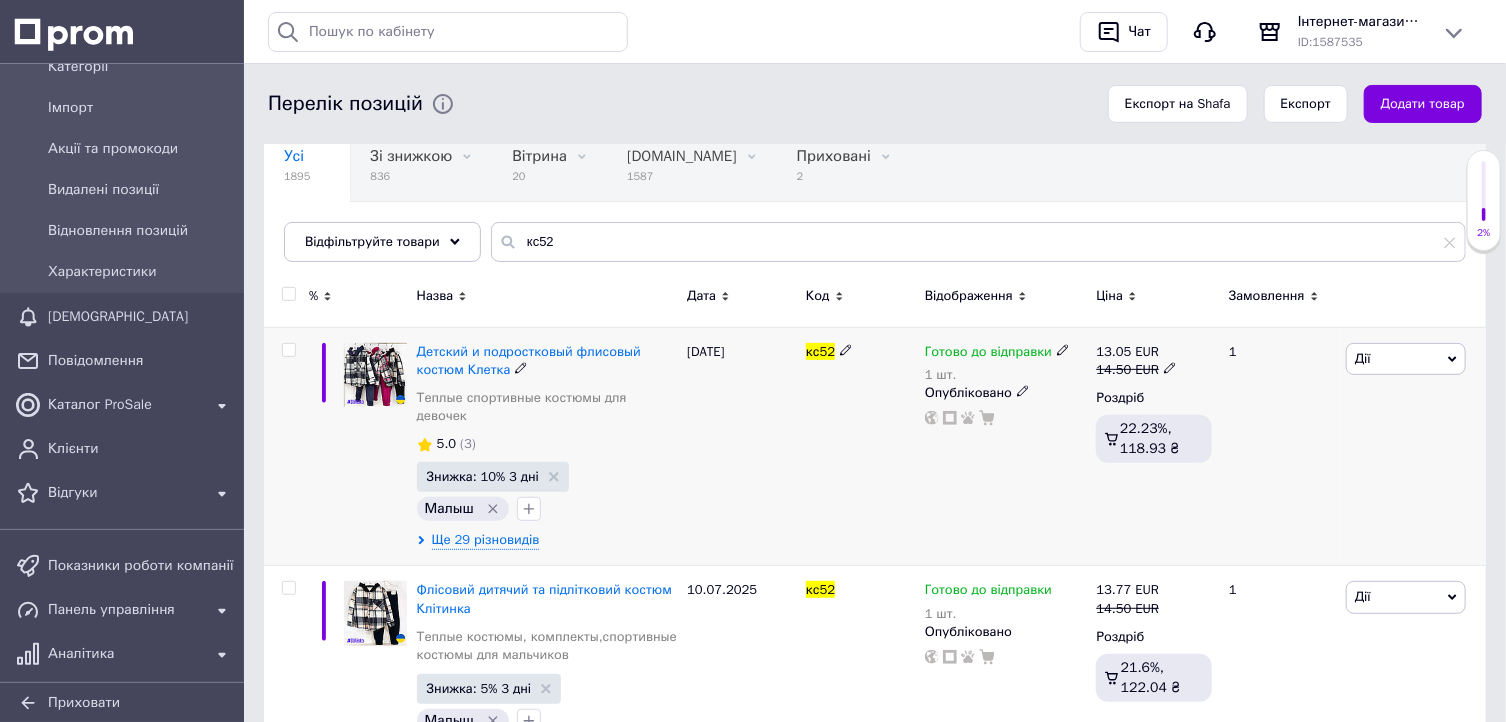 scroll, scrollTop: 240, scrollLeft: 0, axis: vertical 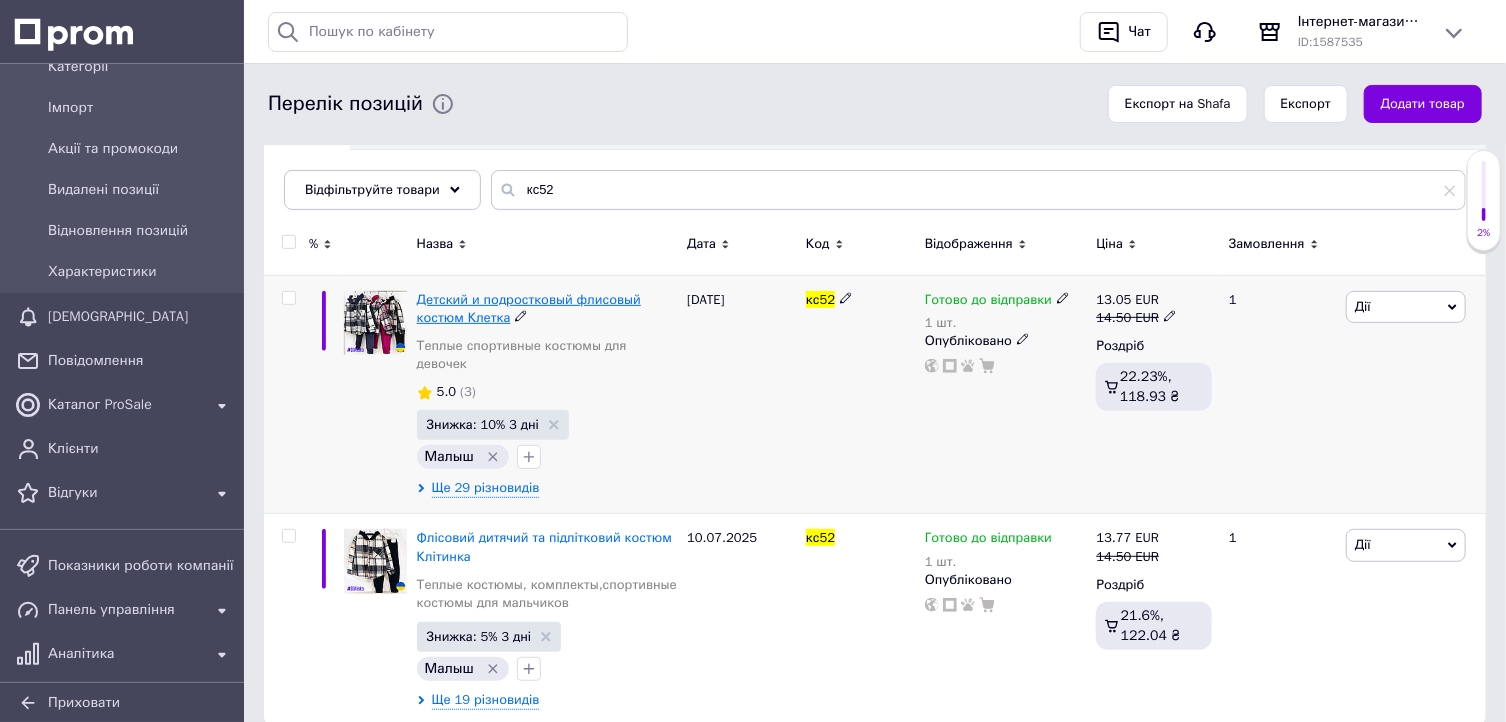 click on "Детский и подростковый флисовый костюм Клетка" at bounding box center (529, 308) 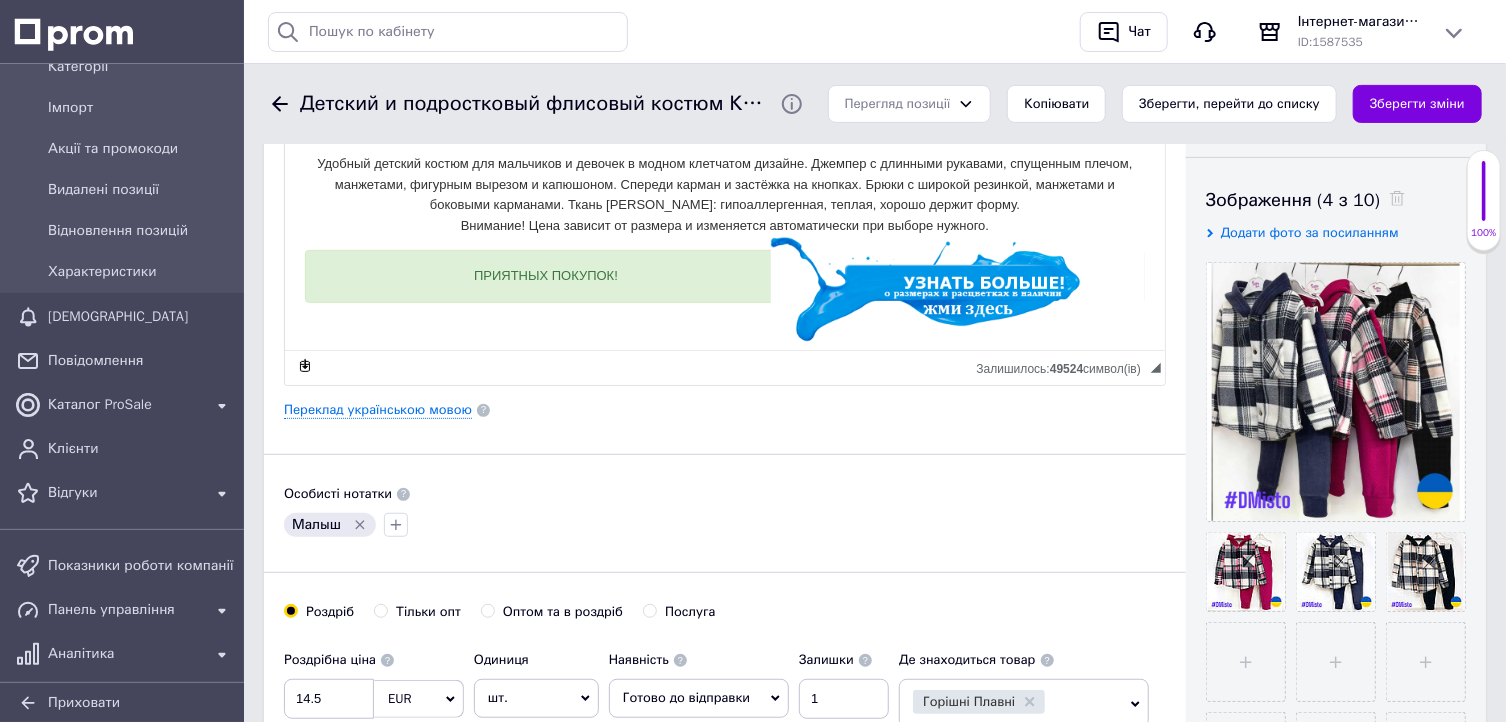 scroll, scrollTop: 320, scrollLeft: 0, axis: vertical 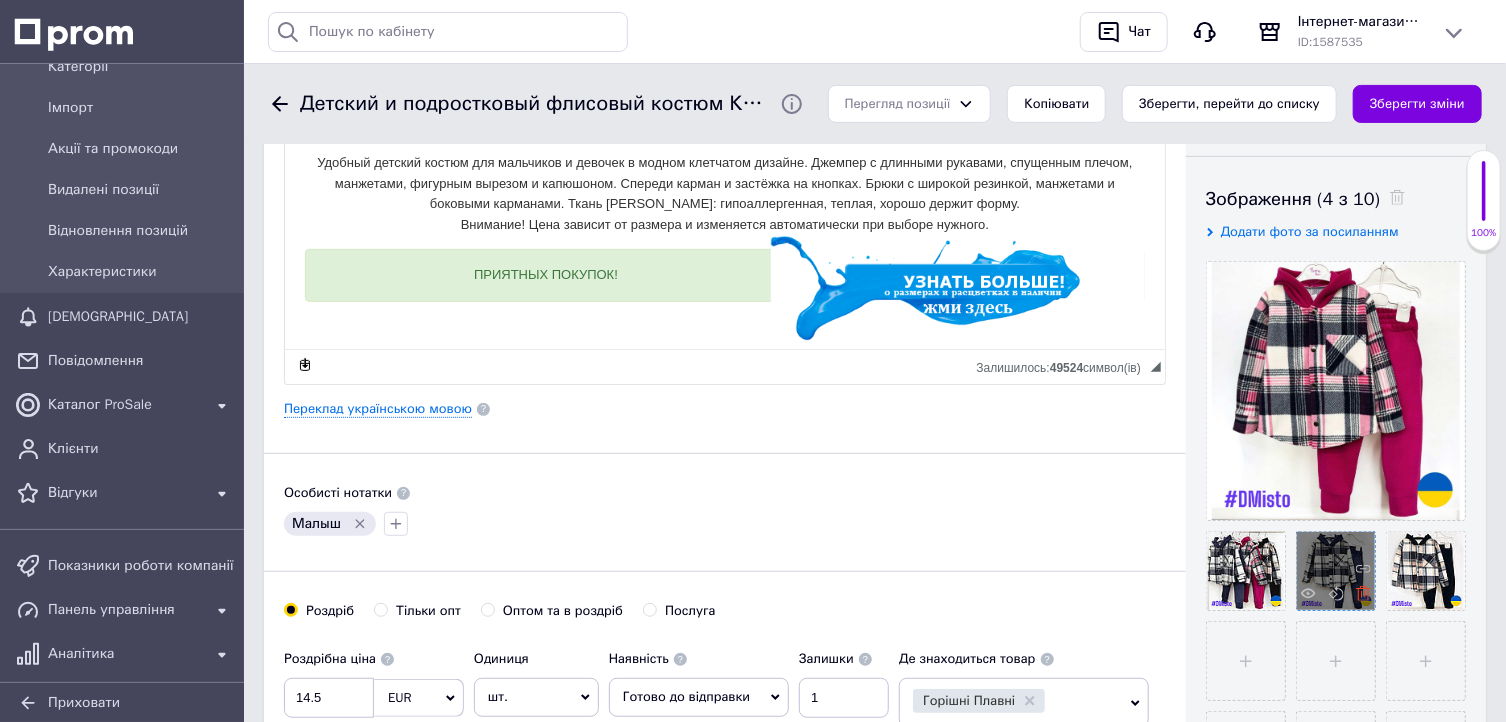 click 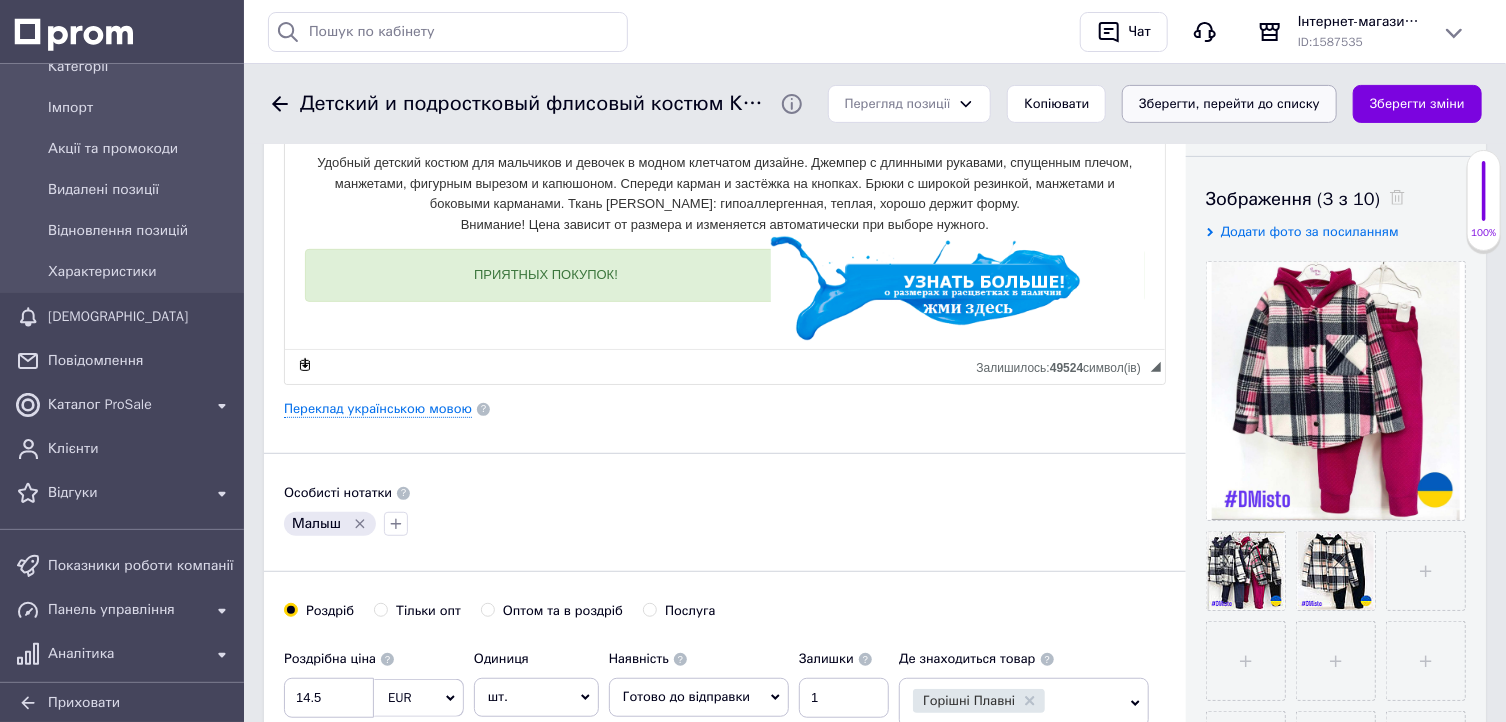click on "Зберегти, перейти до списку" at bounding box center (1229, 104) 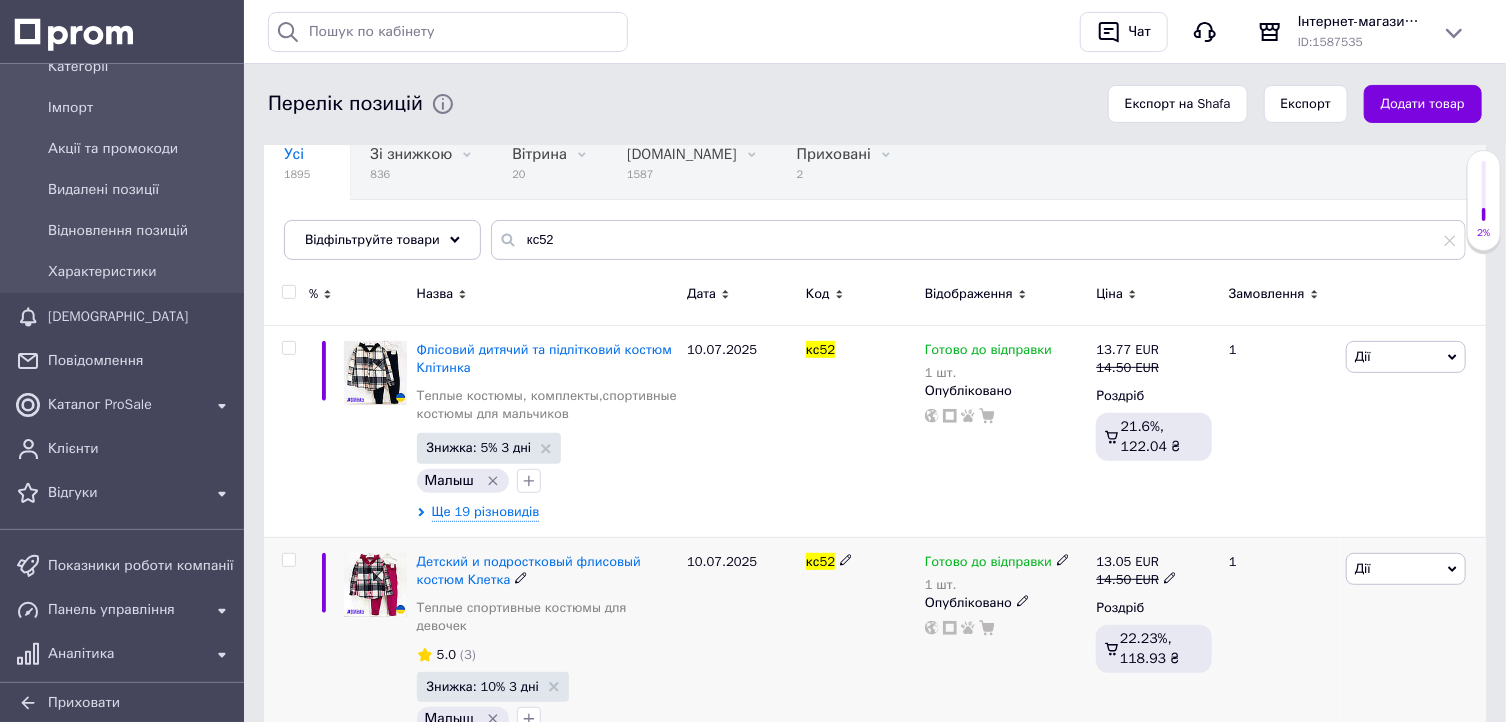 scroll, scrollTop: 0, scrollLeft: 0, axis: both 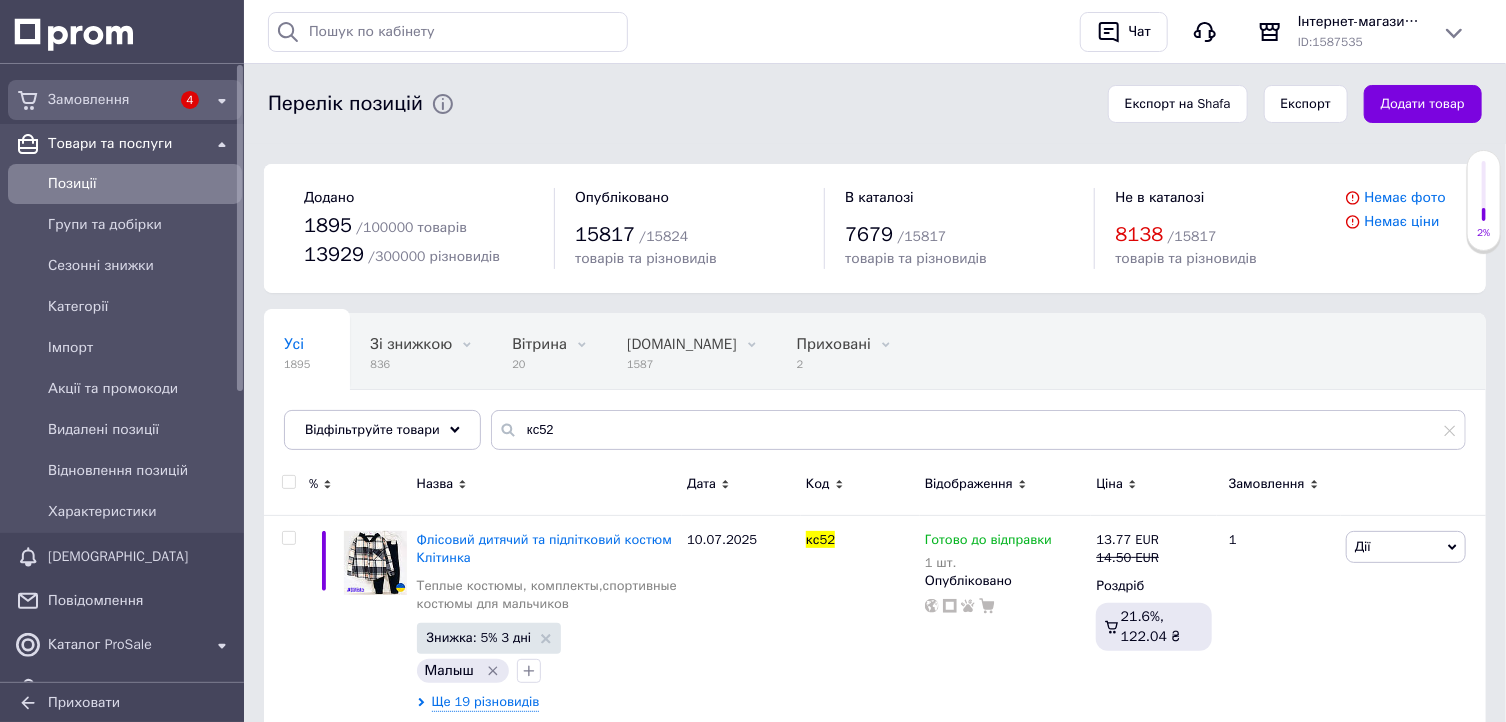 click on "Замовлення" at bounding box center [109, 100] 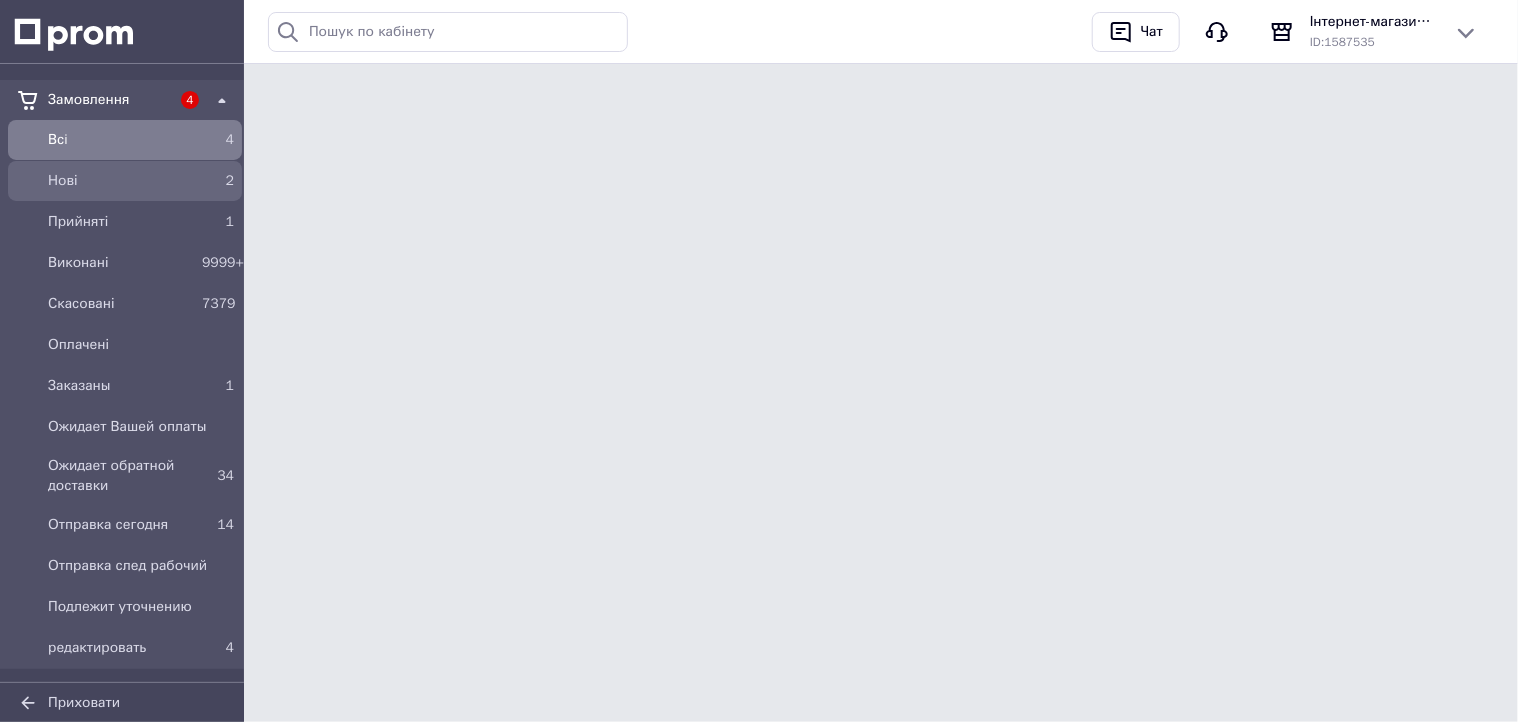 click on "Нові" at bounding box center [121, 181] 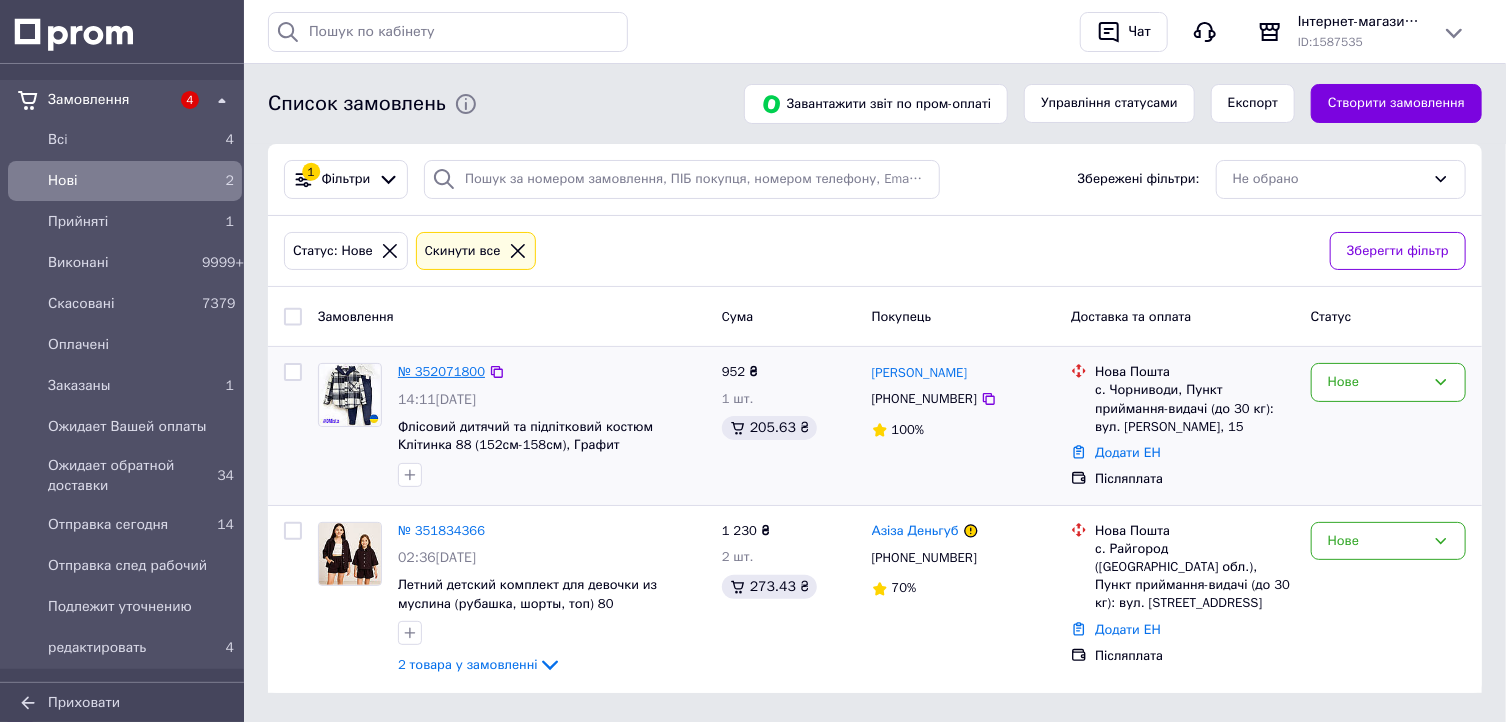 click on "№ 352071800" at bounding box center [441, 371] 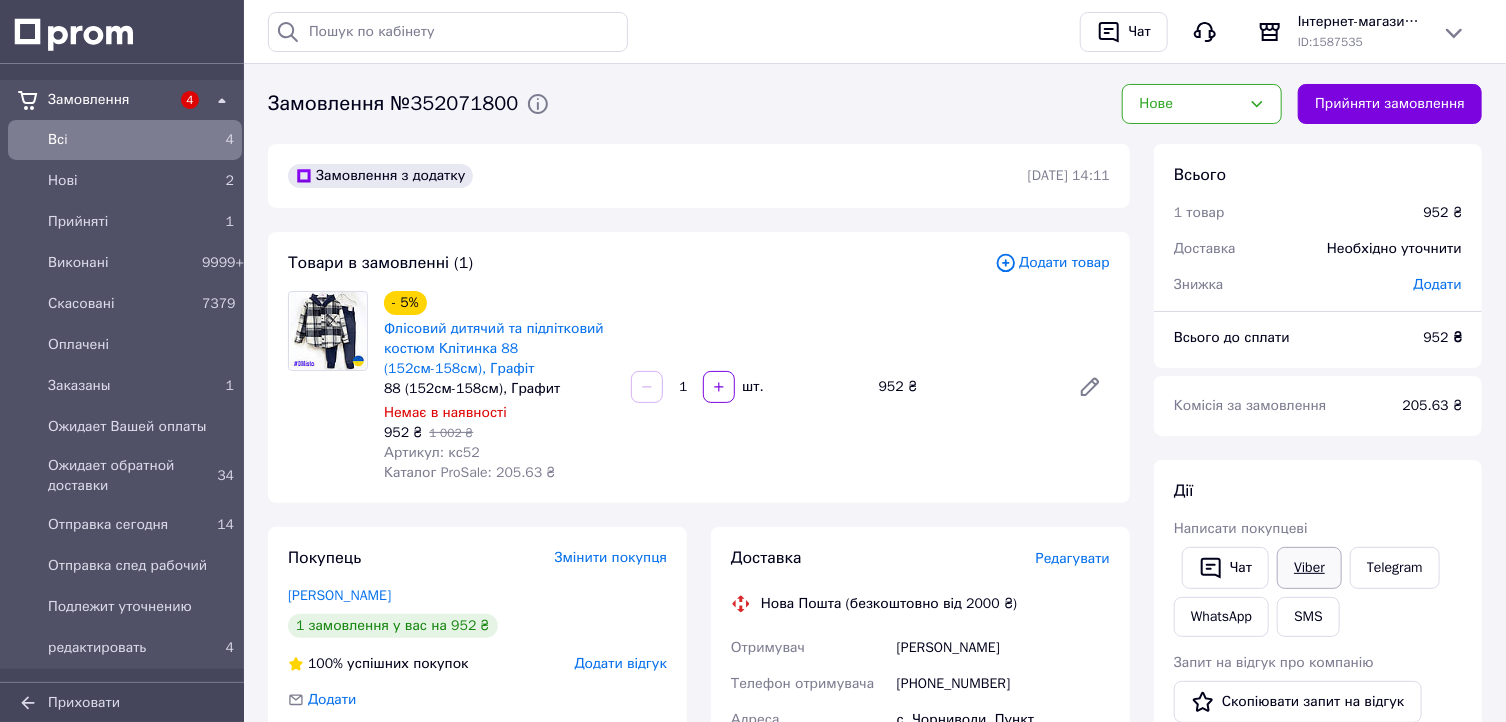 click on "Viber" at bounding box center [1309, 568] 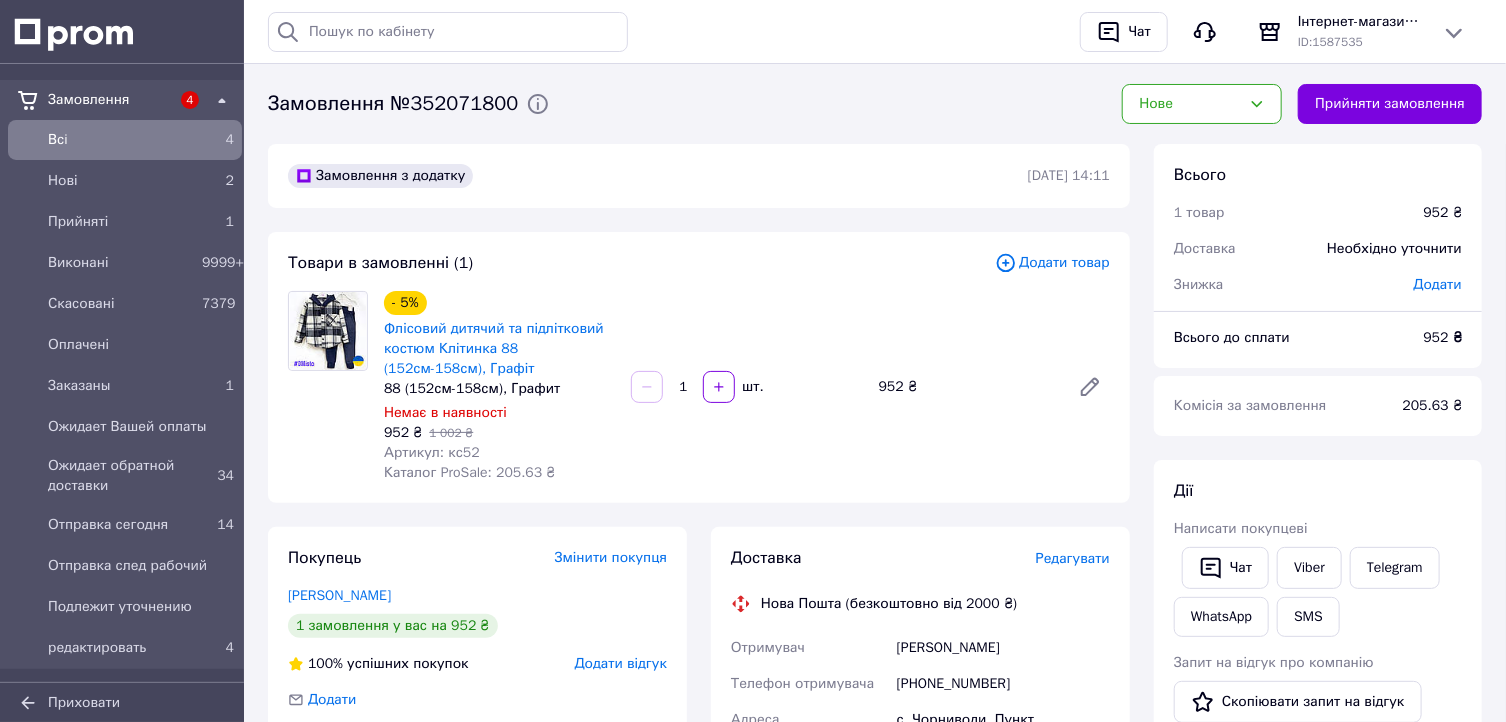 click on "Замовлення з додатку [DATE] 14:11 Товари в замовленні (1) Додати товар - 5% Флісовий дитячий та підлітковий костюм Клітинка 88 (152см-158см), Графіт 88 (152см-158см), Графит Немає в наявності 952 ₴   1 002 ₴ Артикул: кс52 Каталог ProSale: 205.63 ₴  1   шт. 952 ₴ Покупець Змінити покупця [PERSON_NAME] 1 замовлення у вас на 952 ₴ 100%   успішних покупок Додати відгук Додати [PHONE_NUMBER] Оплата Післяплата Доставка Редагувати Нова Пошта (безкоштовно від 2000 ₴) Отримувач [PERSON_NAME] Телефон отримувача [PHONE_NUMBER] [GEOGRAPHIC_DATA] с. Чорниводи, Пункт приймання-видачі (до 30 кг): вул. [PERSON_NAME], 15 Дата відправки 952" at bounding box center (699, 821) 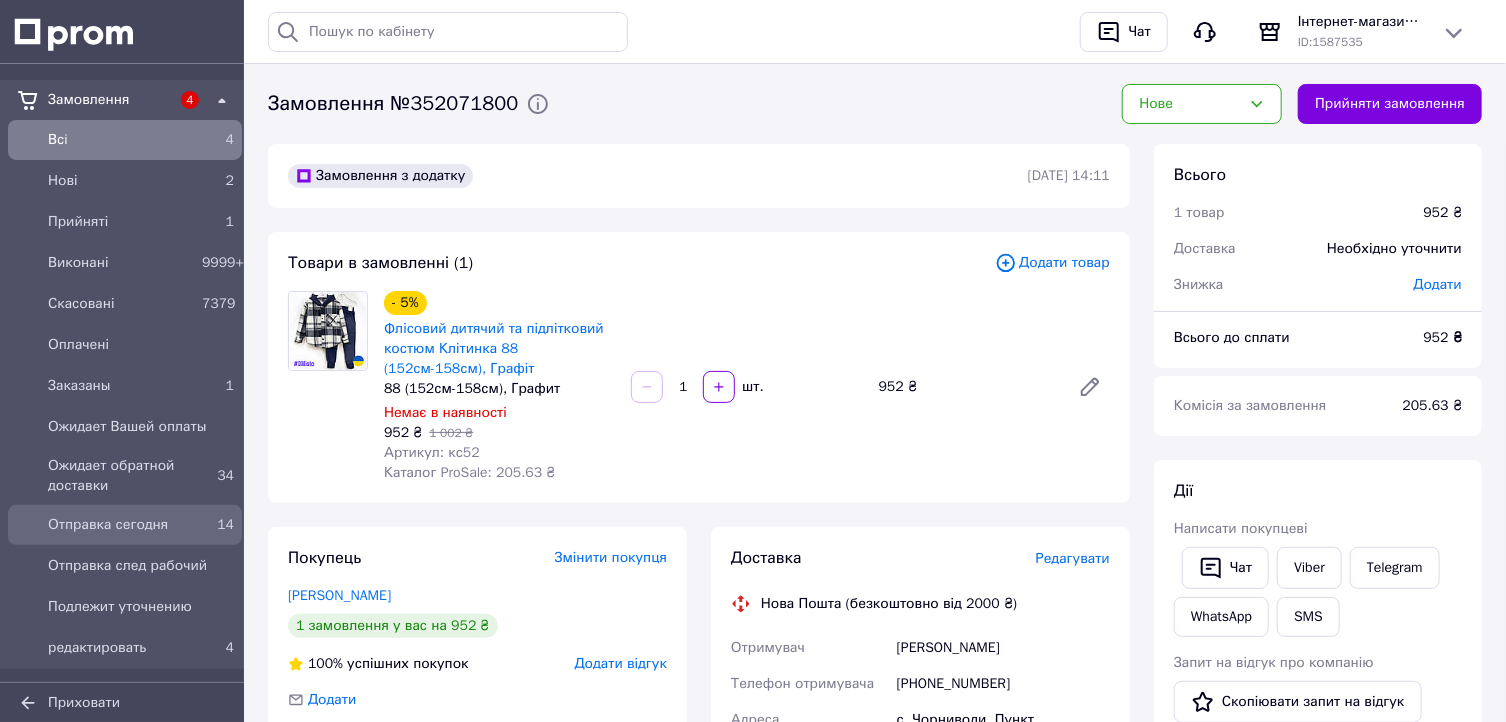 click on "Отправка сегодня" at bounding box center [121, 525] 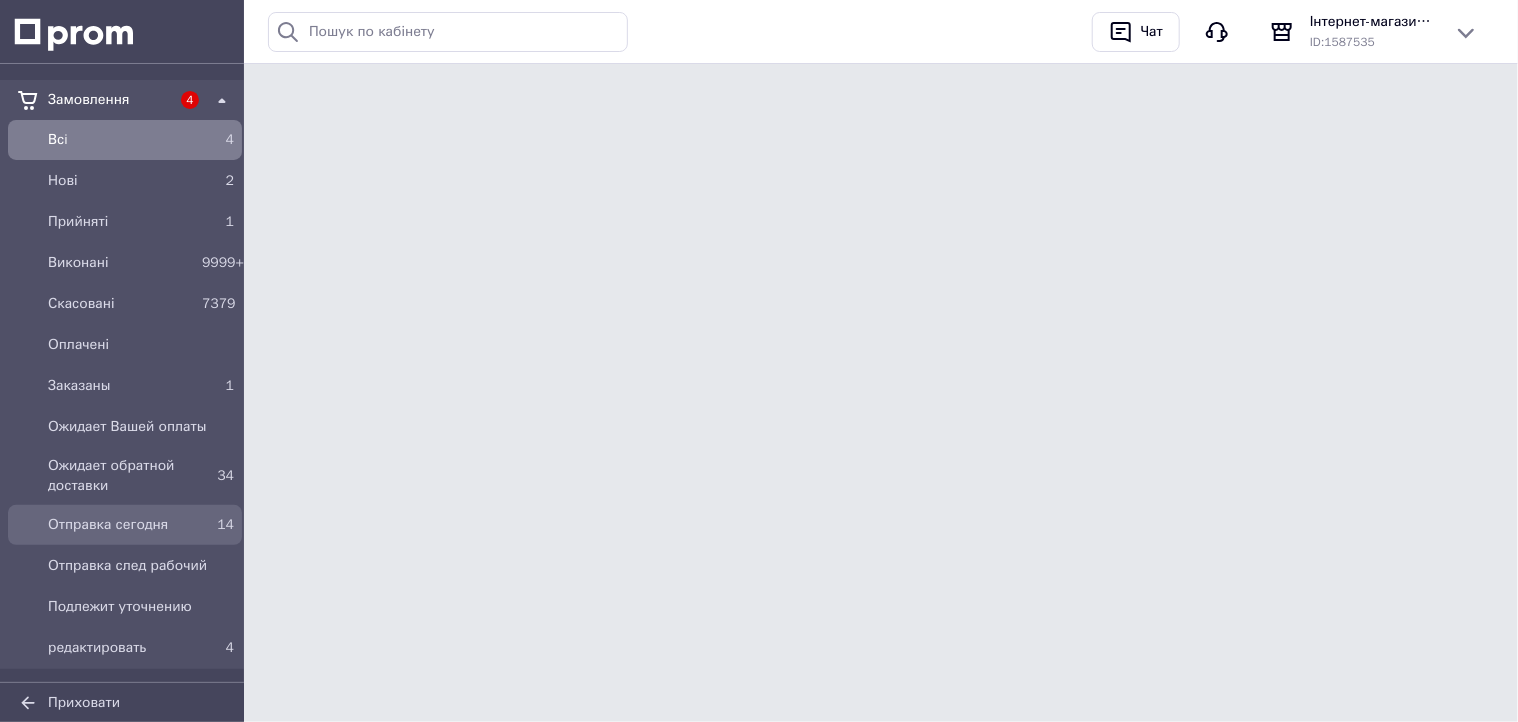 click on "Отправка сегодня" at bounding box center (121, 525) 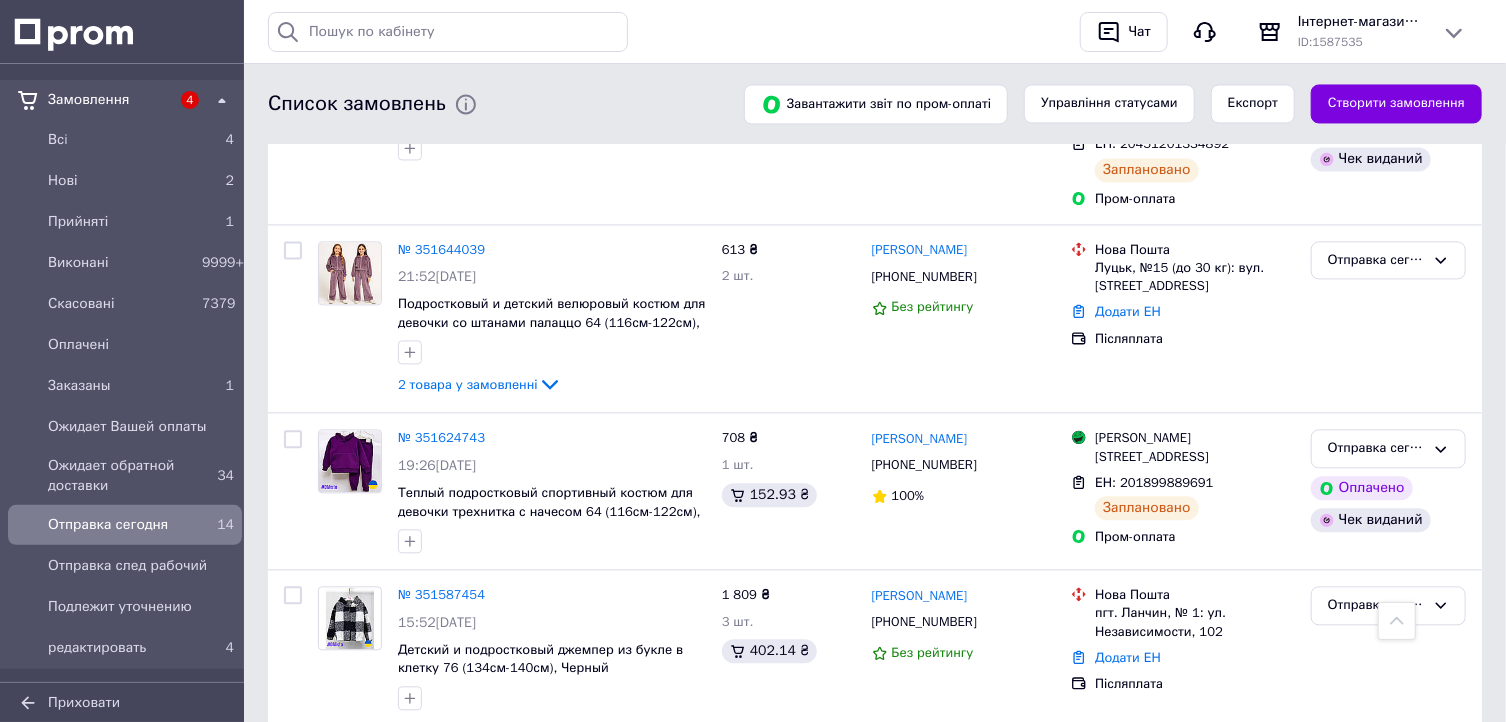 scroll, scrollTop: 1873, scrollLeft: 0, axis: vertical 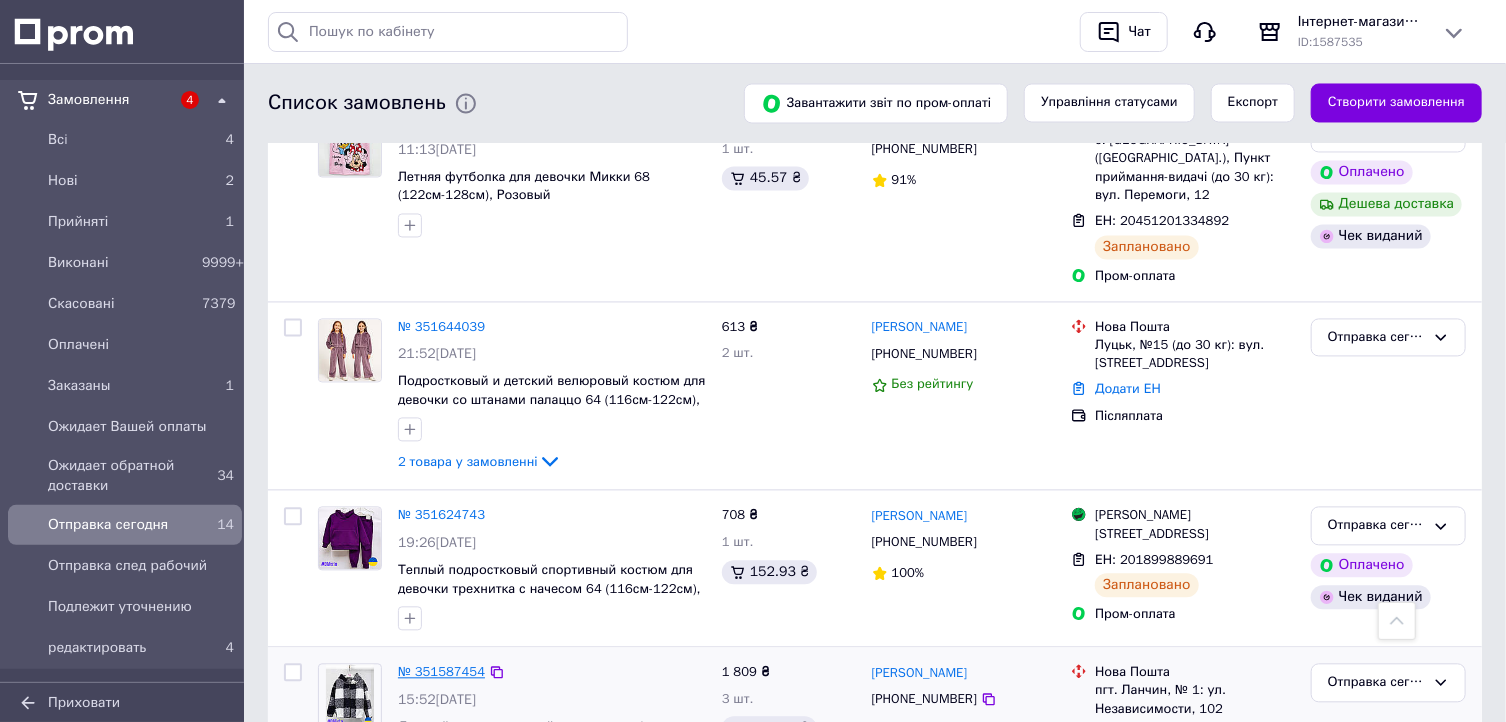 click on "№ 351587454" at bounding box center (441, 672) 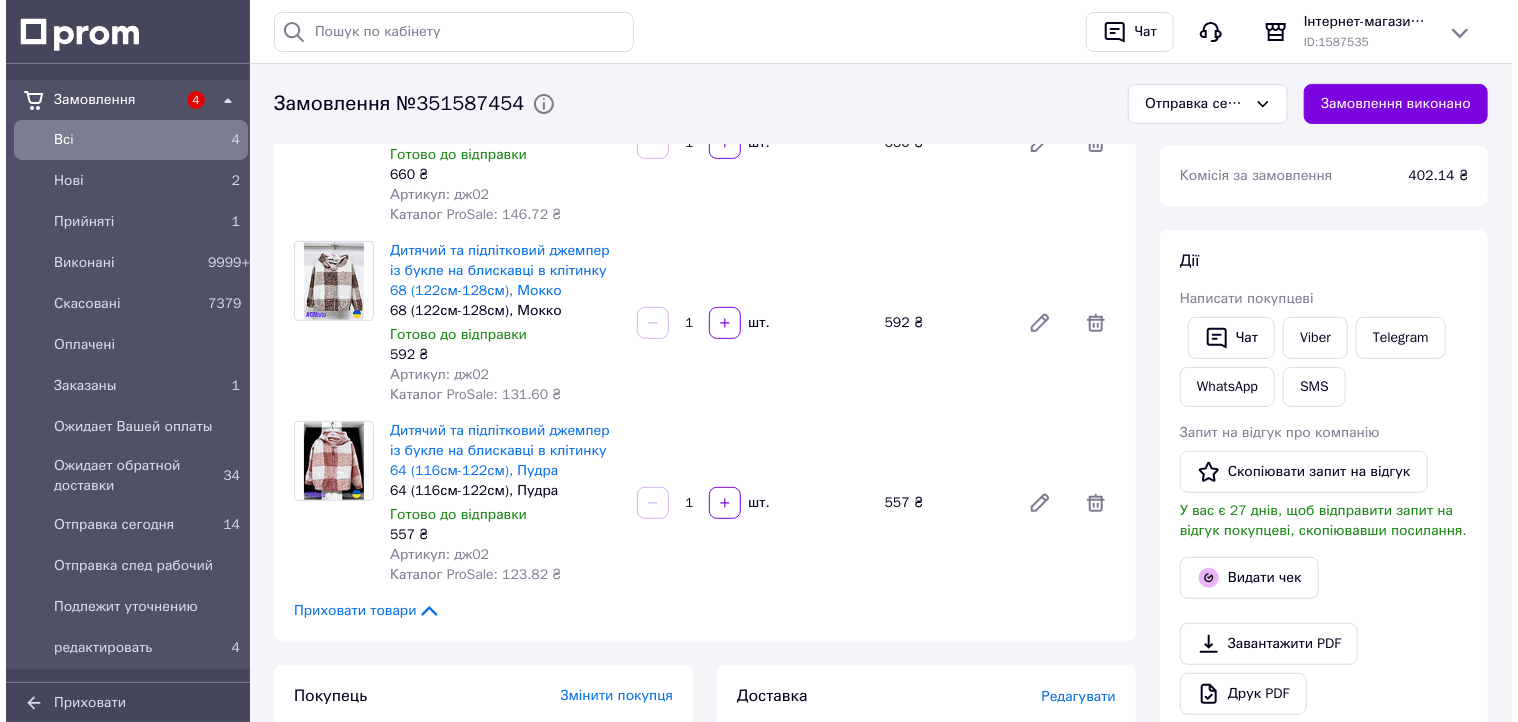 scroll, scrollTop: 320, scrollLeft: 0, axis: vertical 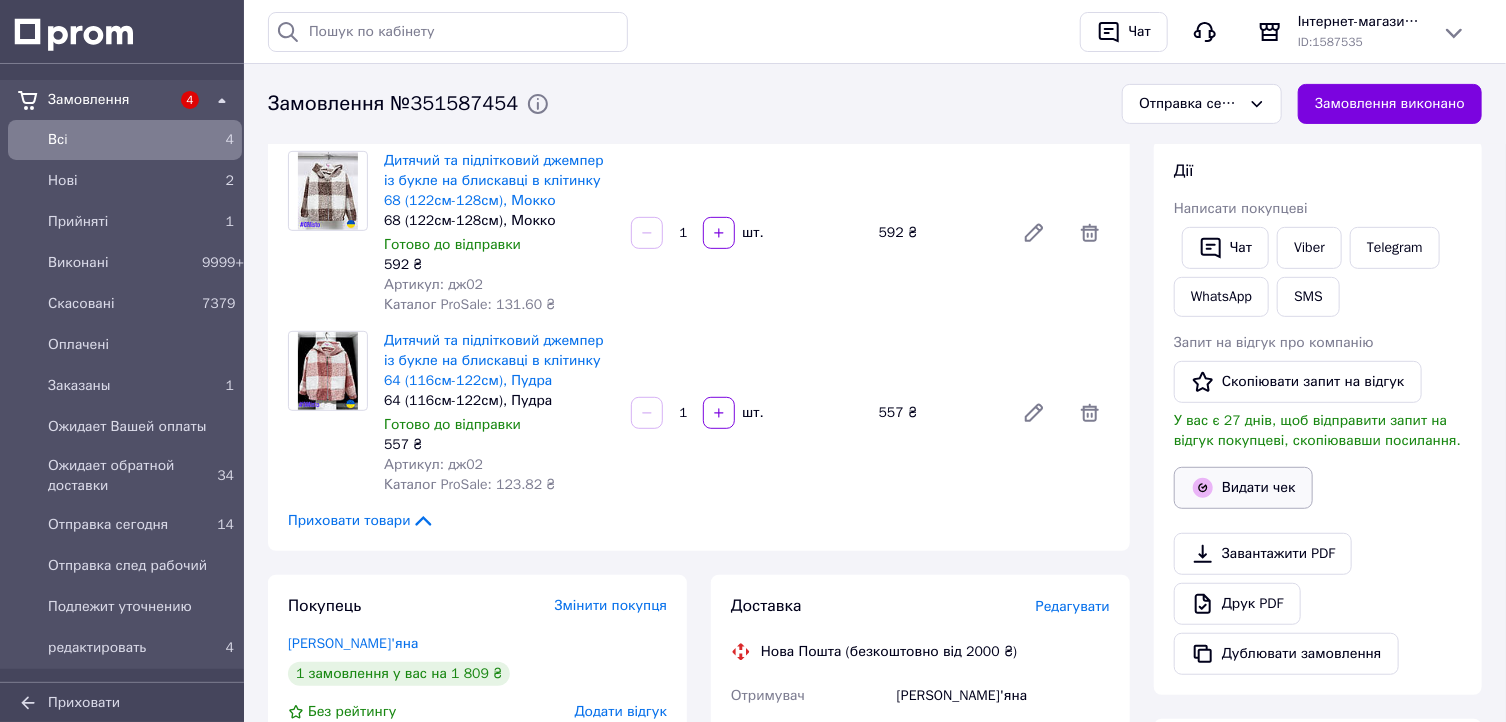 click on "Видати чек" at bounding box center (1243, 488) 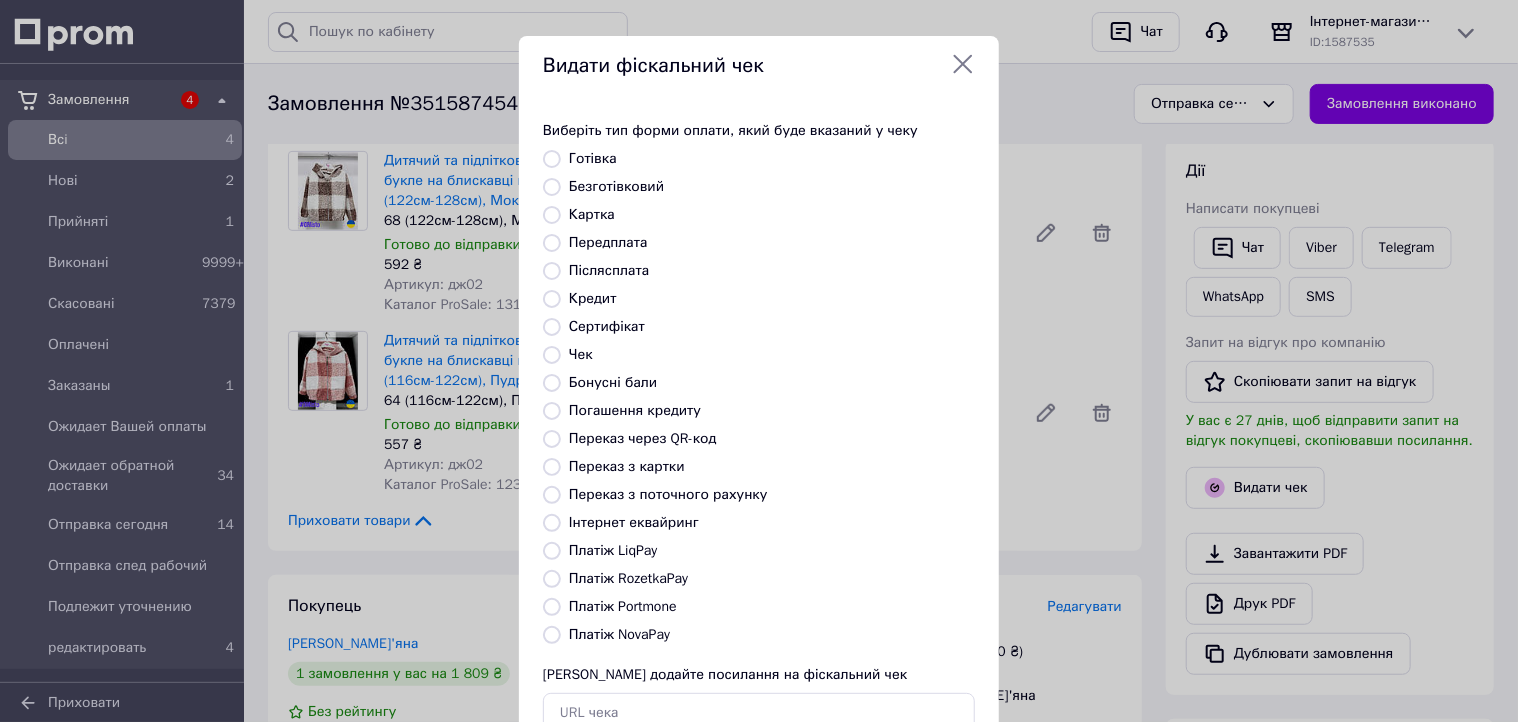 click on "Платіж NovaPay" at bounding box center (619, 634) 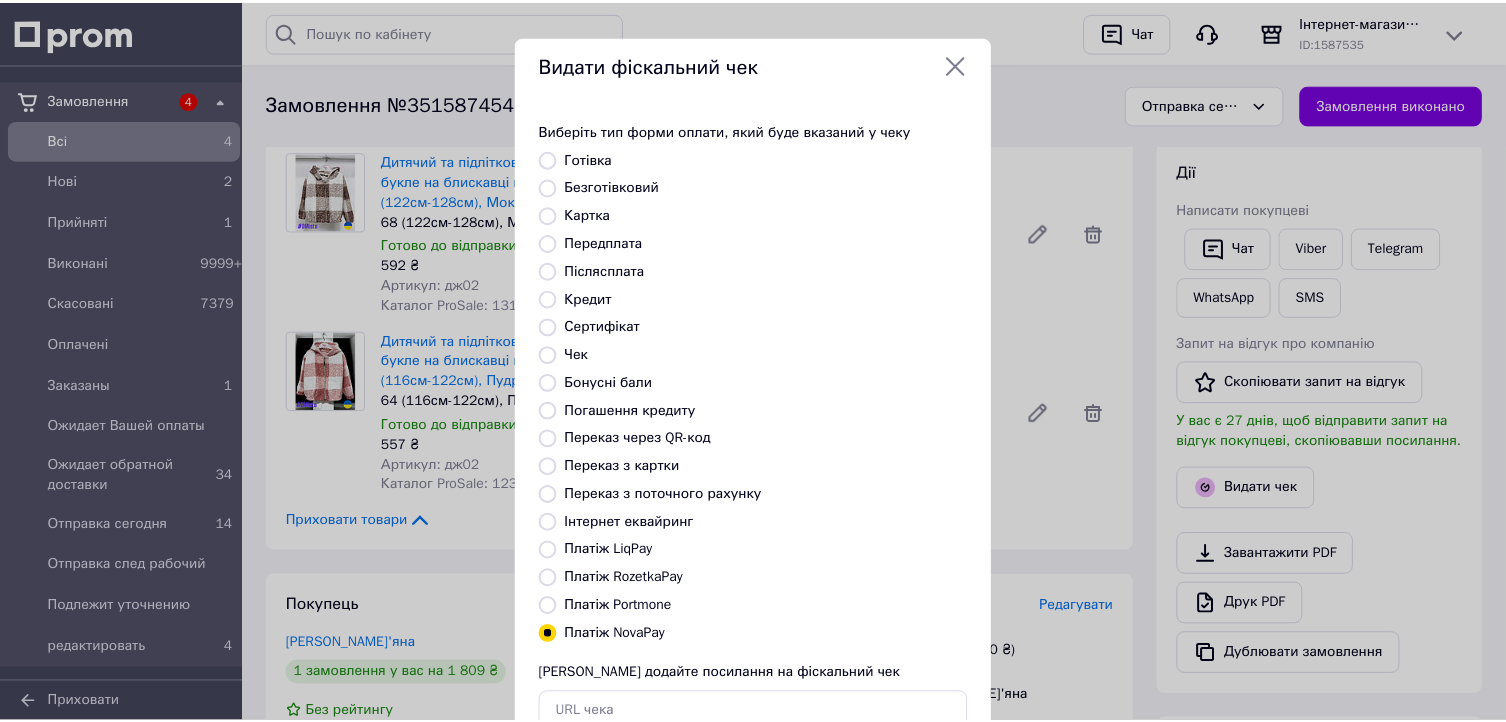 scroll, scrollTop: 136, scrollLeft: 0, axis: vertical 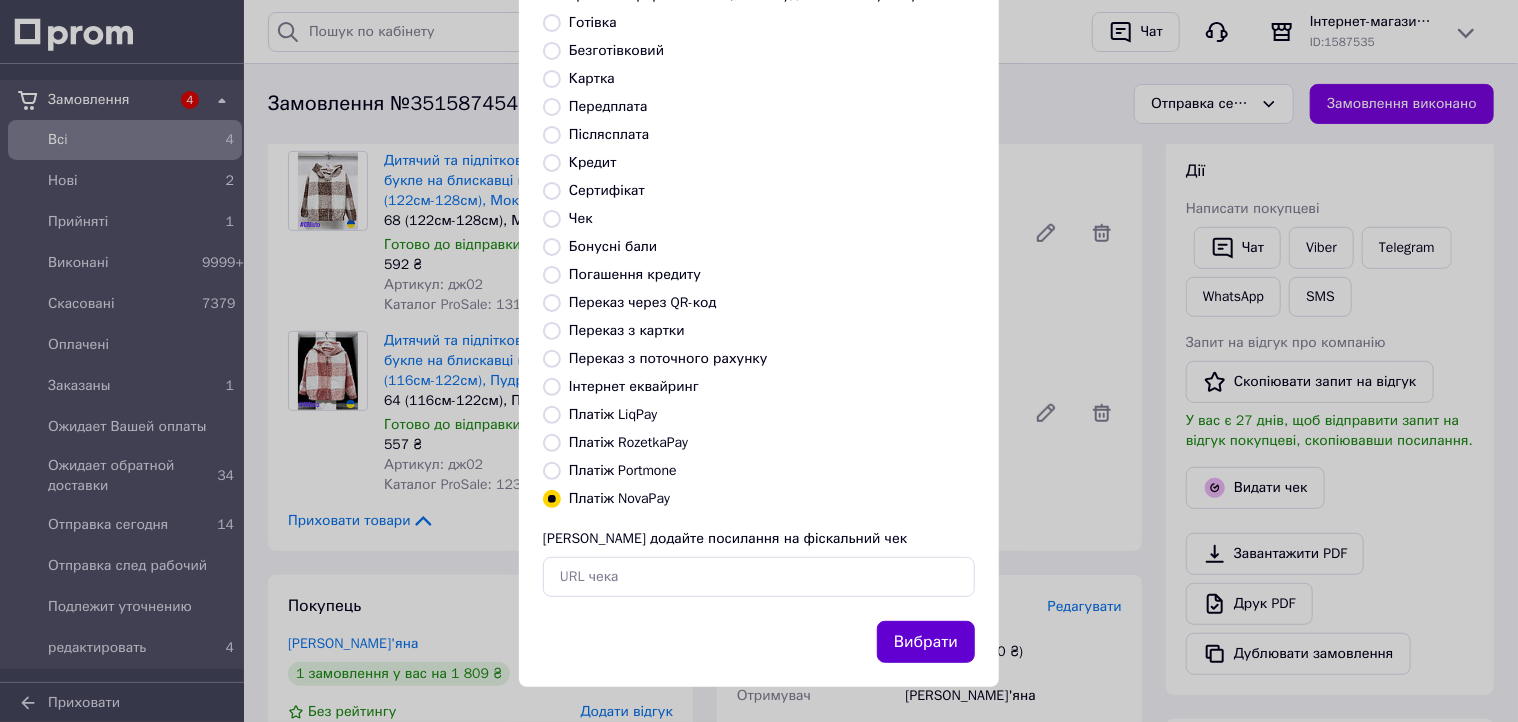 click on "Вибрати" at bounding box center (926, 642) 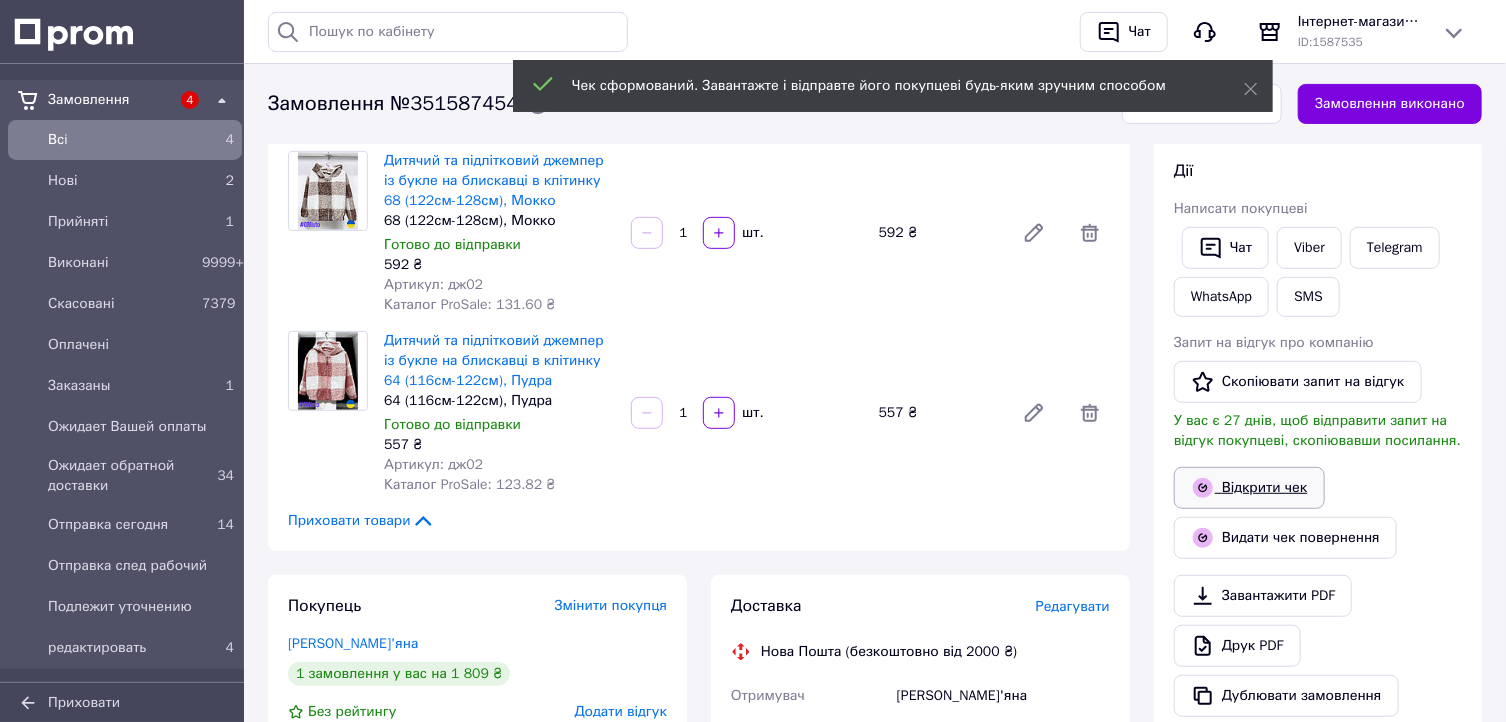 click on "Відкрити чек" at bounding box center (1249, 488) 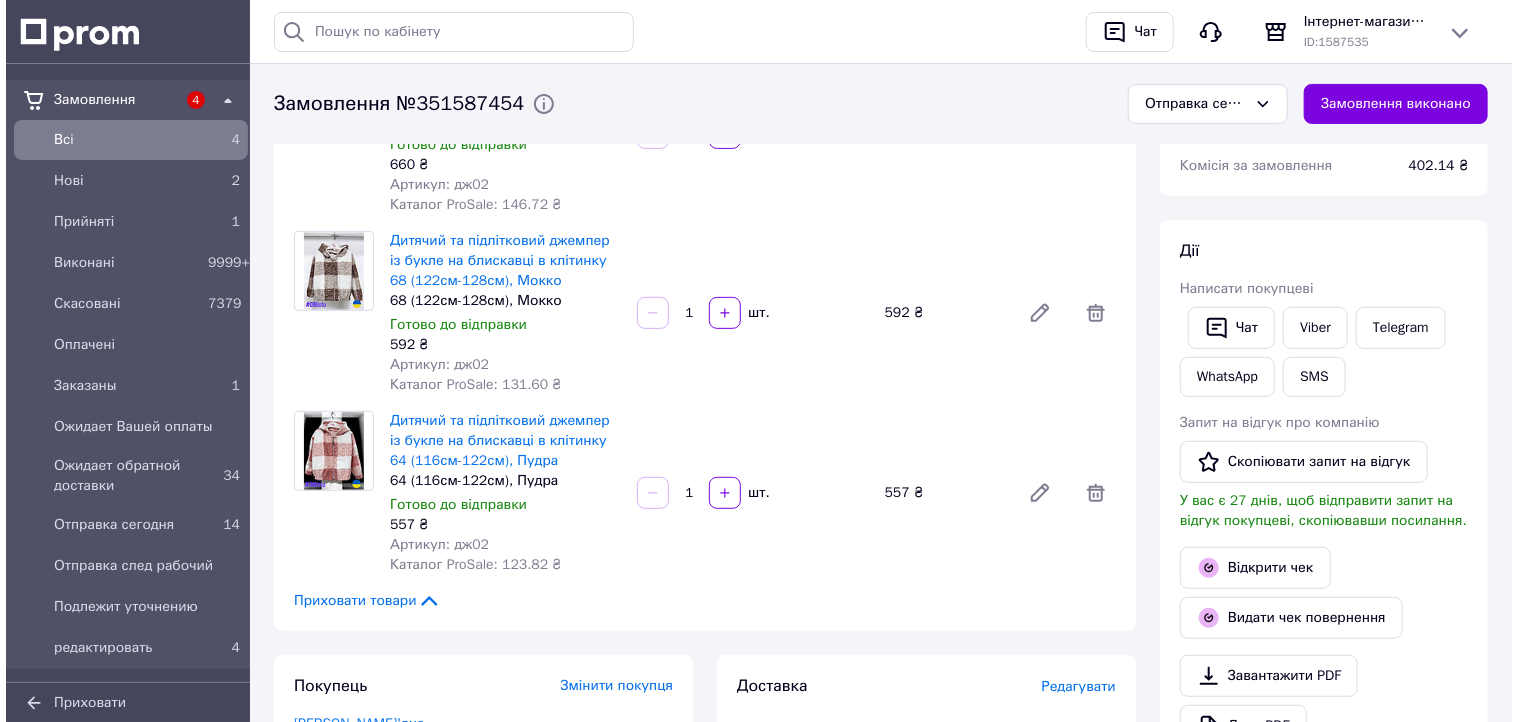 scroll, scrollTop: 400, scrollLeft: 0, axis: vertical 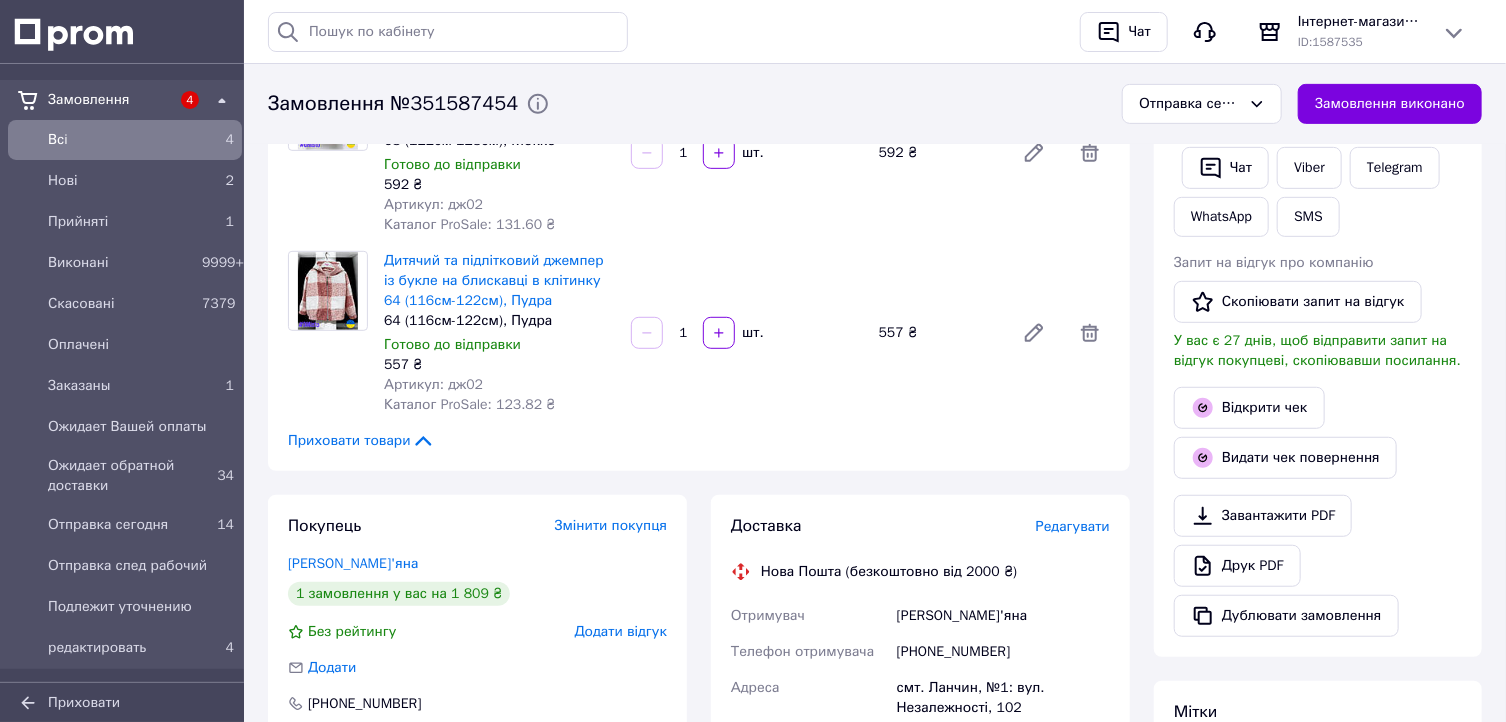 click on "Редагувати" at bounding box center (1073, 526) 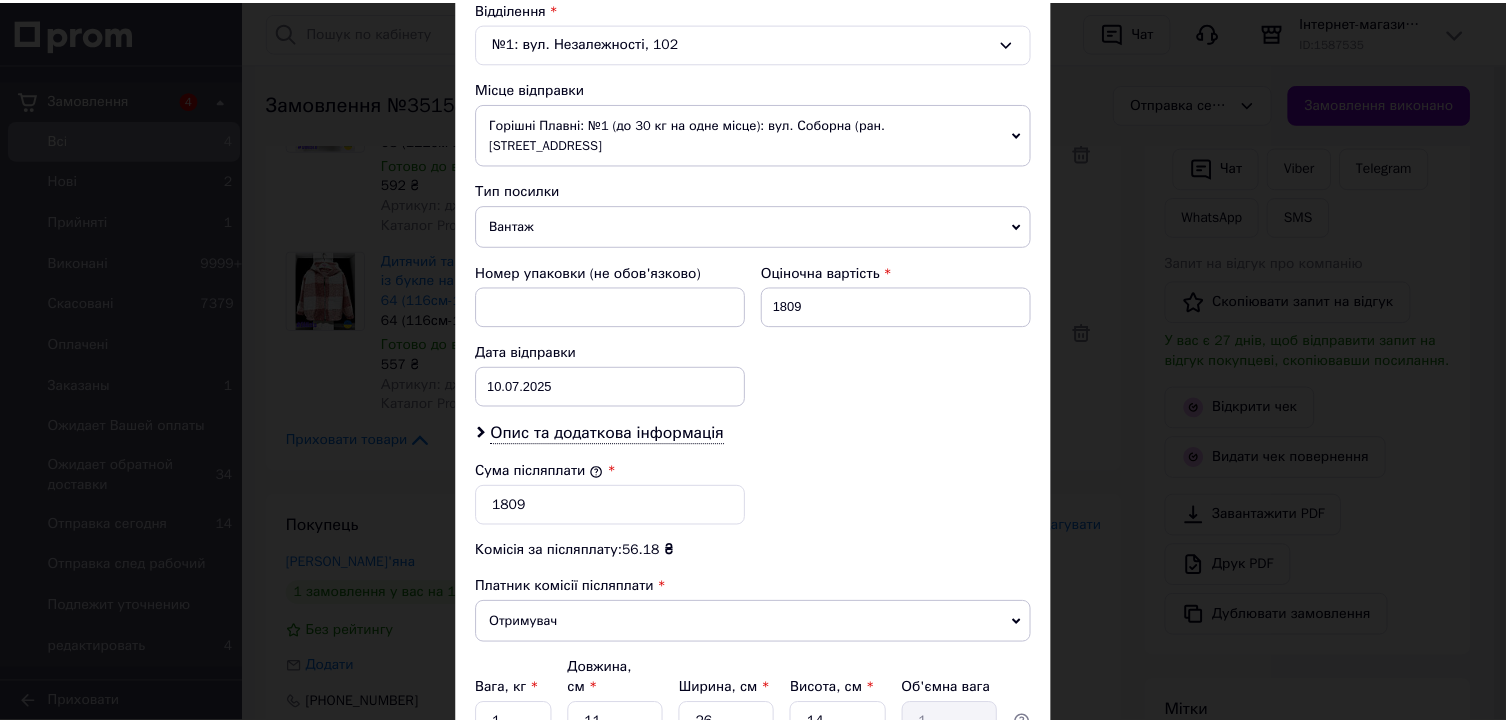 scroll, scrollTop: 797, scrollLeft: 0, axis: vertical 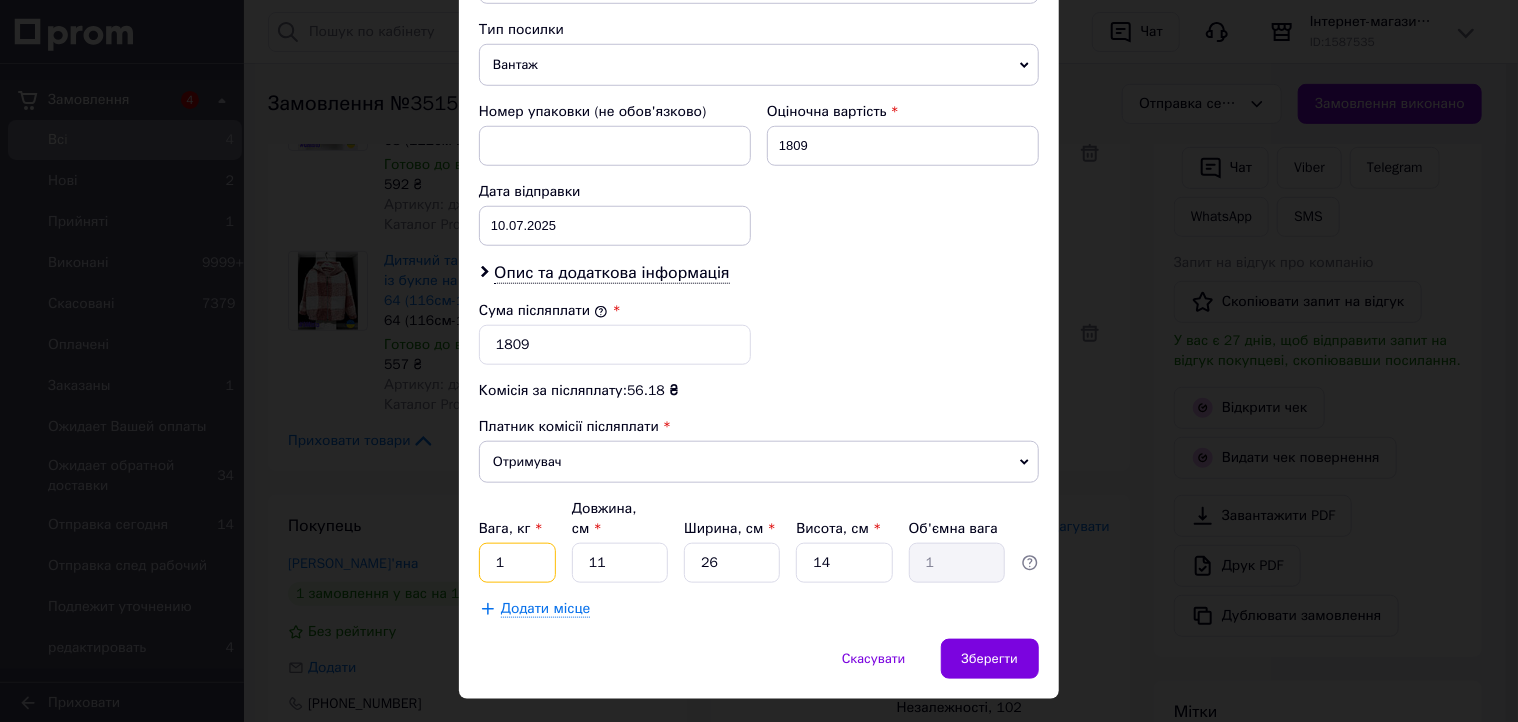 drag, startPoint x: 508, startPoint y: 516, endPoint x: 488, endPoint y: 515, distance: 20.024984 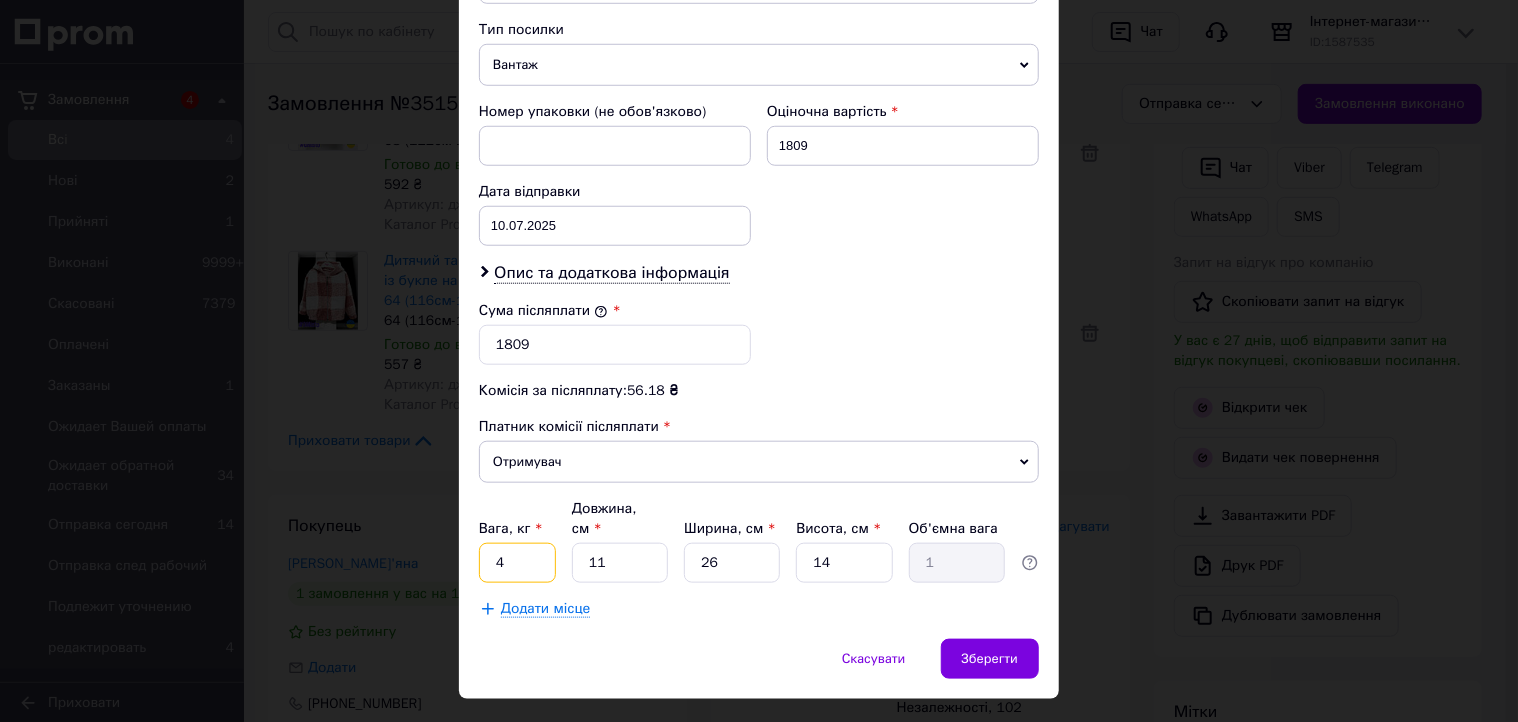 type on "4" 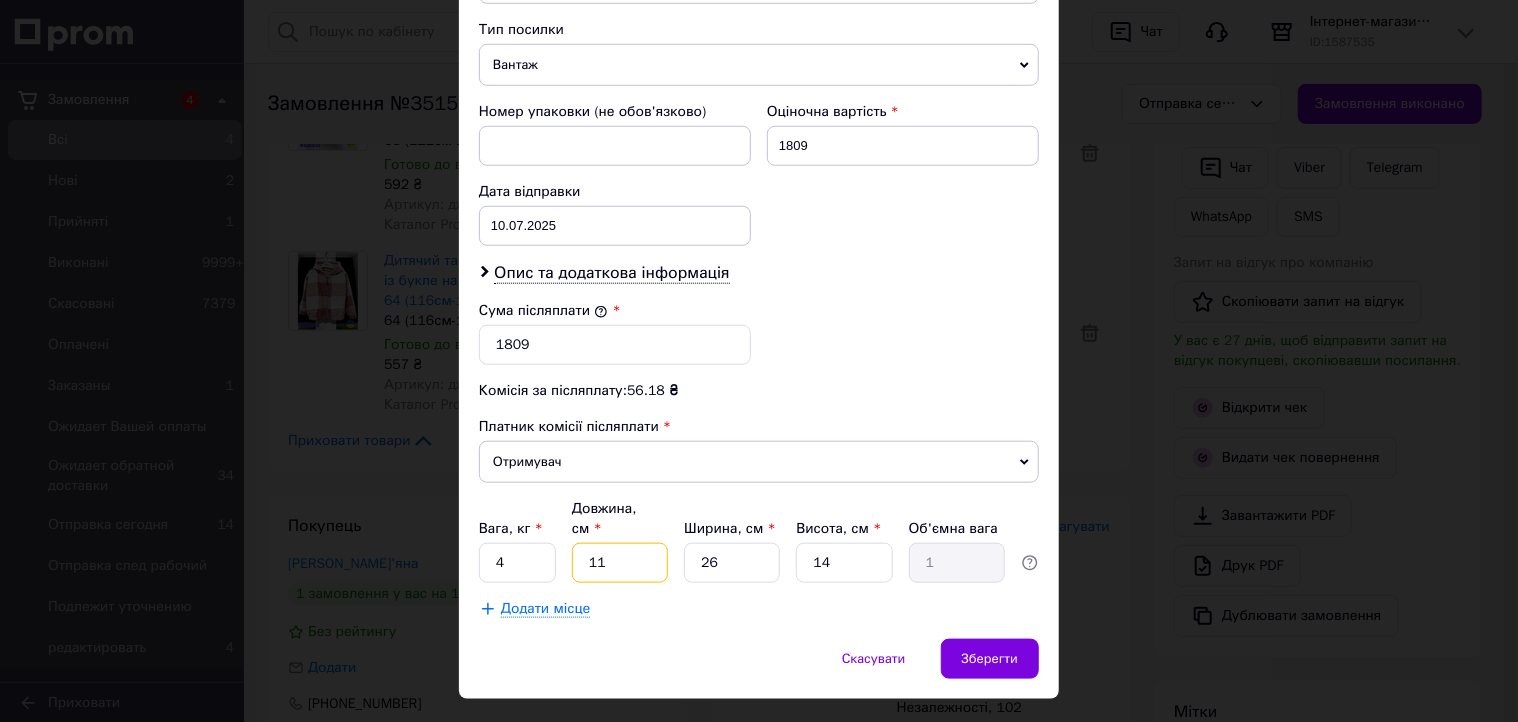 drag, startPoint x: 616, startPoint y: 520, endPoint x: 578, endPoint y: 518, distance: 38.052597 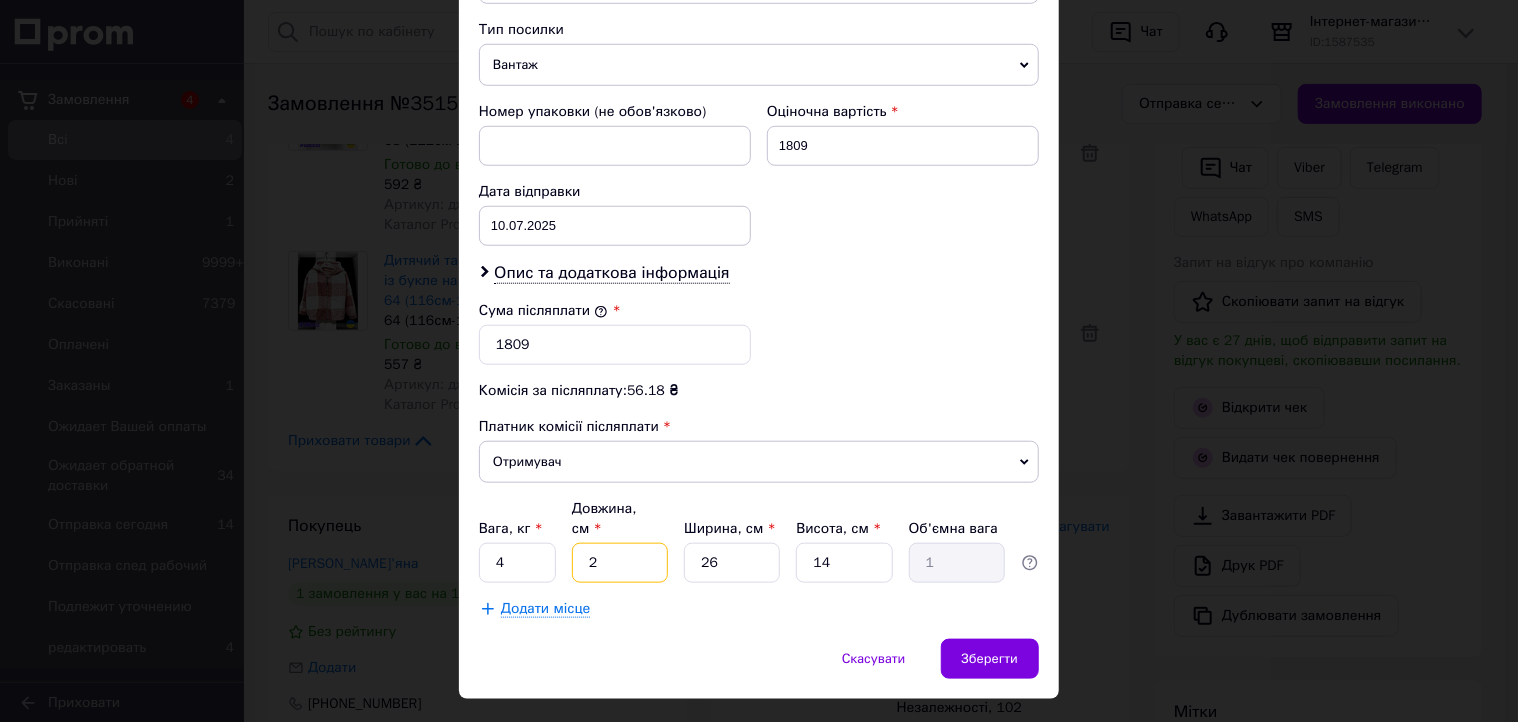 type on "0.18" 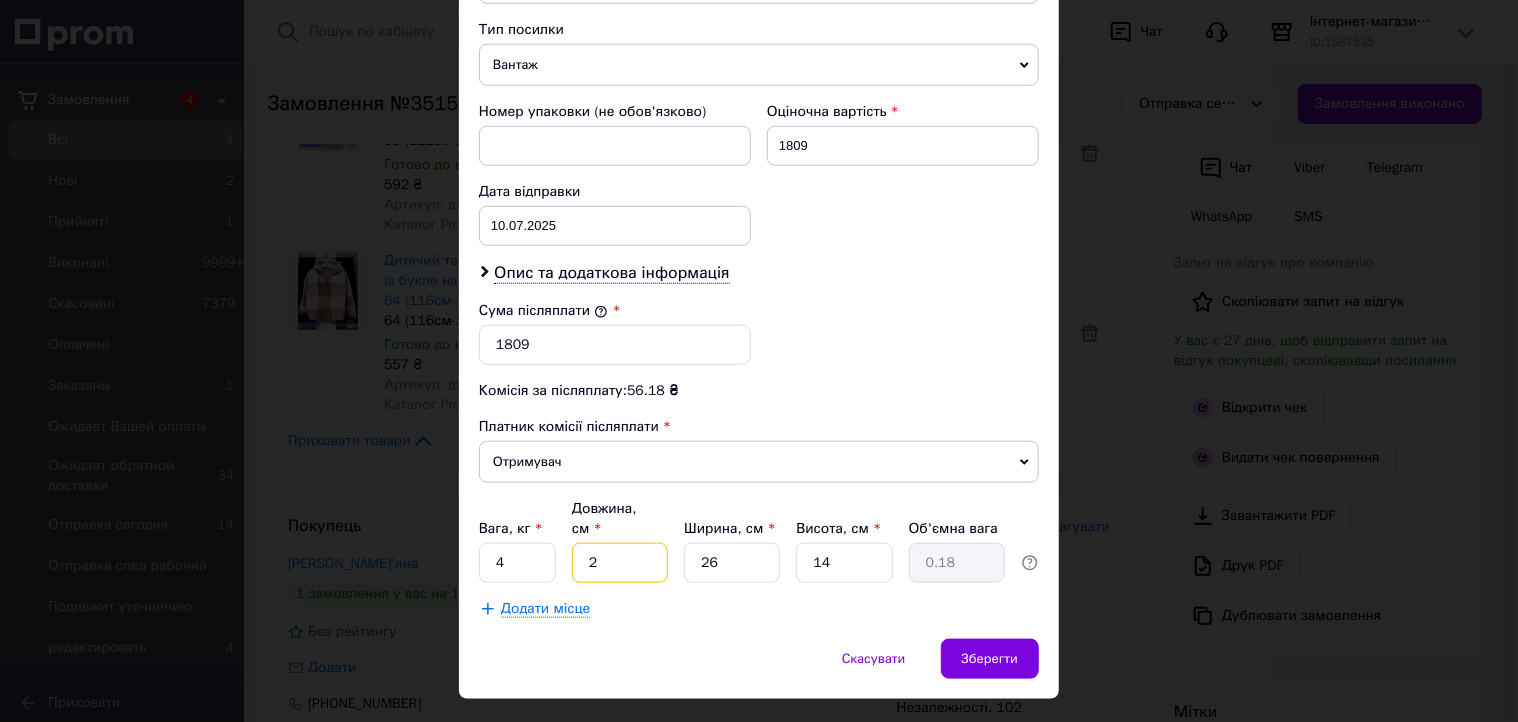 type on "25" 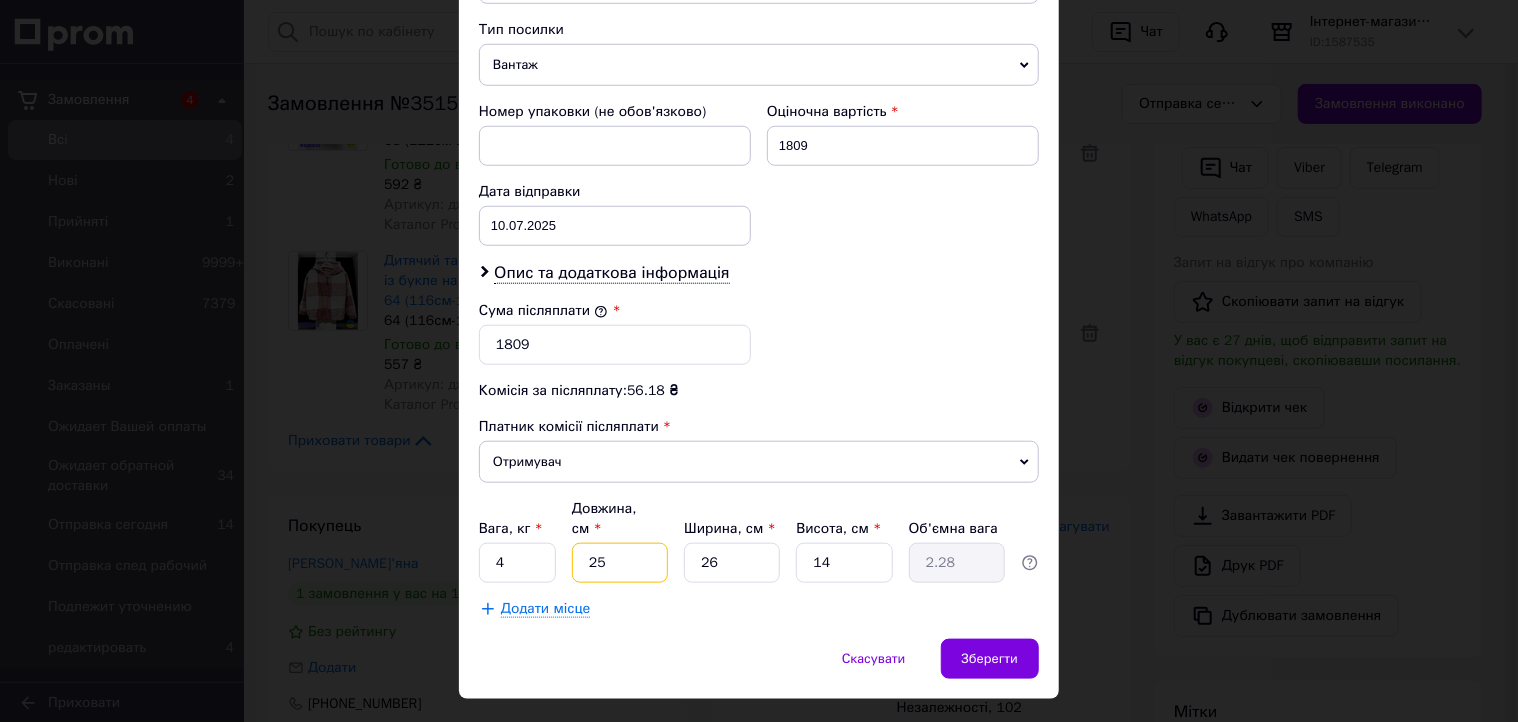 type on "25" 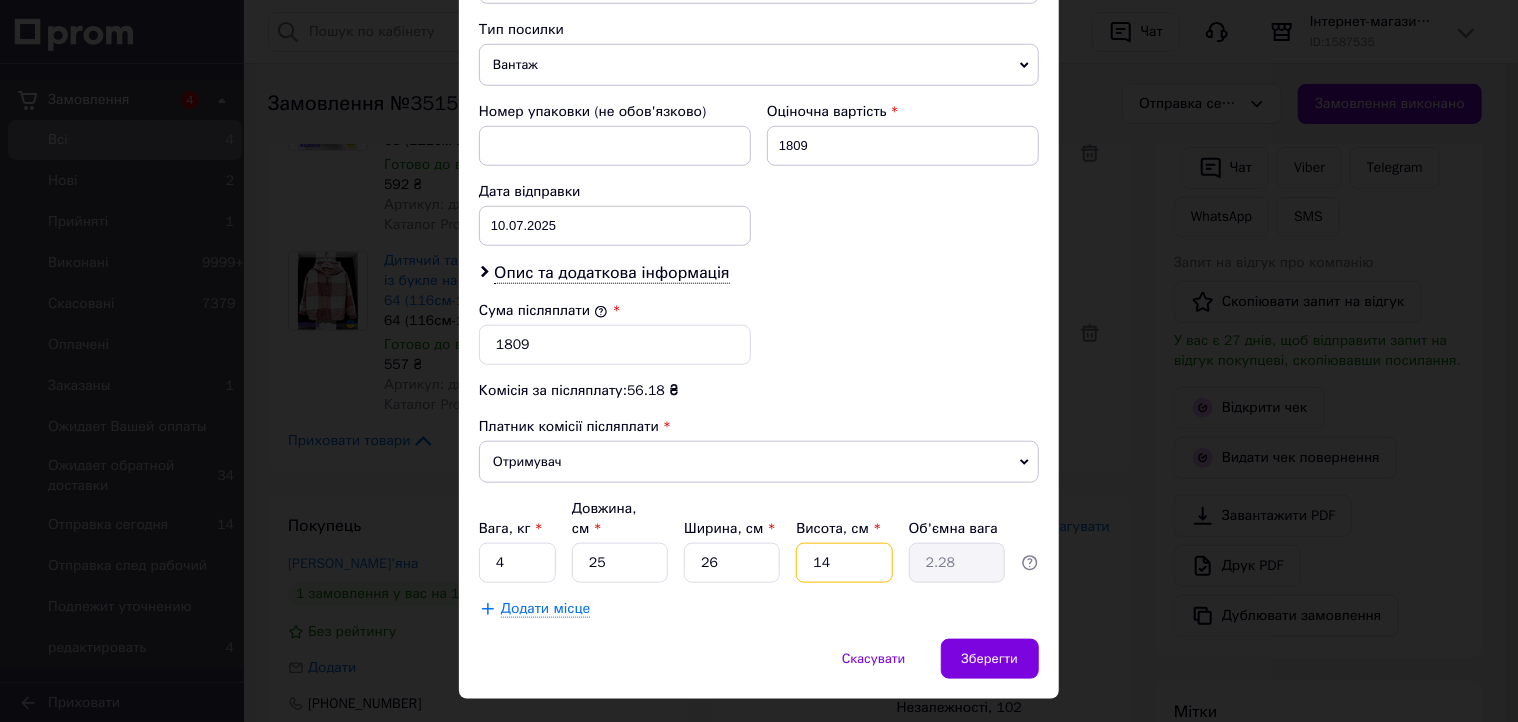drag, startPoint x: 839, startPoint y: 518, endPoint x: 808, endPoint y: 505, distance: 33.61547 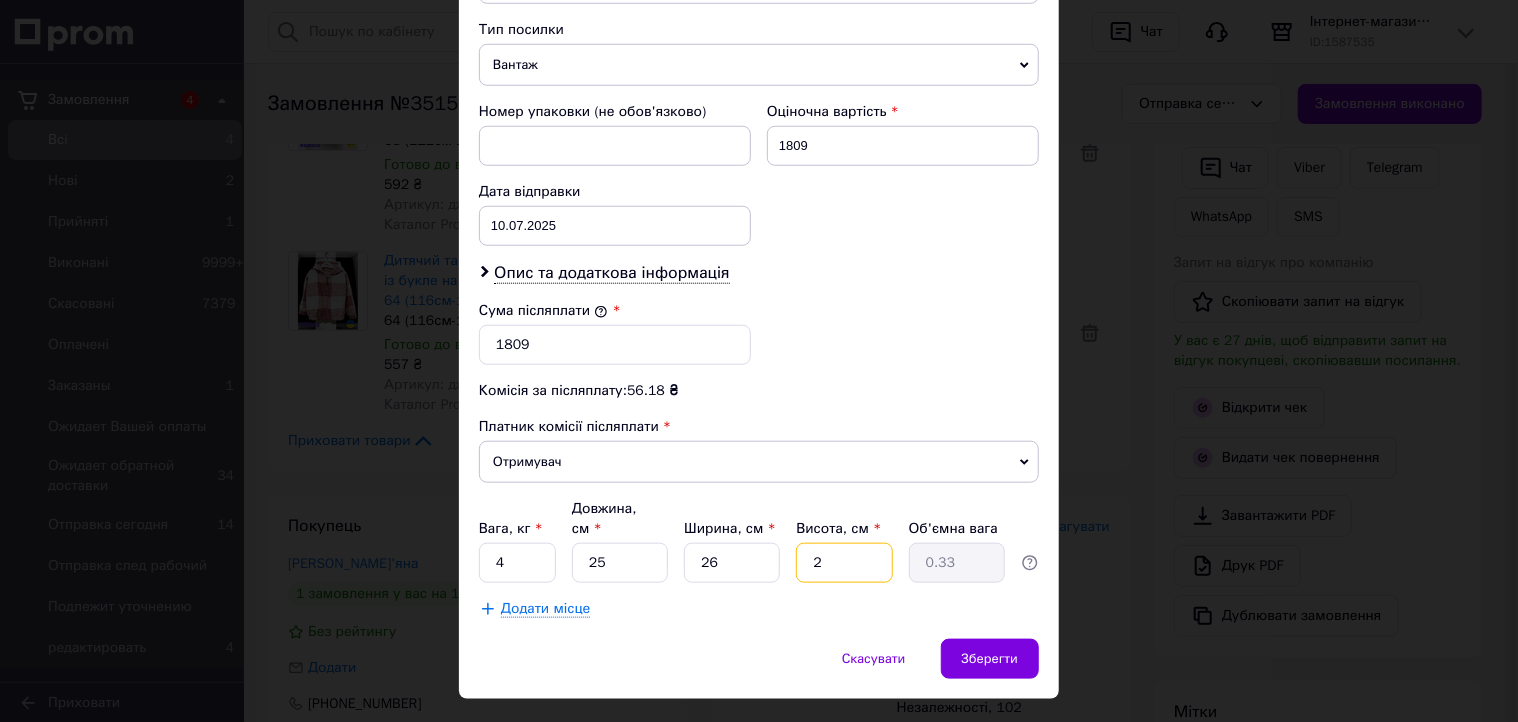type on "25" 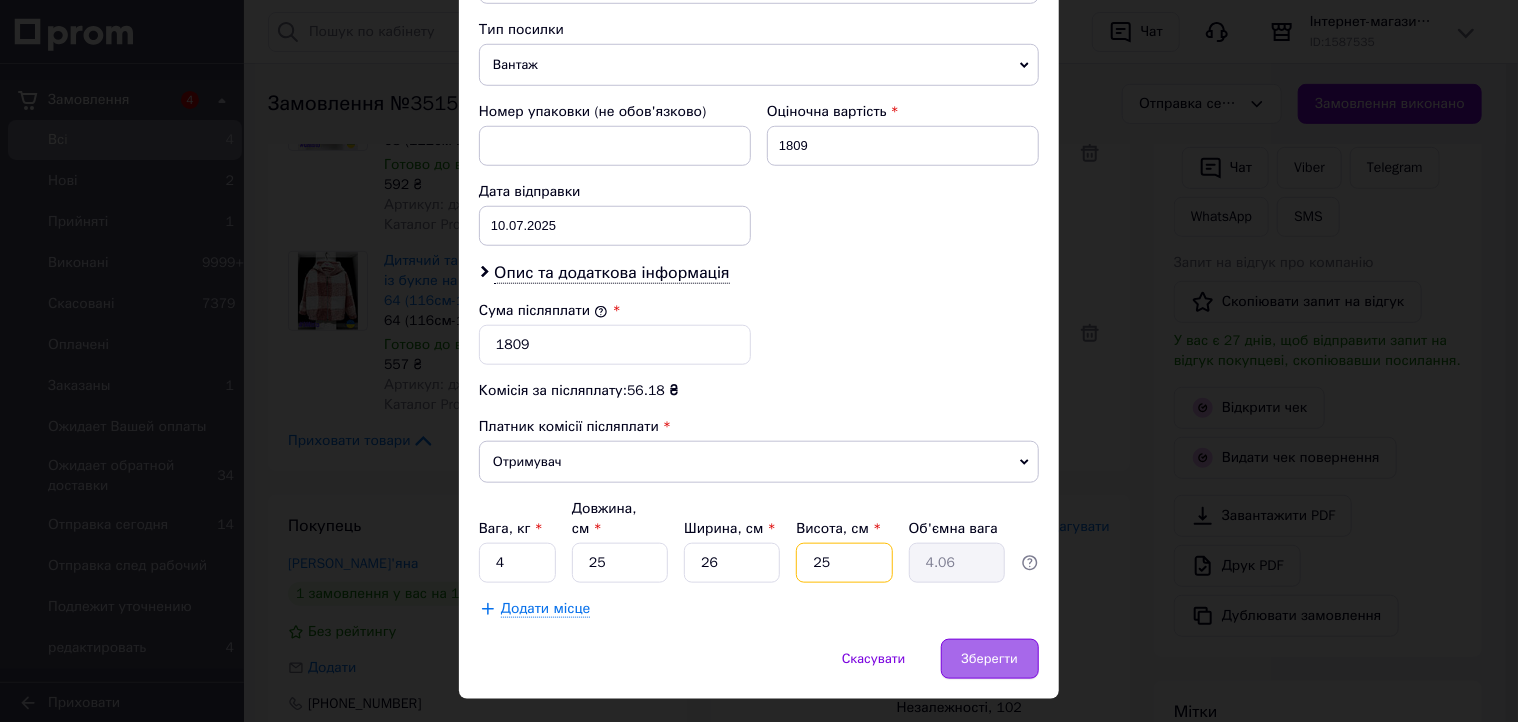 type on "25" 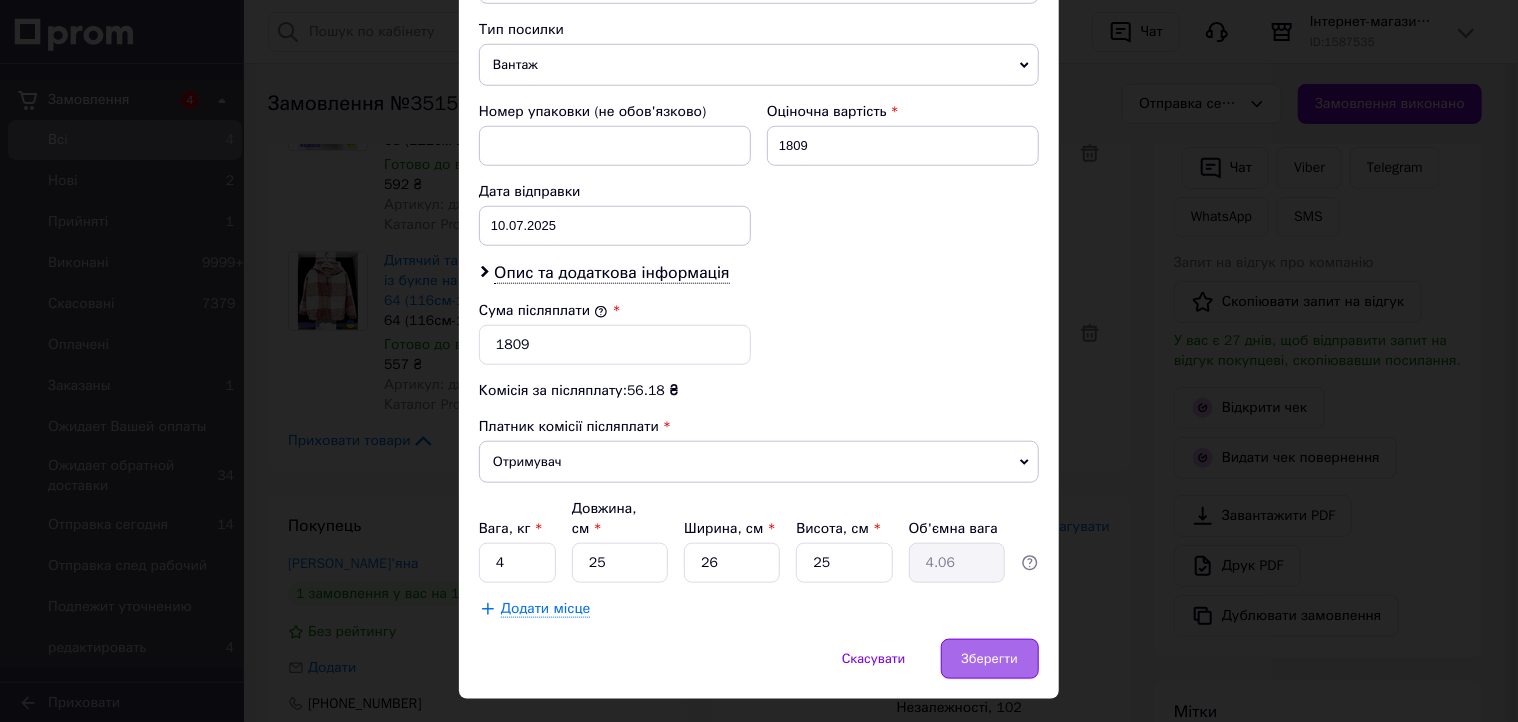 click on "Зберегти" at bounding box center (990, 659) 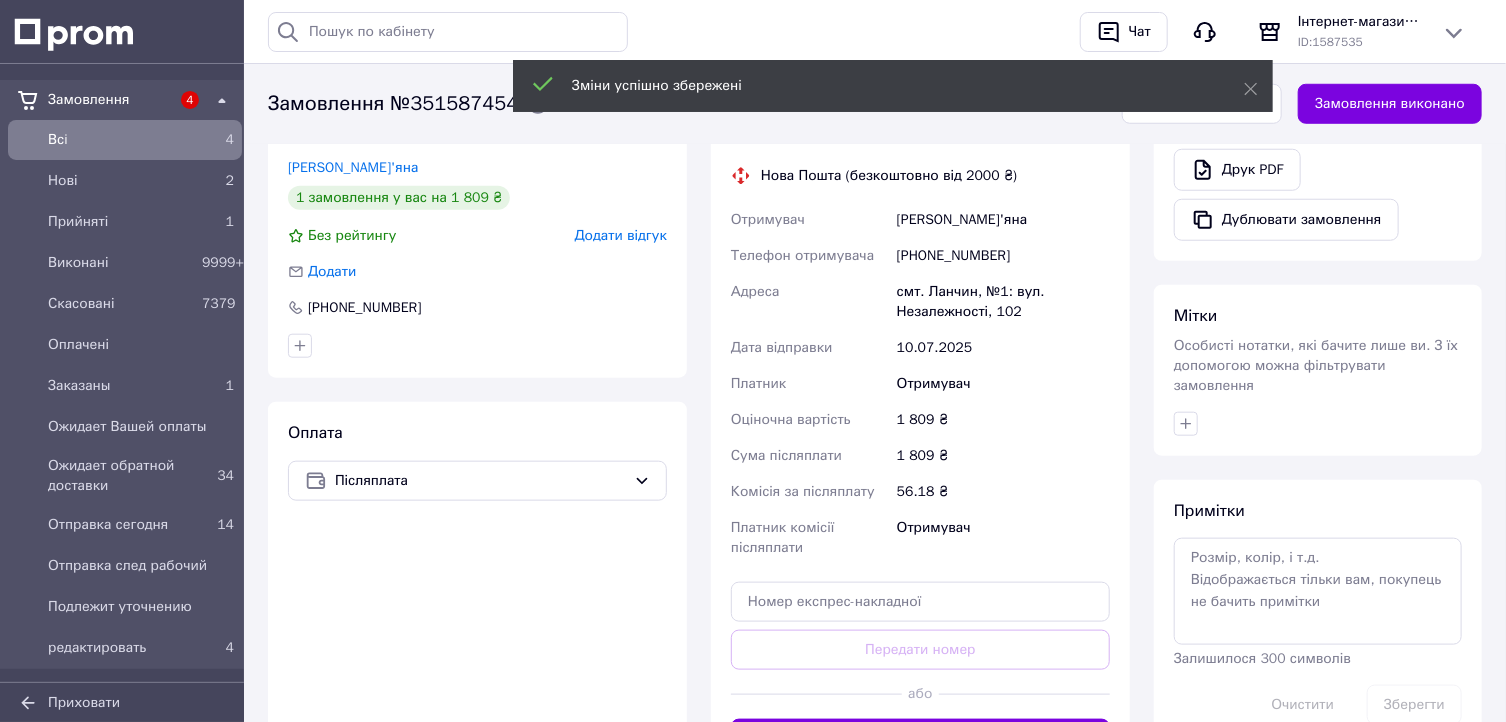scroll, scrollTop: 880, scrollLeft: 0, axis: vertical 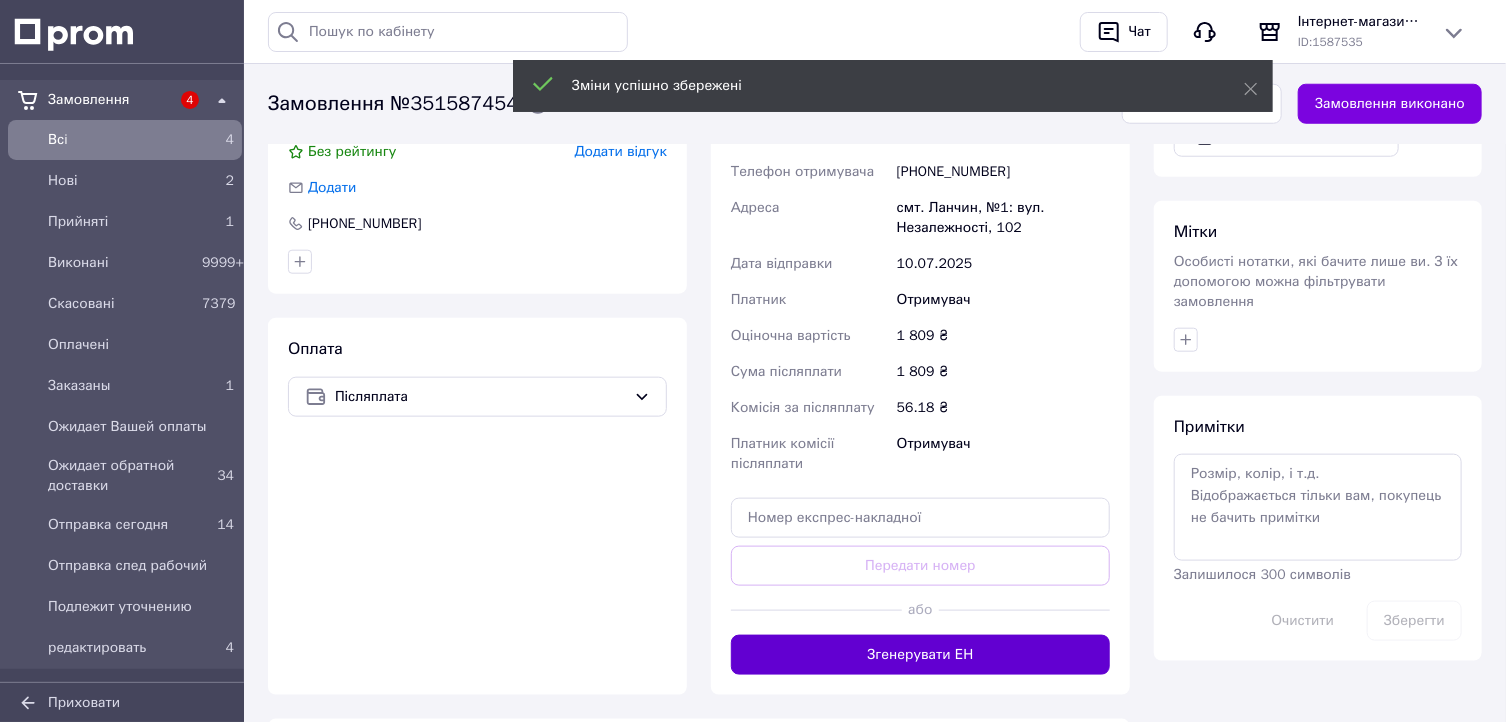 click on "Згенерувати ЕН" at bounding box center (920, 655) 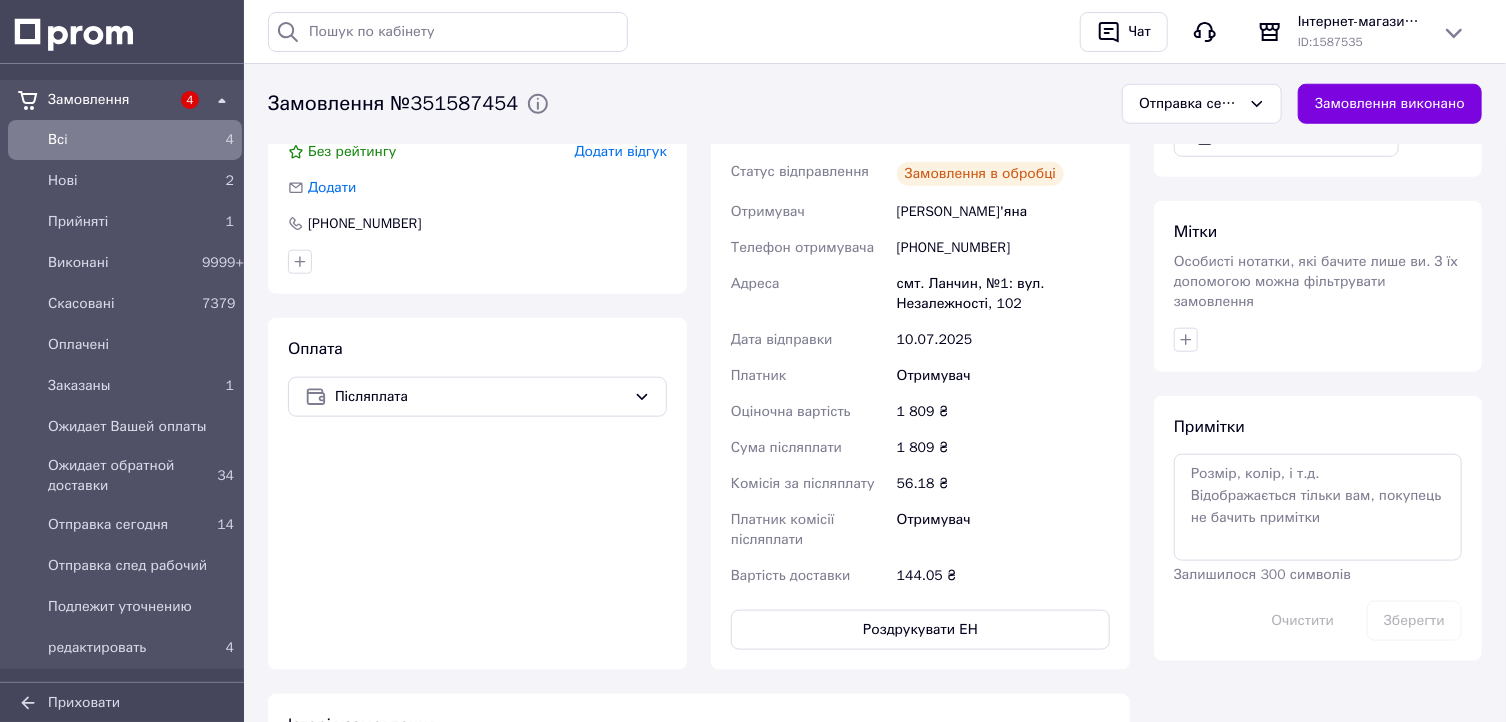 scroll, scrollTop: 800, scrollLeft: 0, axis: vertical 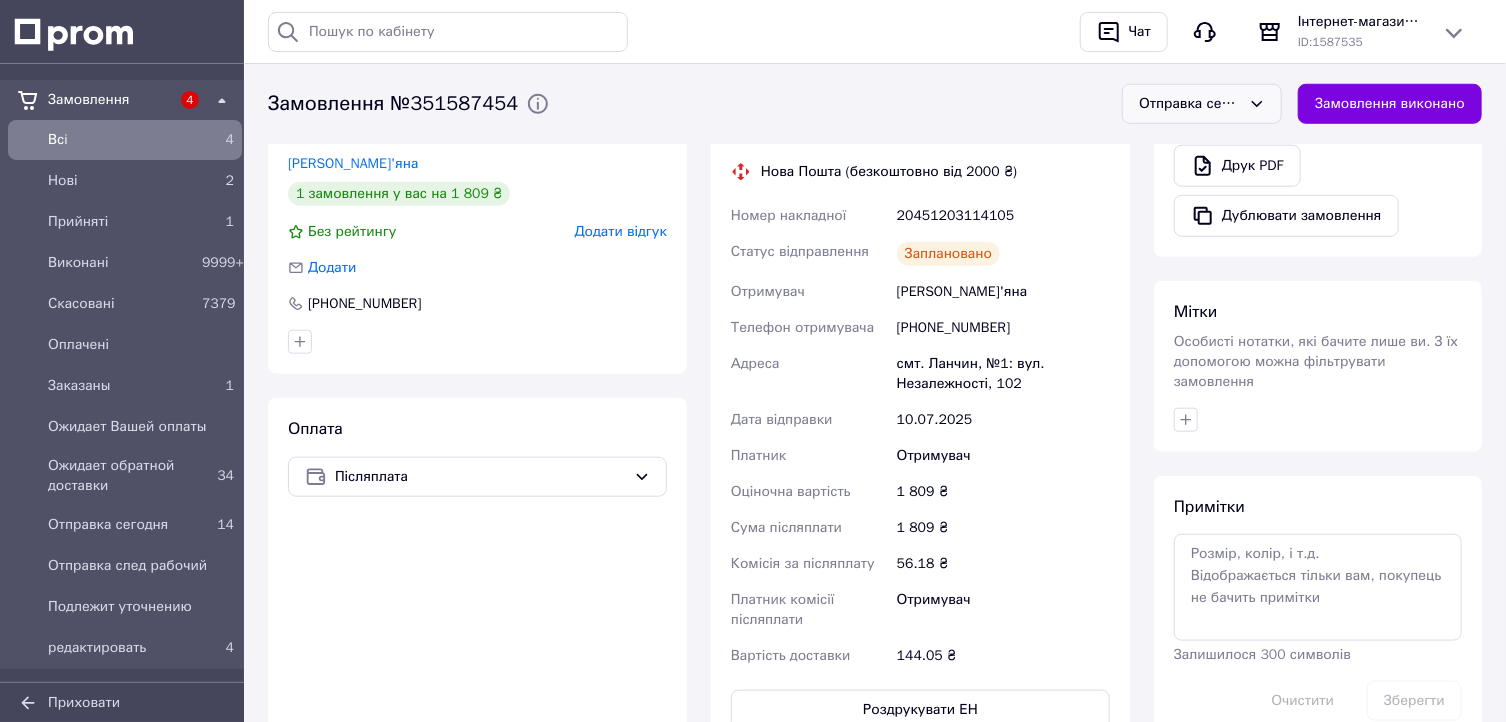 click on "Отправка сегодня" at bounding box center (1190, 104) 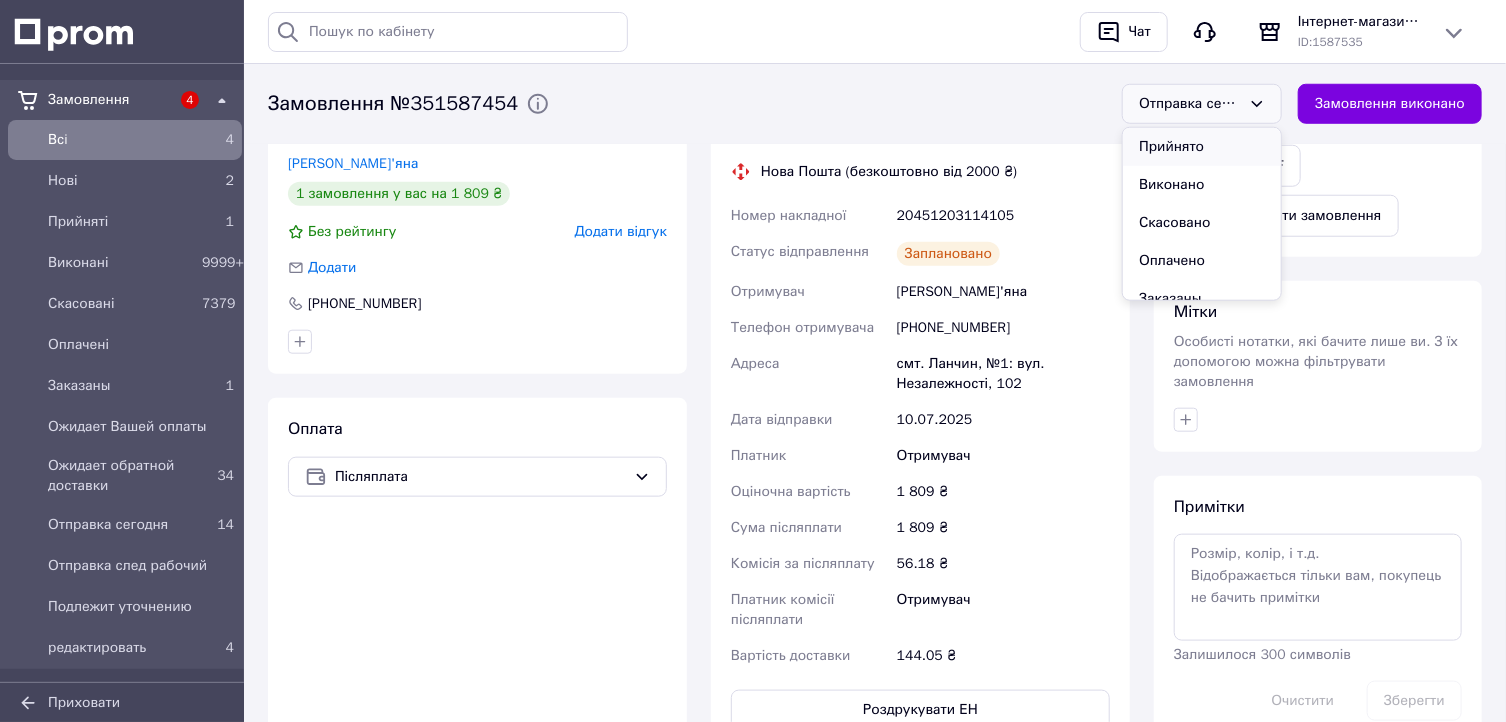 click on "Прийнято" at bounding box center (1202, 147) 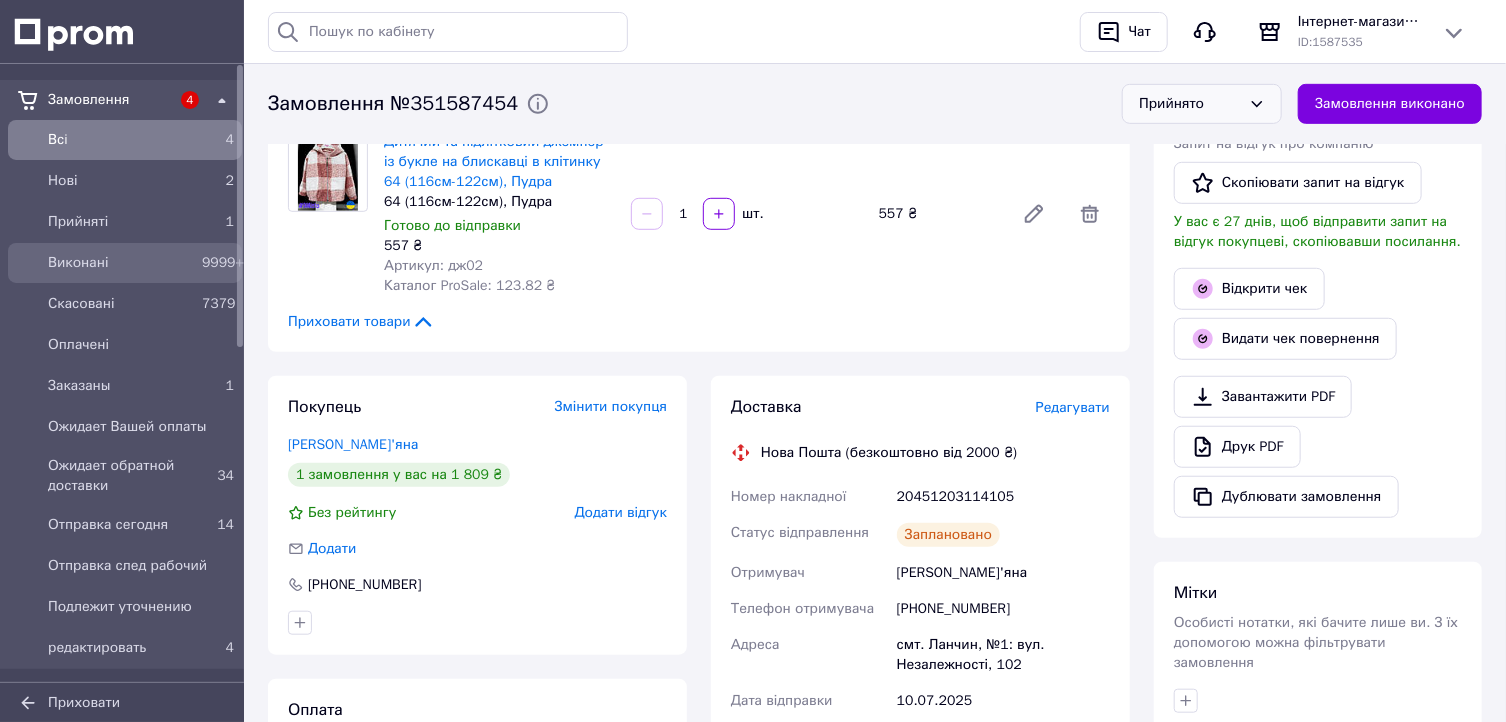 scroll, scrollTop: 480, scrollLeft: 0, axis: vertical 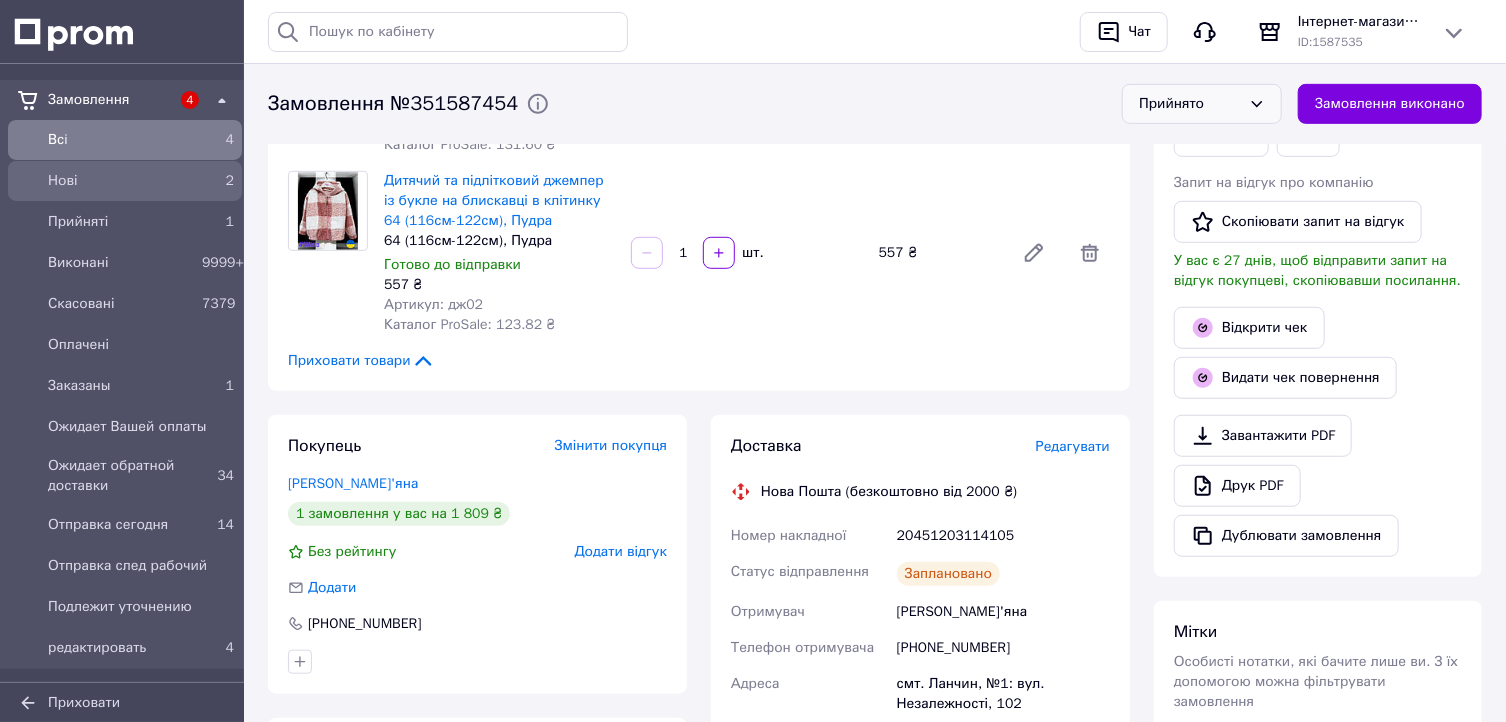 click on "Нові" at bounding box center [121, 181] 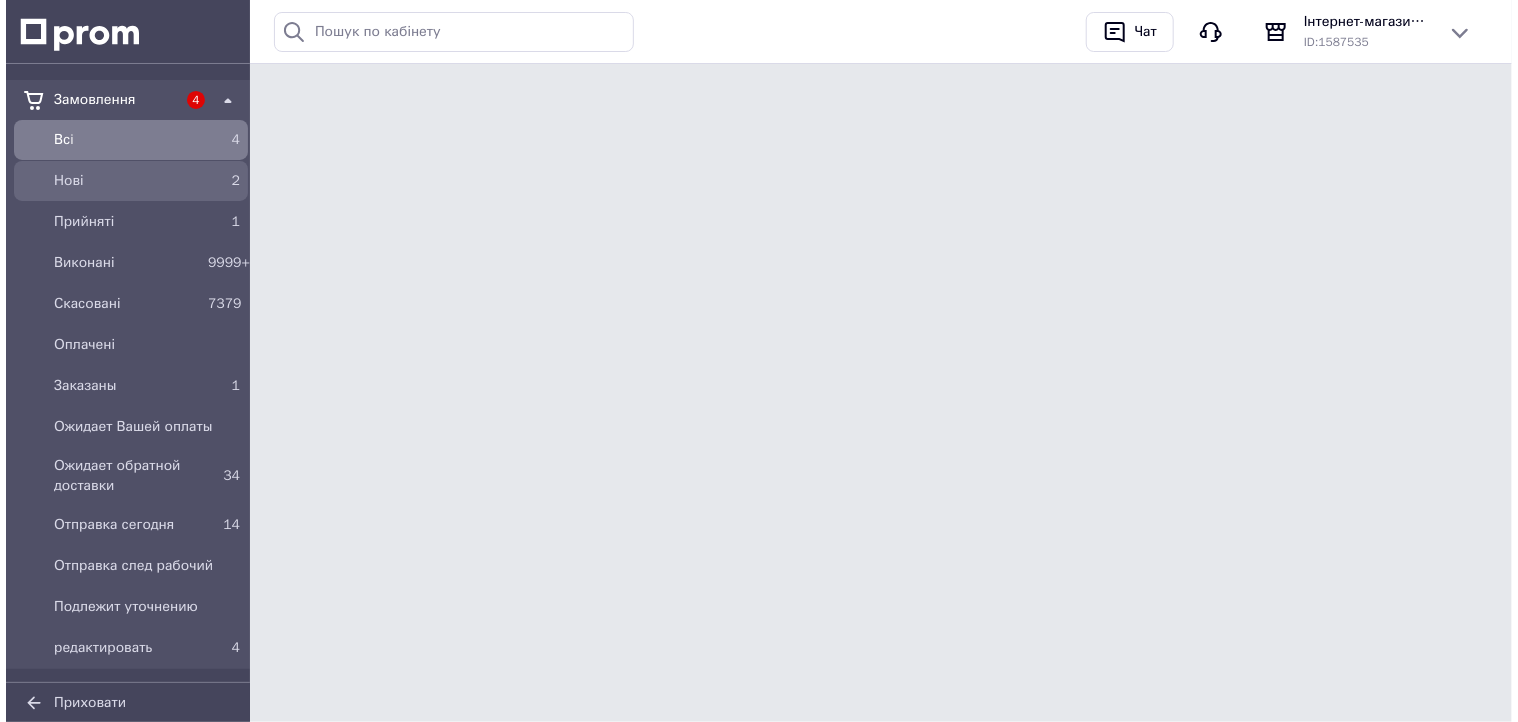 scroll, scrollTop: 0, scrollLeft: 0, axis: both 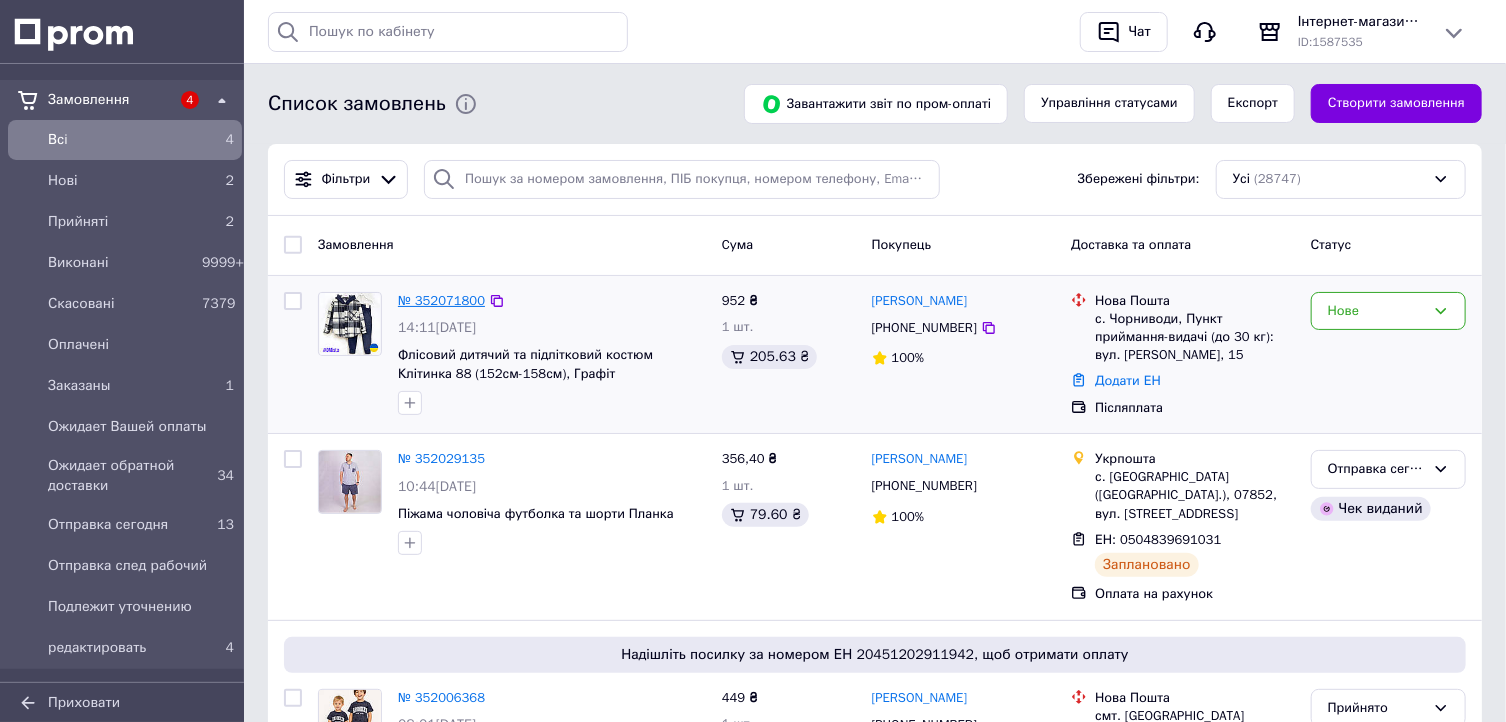 click on "№ 352071800" at bounding box center (441, 300) 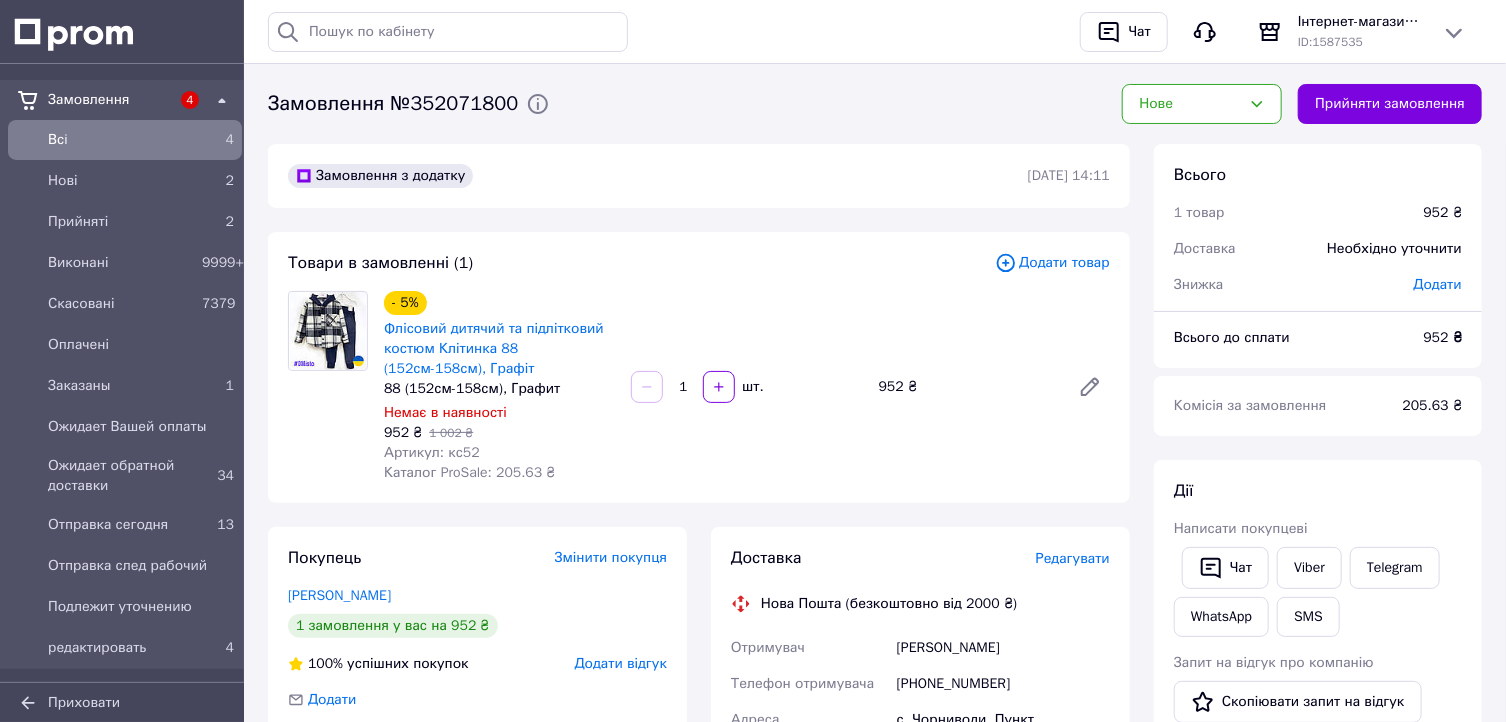 click on "Додати товар" at bounding box center (1052, 263) 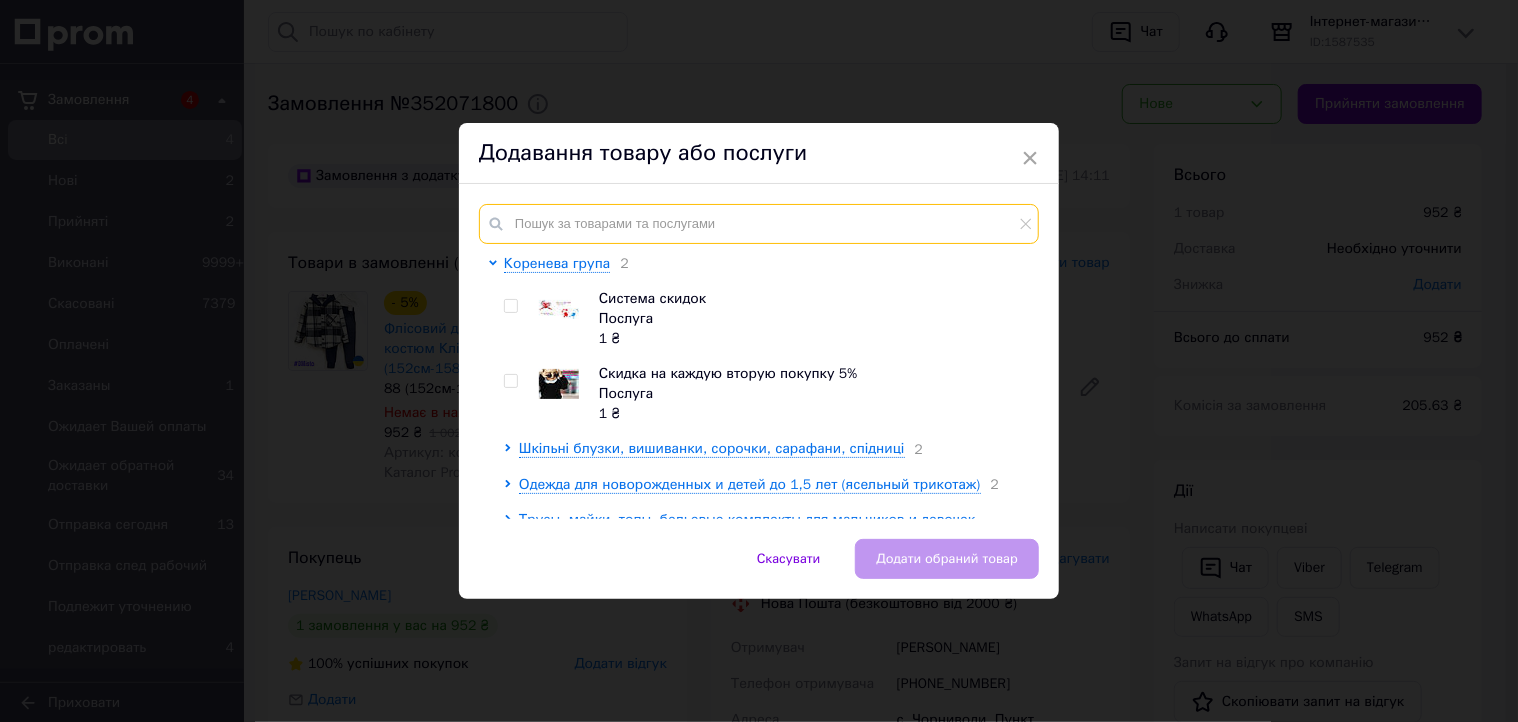 click at bounding box center (759, 224) 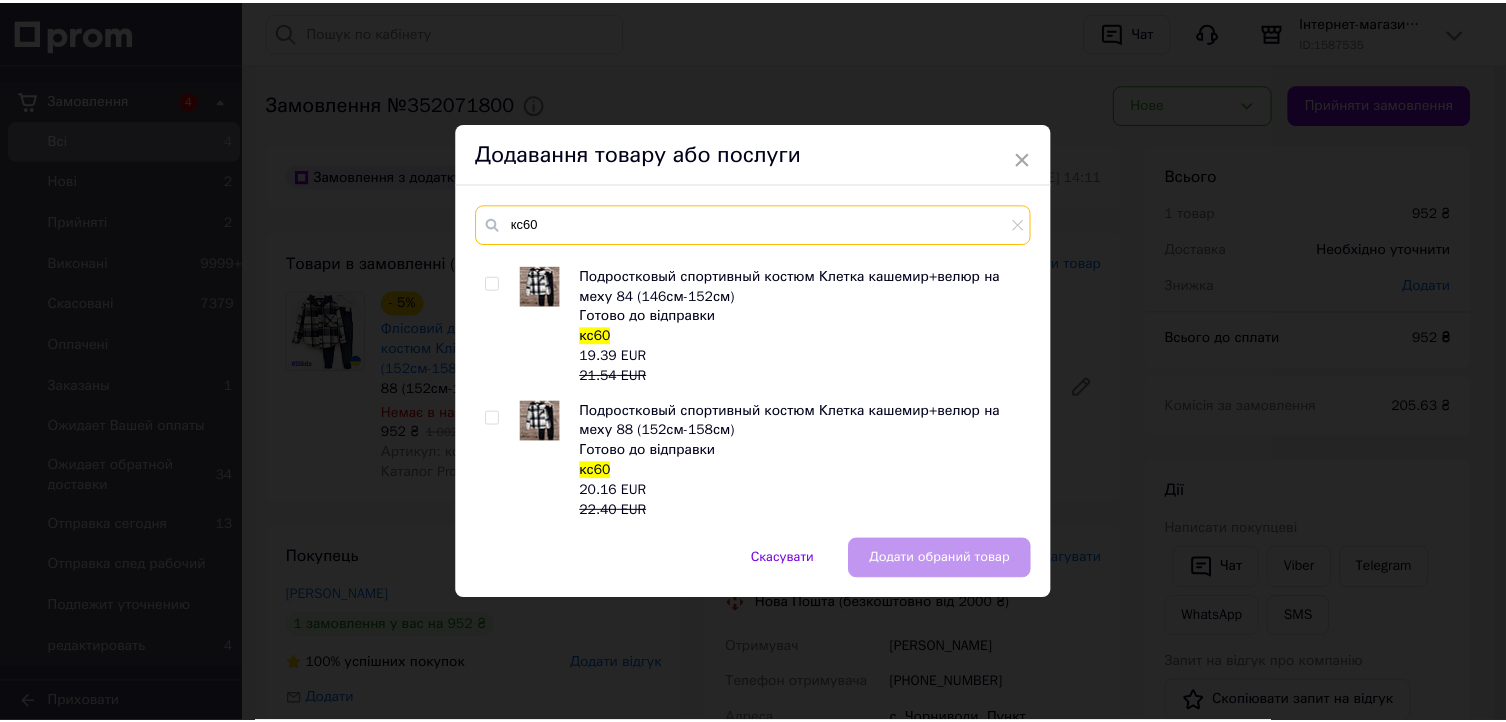 scroll, scrollTop: 529, scrollLeft: 0, axis: vertical 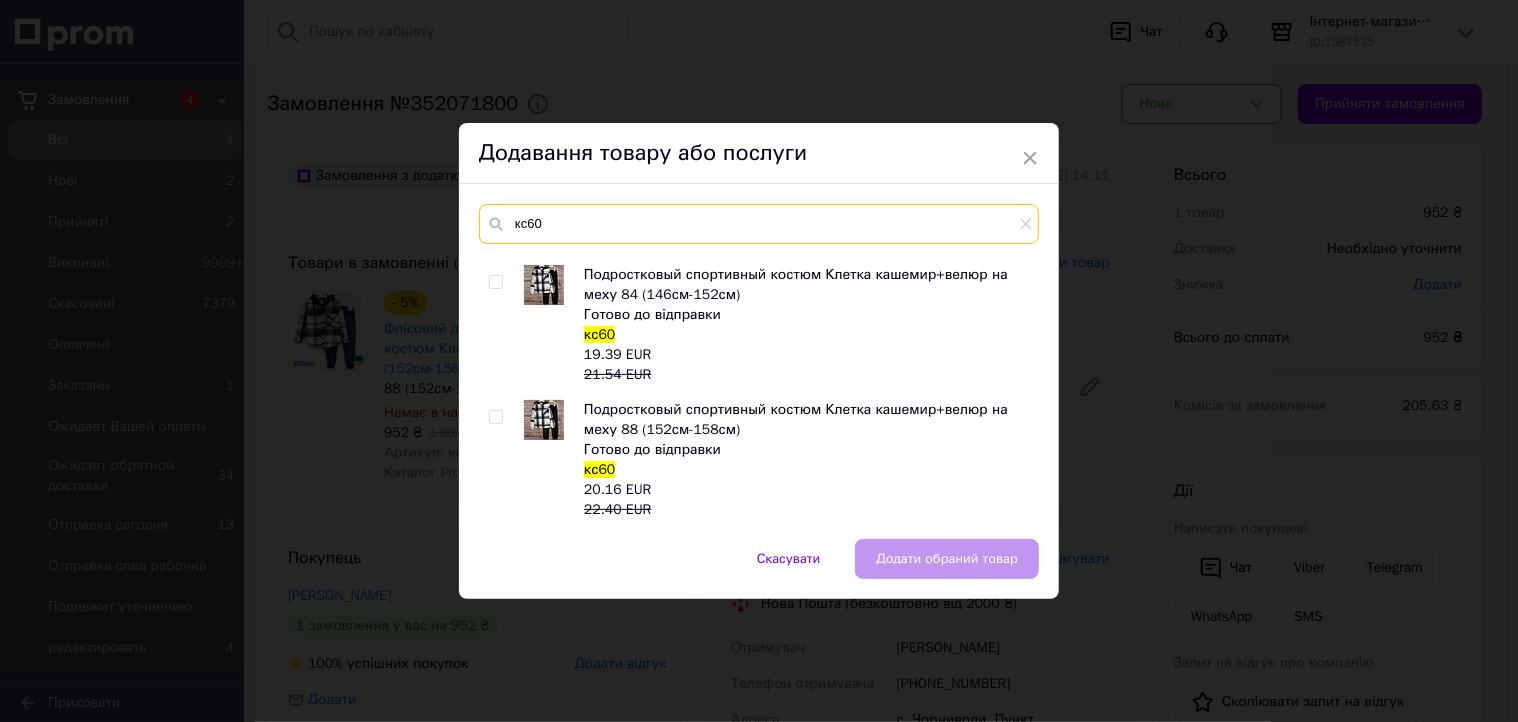 type on "кс60" 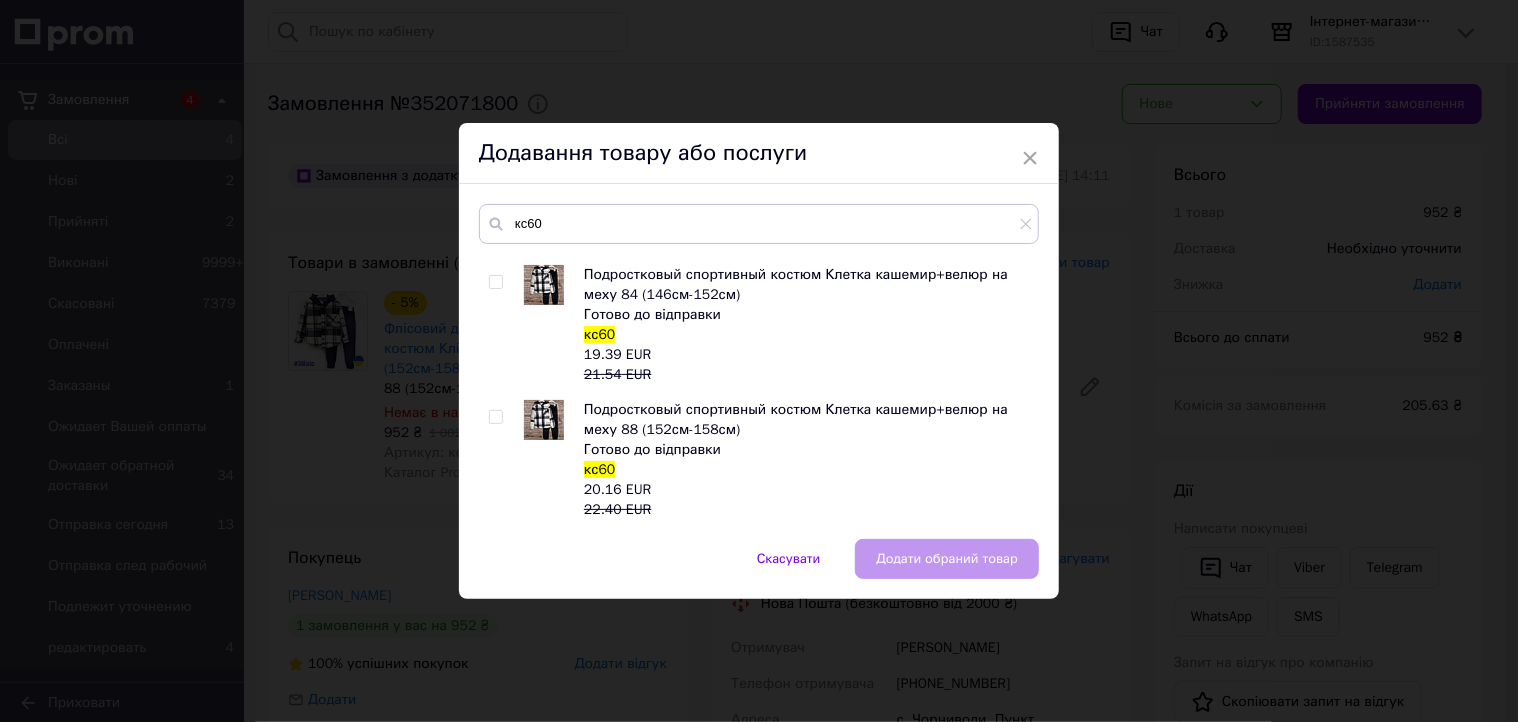 click at bounding box center (495, 417) 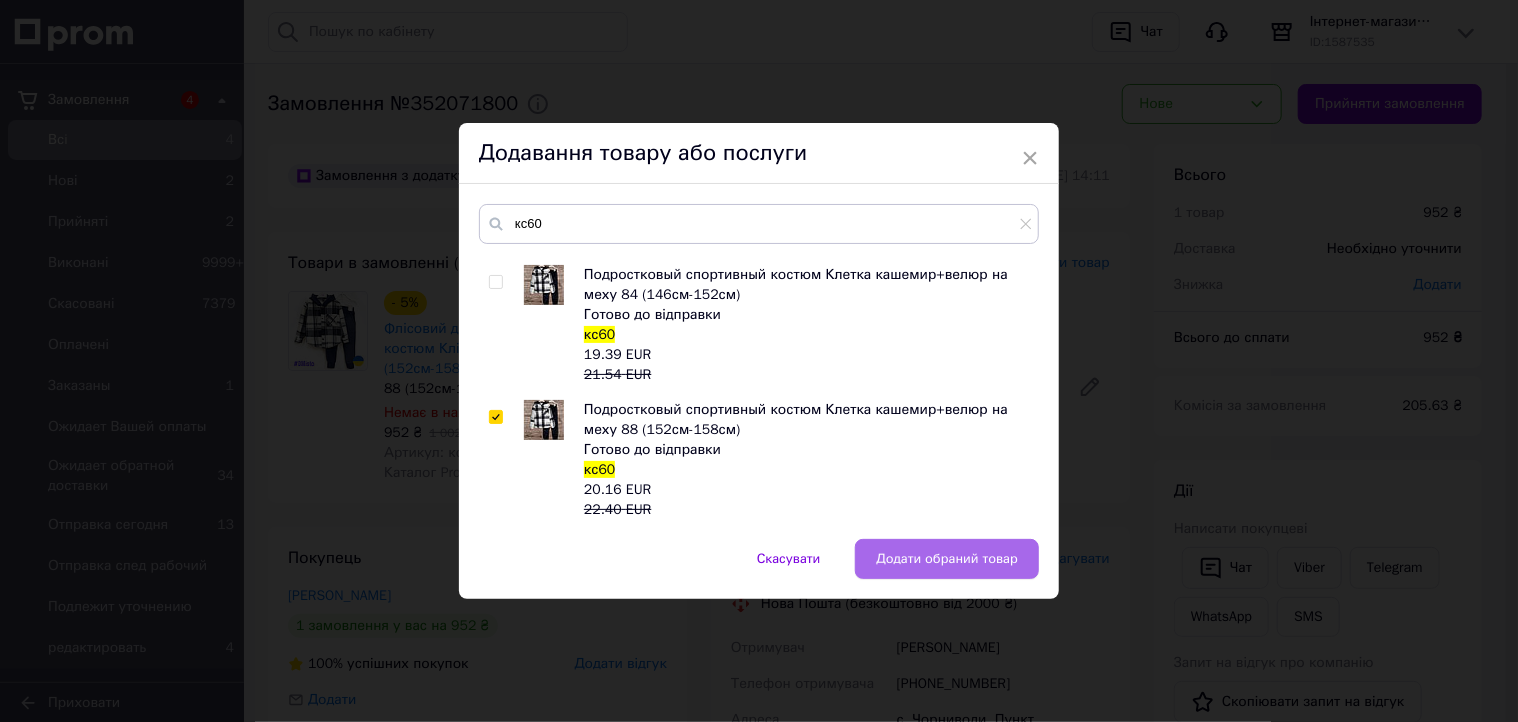 click on "Додати обраний товар" at bounding box center [947, 559] 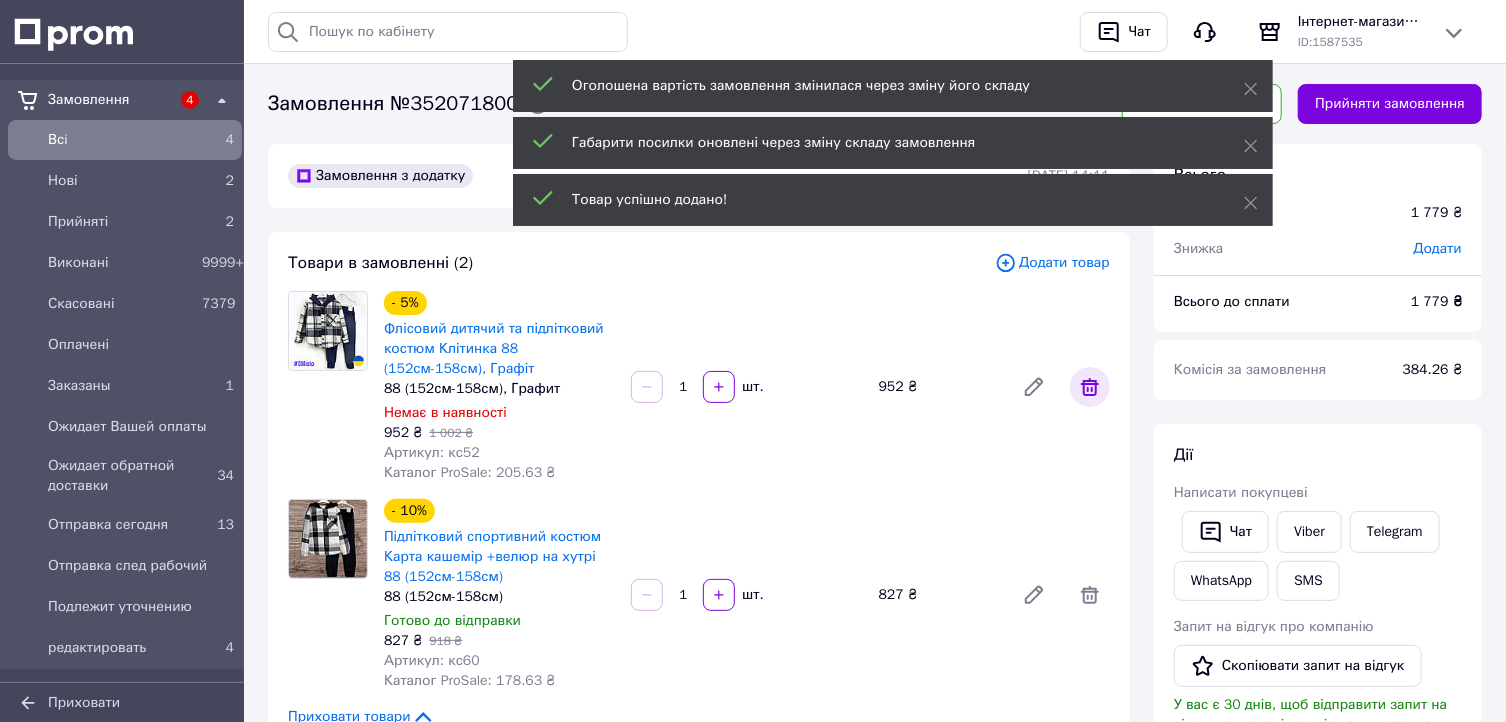 click 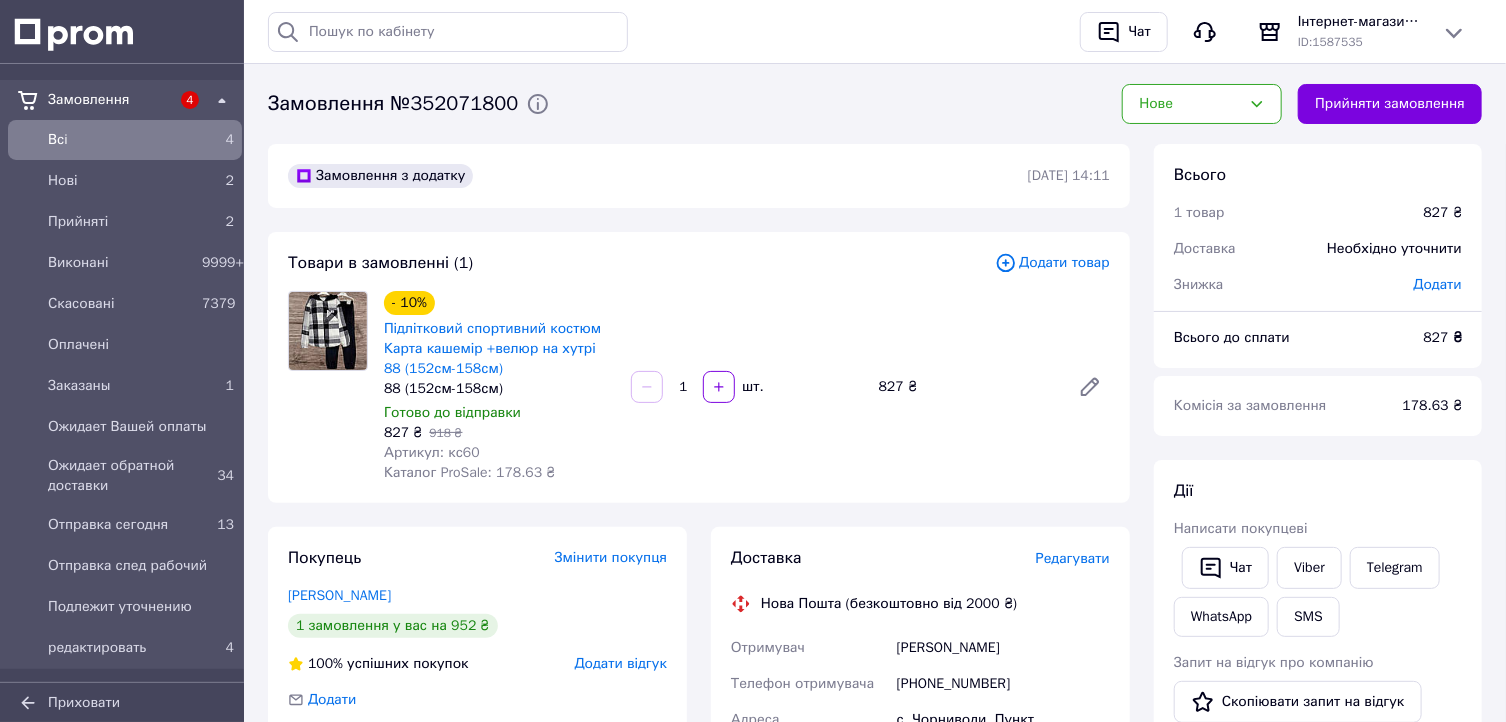 click at bounding box center (328, 387) 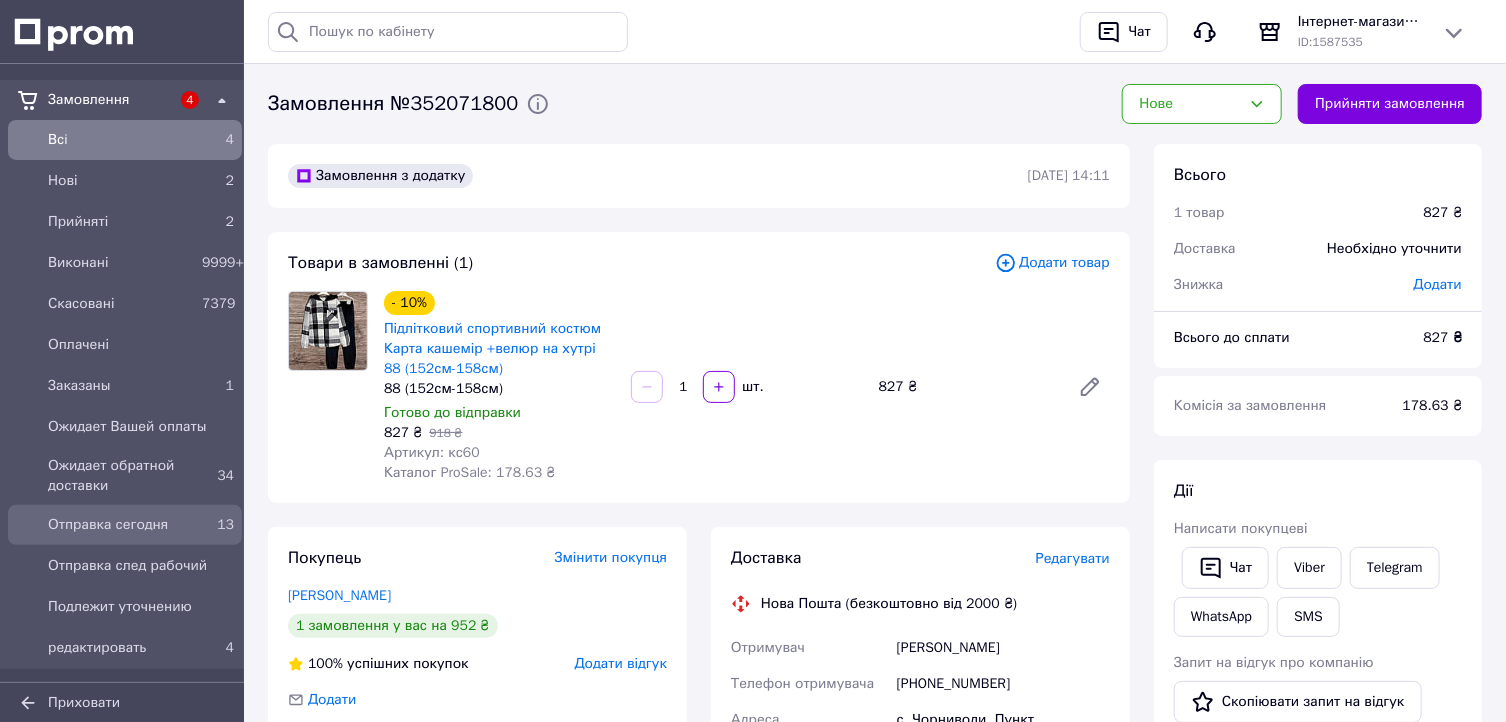 click on "Отправка сегодня" at bounding box center [121, 525] 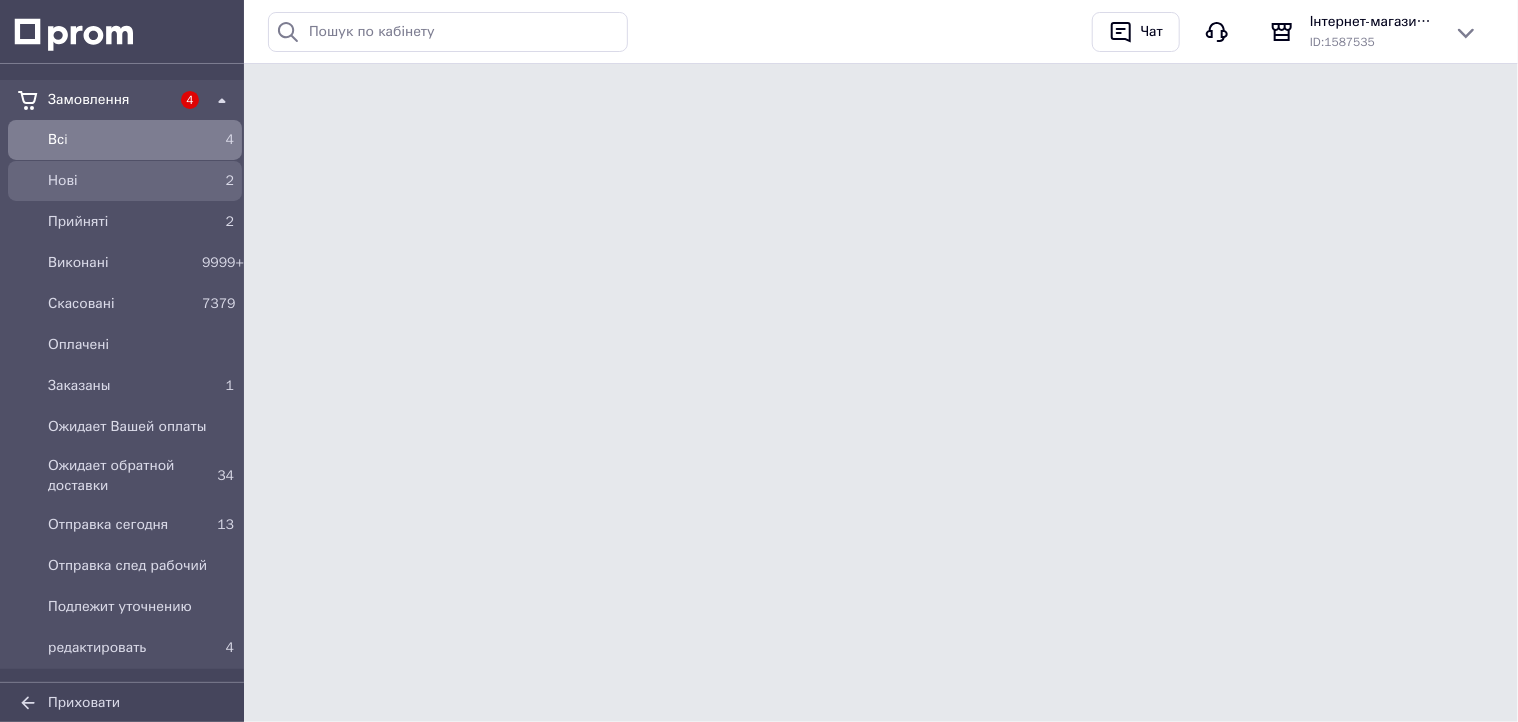 click on "Нові 2" at bounding box center (125, 181) 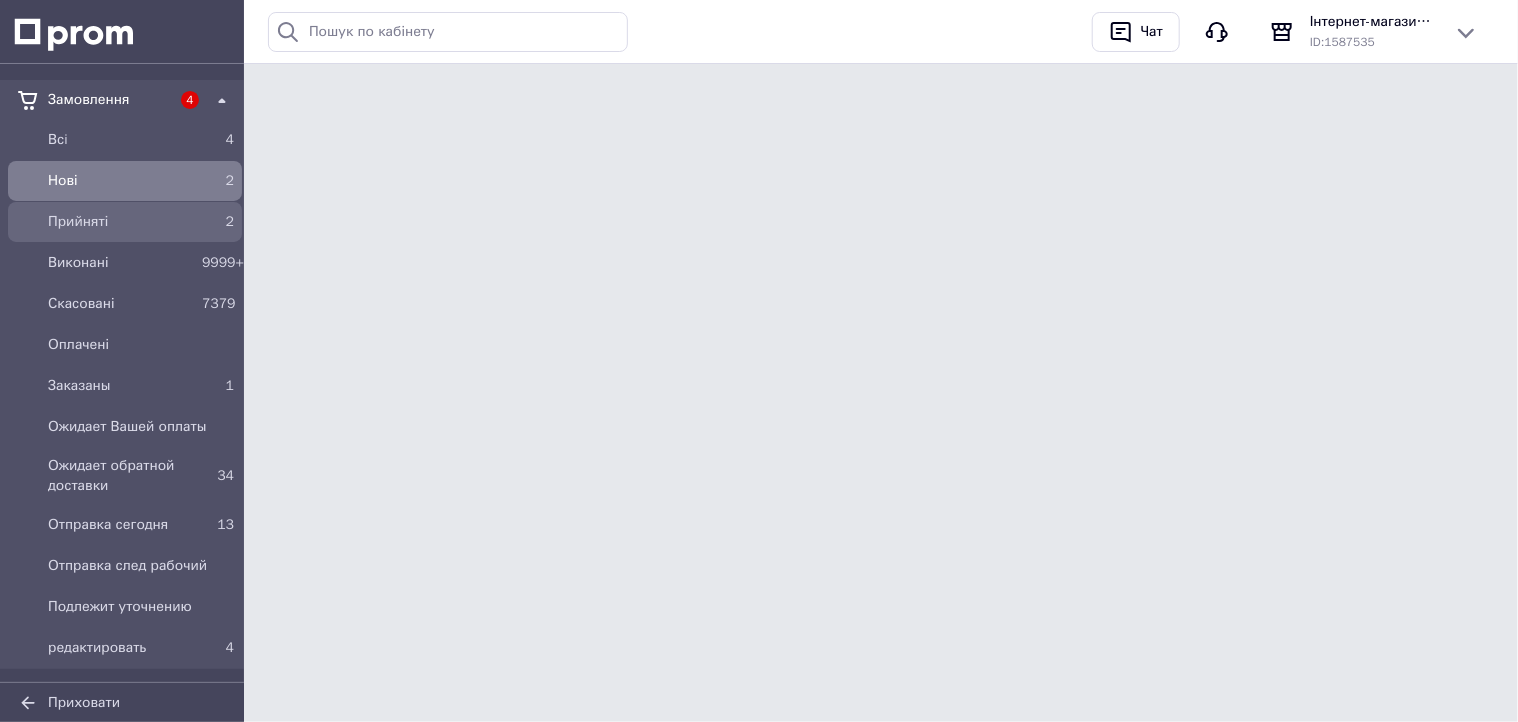 click on "Прийняті" at bounding box center [121, 222] 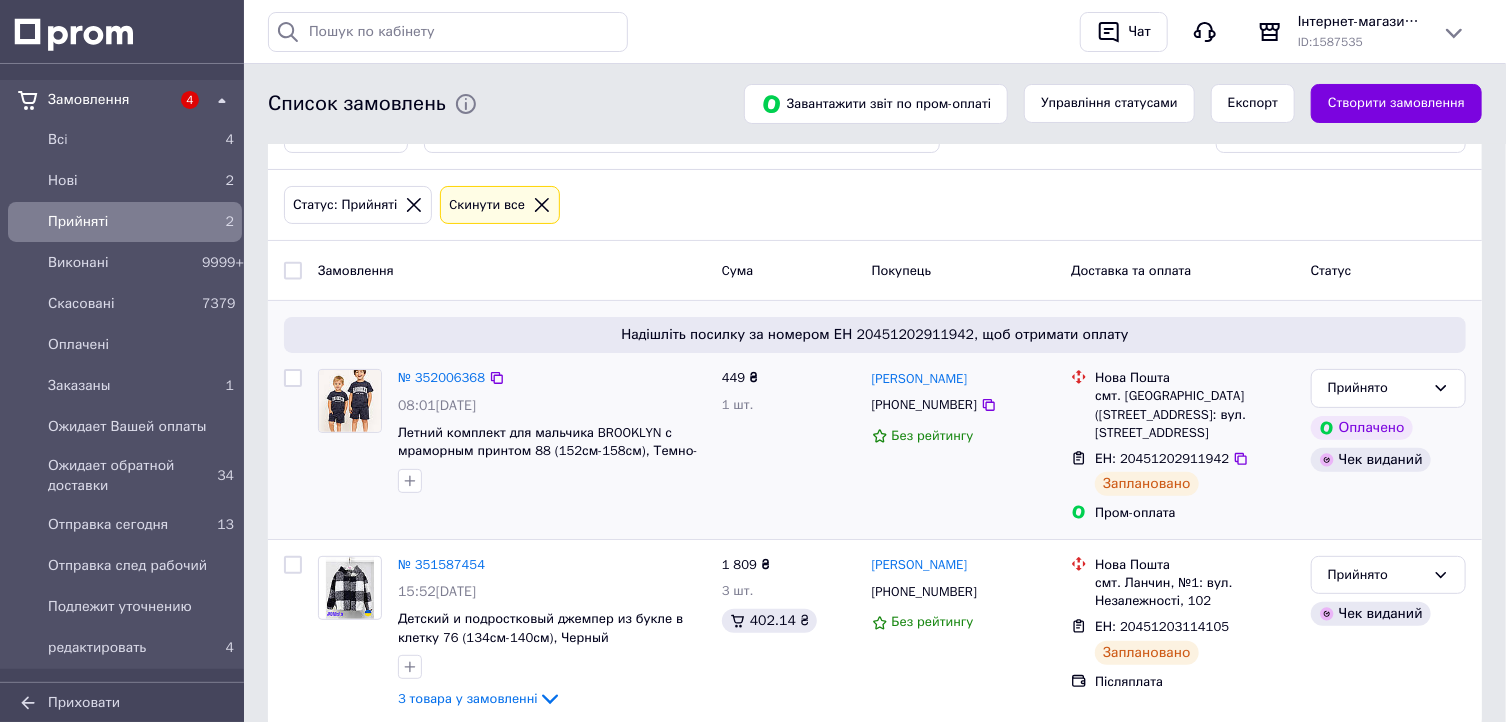 scroll, scrollTop: 95, scrollLeft: 0, axis: vertical 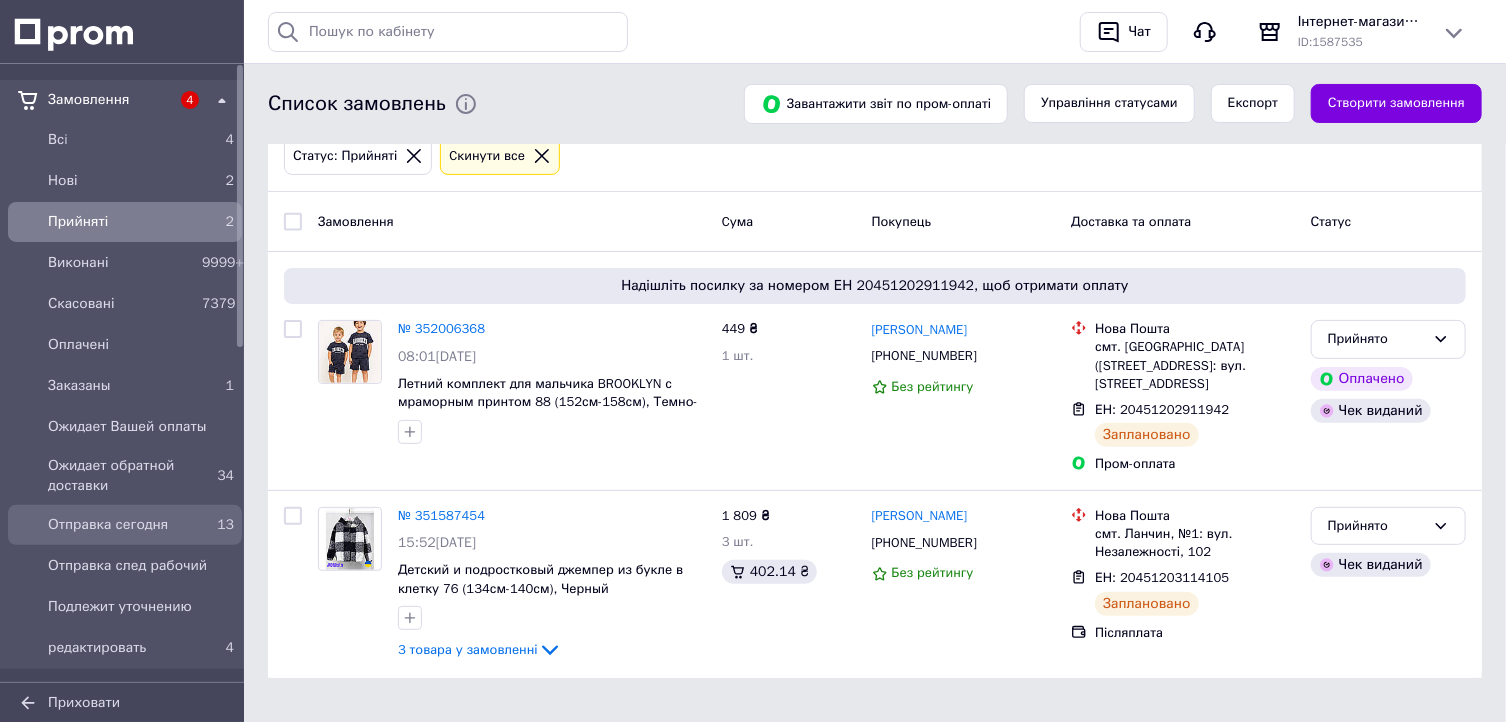 click on "Отправка сегодня" at bounding box center (121, 525) 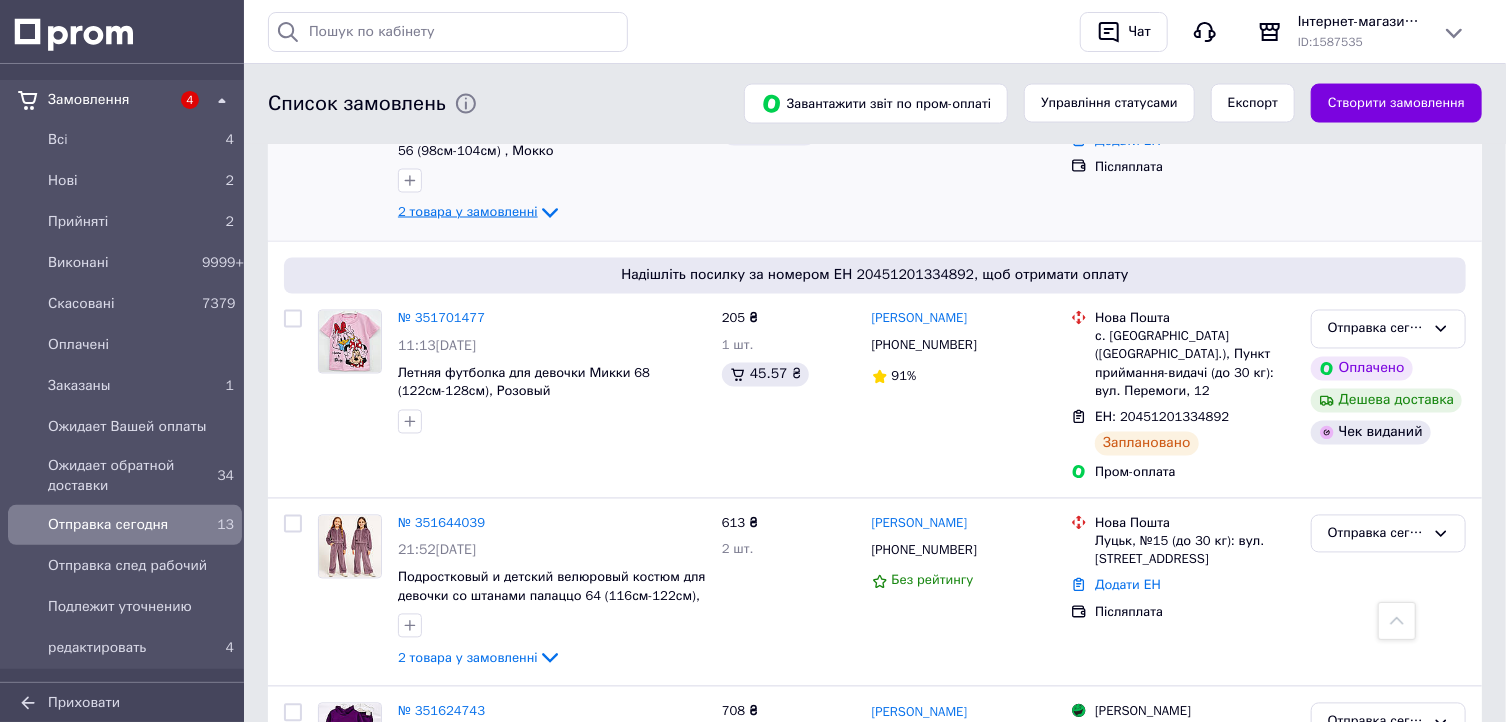 scroll, scrollTop: 1680, scrollLeft: 0, axis: vertical 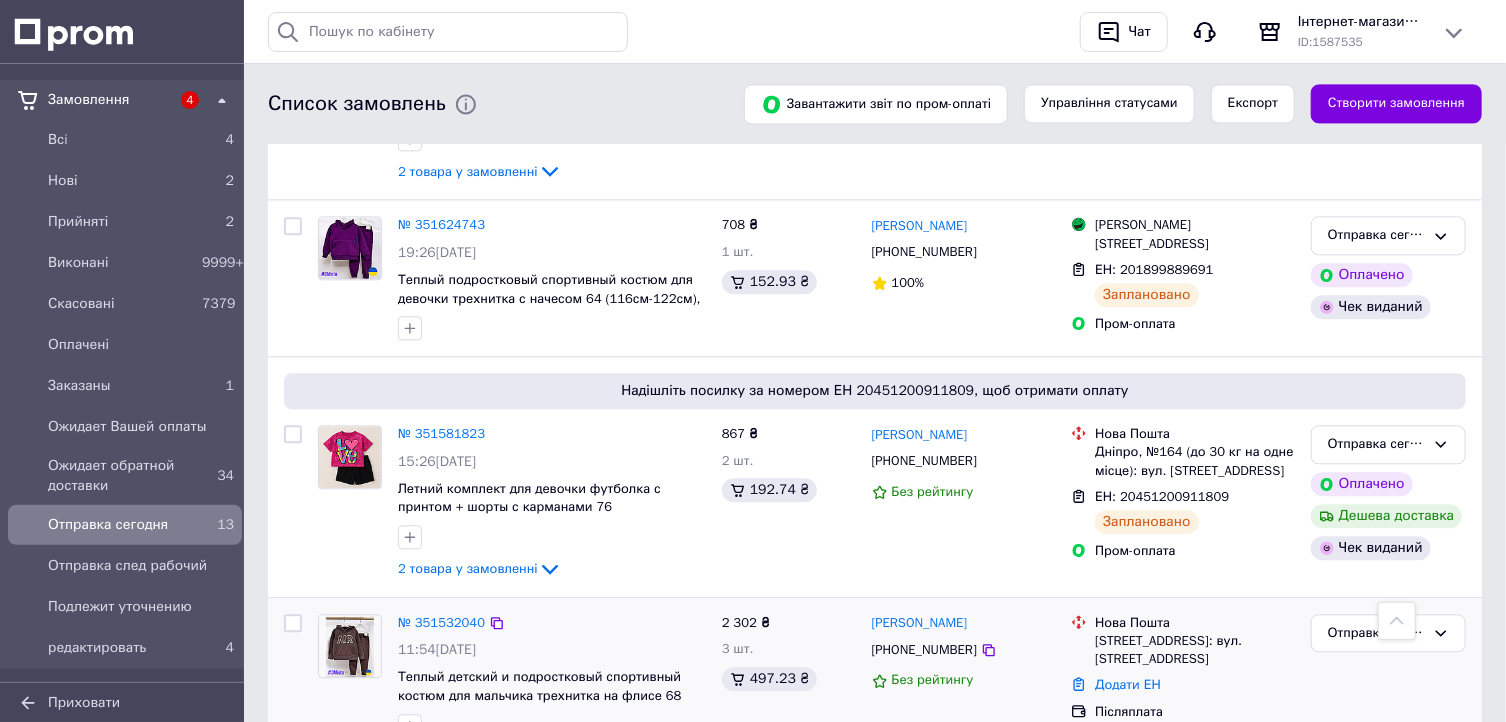 click on "3 товара у замовленні" at bounding box center [468, 756] 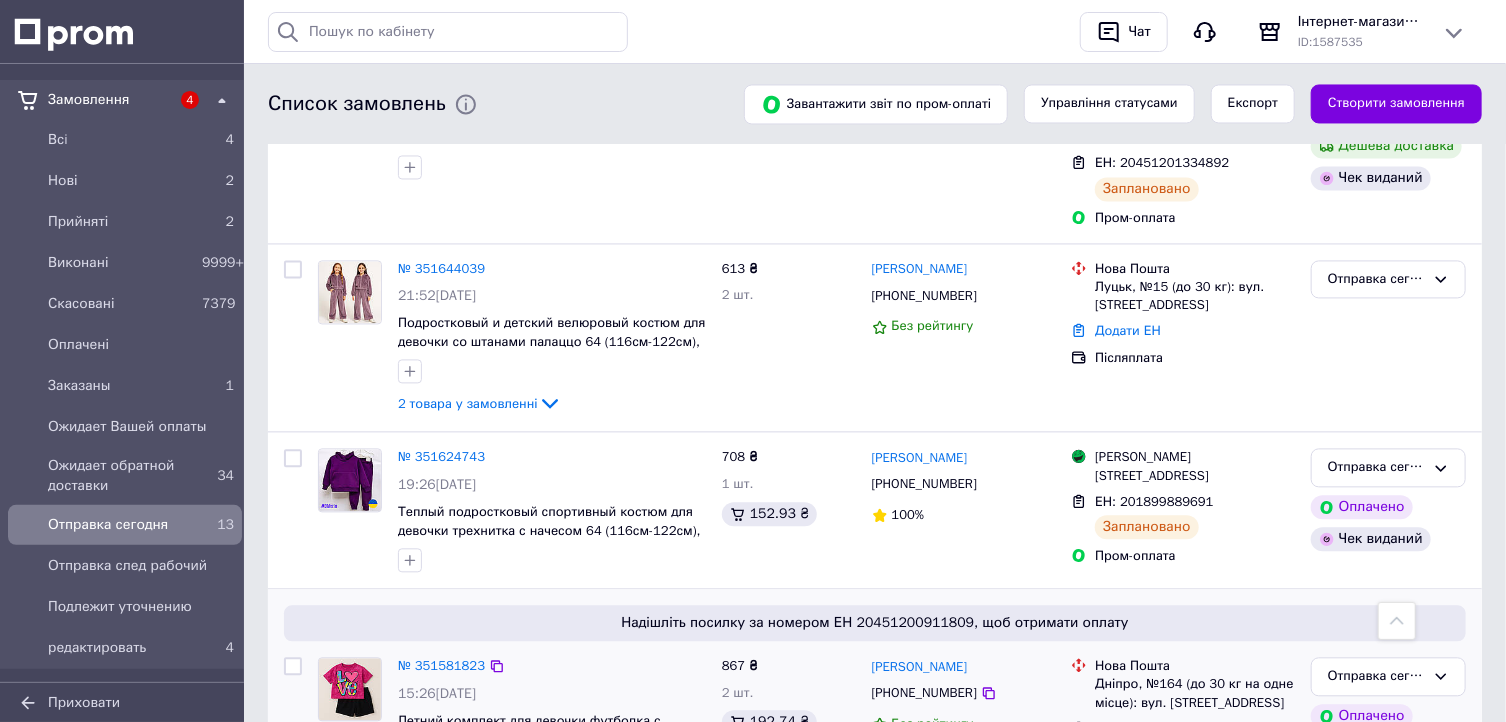 scroll, scrollTop: 1845, scrollLeft: 0, axis: vertical 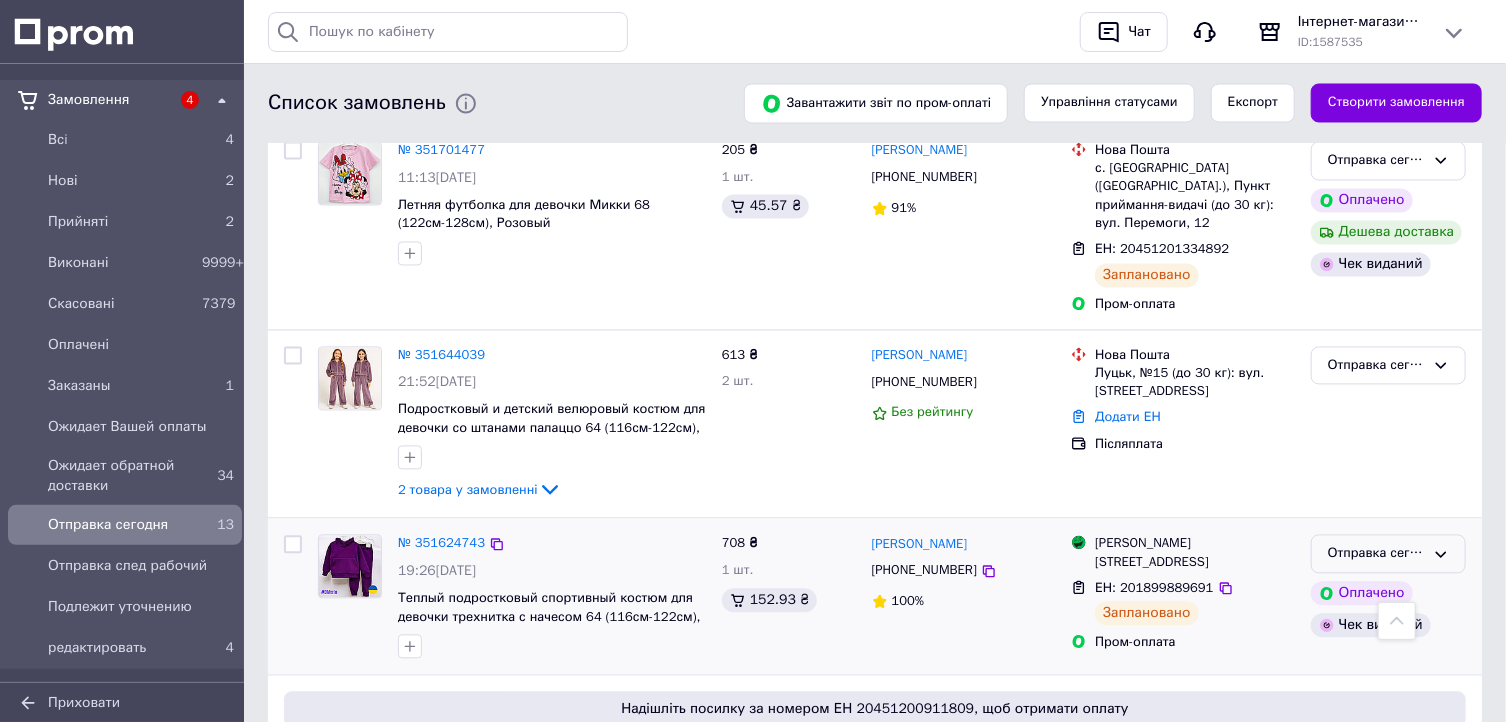 click on "Отправка сегодня" at bounding box center [1376, 554] 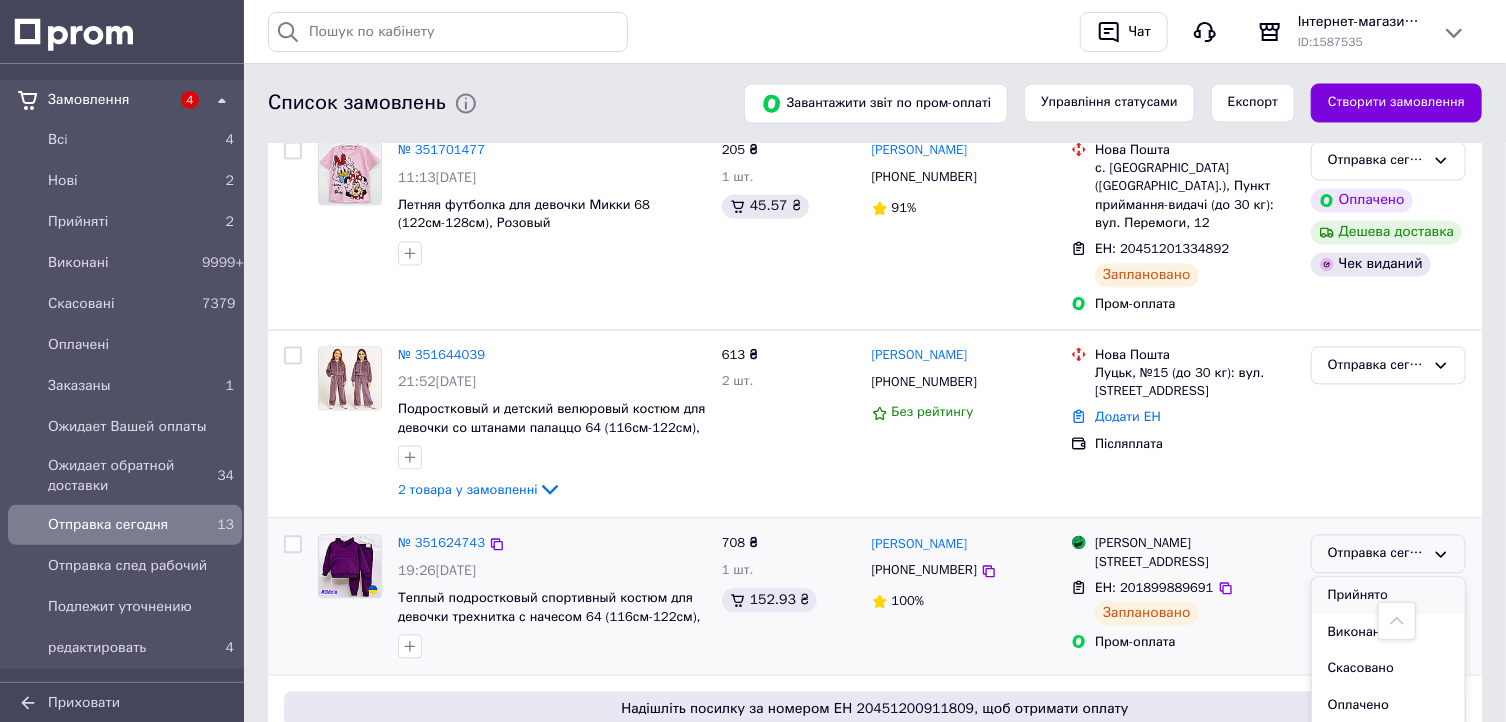 click on "Прийнято" at bounding box center [1388, 596] 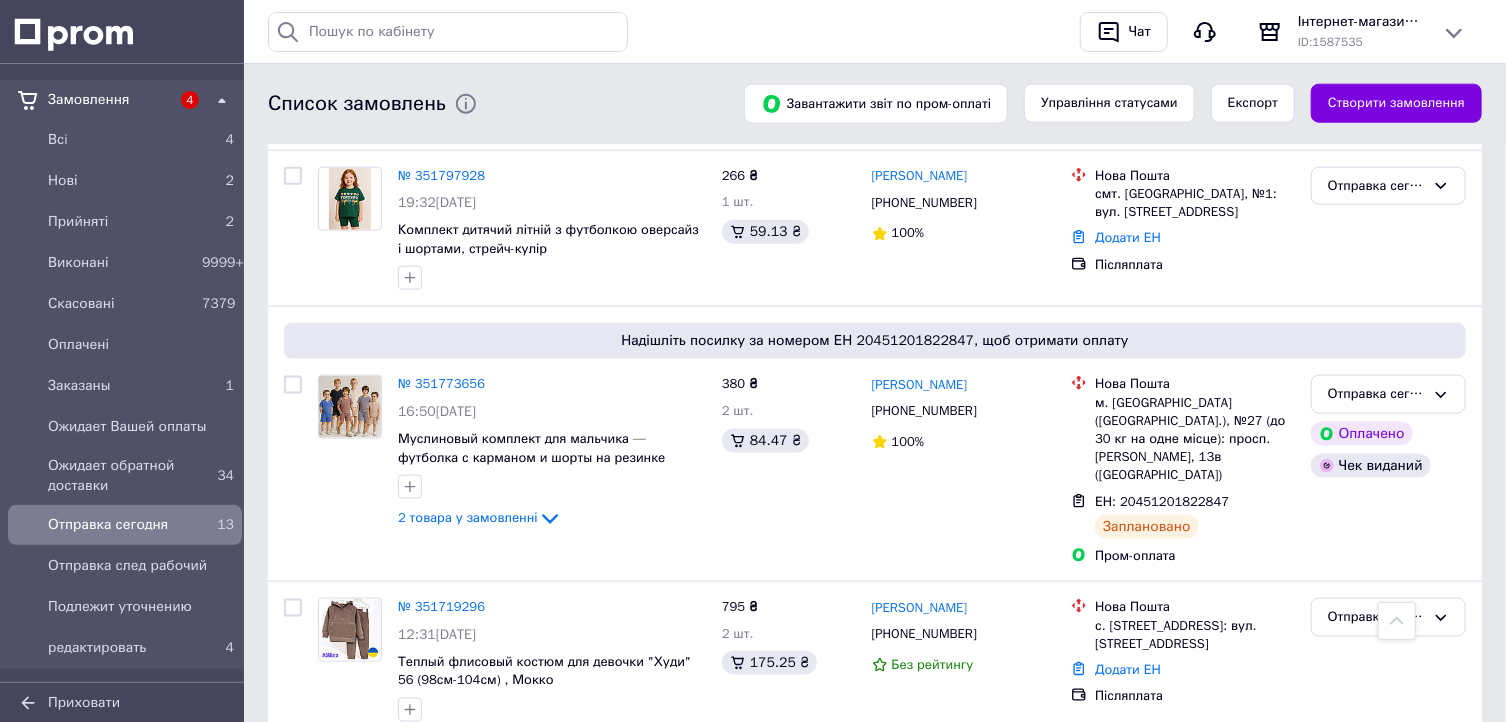 scroll, scrollTop: 1045, scrollLeft: 0, axis: vertical 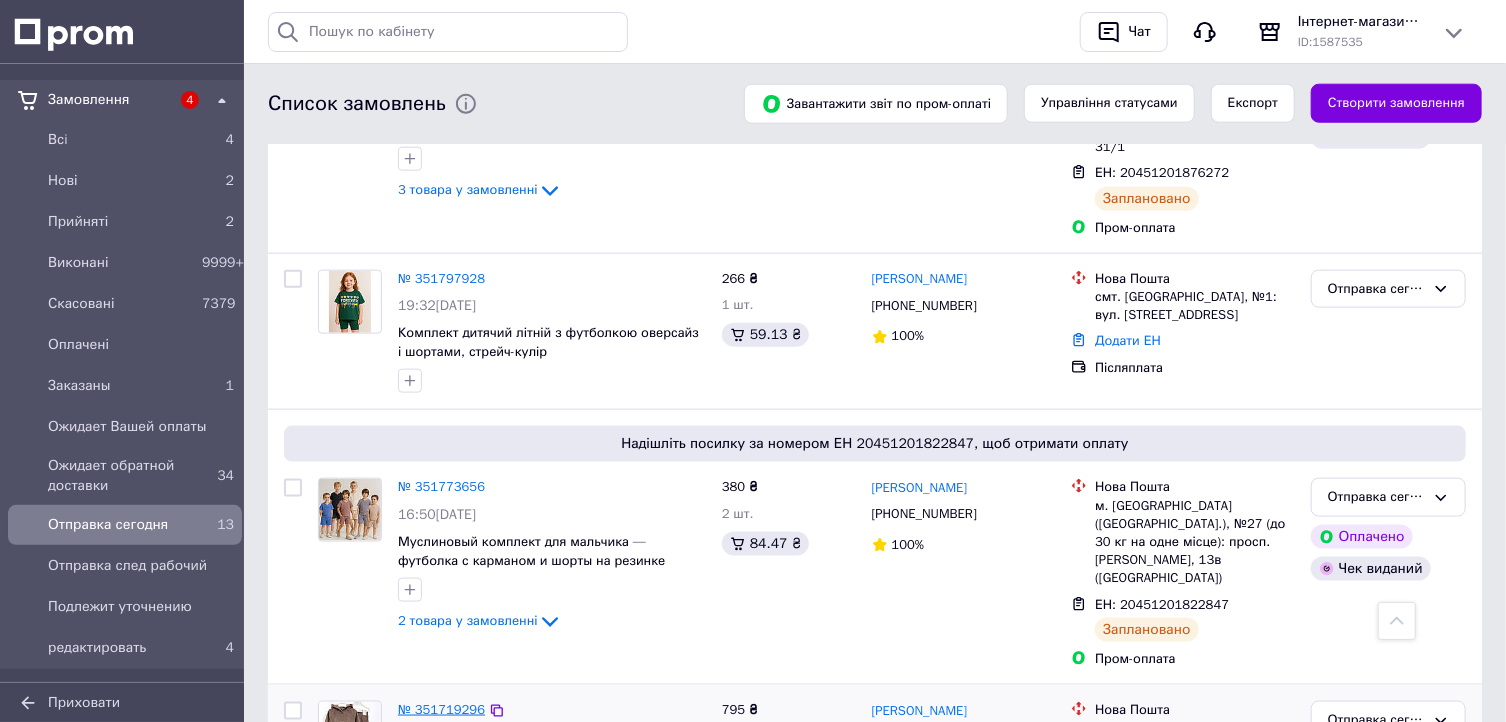 click on "№ 351719296" at bounding box center (441, 709) 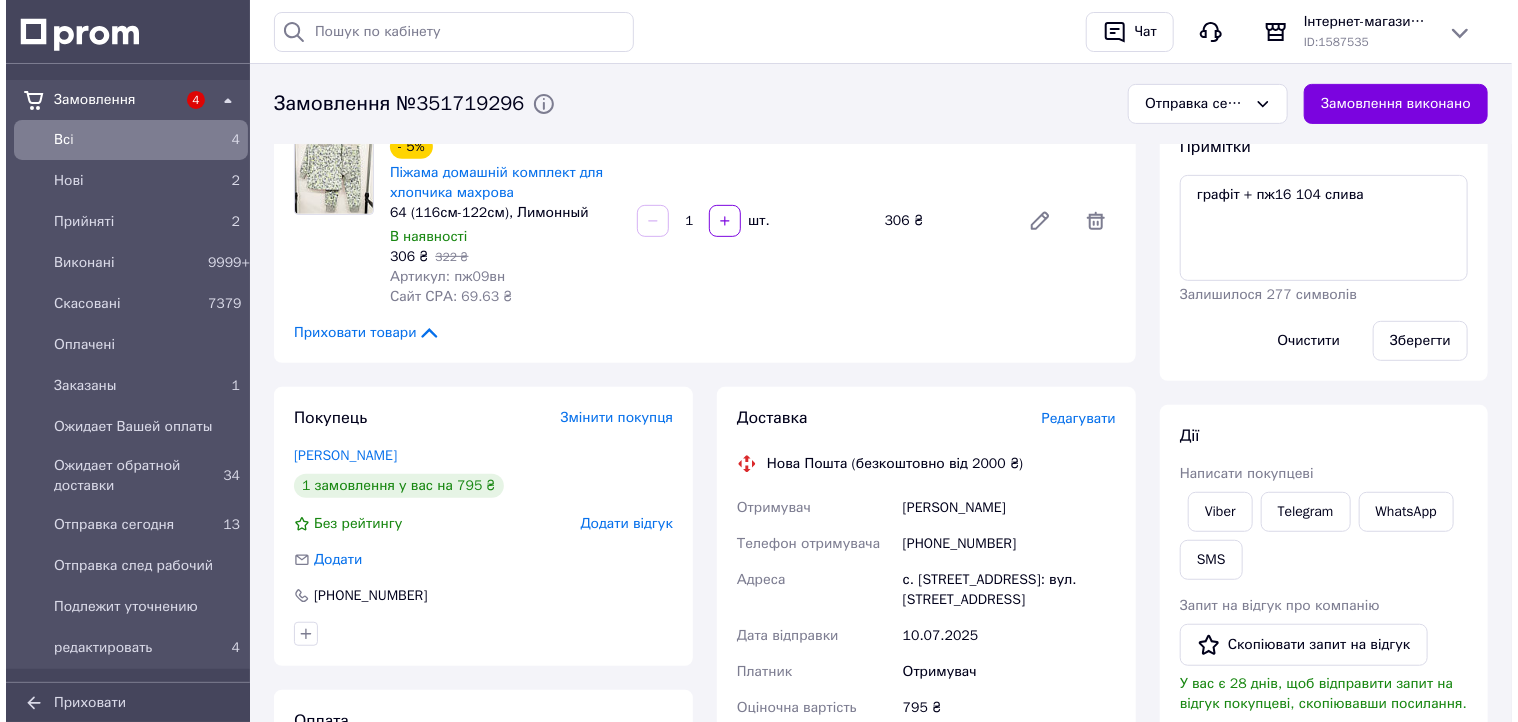 scroll, scrollTop: 480, scrollLeft: 0, axis: vertical 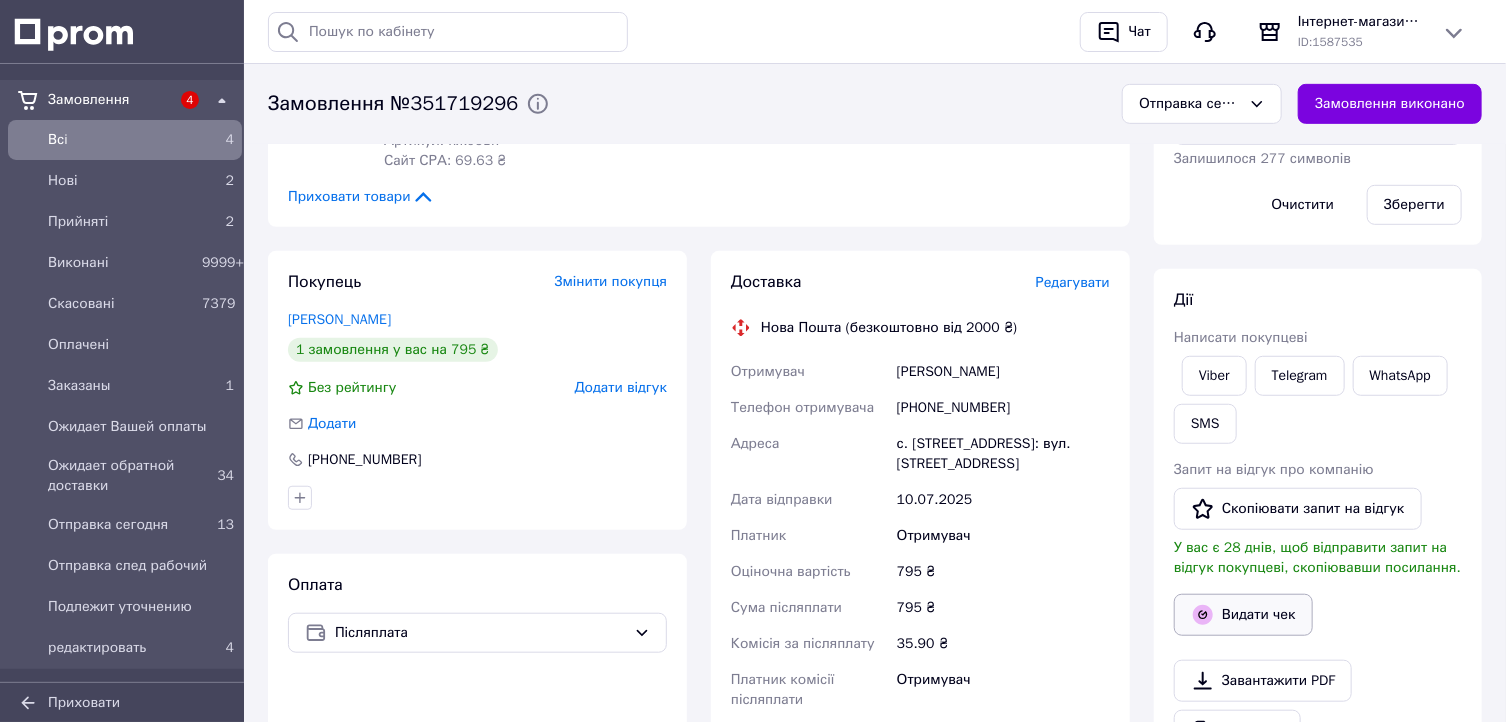 click on "Видати чек" at bounding box center (1243, 615) 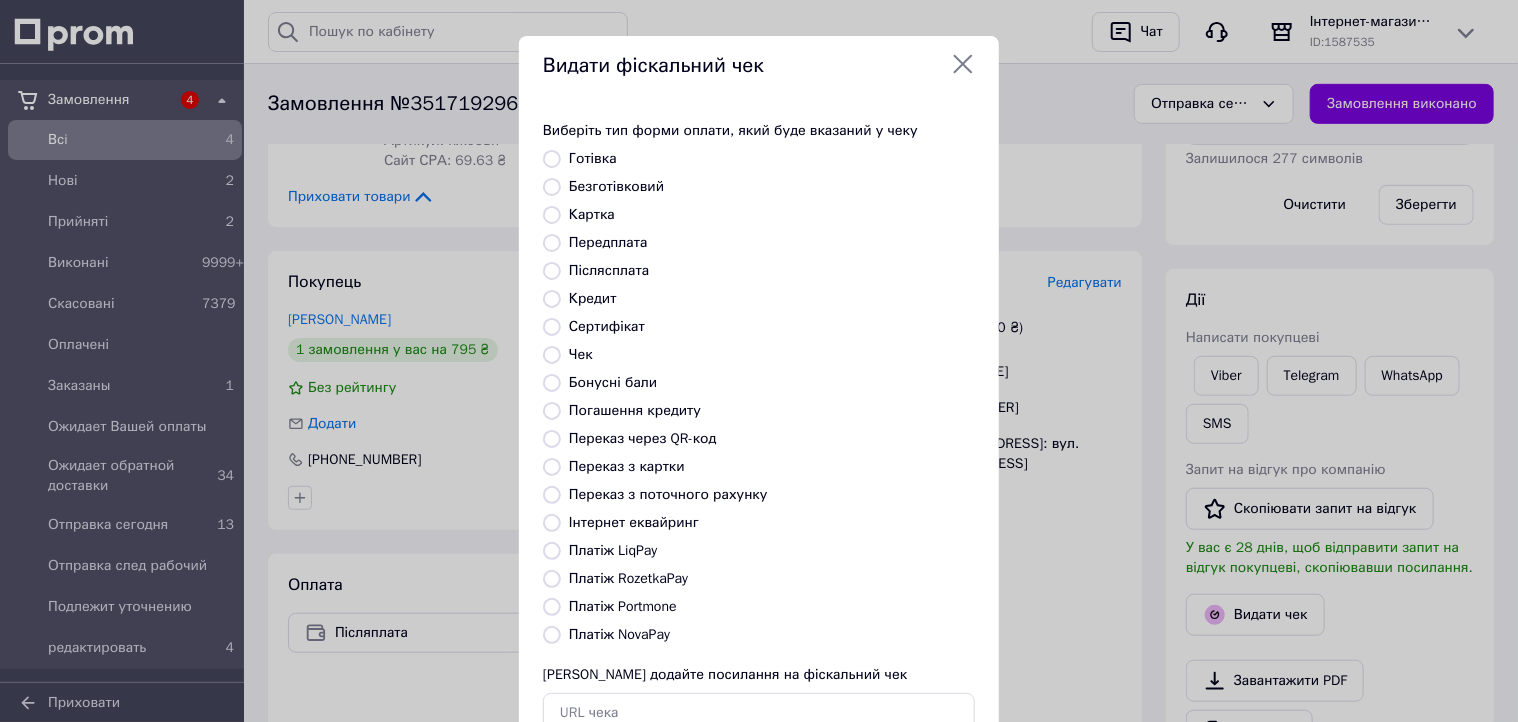click on "Платіж NovaPay" at bounding box center [619, 634] 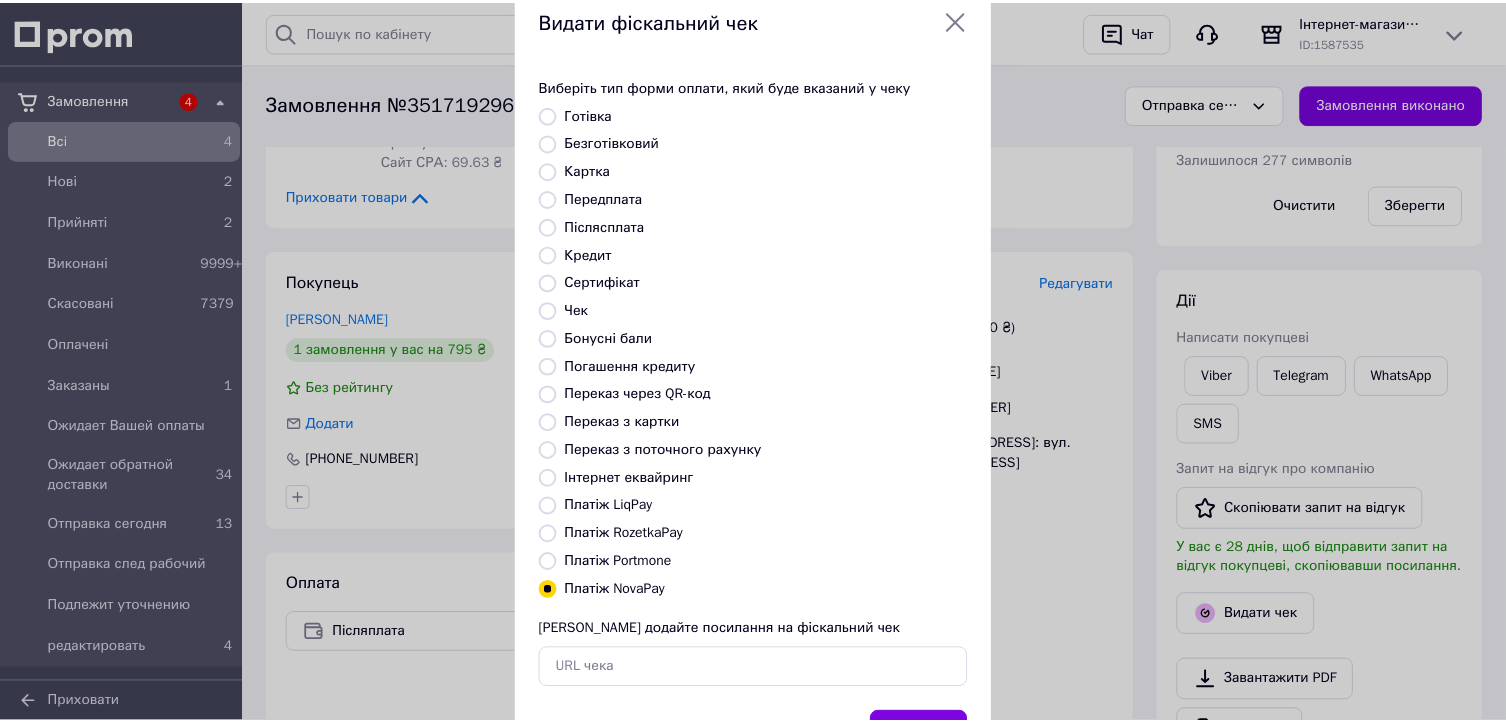 scroll, scrollTop: 136, scrollLeft: 0, axis: vertical 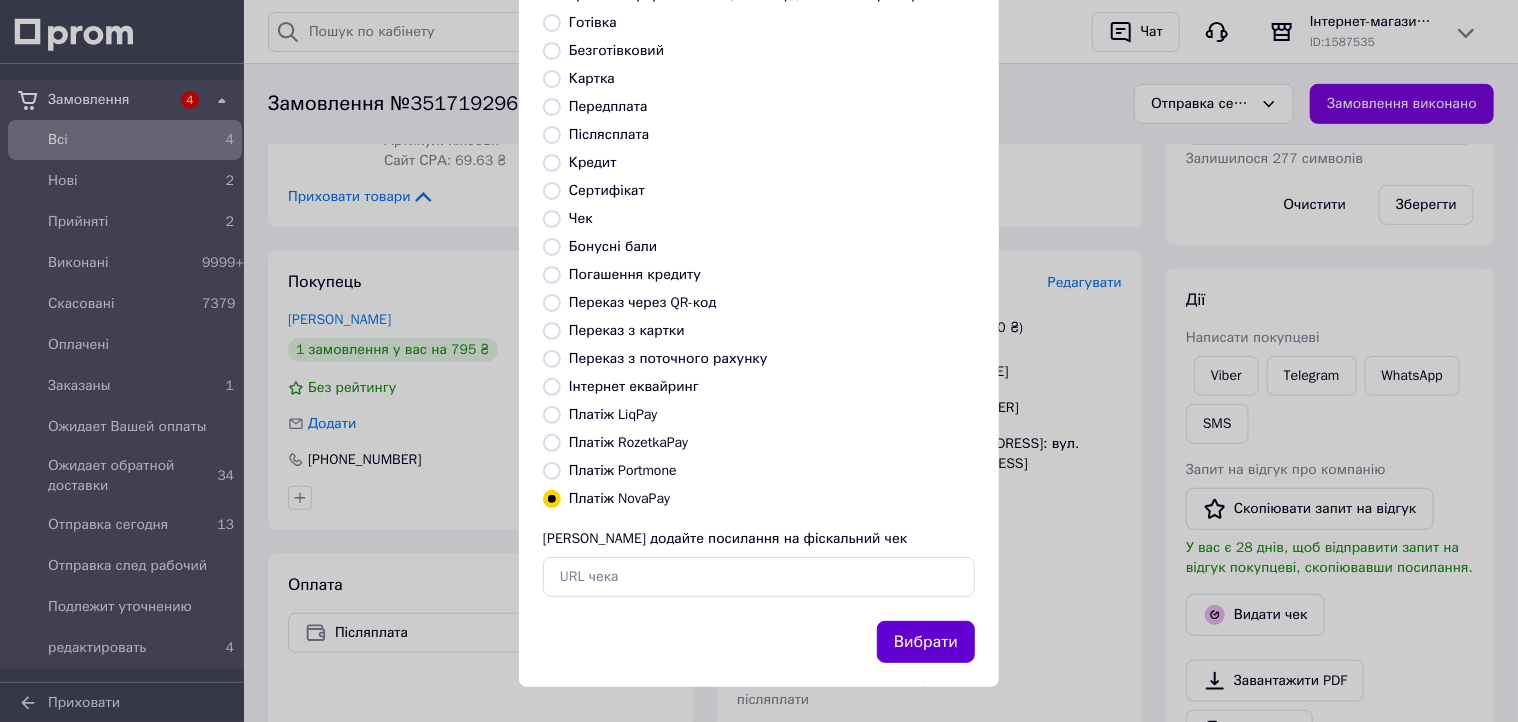 click on "Вибрати" at bounding box center (926, 642) 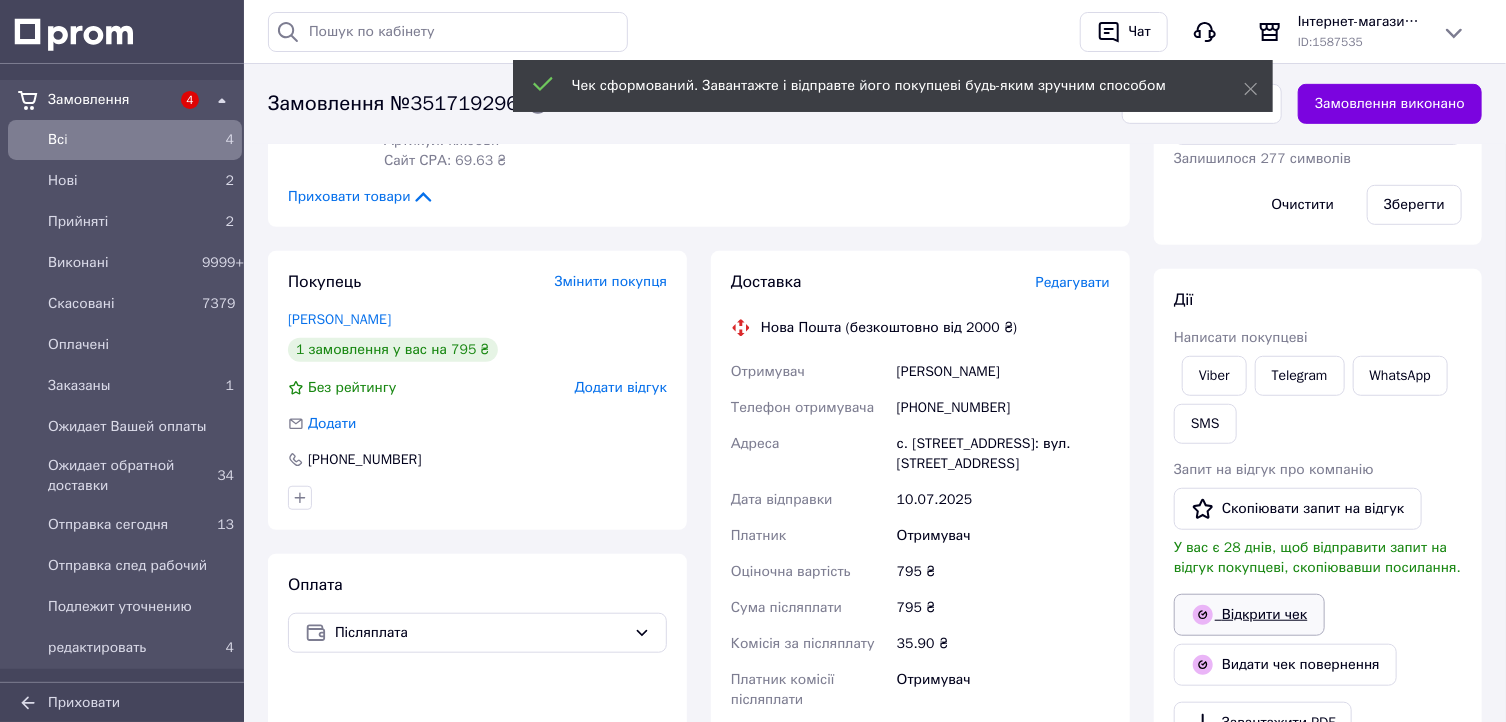 click on "Відкрити чек" at bounding box center [1249, 615] 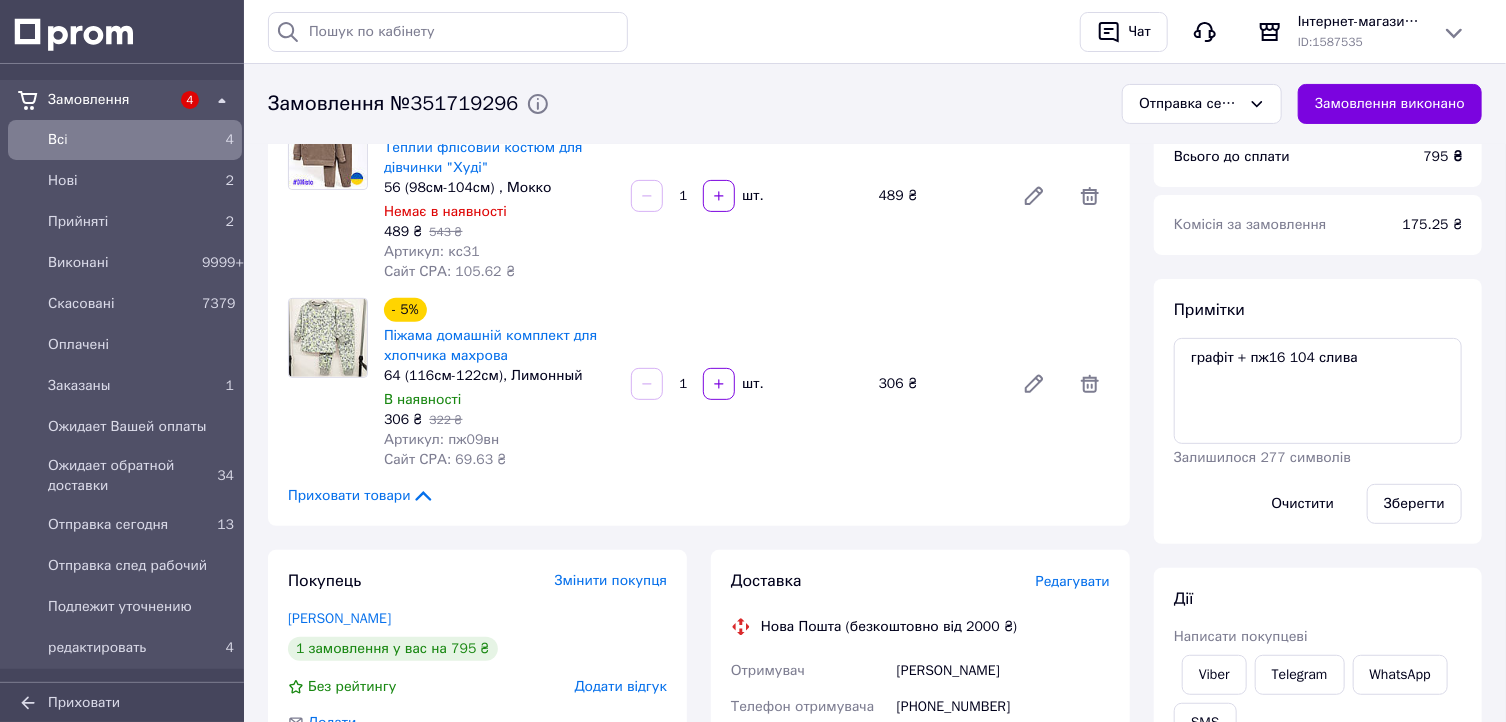 scroll, scrollTop: 160, scrollLeft: 0, axis: vertical 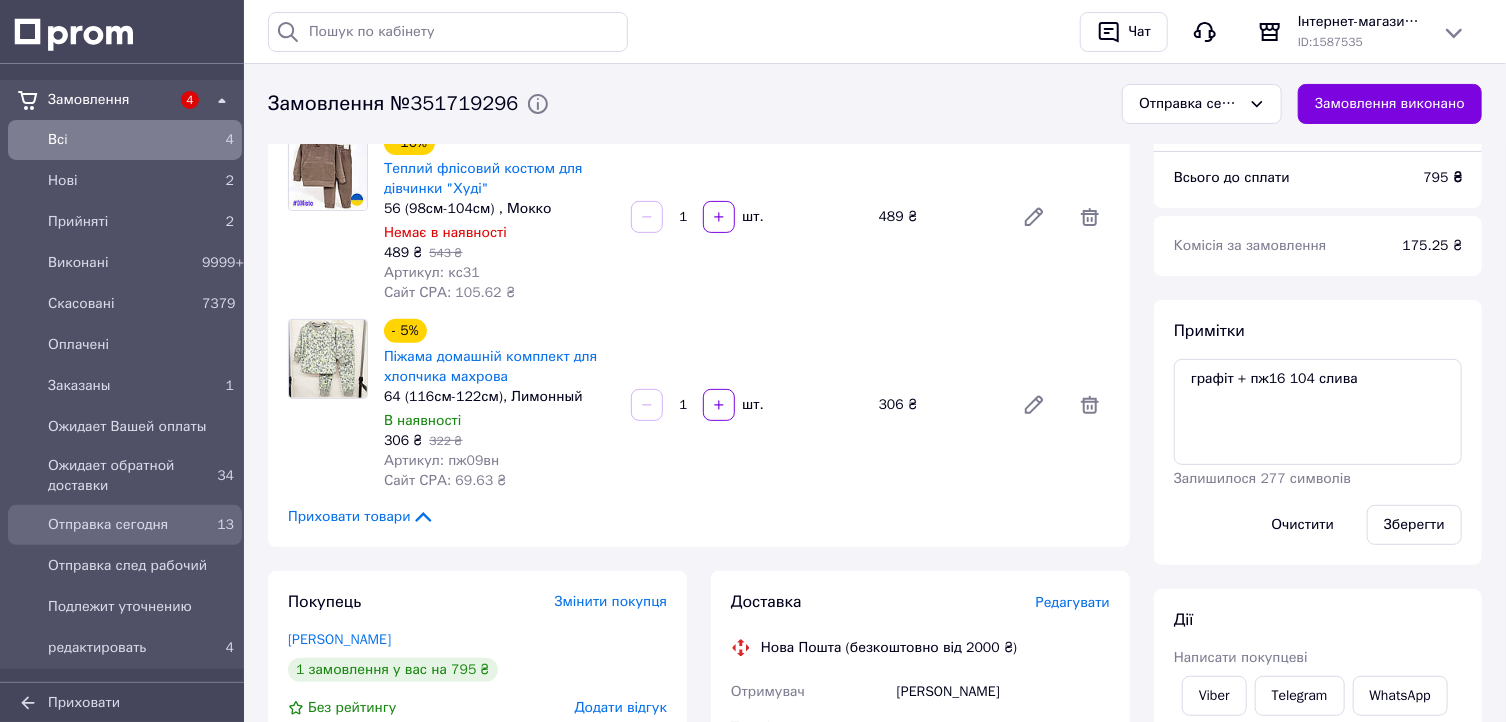 click on "Отправка сегодня" at bounding box center (121, 525) 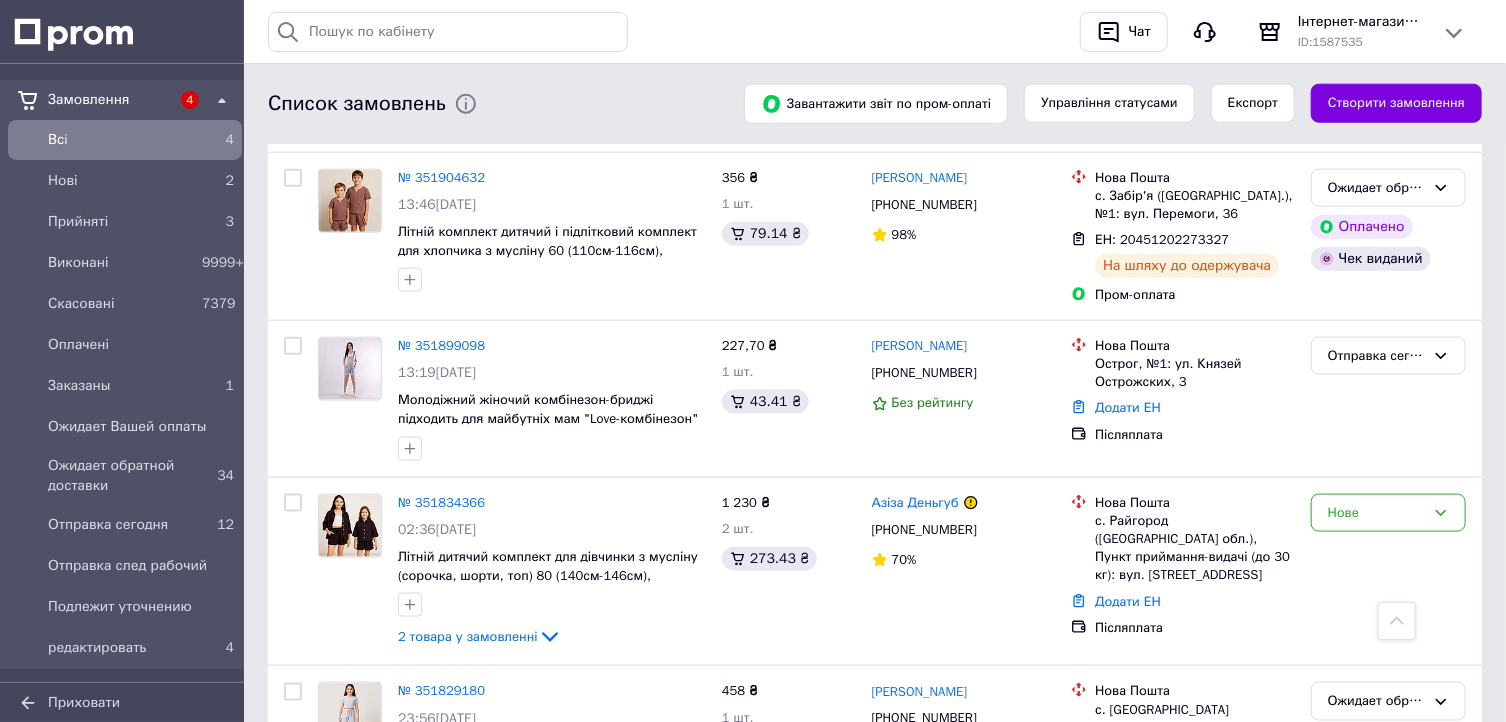 scroll, scrollTop: 1200, scrollLeft: 0, axis: vertical 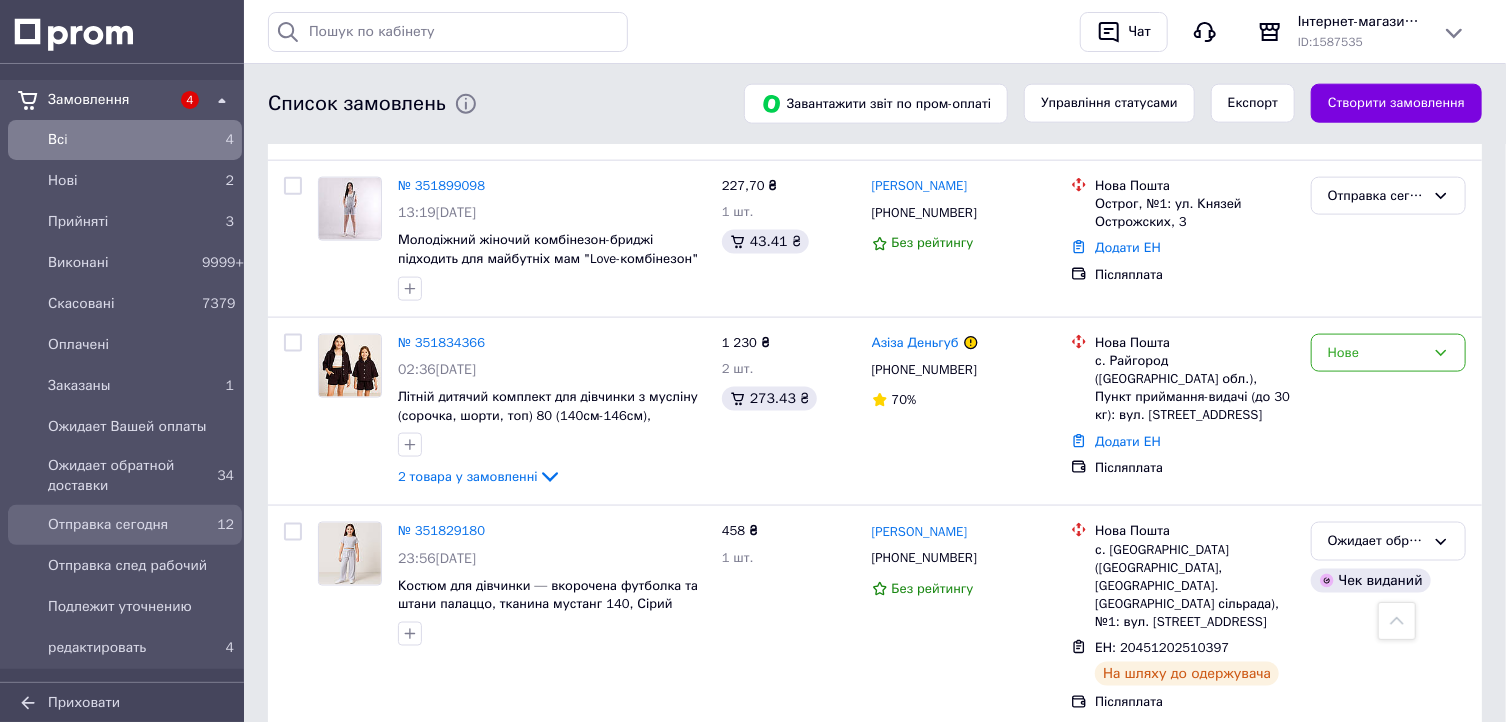 click on "Отправка сегодня" at bounding box center (121, 525) 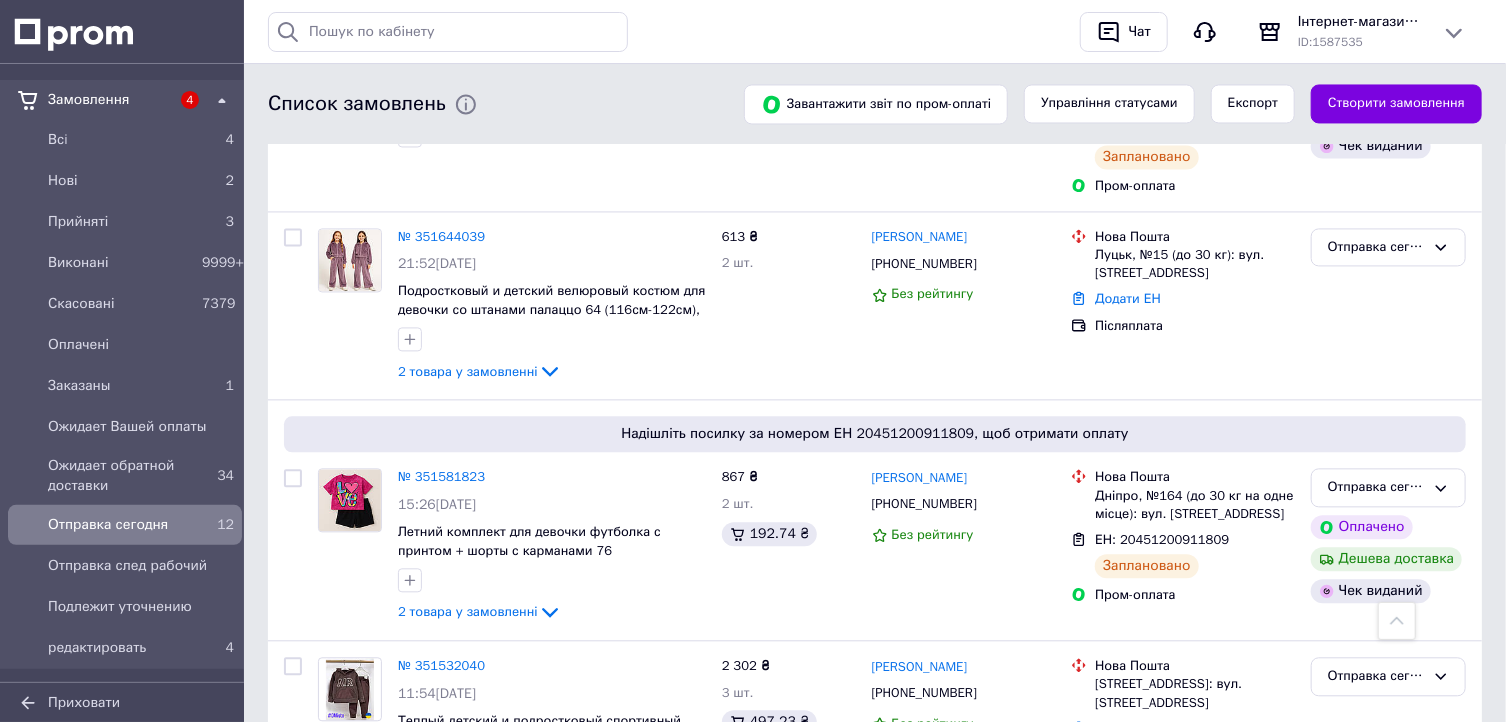 scroll, scrollTop: 2008, scrollLeft: 0, axis: vertical 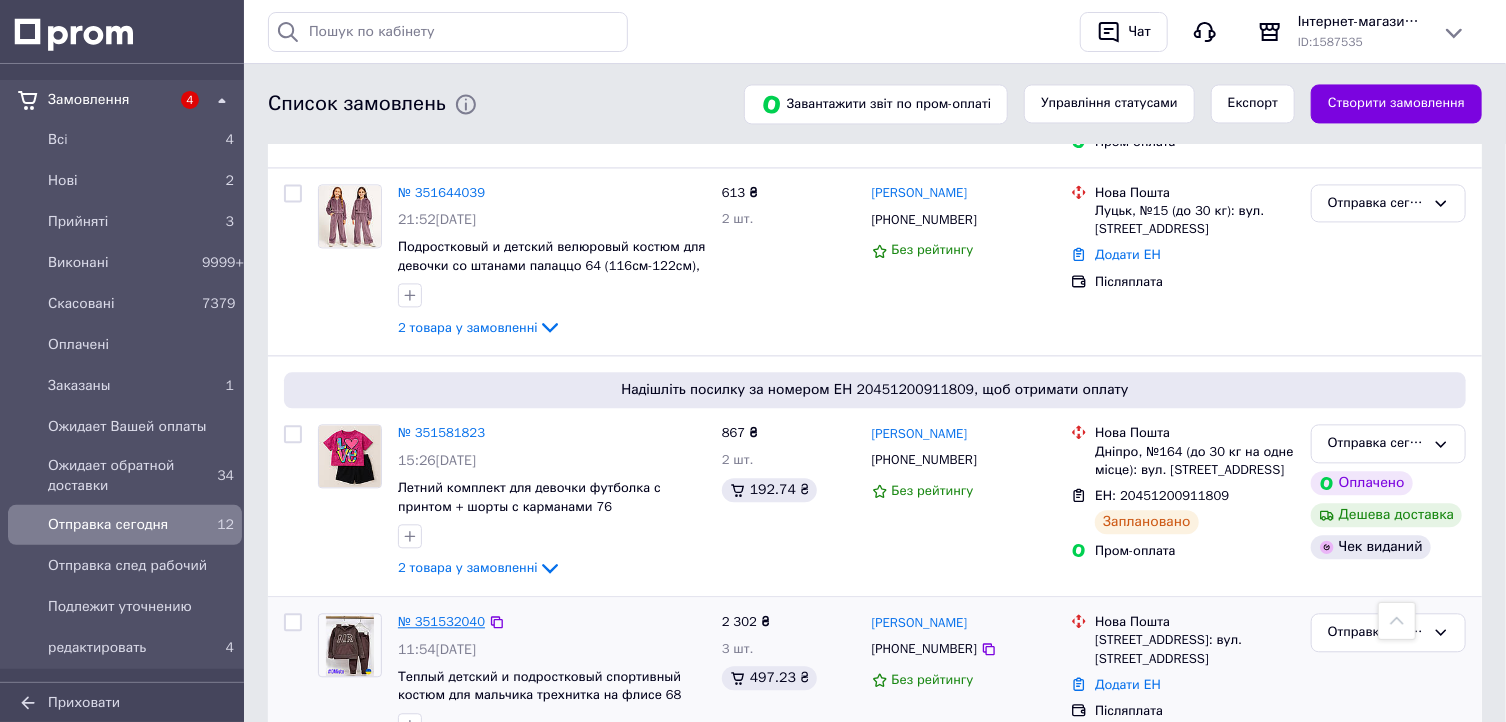 click on "№ 351532040" at bounding box center (441, 621) 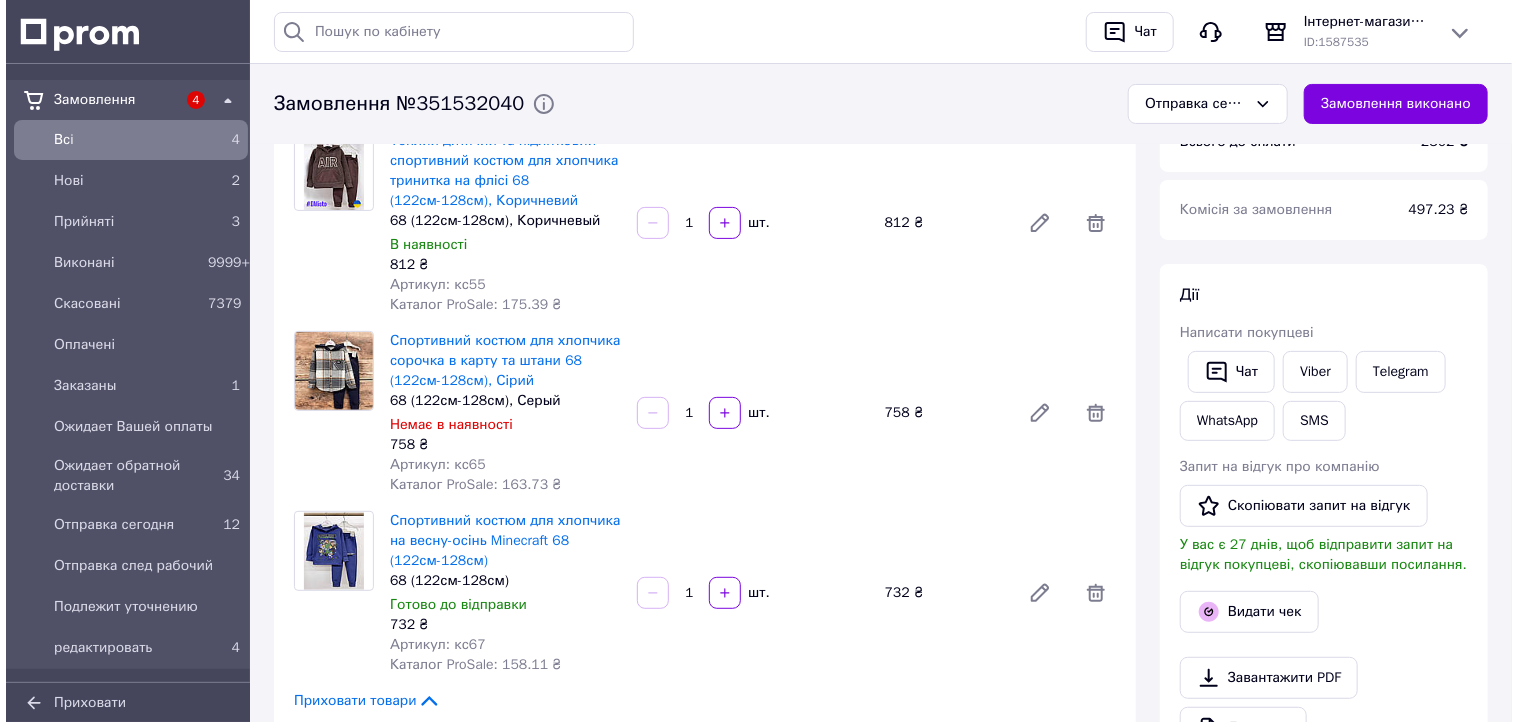 scroll, scrollTop: 240, scrollLeft: 0, axis: vertical 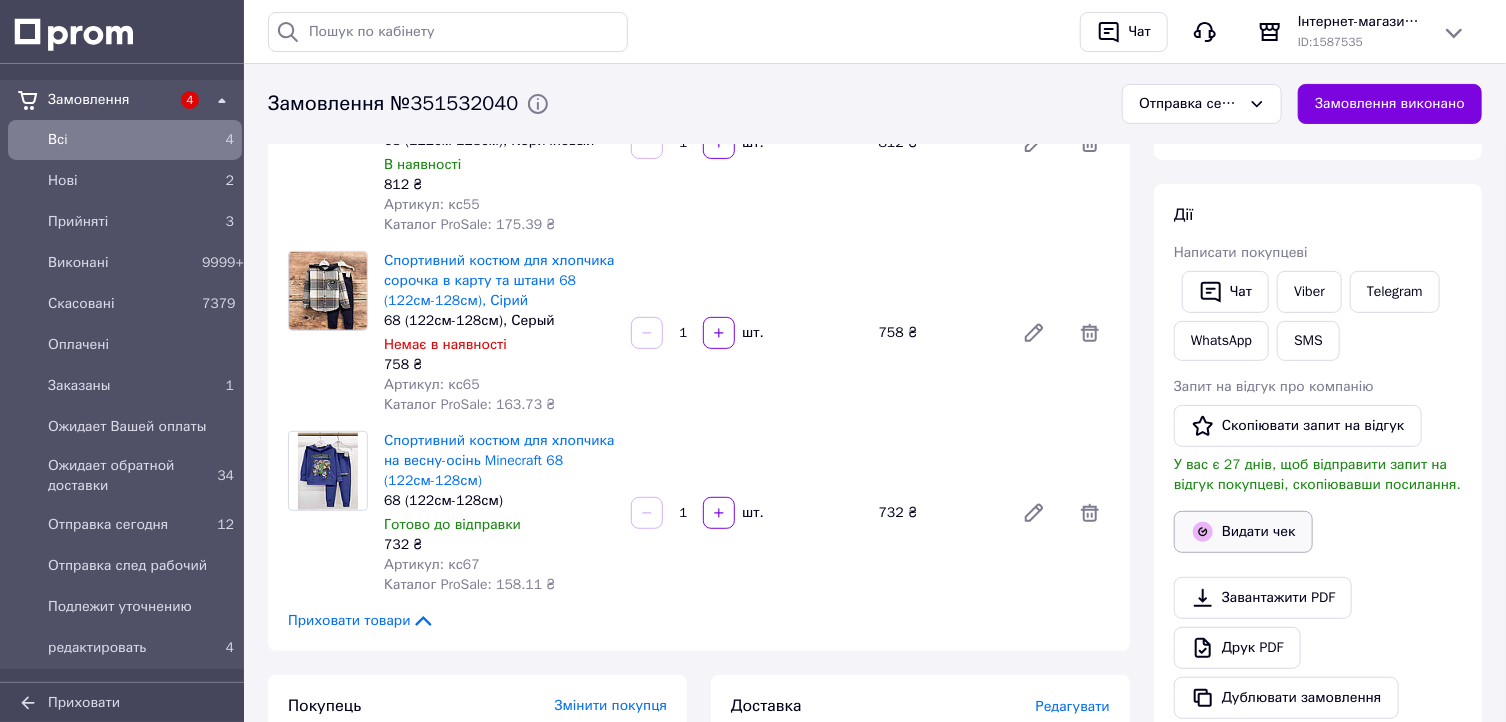 click on "Видати чек" at bounding box center (1243, 532) 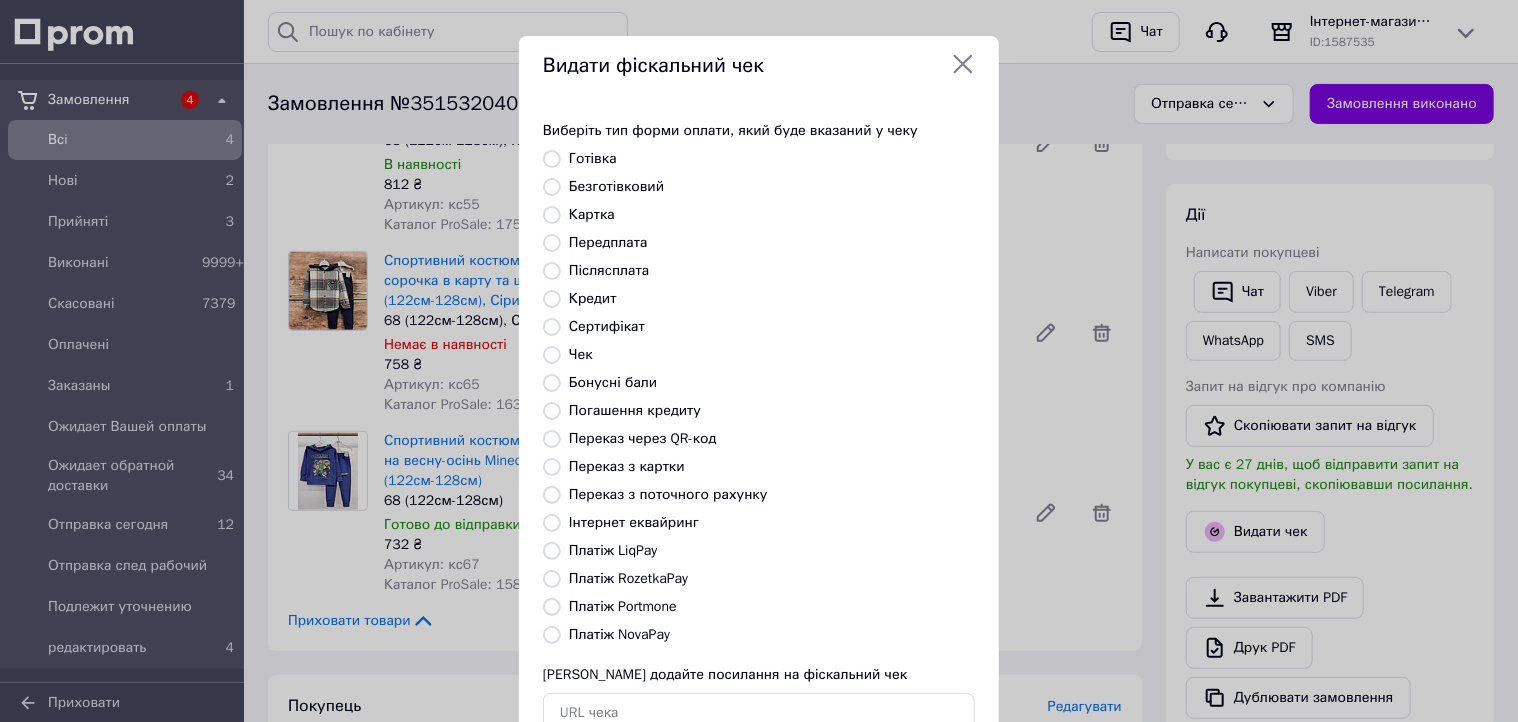 drag, startPoint x: 628, startPoint y: 638, endPoint x: 632, endPoint y: 616, distance: 22.36068 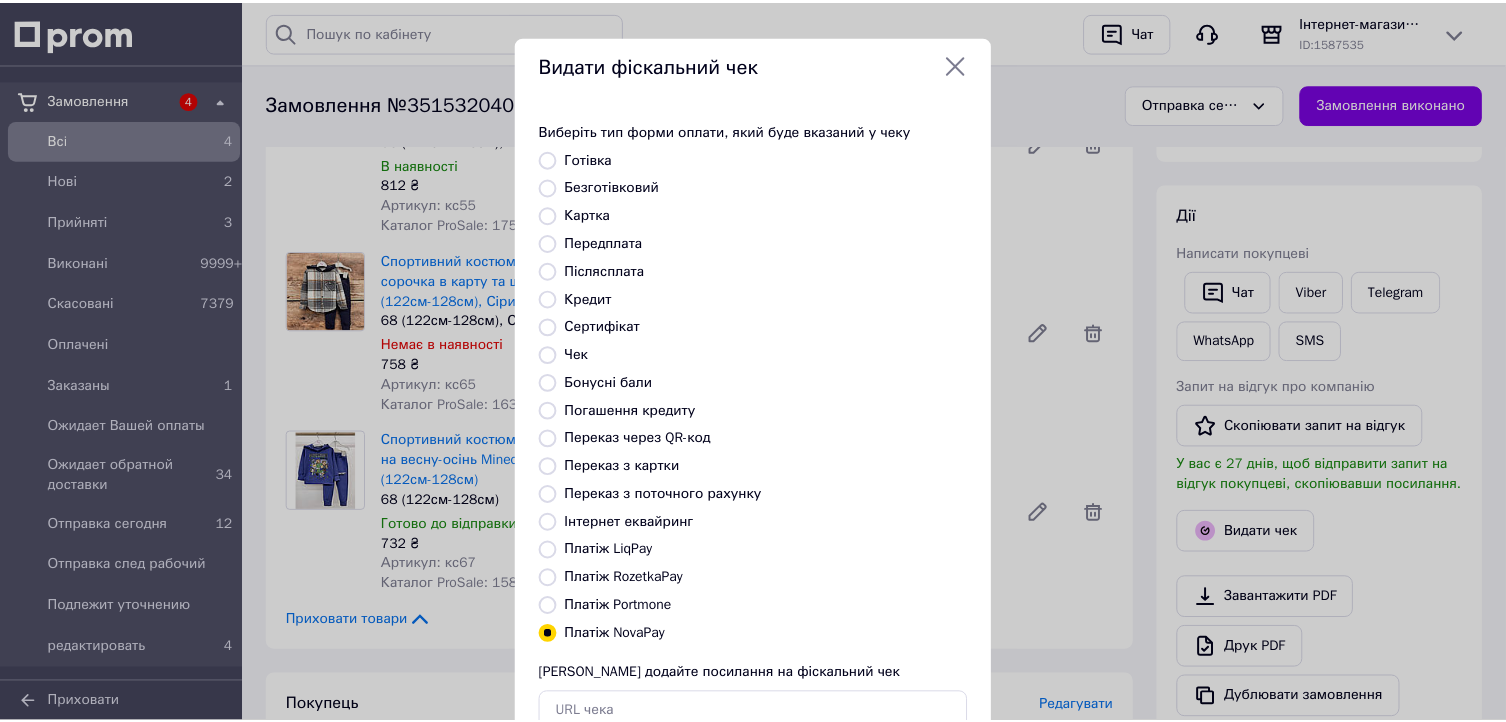 scroll, scrollTop: 136, scrollLeft: 0, axis: vertical 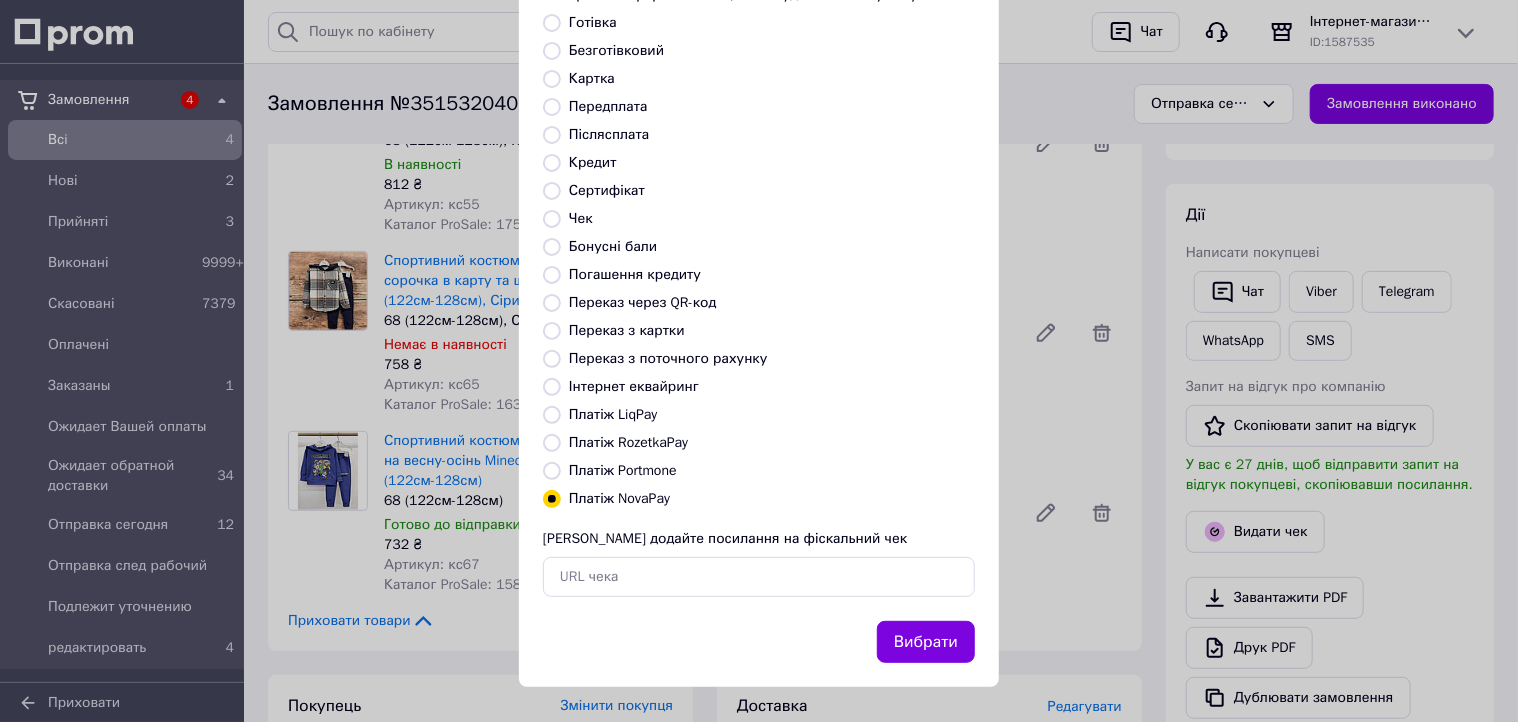 click on "Вибрати" at bounding box center (926, 642) 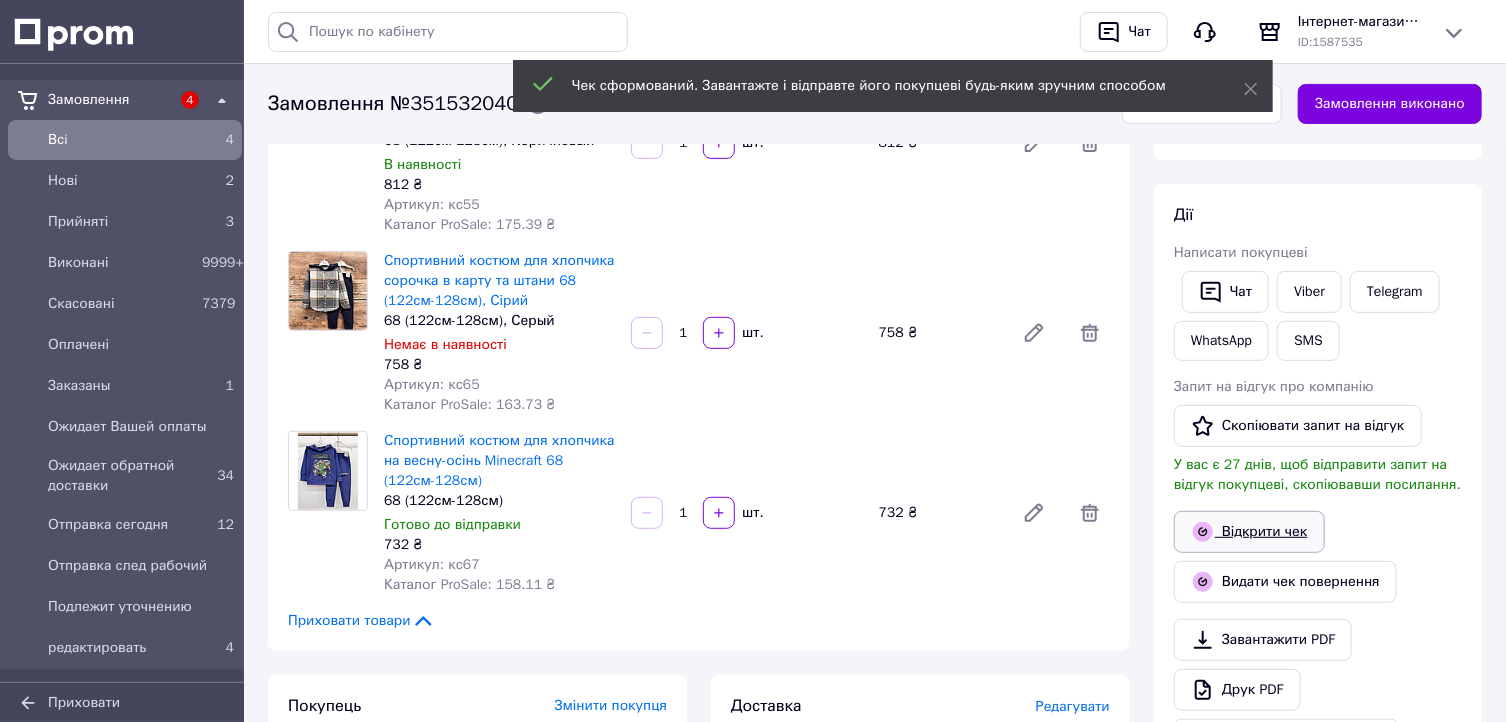 click on "Відкрити чек" at bounding box center (1249, 532) 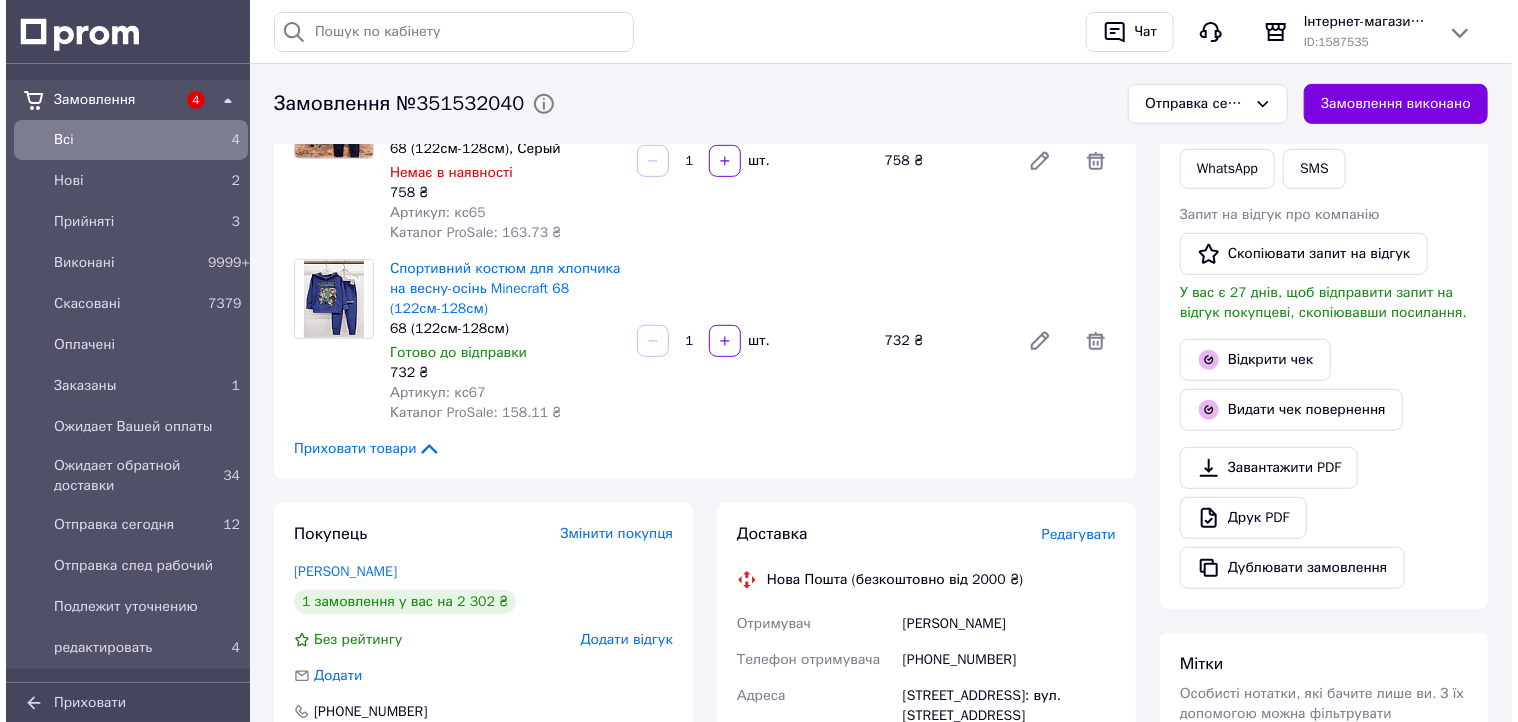 scroll, scrollTop: 560, scrollLeft: 0, axis: vertical 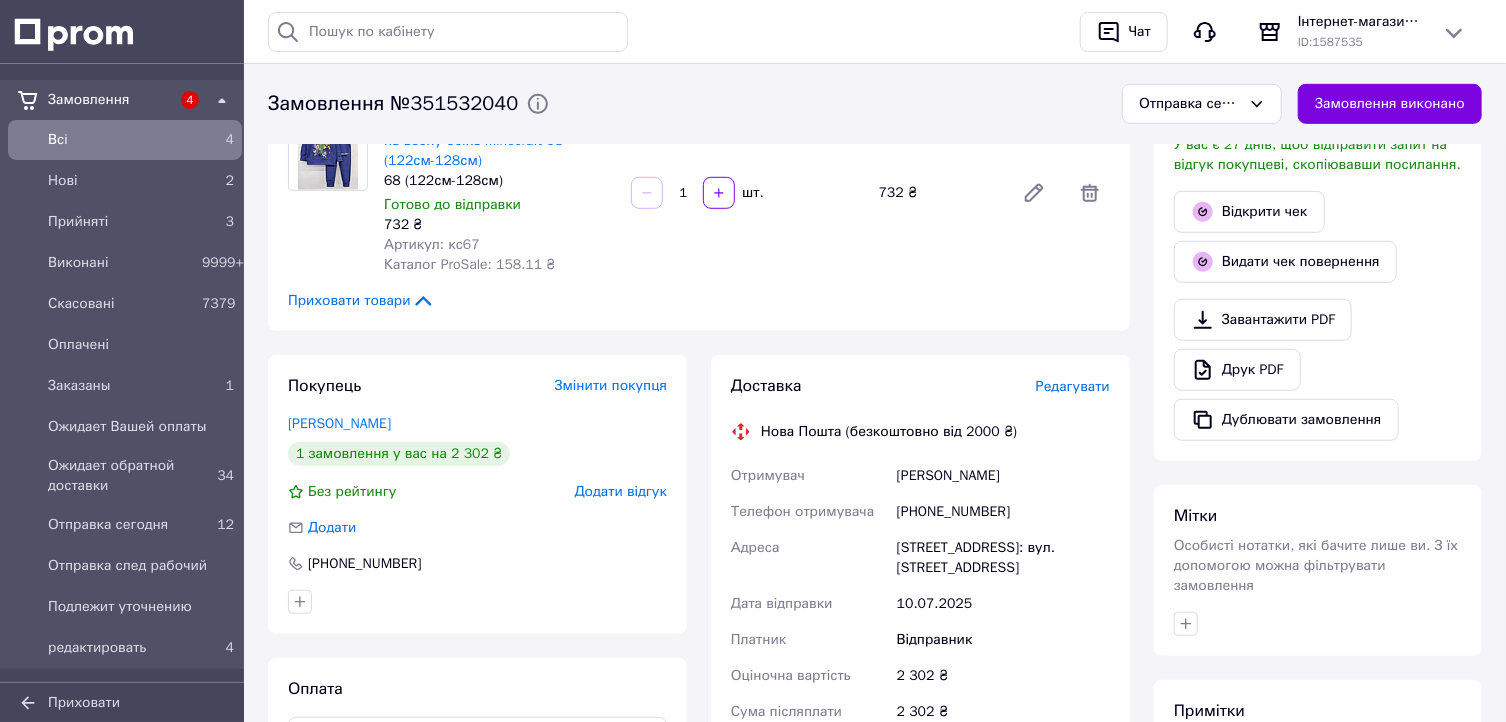 click on "Редагувати" at bounding box center [1073, 386] 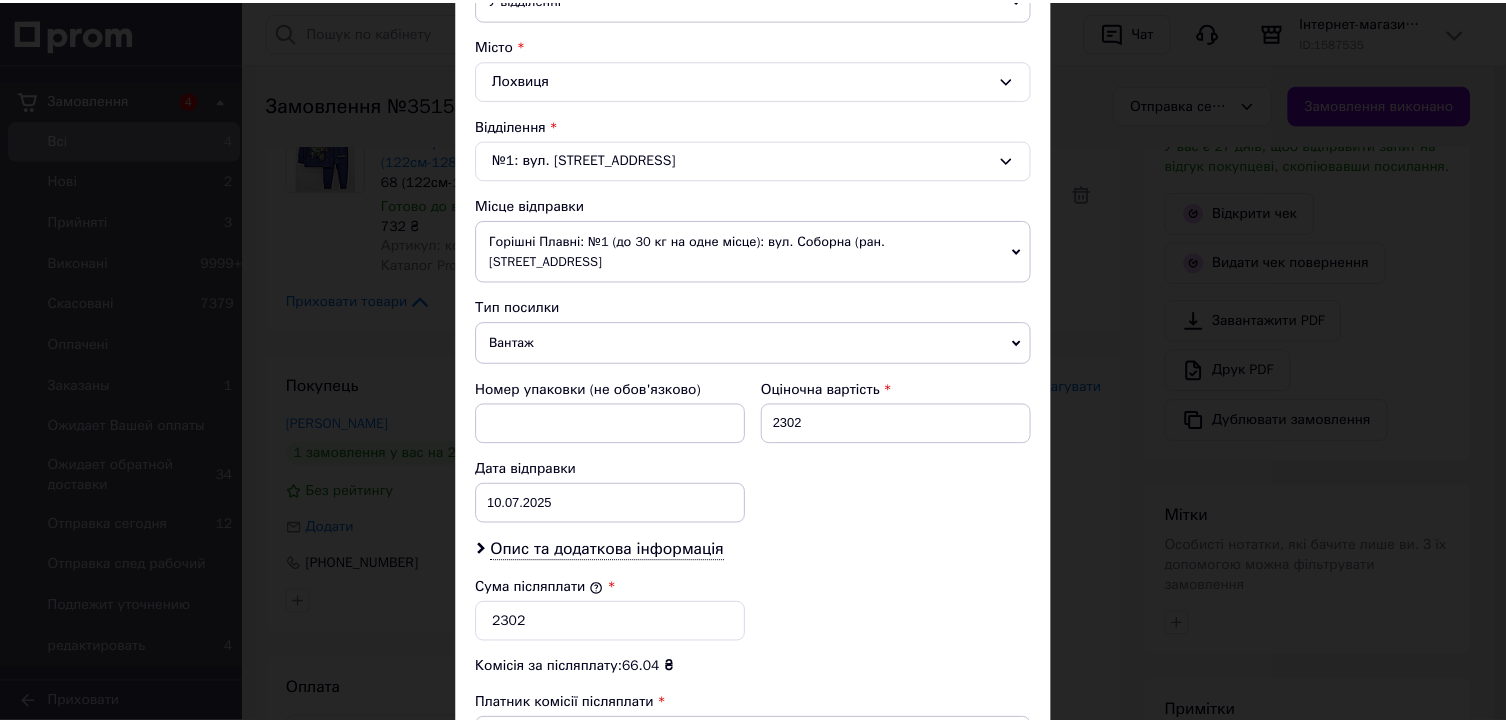 scroll, scrollTop: 720, scrollLeft: 0, axis: vertical 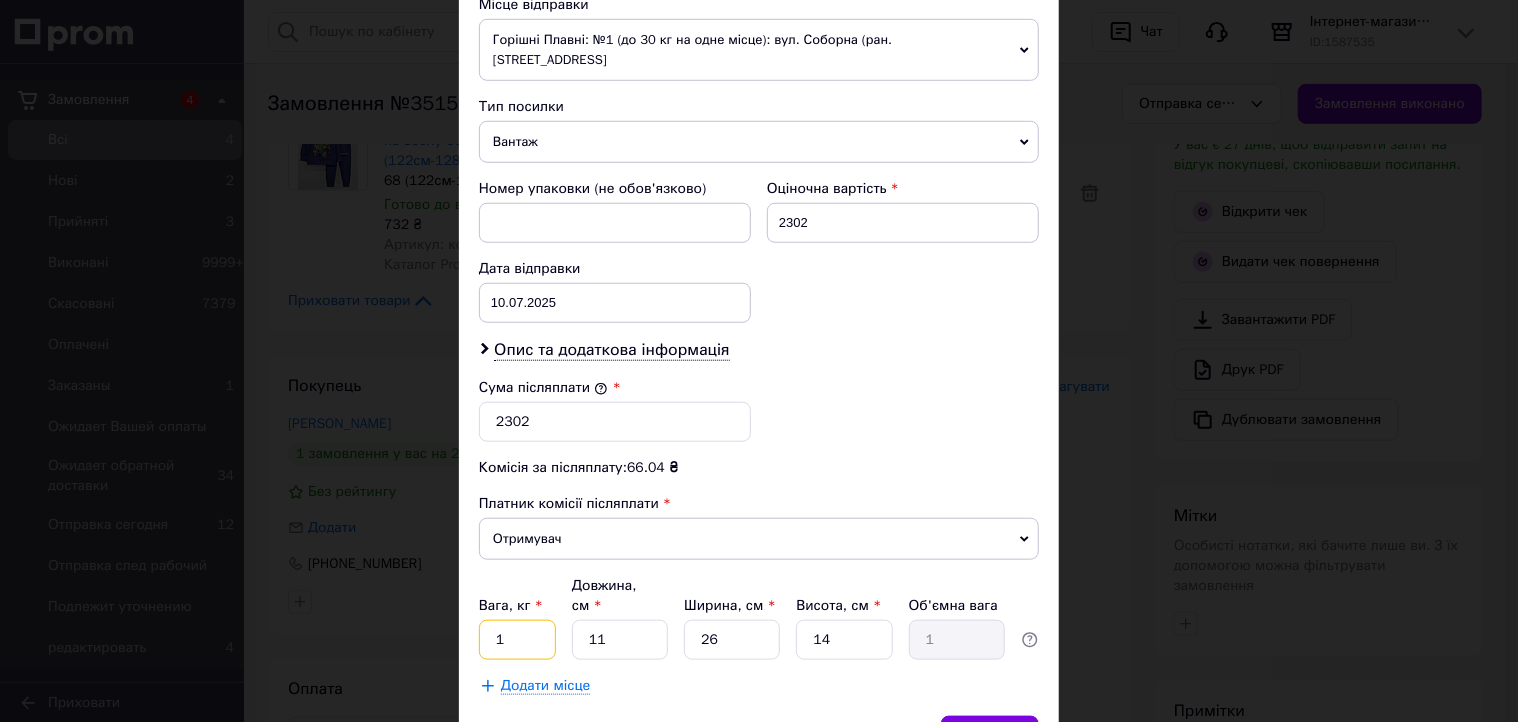 drag, startPoint x: 510, startPoint y: 590, endPoint x: 492, endPoint y: 588, distance: 18.110771 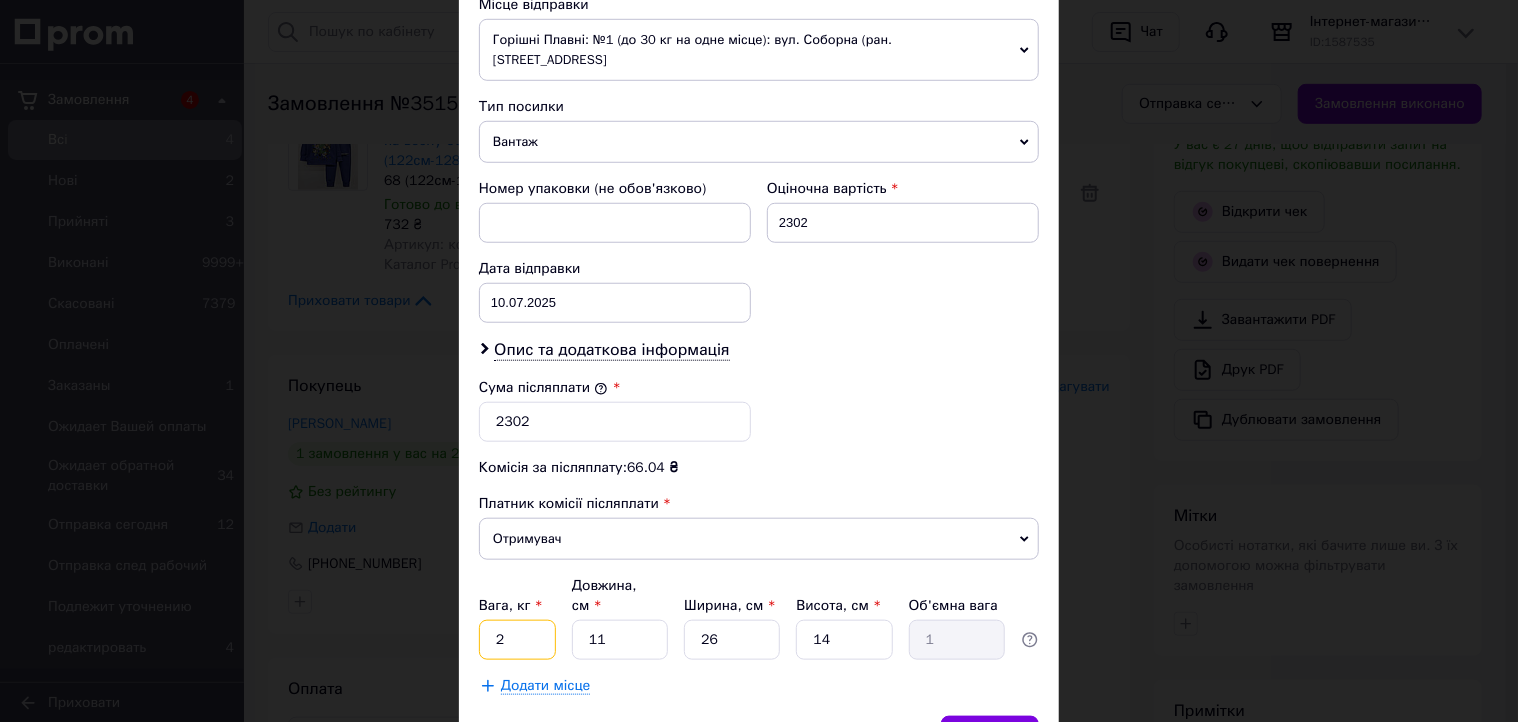type on "2" 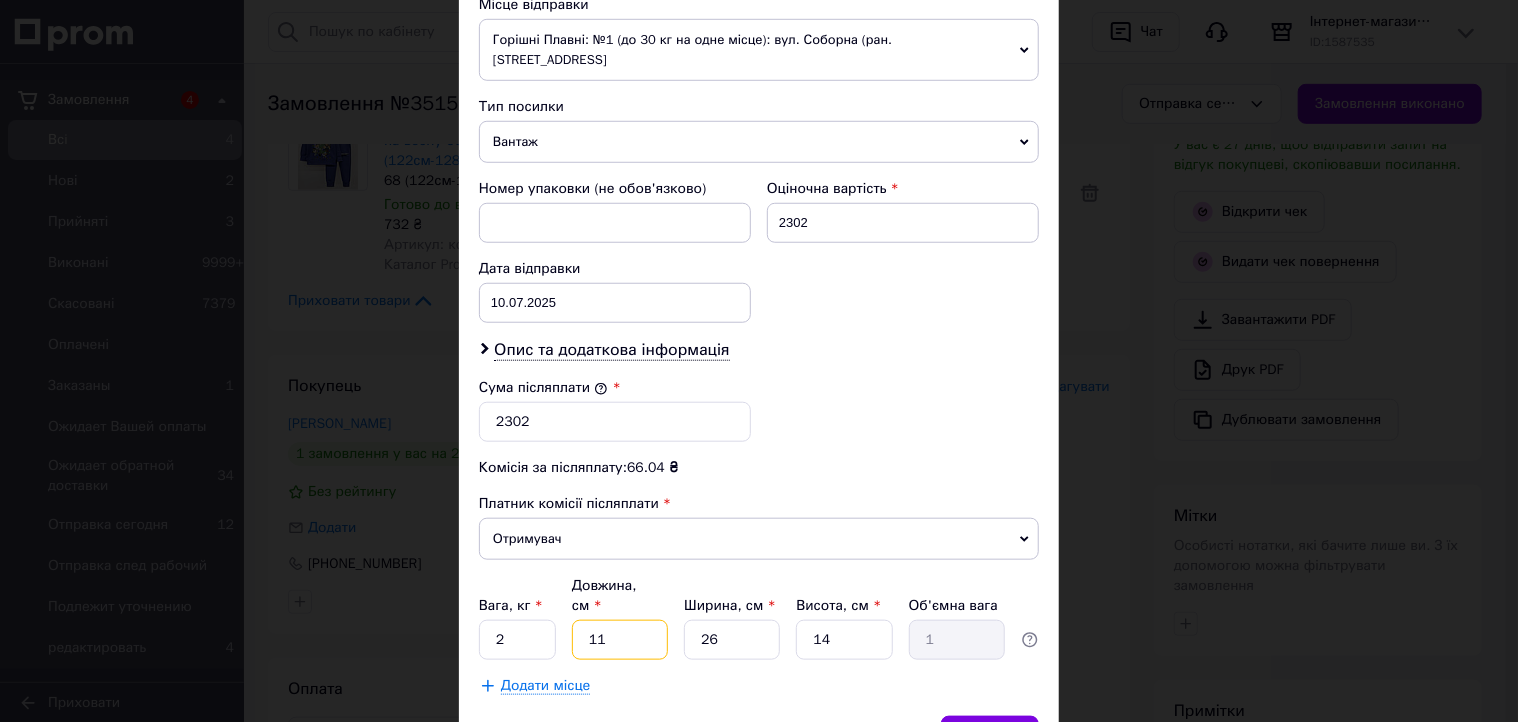 drag, startPoint x: 607, startPoint y: 596, endPoint x: 568, endPoint y: 588, distance: 39.812057 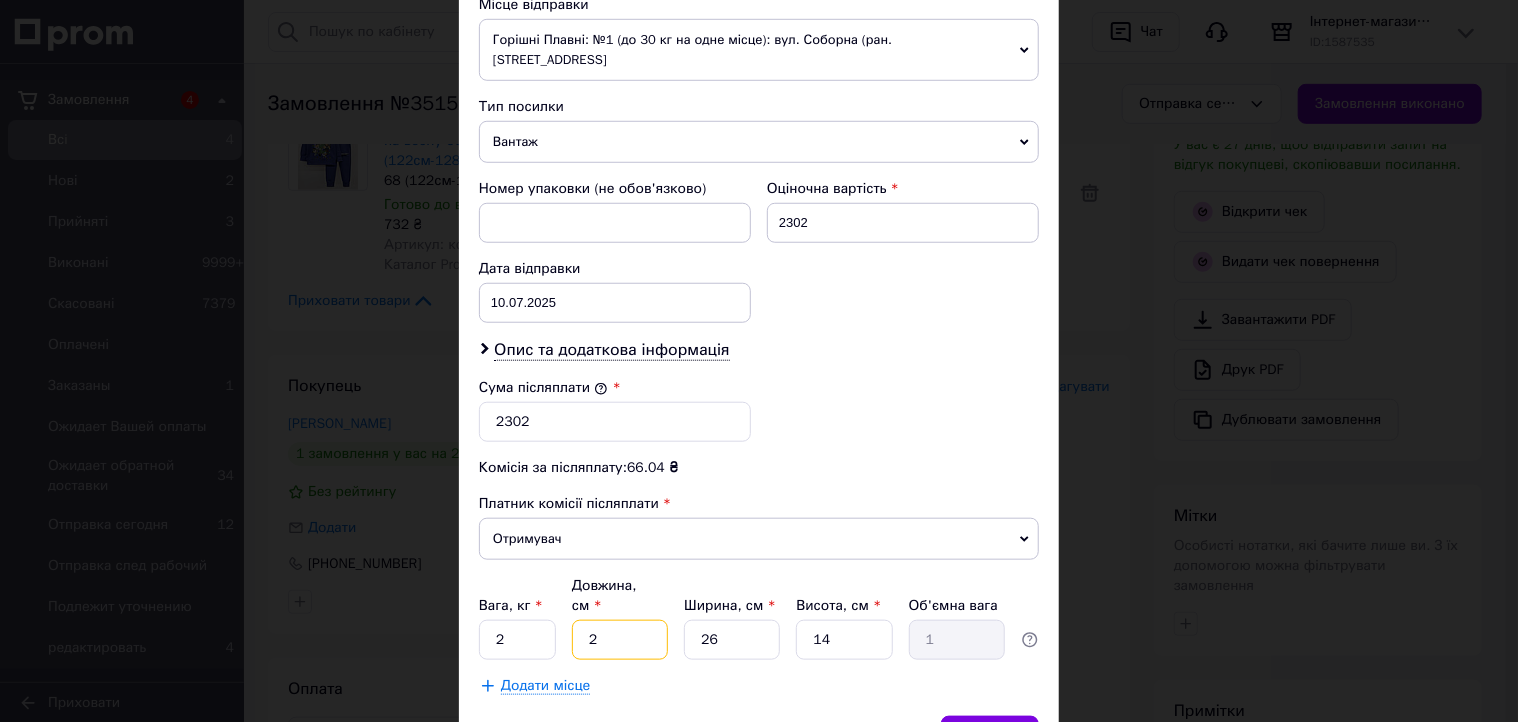 type on "0.18" 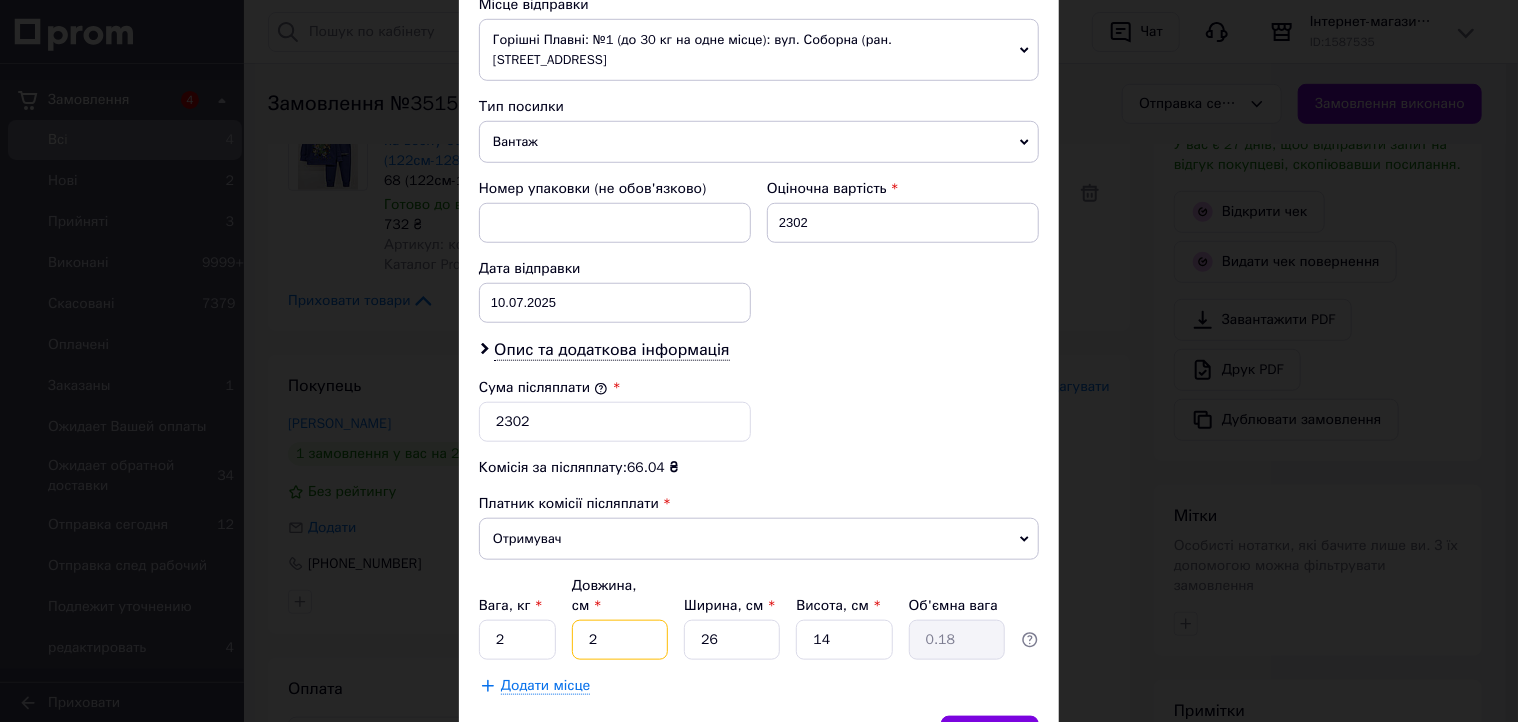 type on "20" 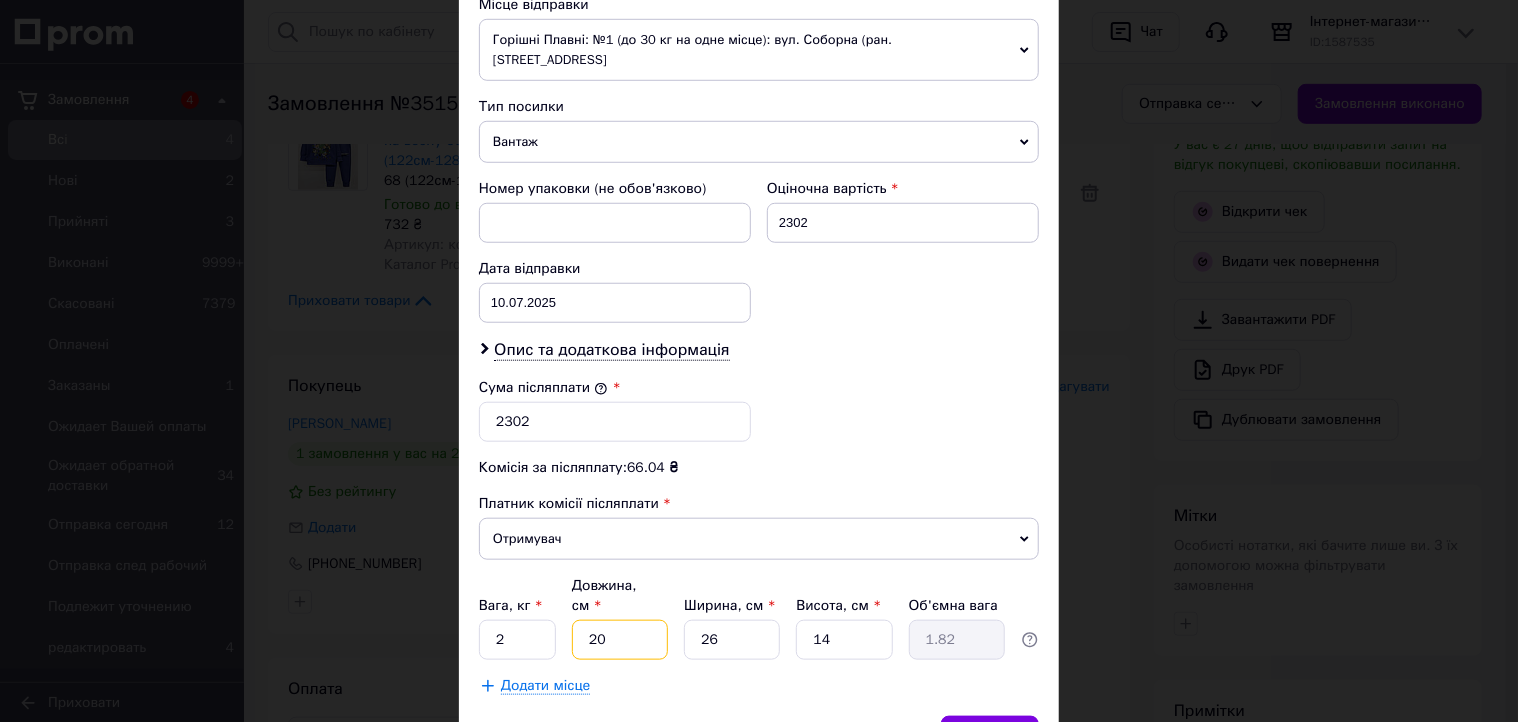 type on "20" 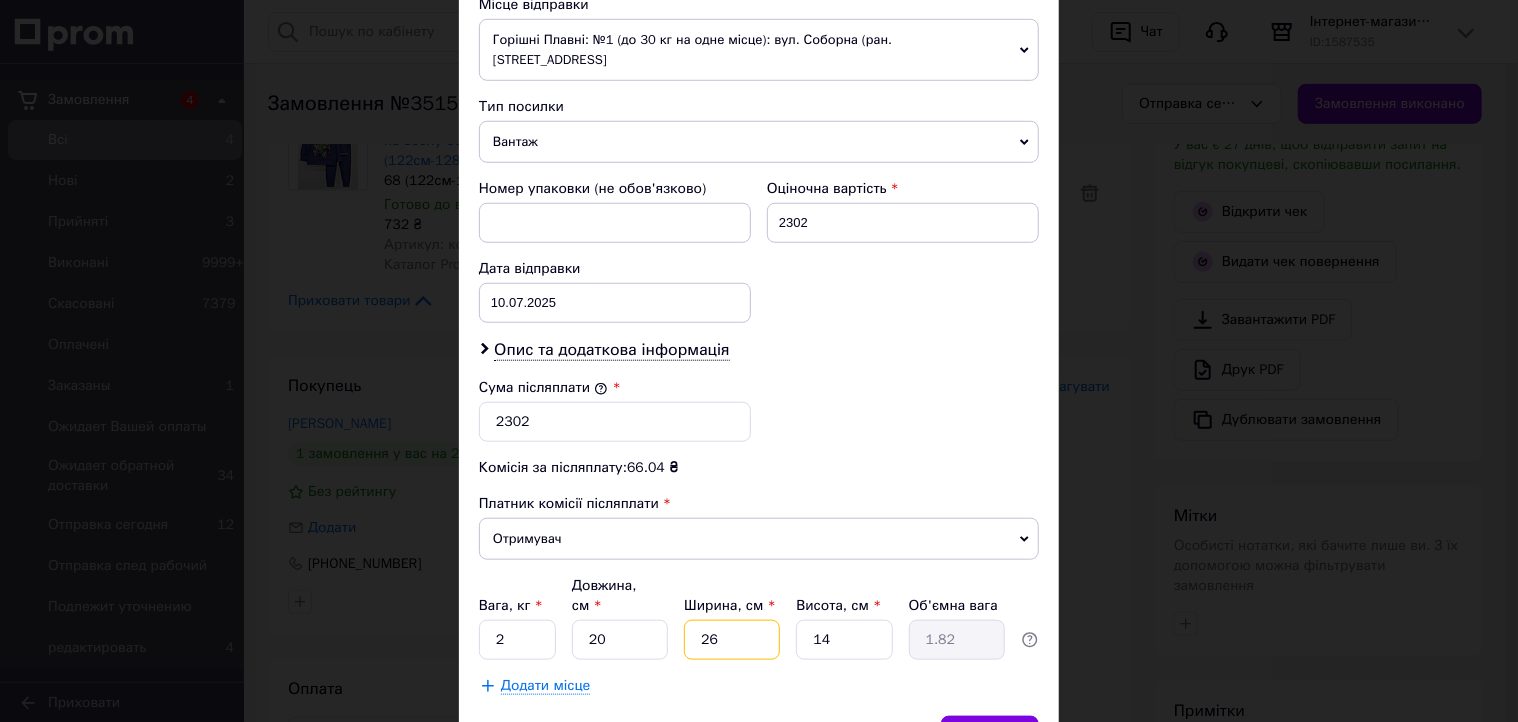 drag, startPoint x: 711, startPoint y: 593, endPoint x: 692, endPoint y: 594, distance: 19.026299 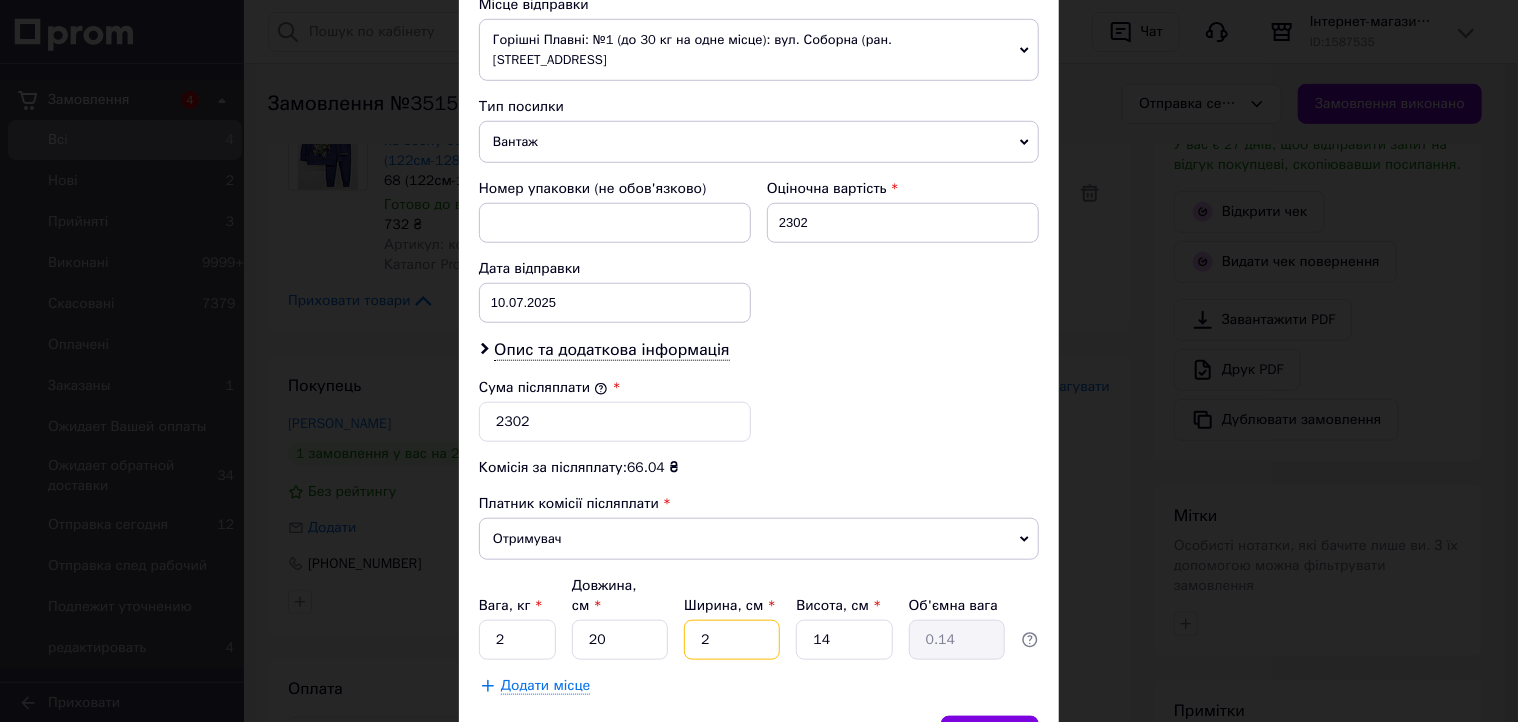 type on "20" 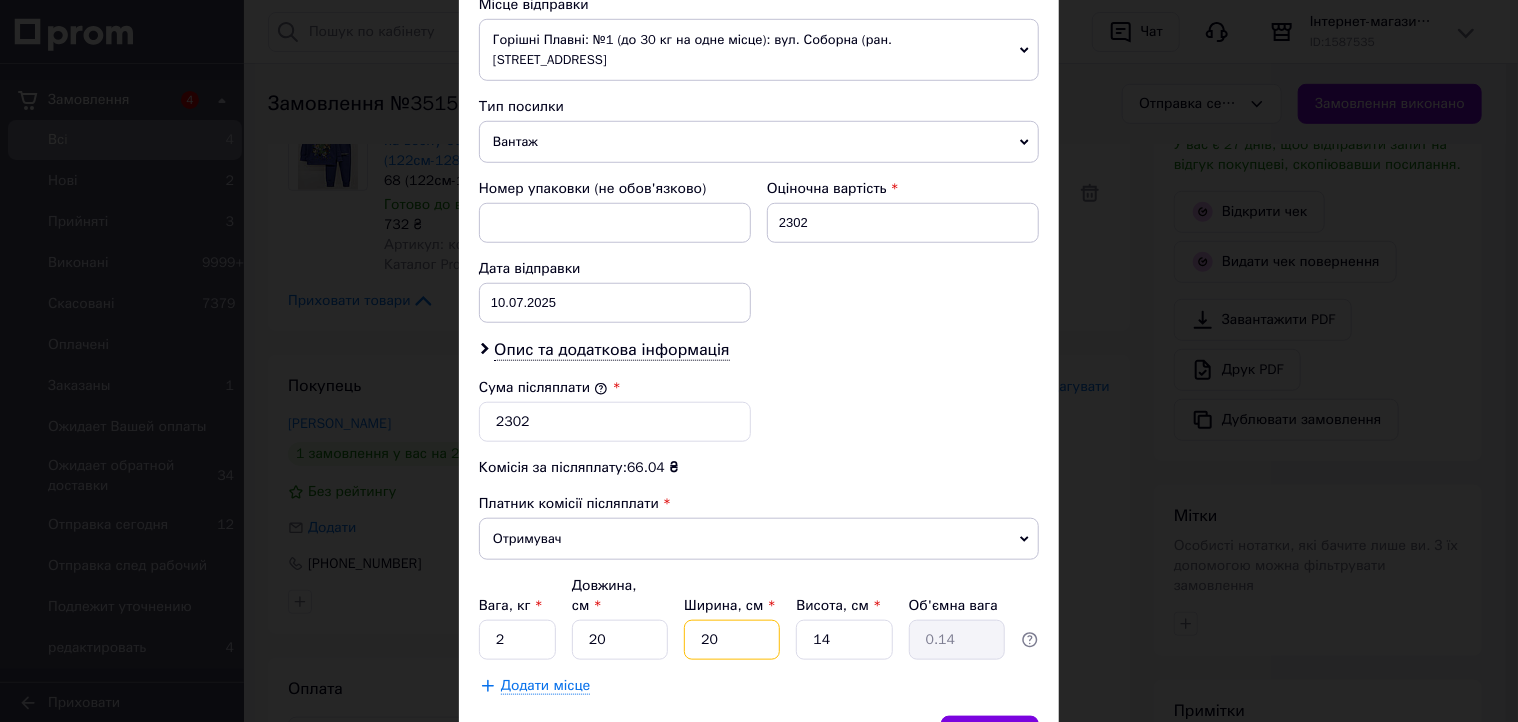 type on "1.4" 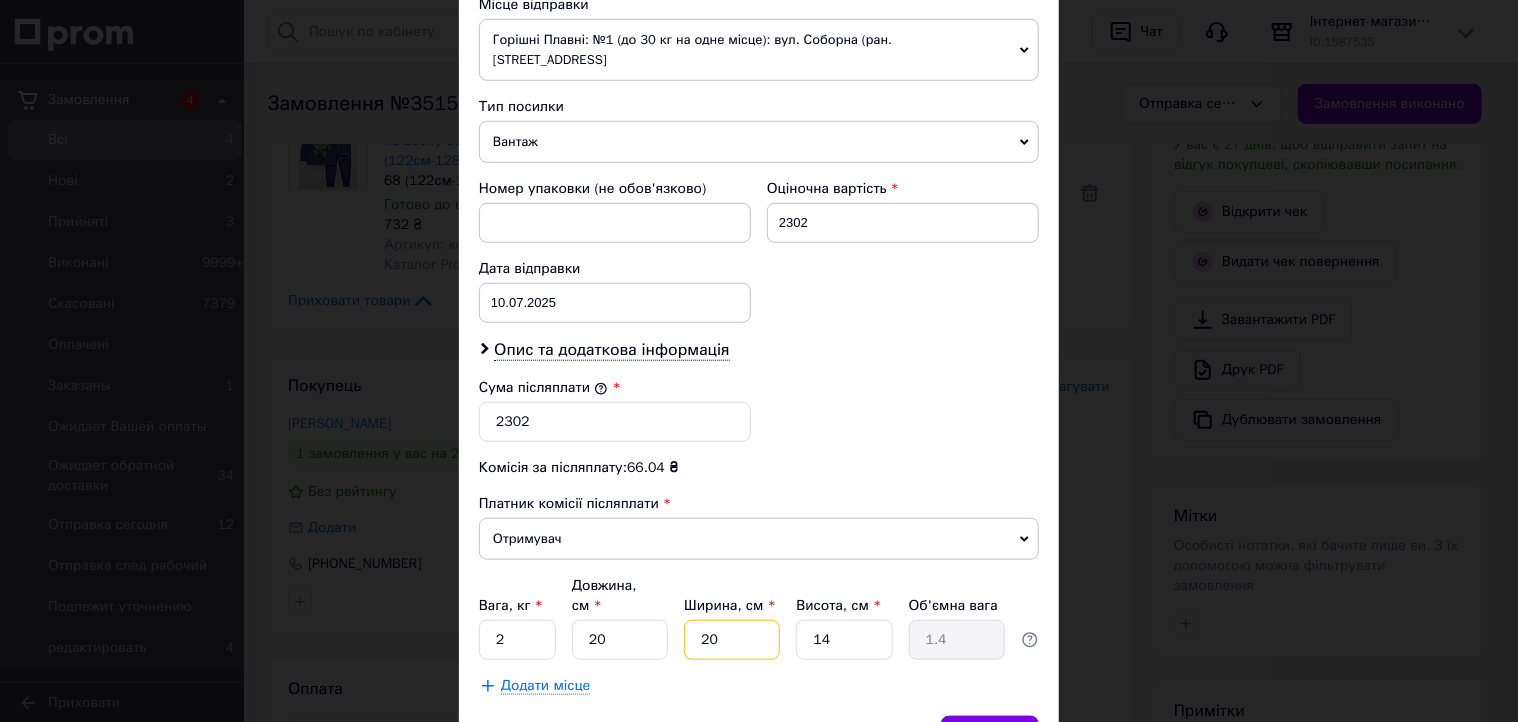 type on "20" 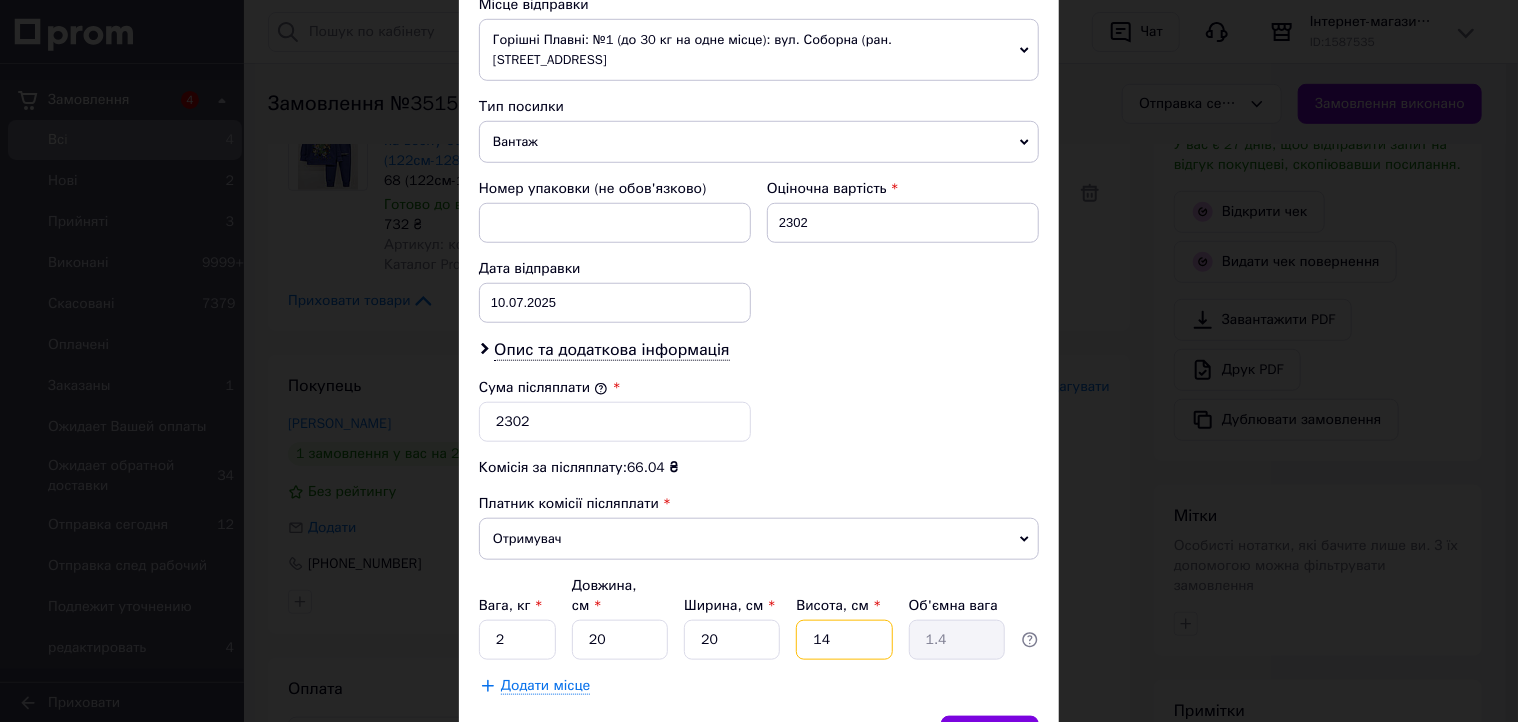 drag, startPoint x: 834, startPoint y: 594, endPoint x: 788, endPoint y: 590, distance: 46.173584 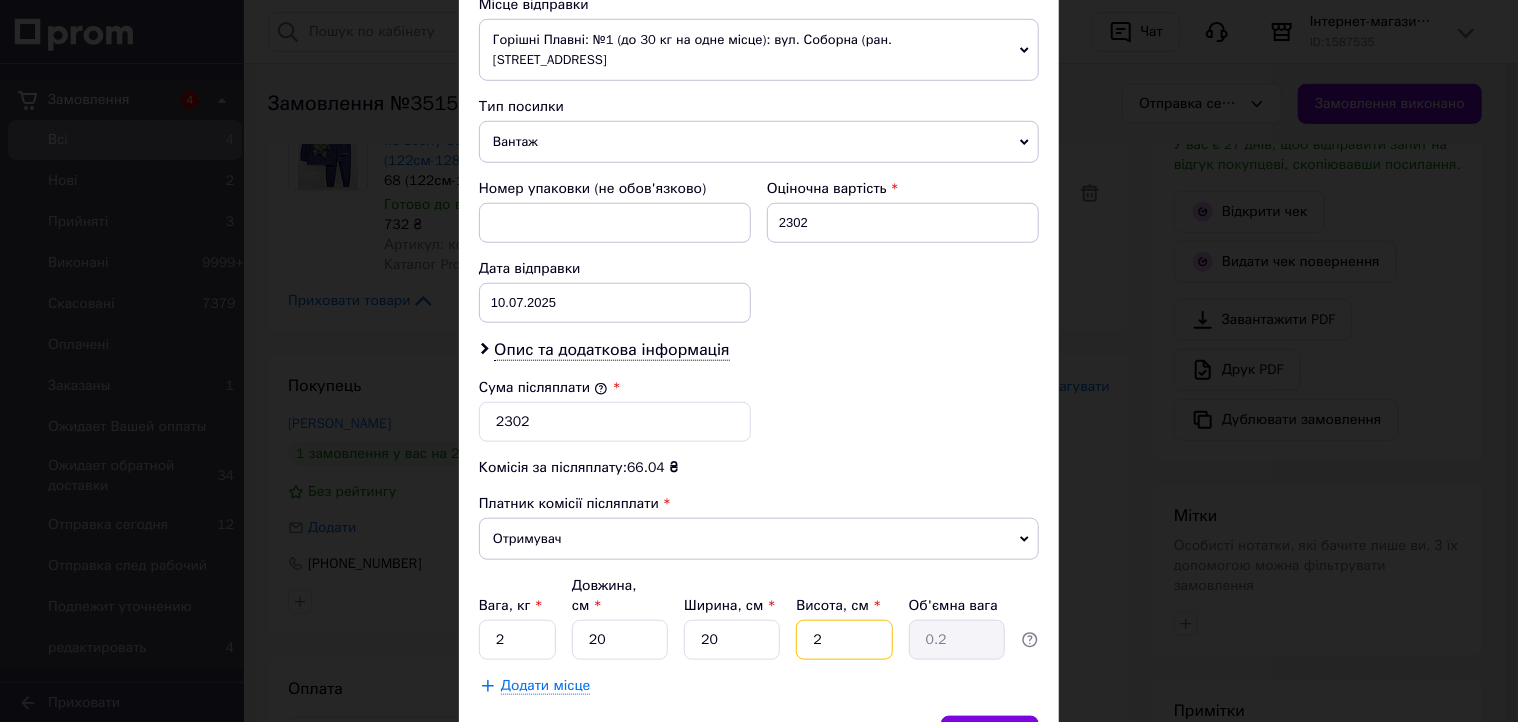 type on "20" 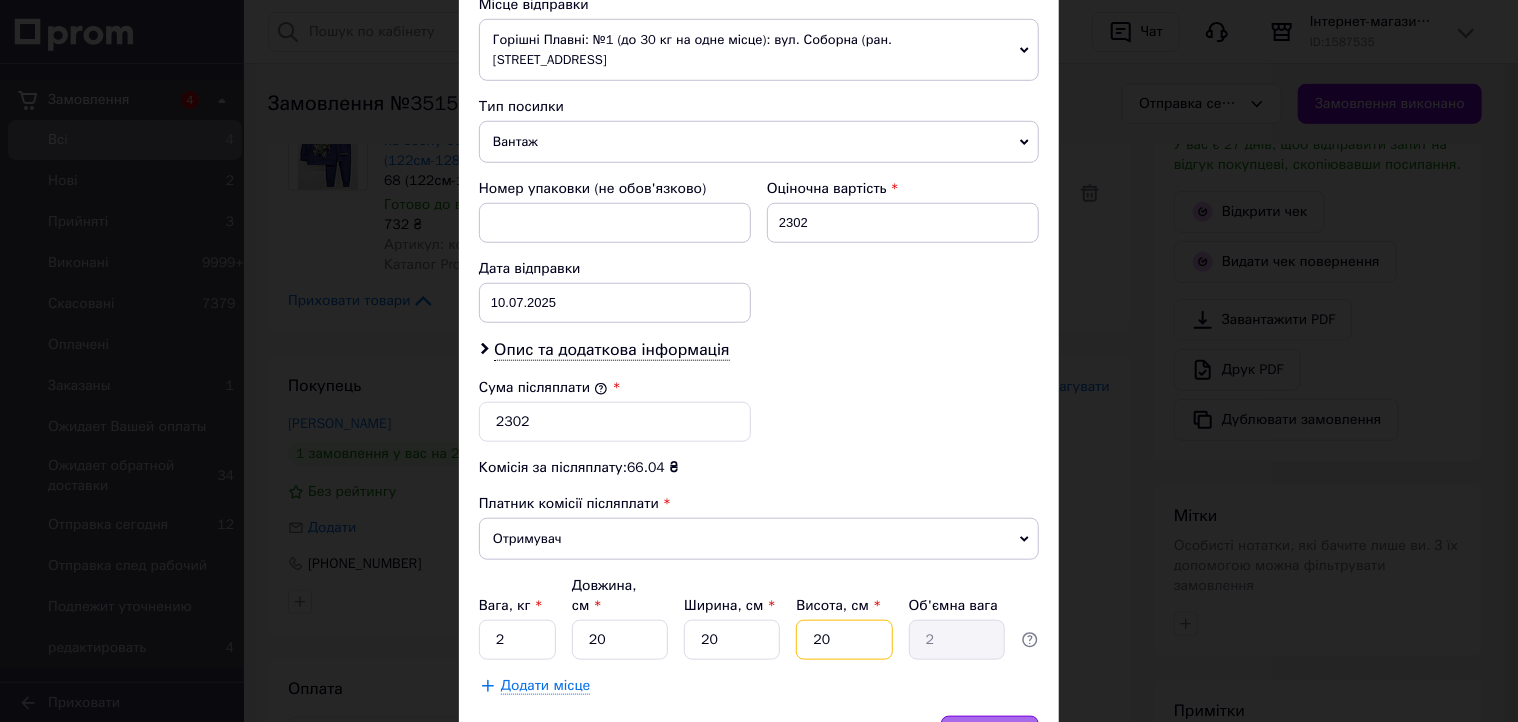 type on "20" 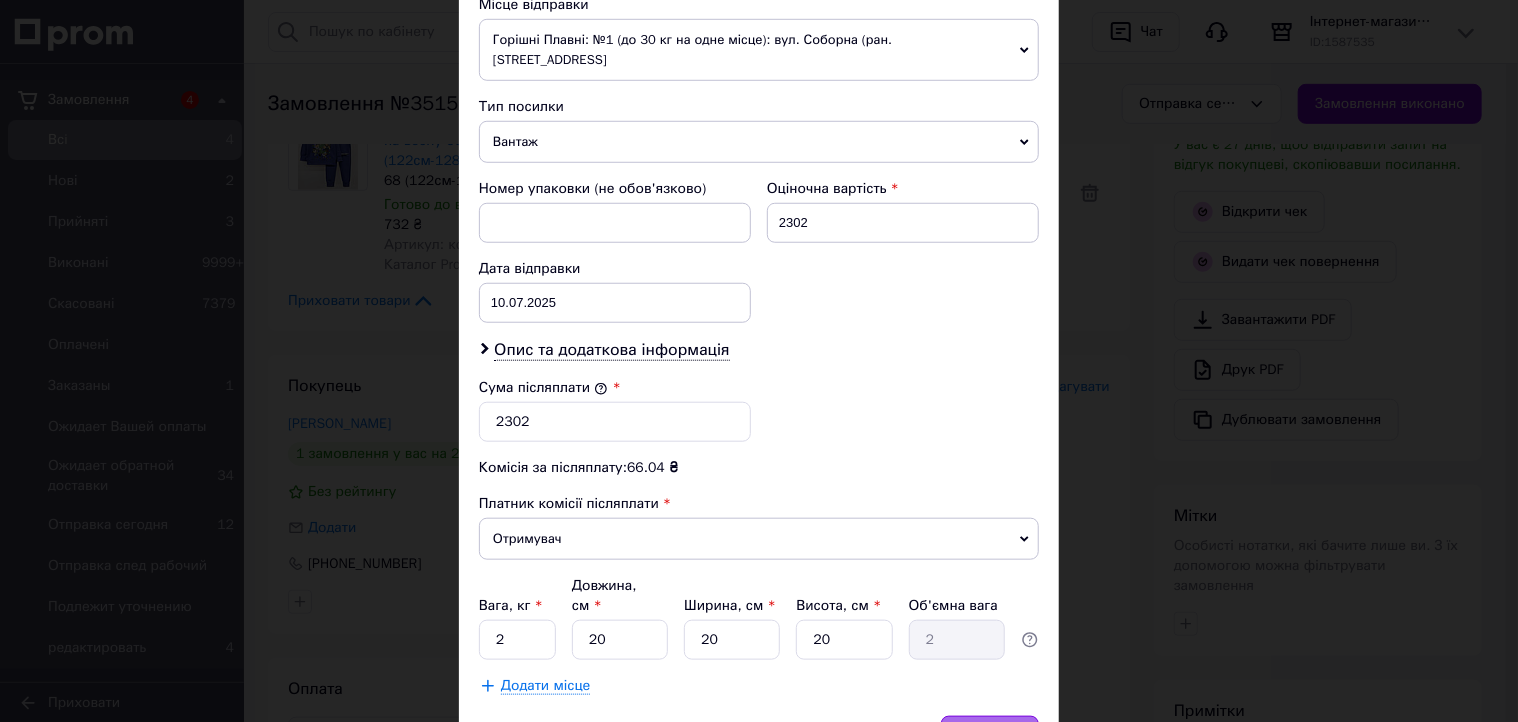 click on "Зберегти" at bounding box center (990, 736) 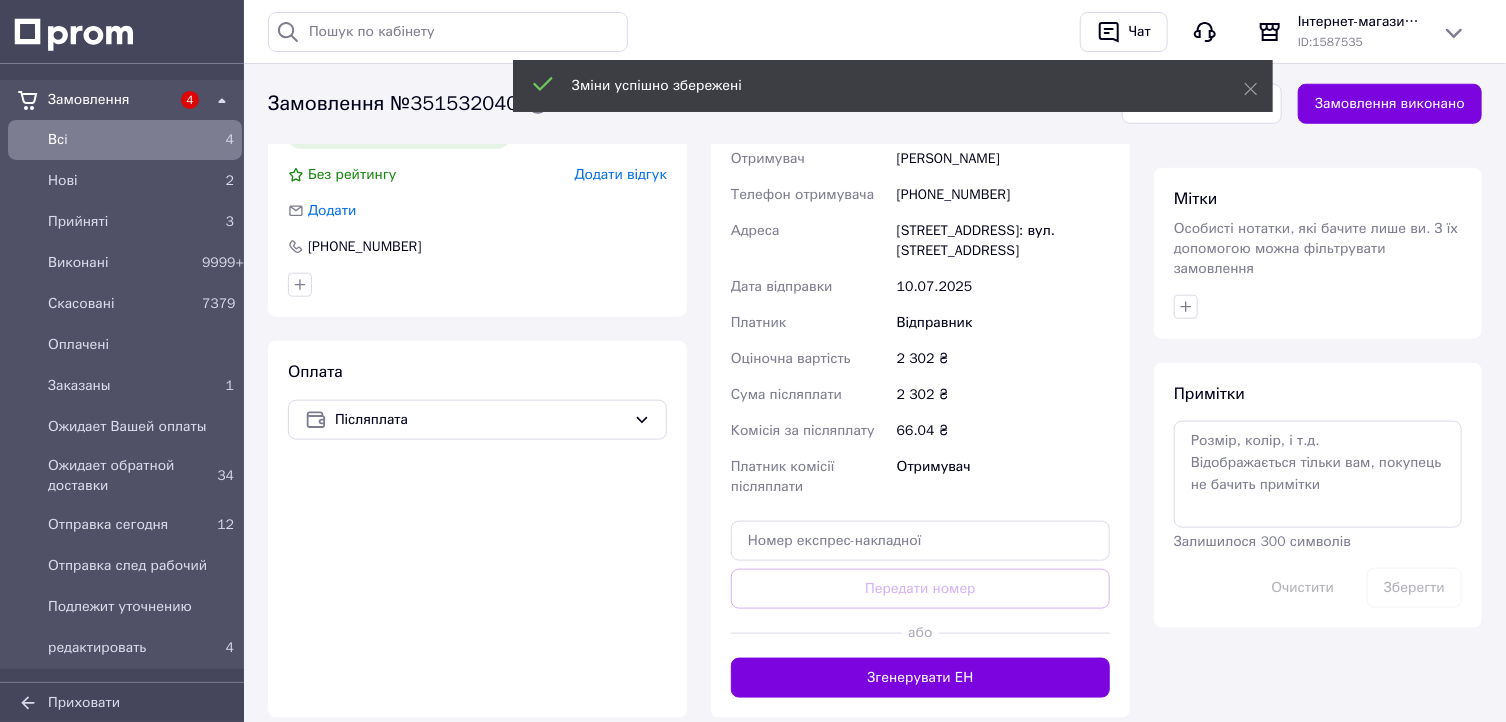 scroll, scrollTop: 880, scrollLeft: 0, axis: vertical 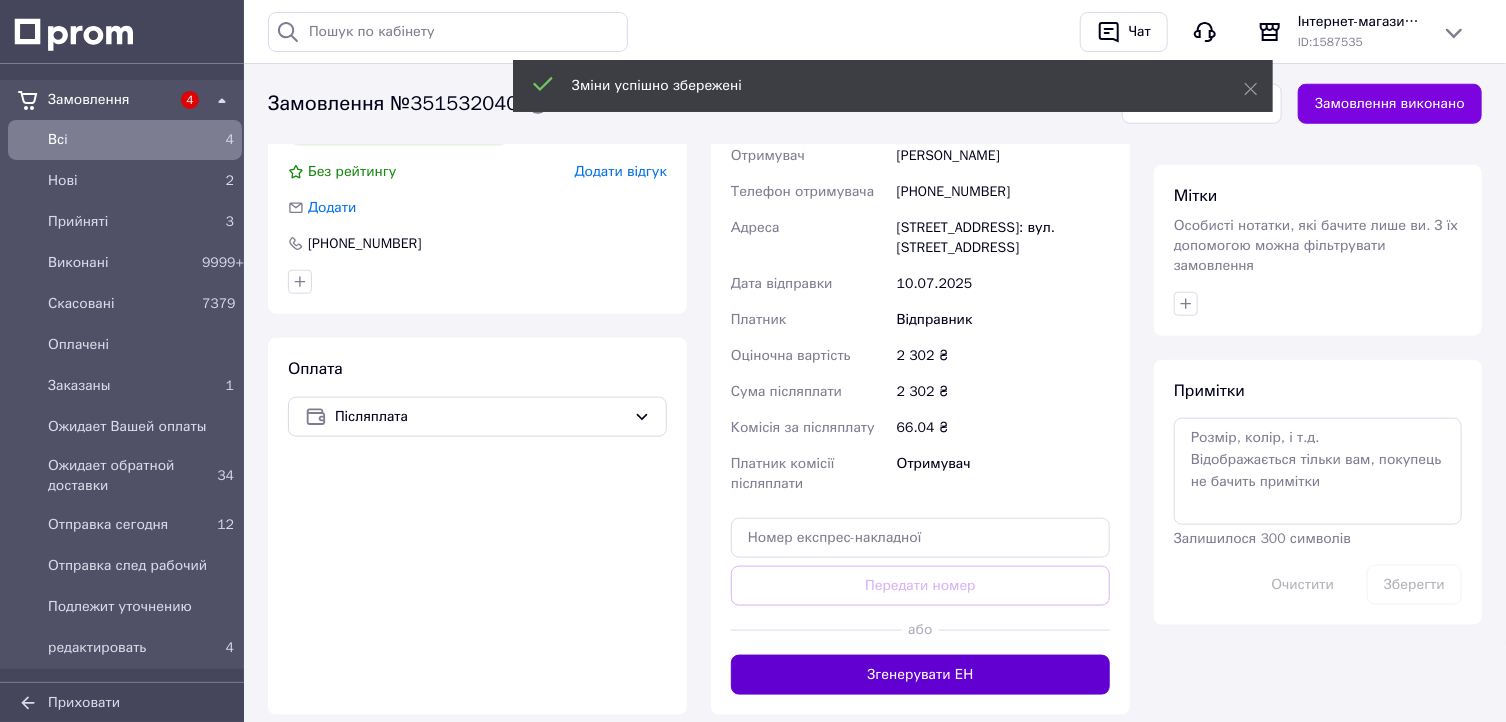 click on "Згенерувати ЕН" at bounding box center [920, 675] 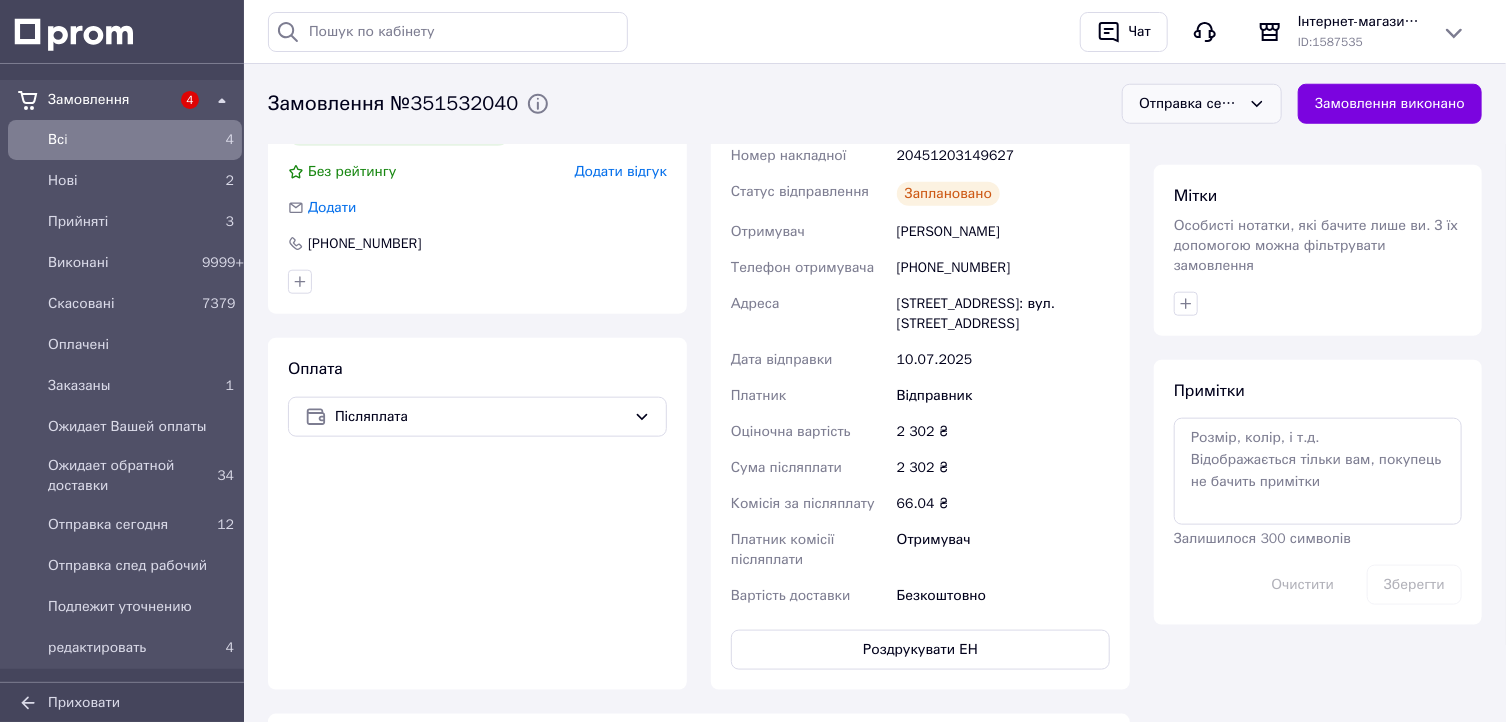 click on "Отправка сегодня" at bounding box center [1190, 104] 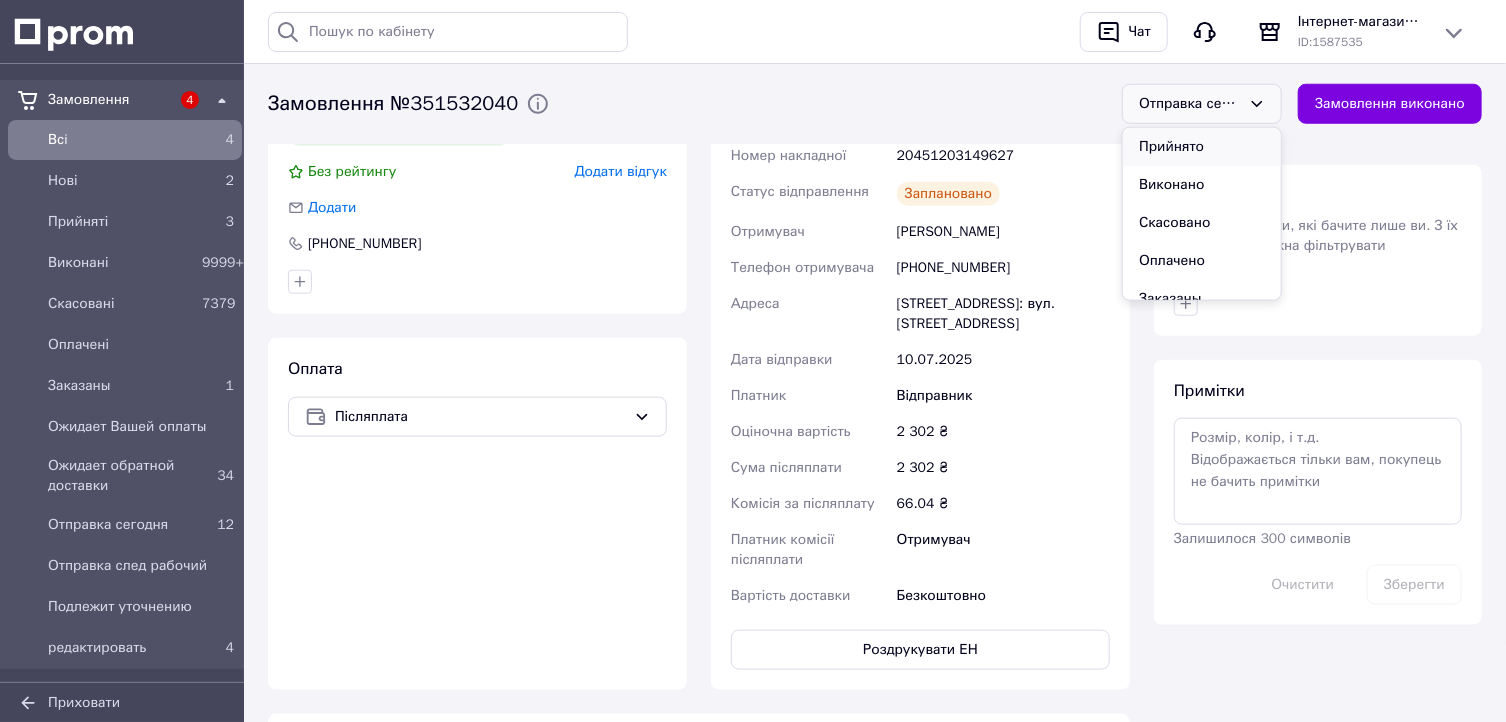 click on "Прийнято" at bounding box center (1202, 147) 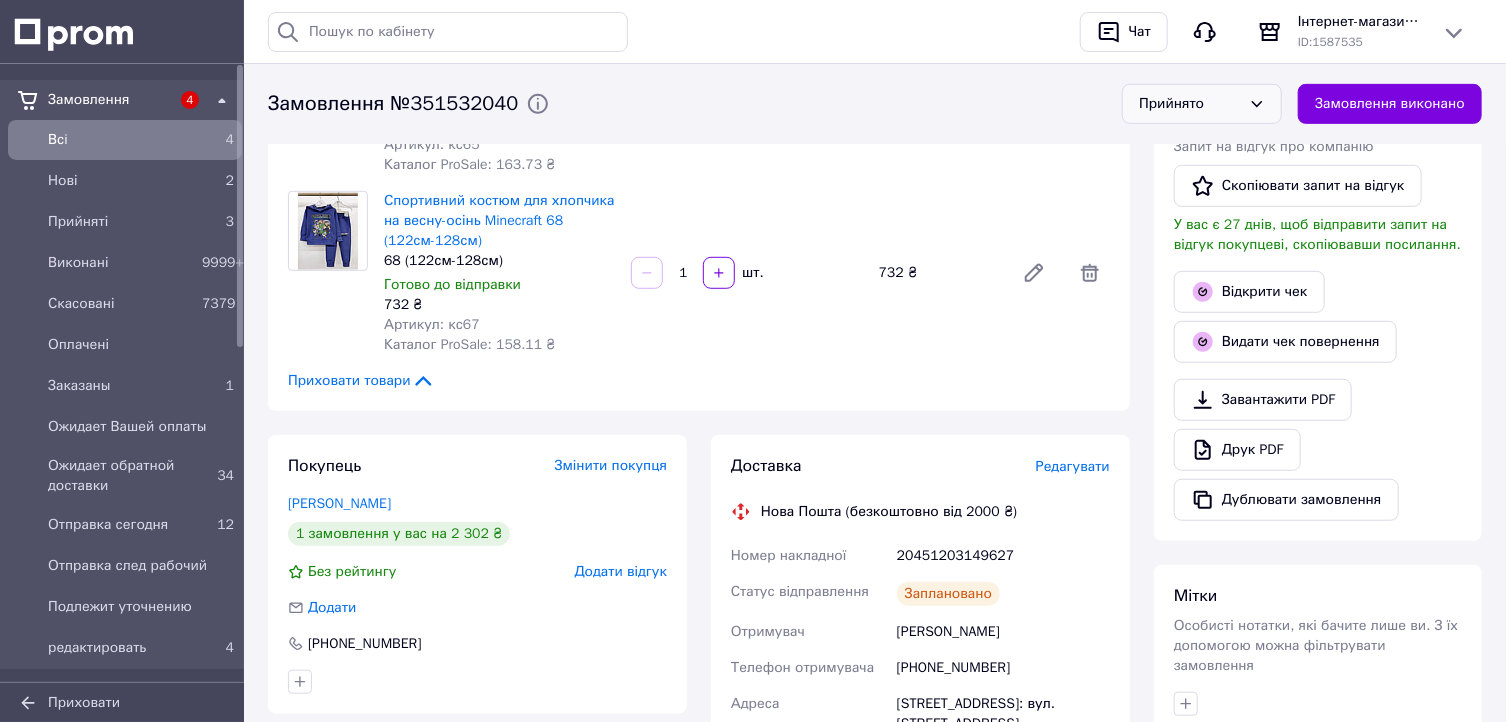 scroll, scrollTop: 720, scrollLeft: 0, axis: vertical 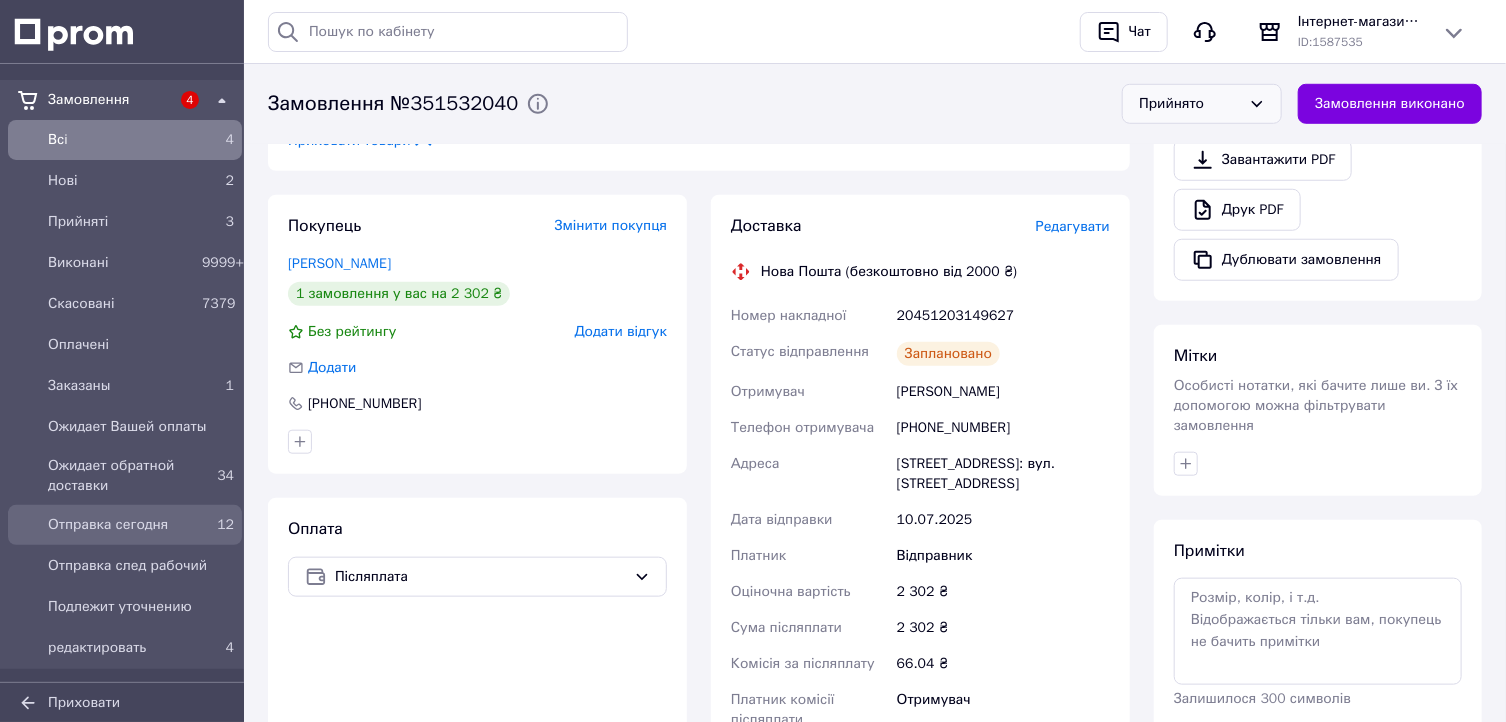 click on "Отправка сегодня" at bounding box center [121, 525] 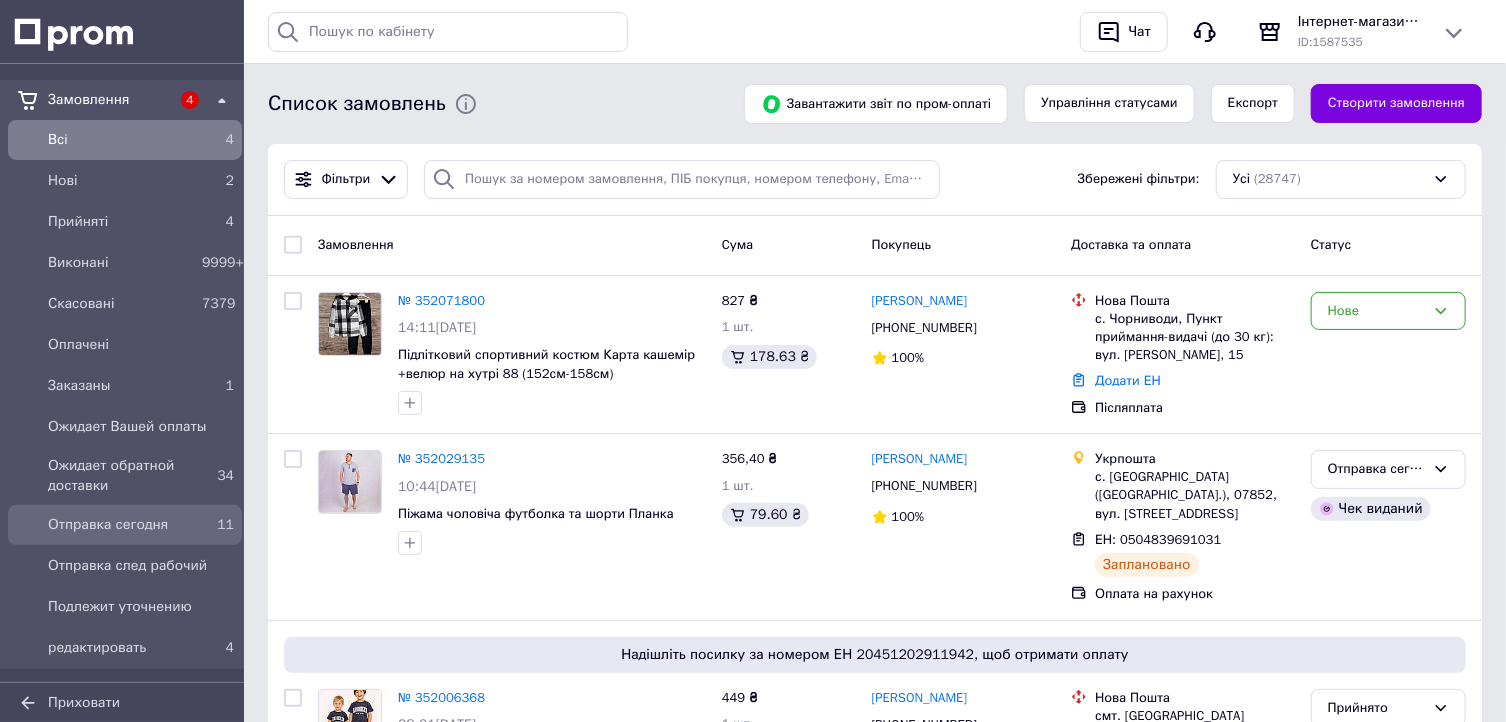 click on "Отправка сегодня" at bounding box center [121, 525] 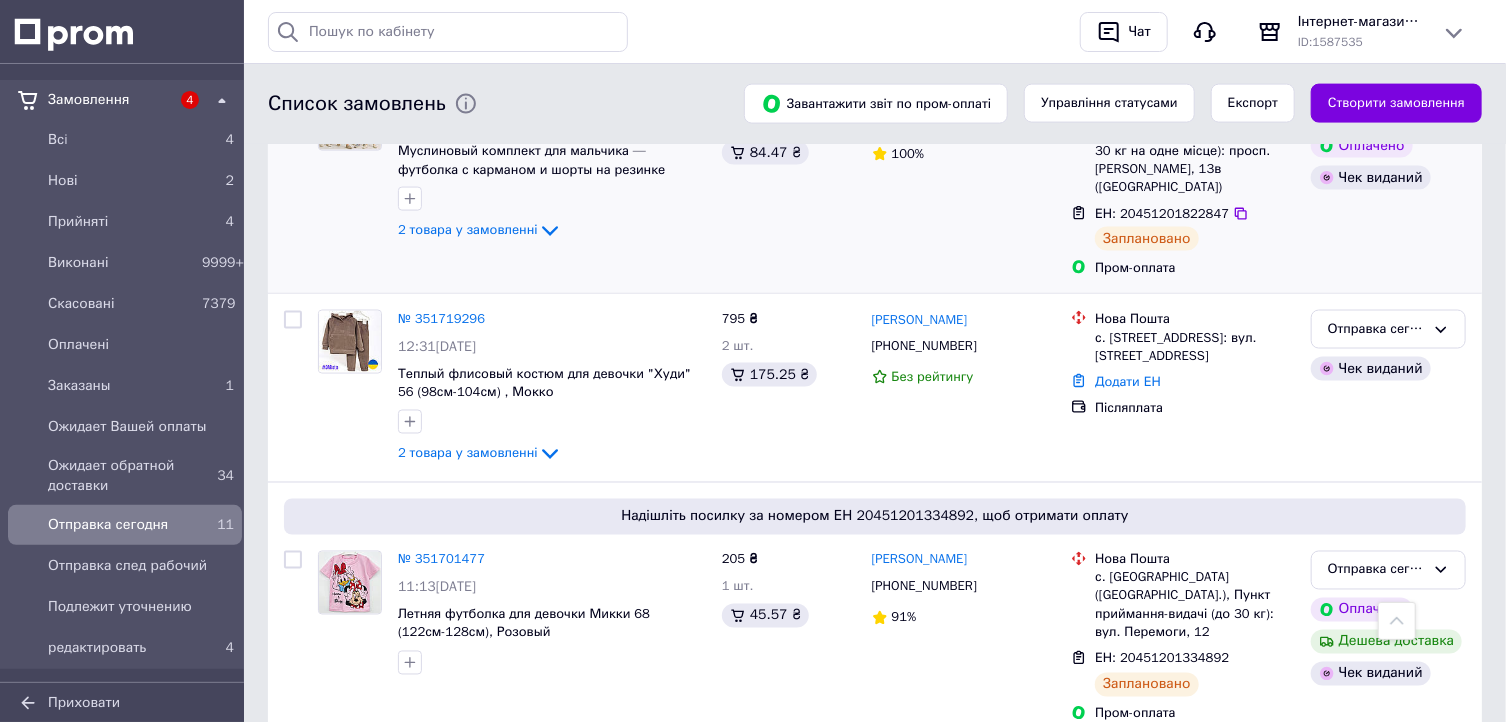 scroll, scrollTop: 1440, scrollLeft: 0, axis: vertical 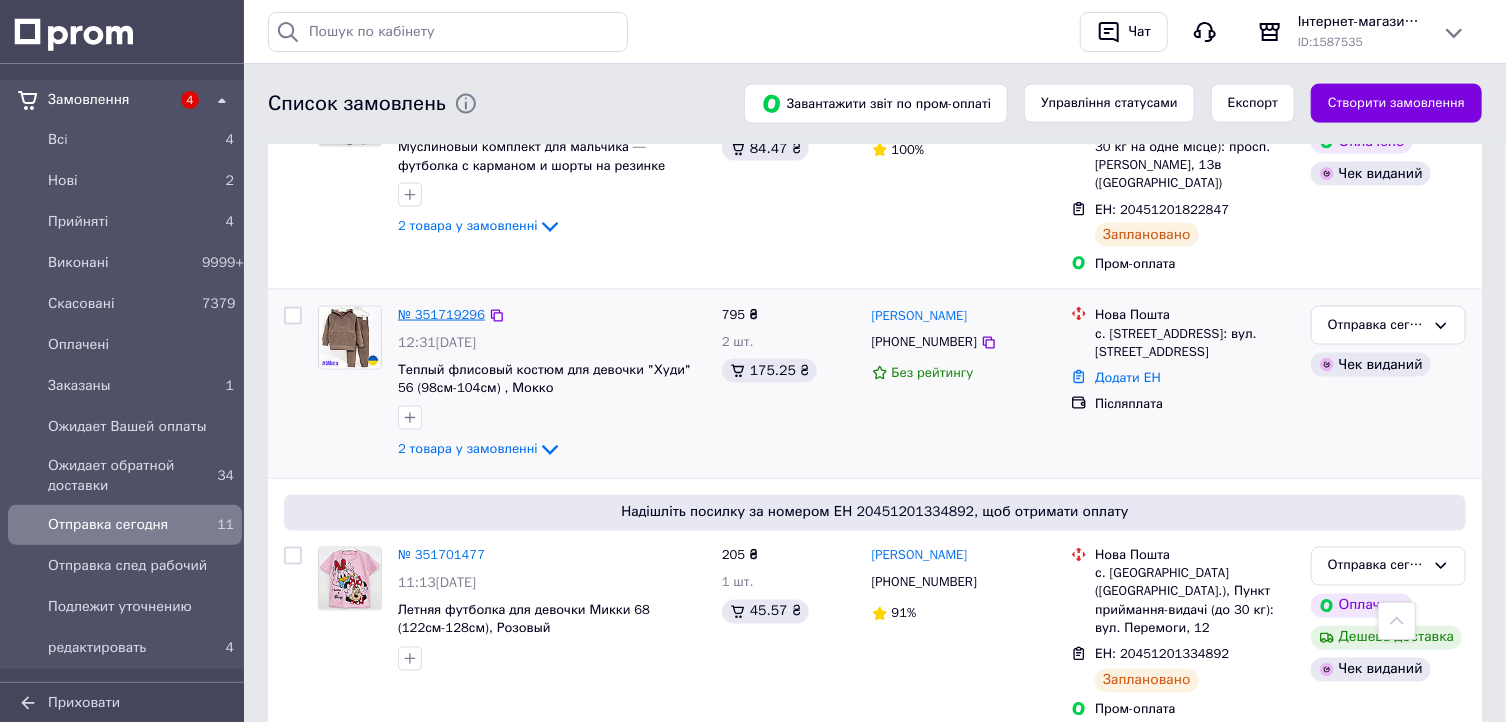 click on "№ 351719296" at bounding box center [441, 314] 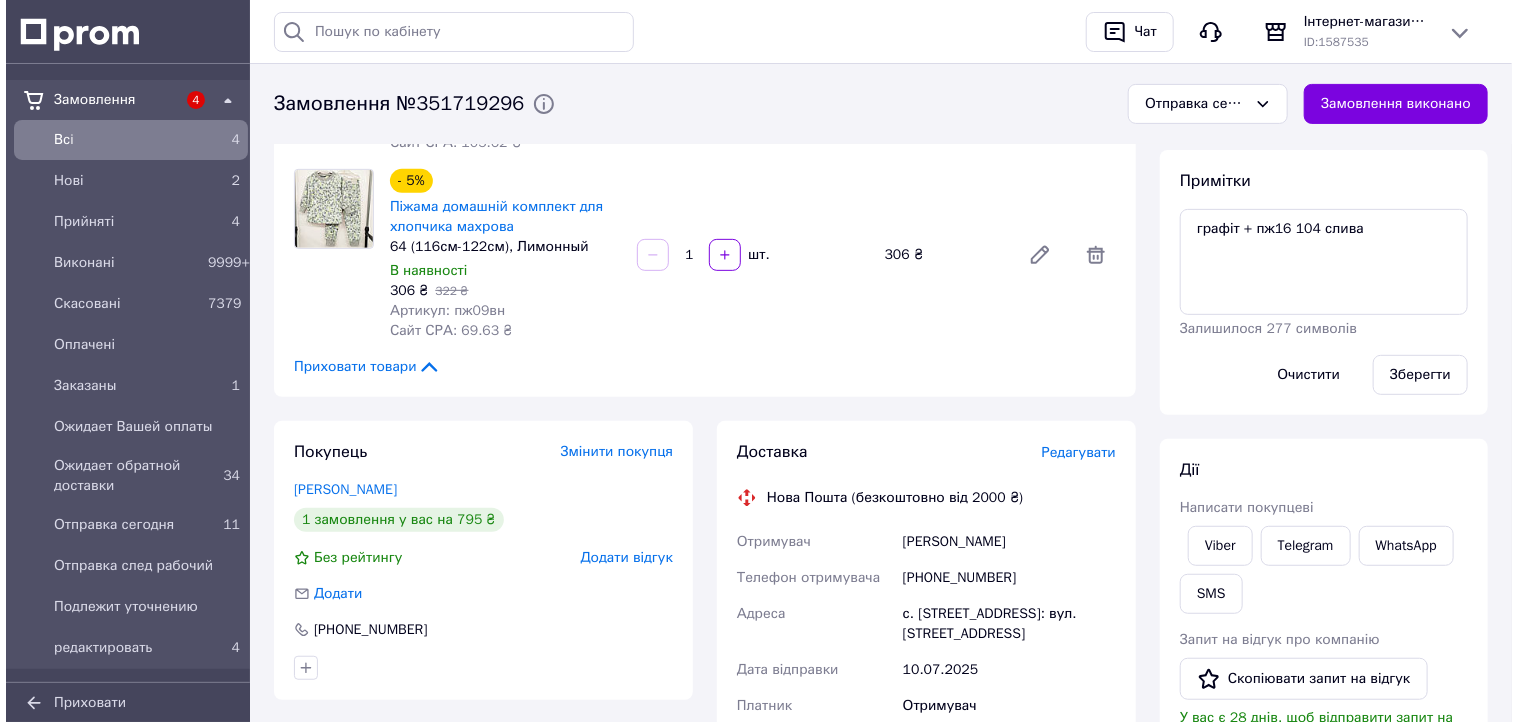 scroll, scrollTop: 400, scrollLeft: 0, axis: vertical 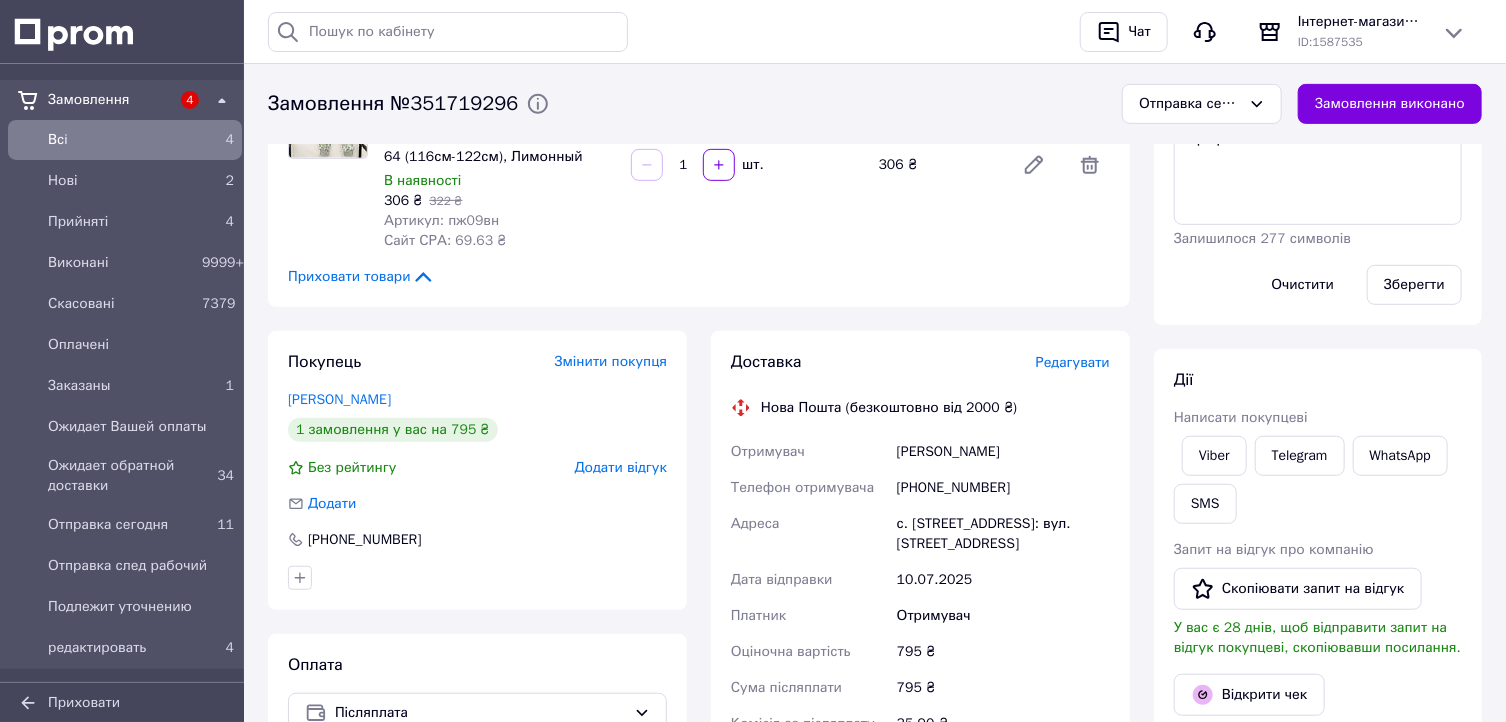 click on "Редагувати" at bounding box center [1073, 362] 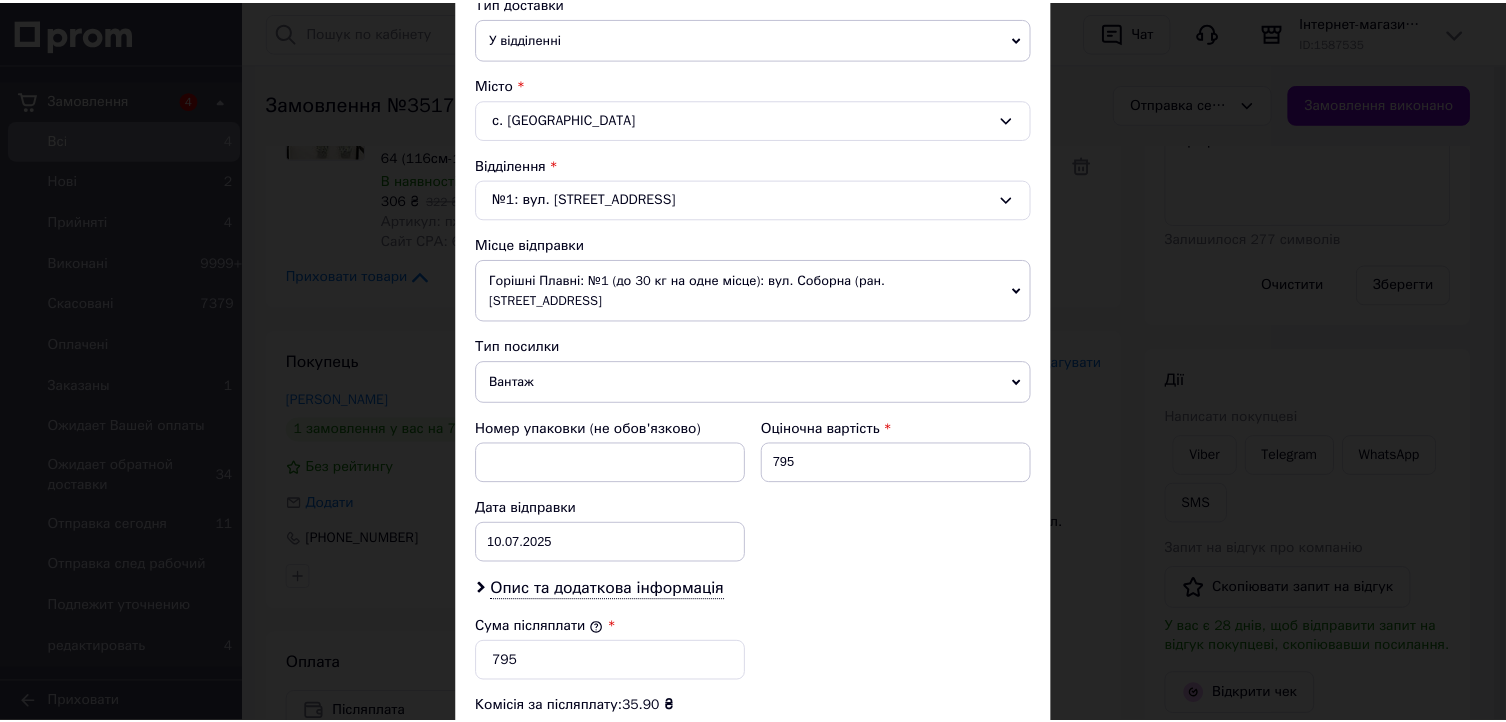 scroll, scrollTop: 797, scrollLeft: 0, axis: vertical 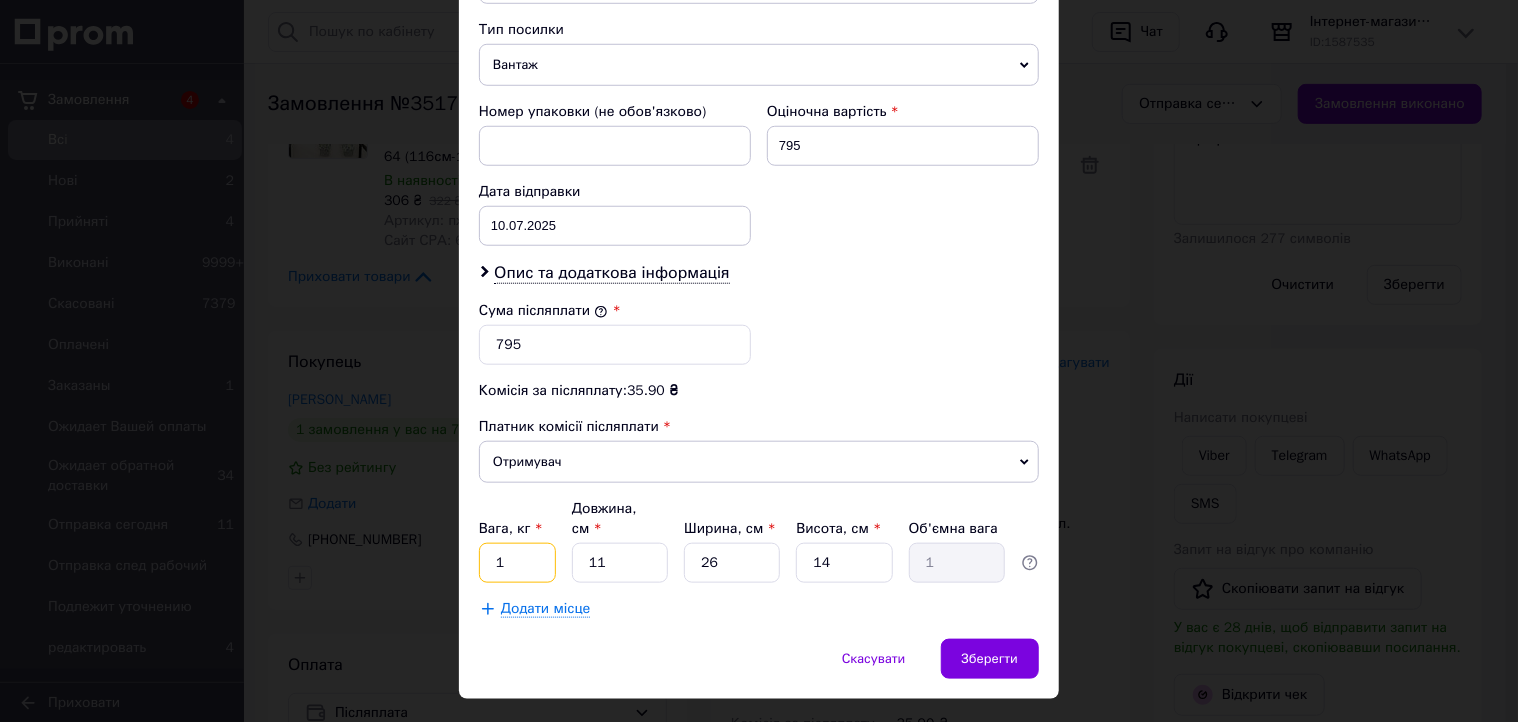 drag, startPoint x: 508, startPoint y: 512, endPoint x: 486, endPoint y: 516, distance: 22.36068 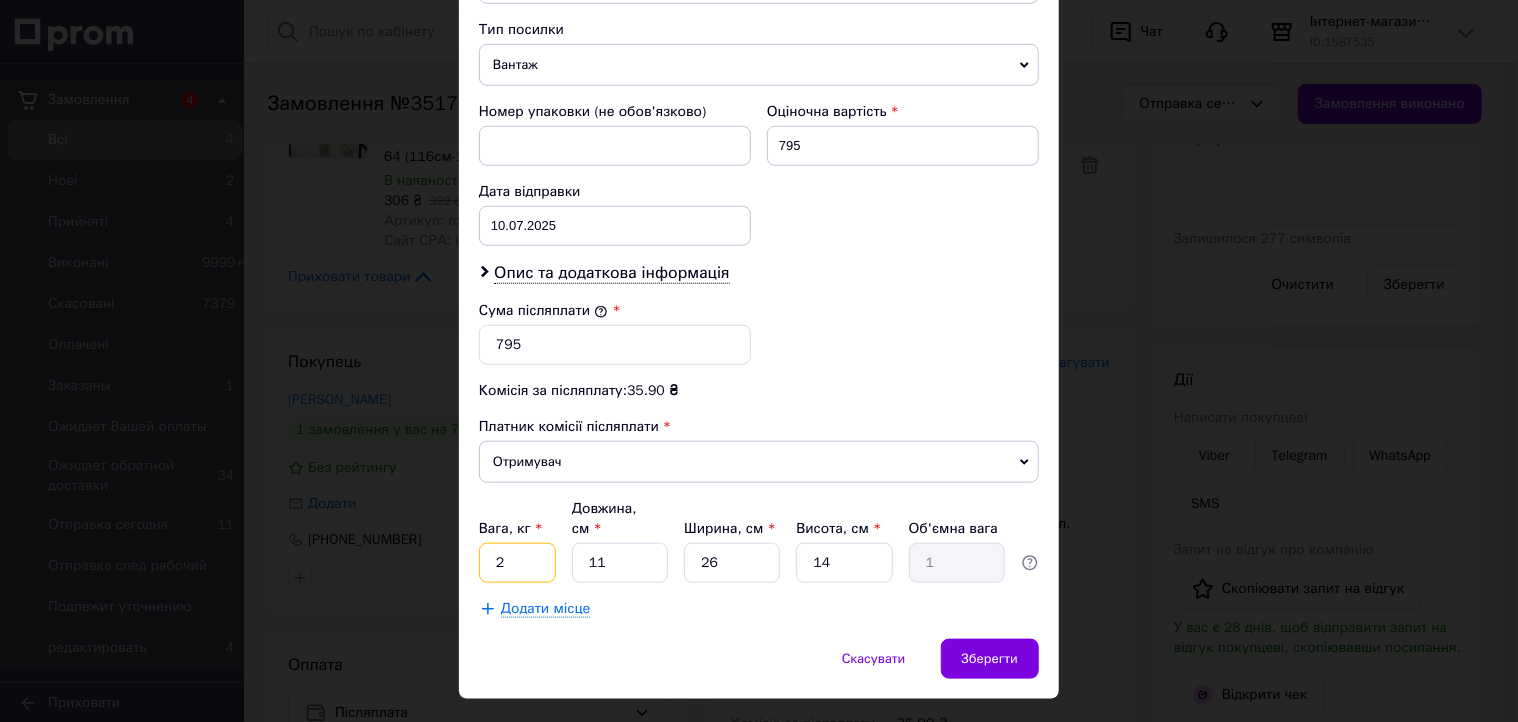 type on "2" 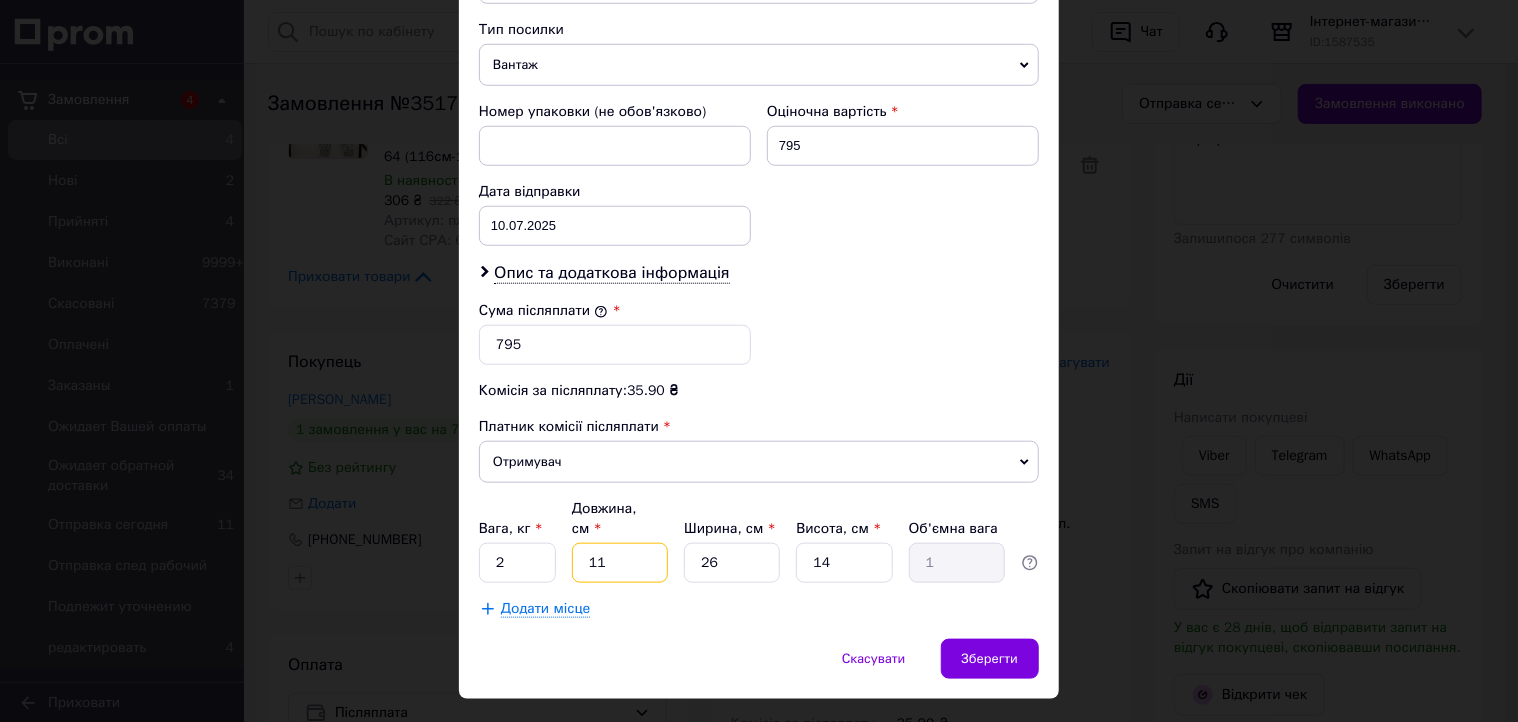 type on "2" 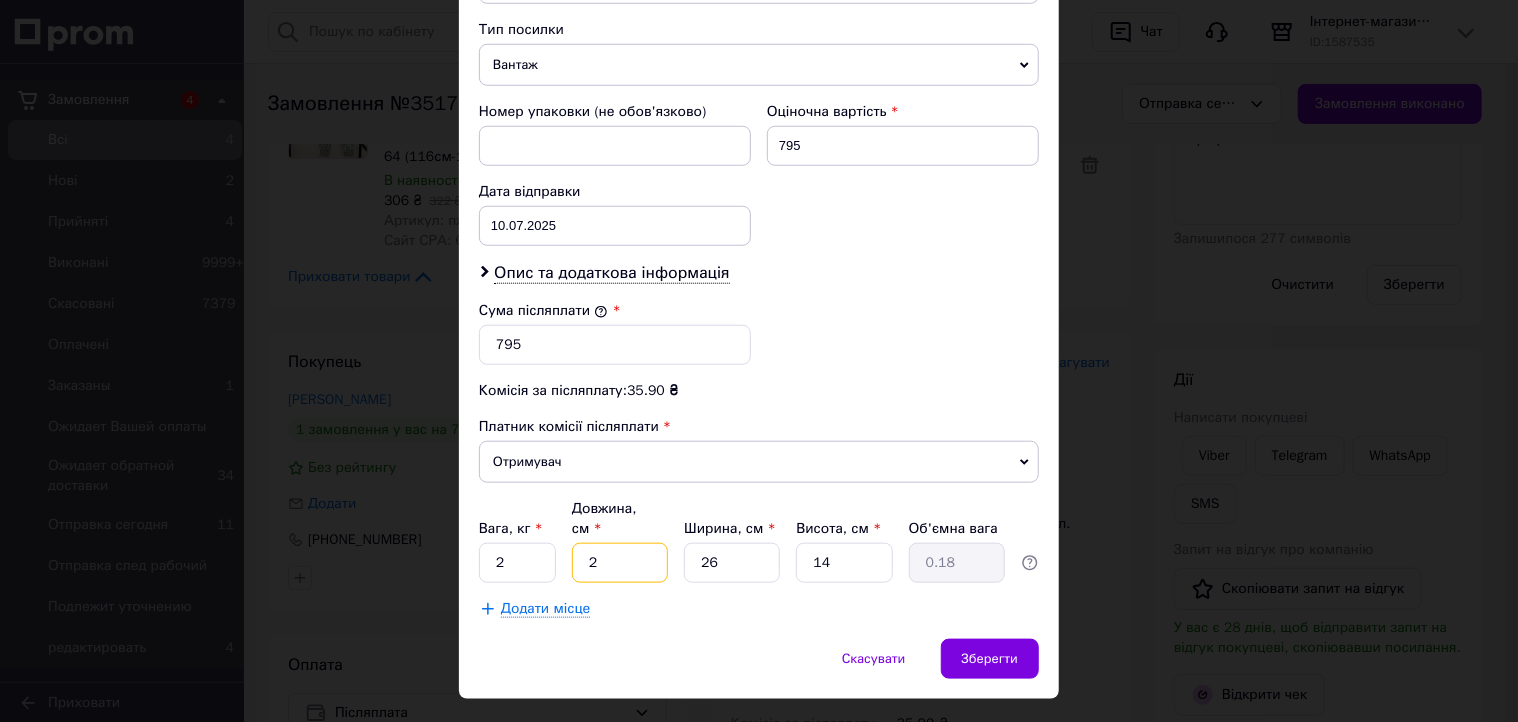 type on "20" 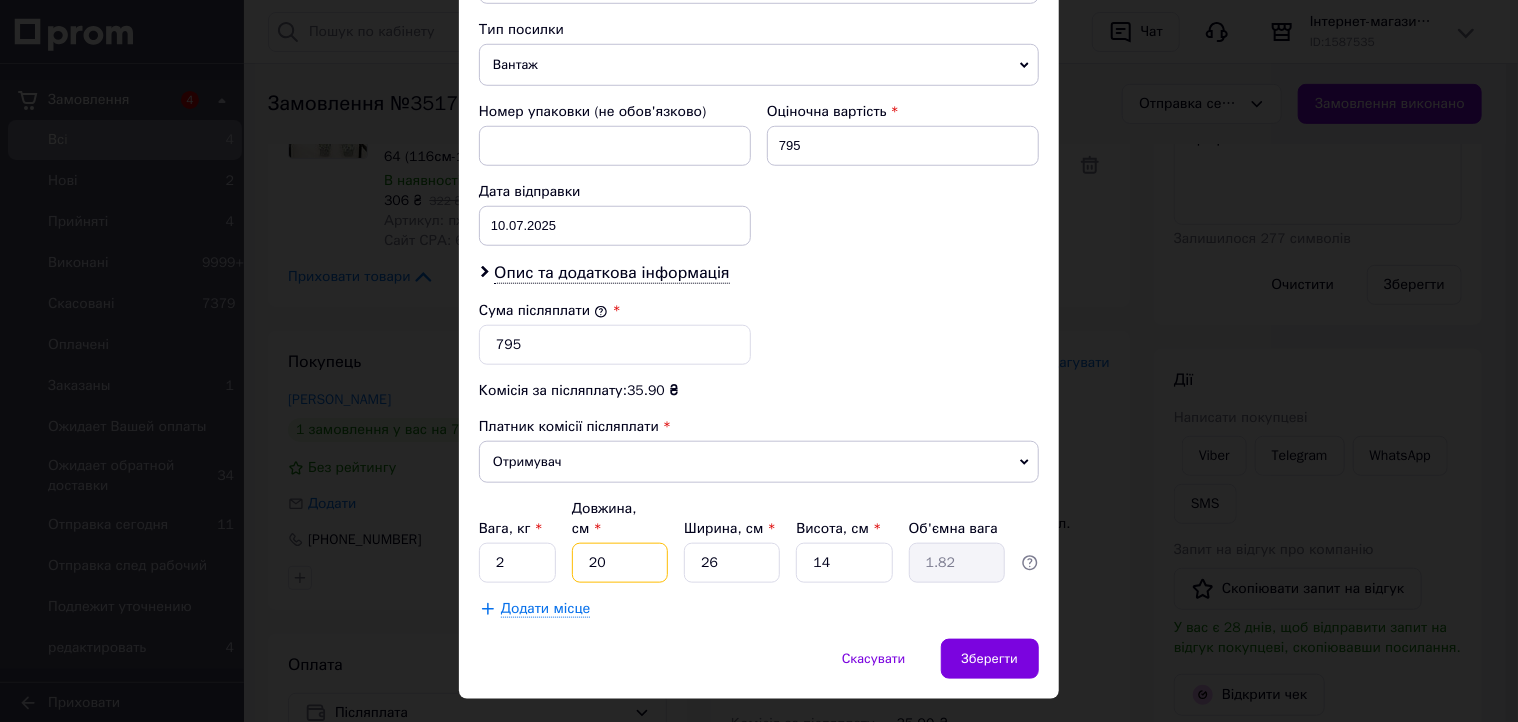 type on "20" 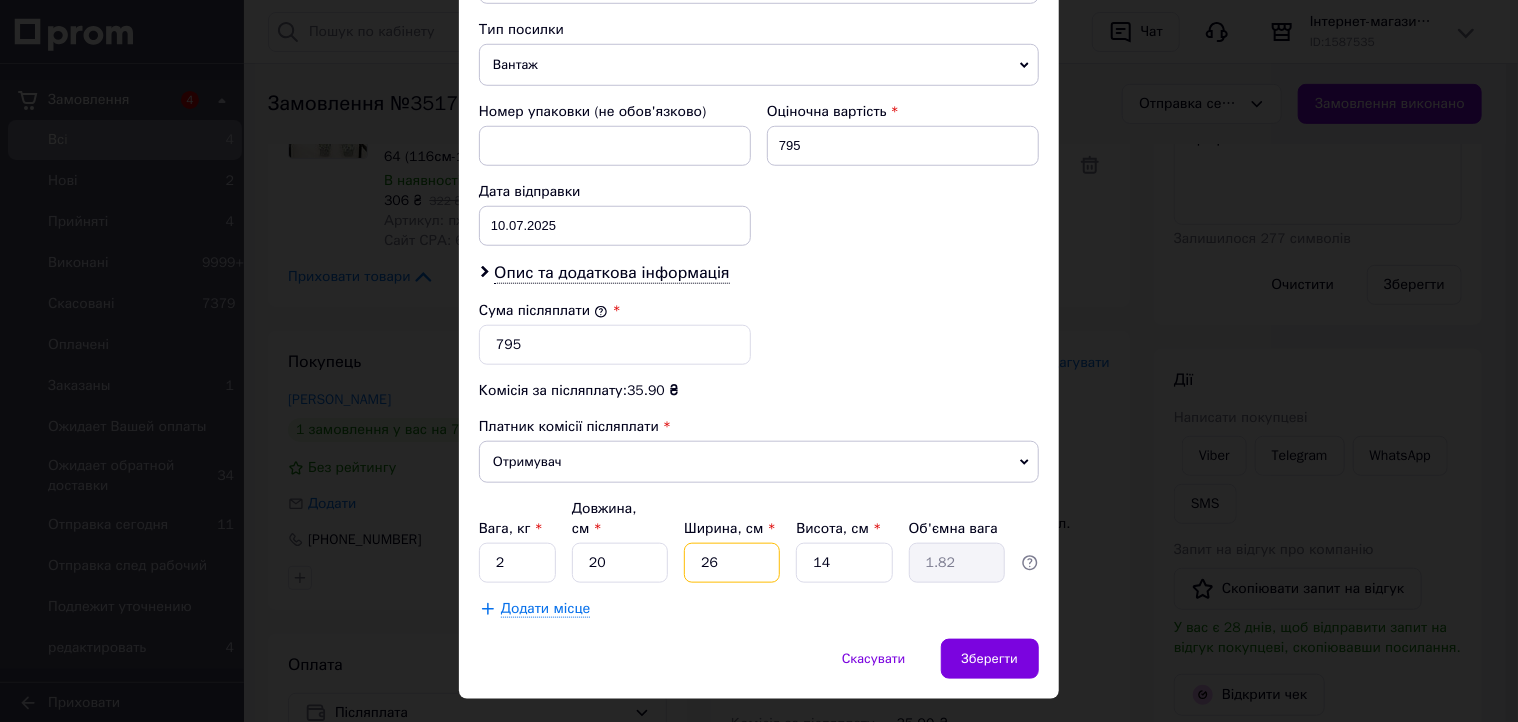 type on "2" 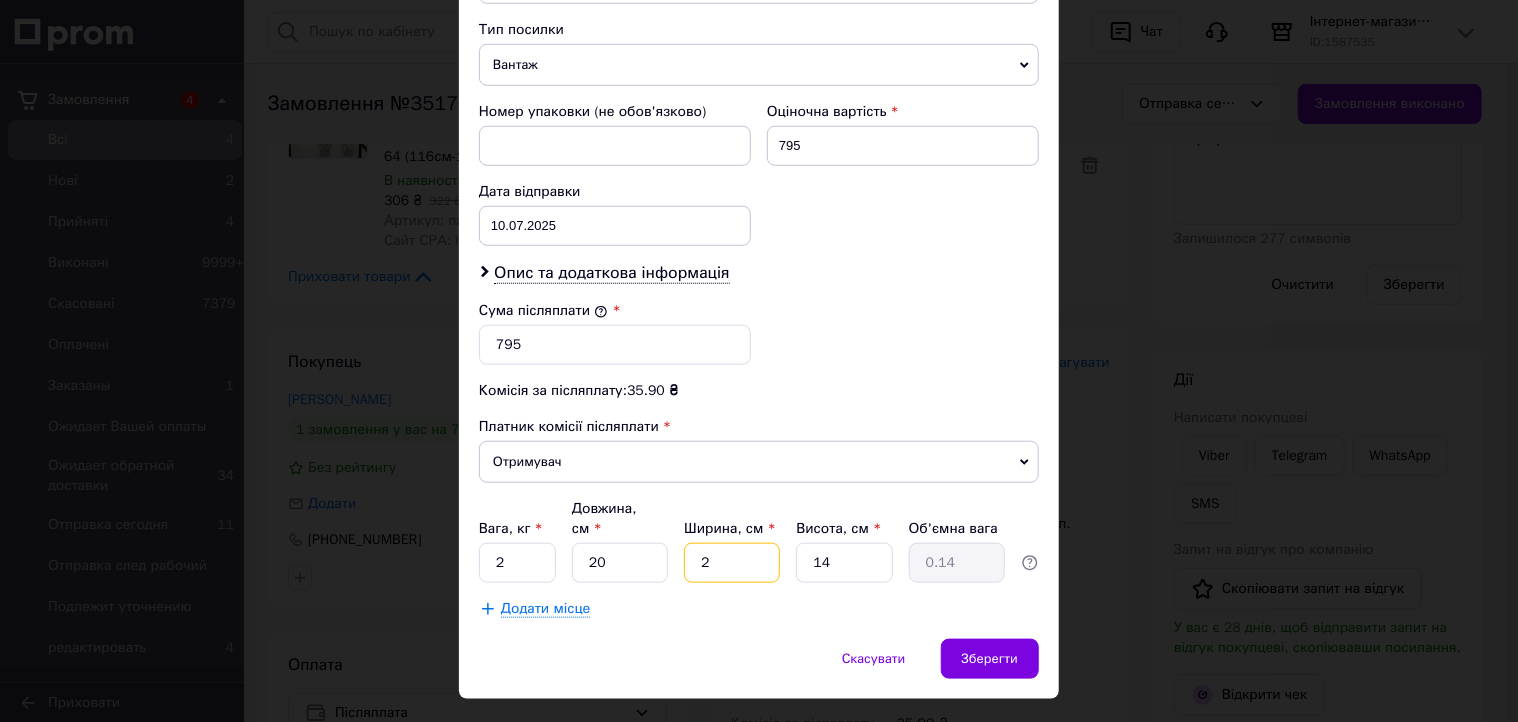 type on "20" 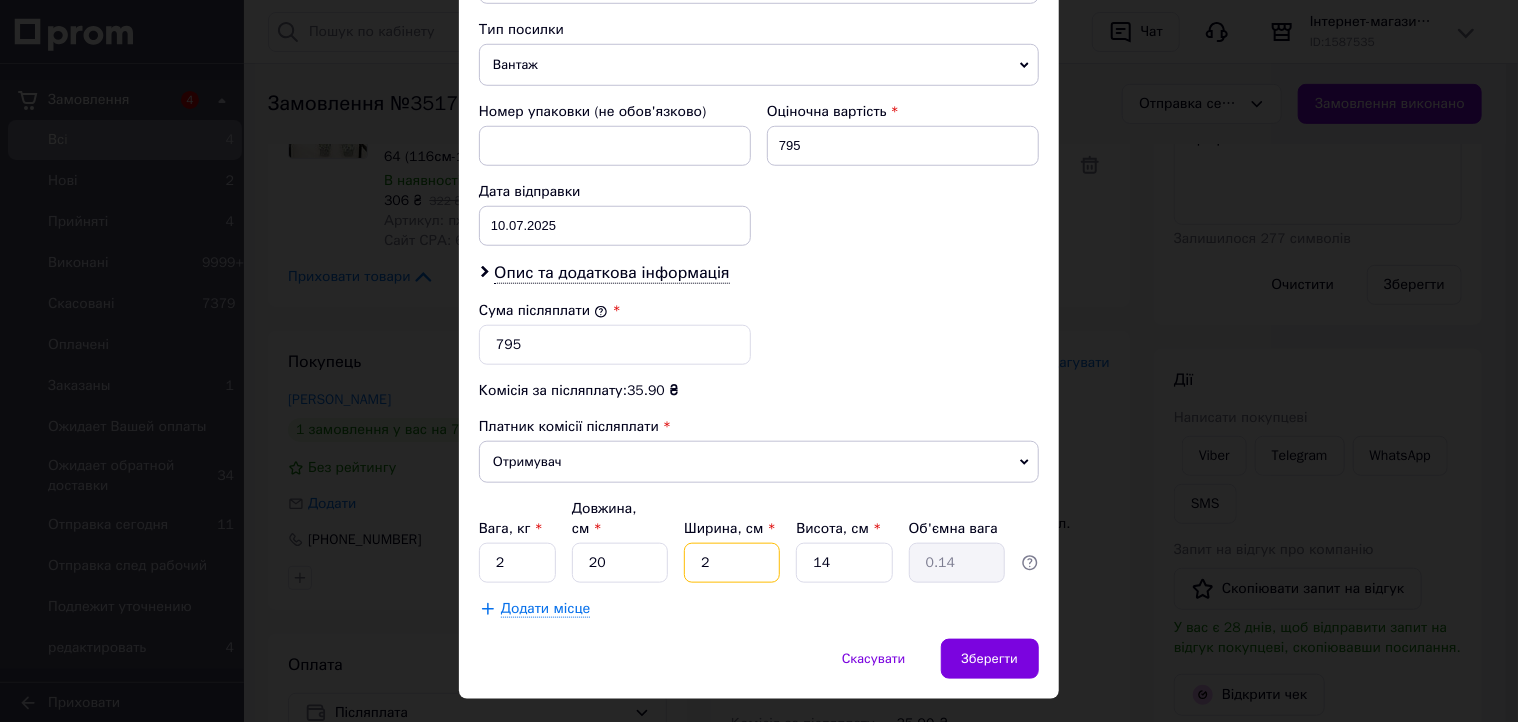 type on "1.4" 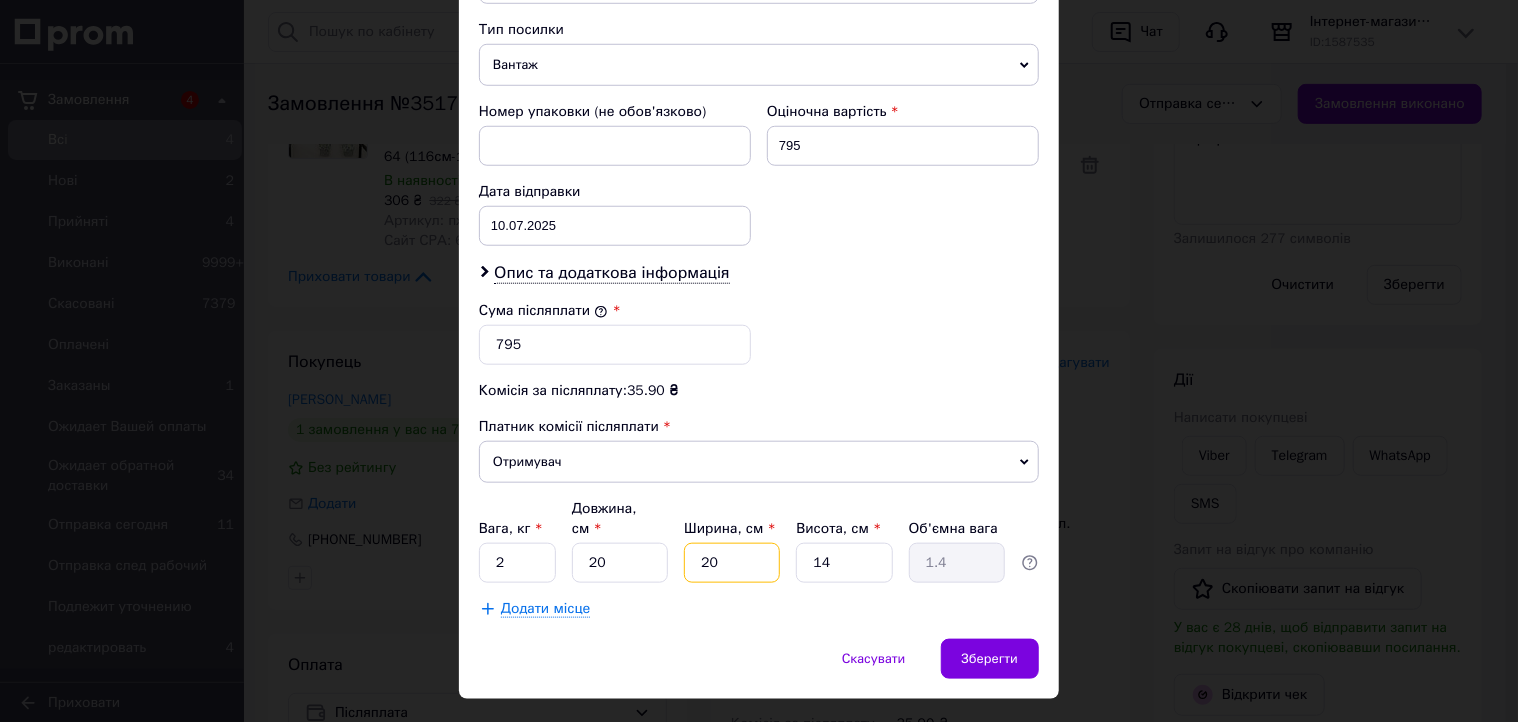 type on "20" 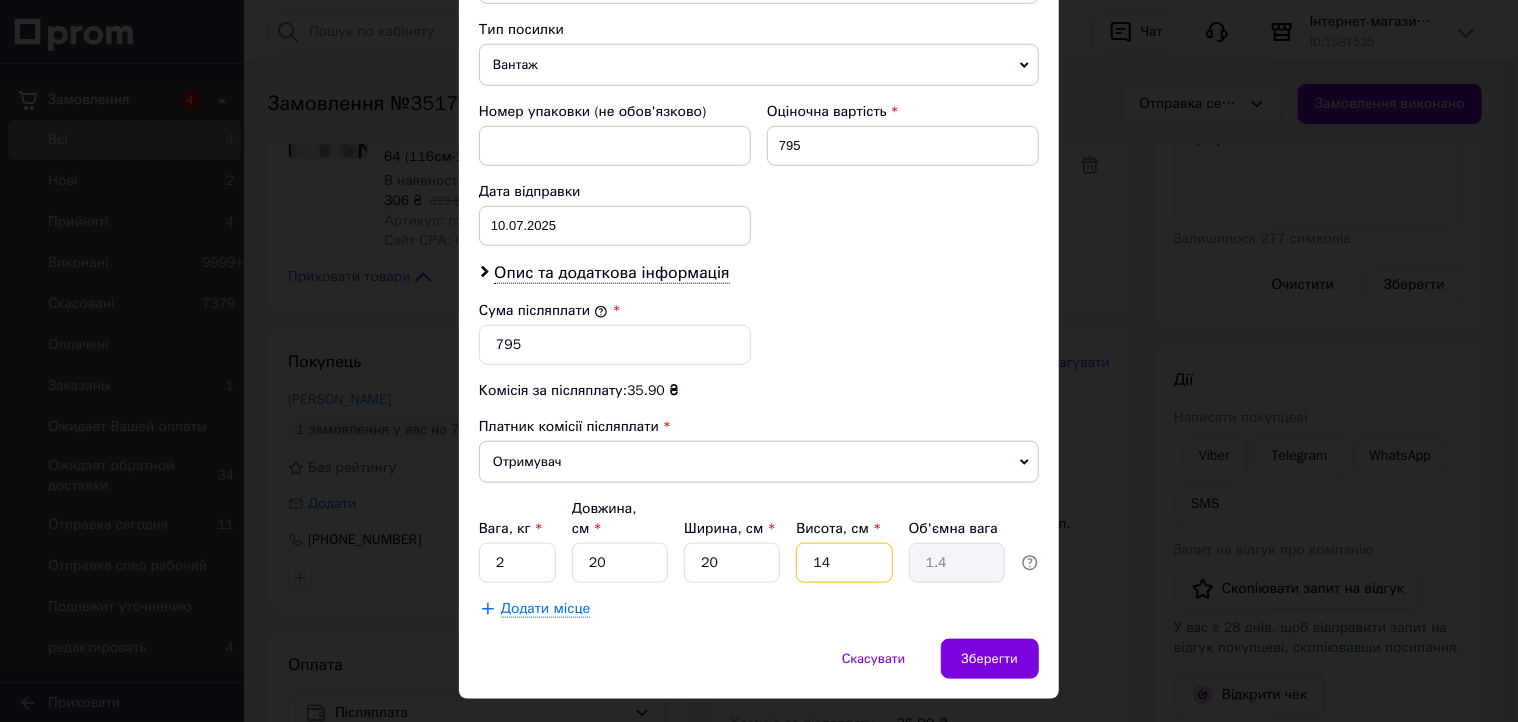 type on "2" 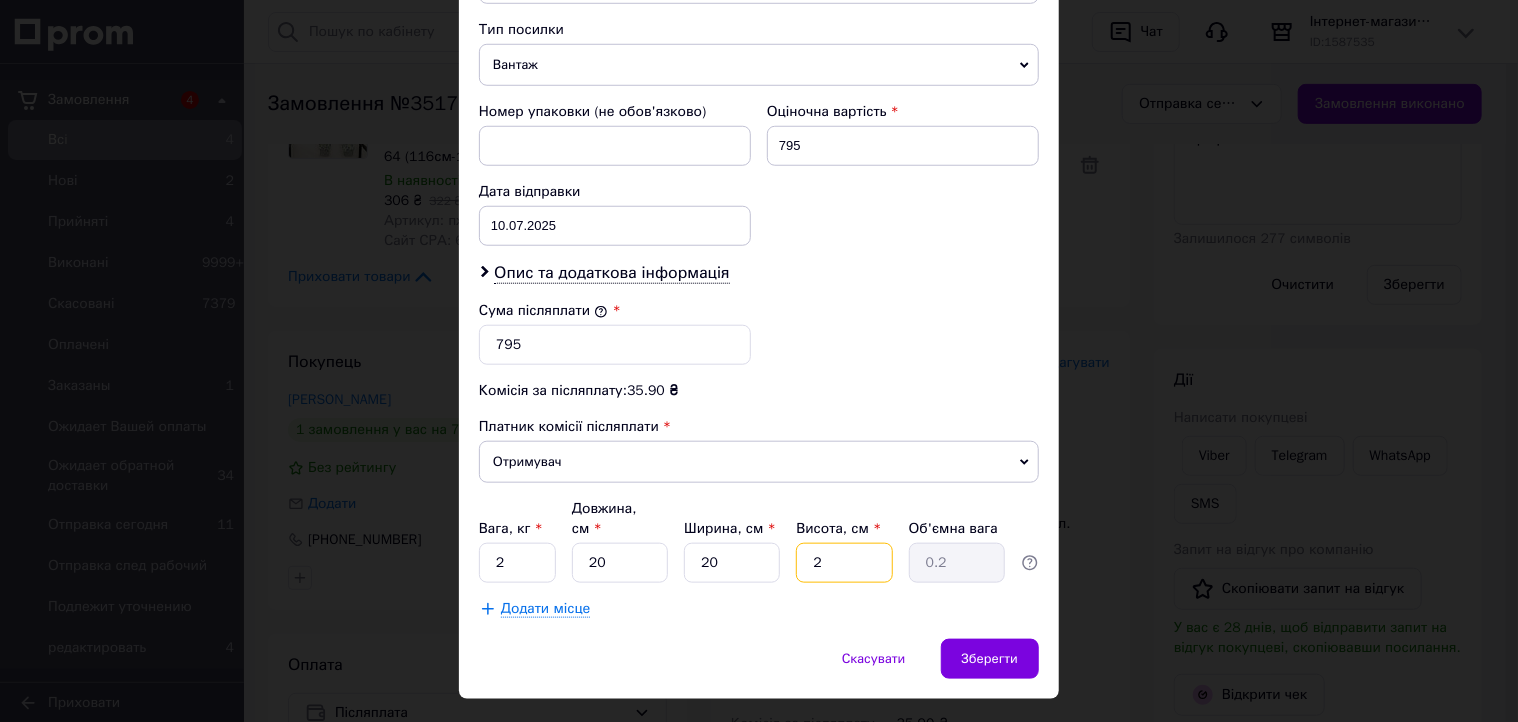type on "20" 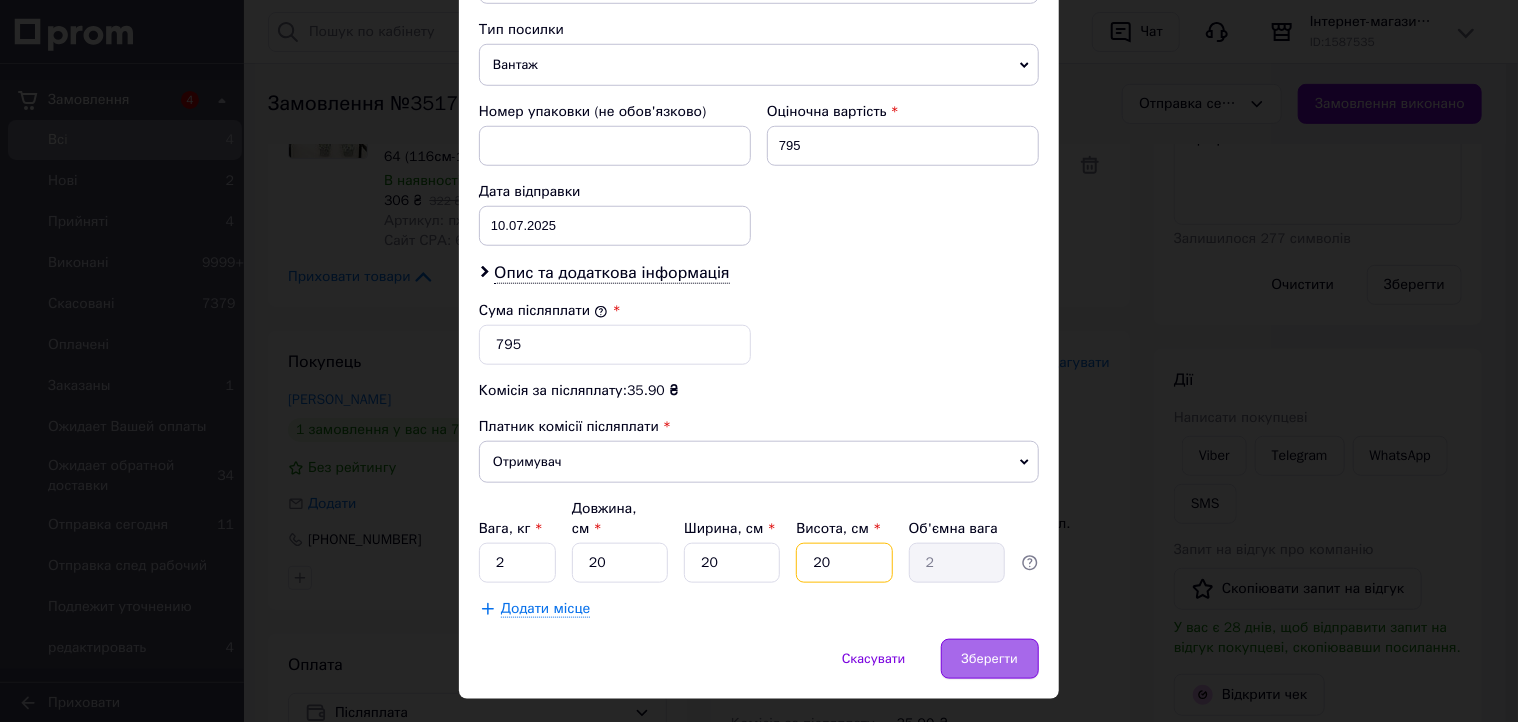 type on "20" 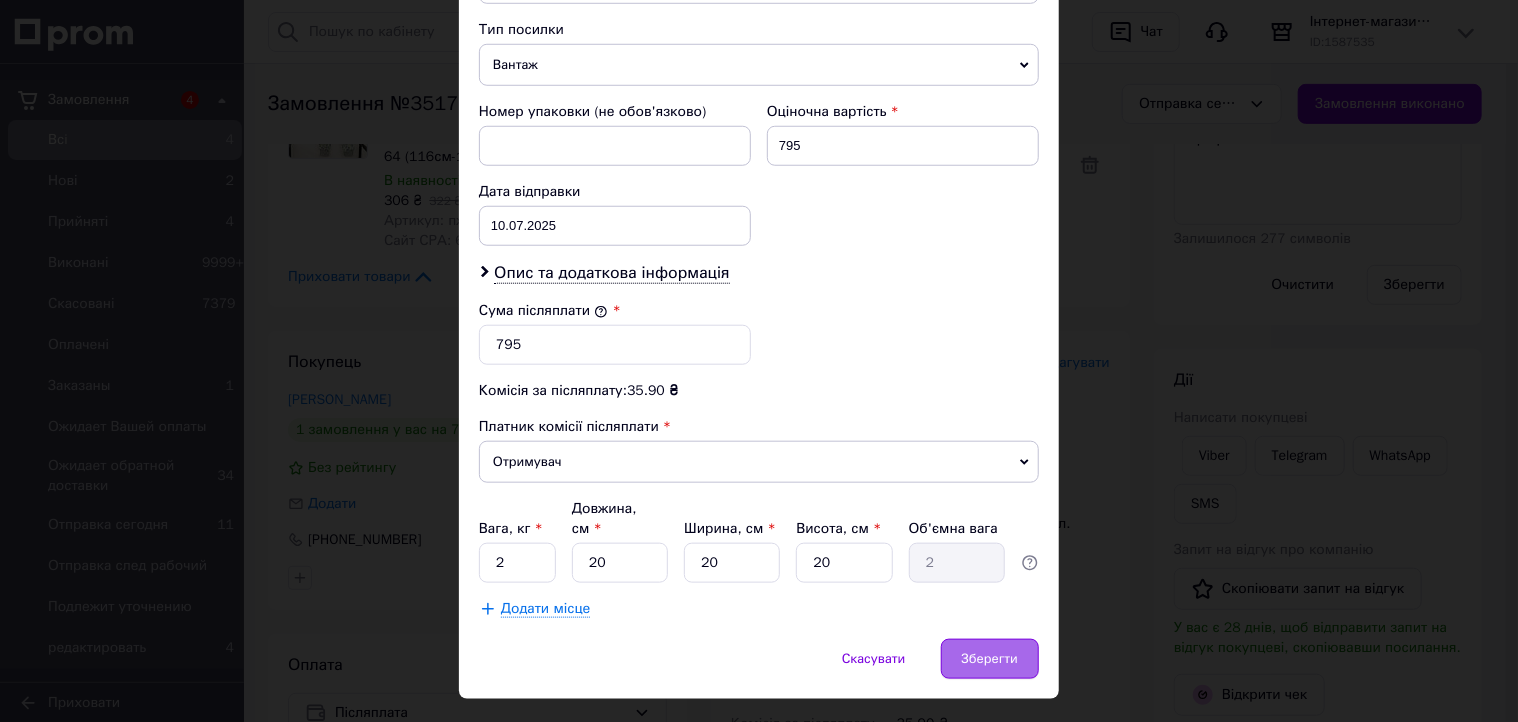 click on "Зберегти" at bounding box center [990, 659] 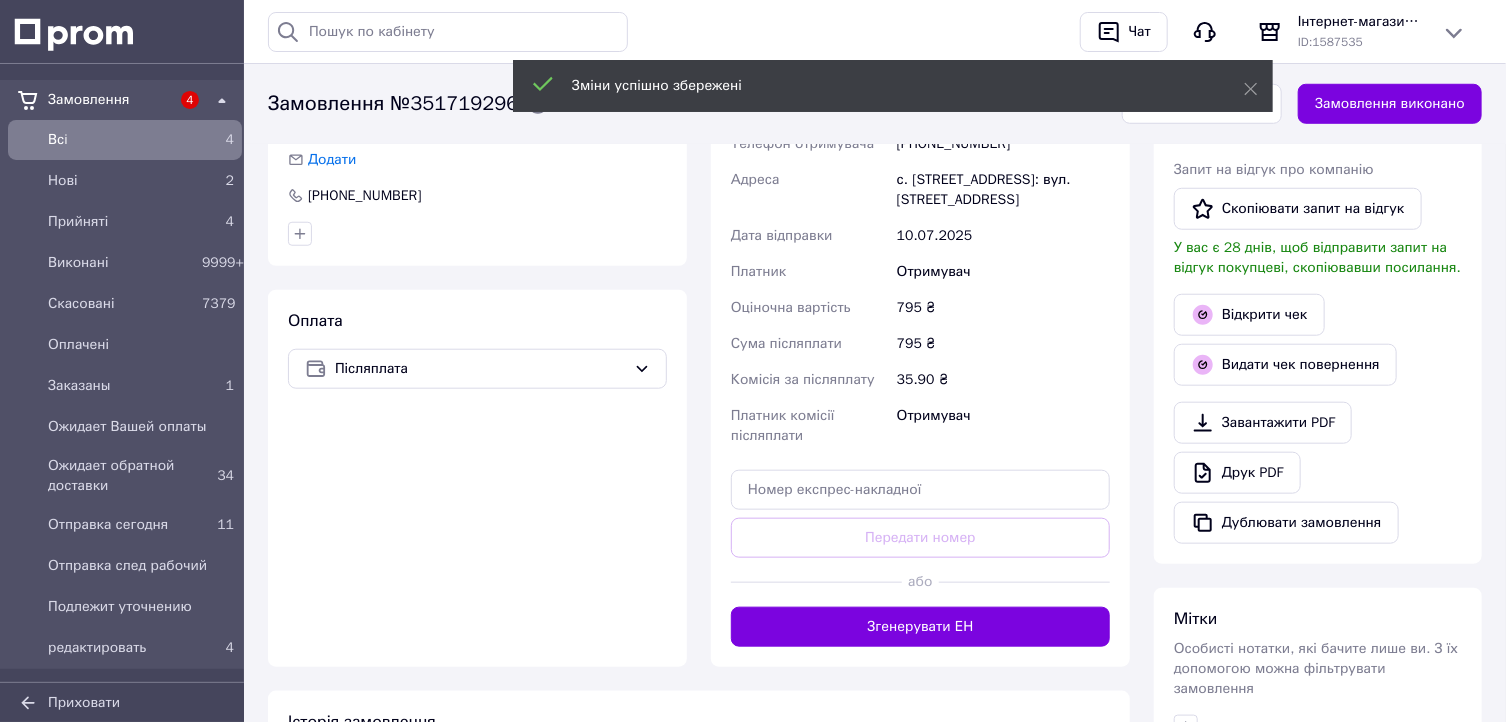 scroll, scrollTop: 880, scrollLeft: 0, axis: vertical 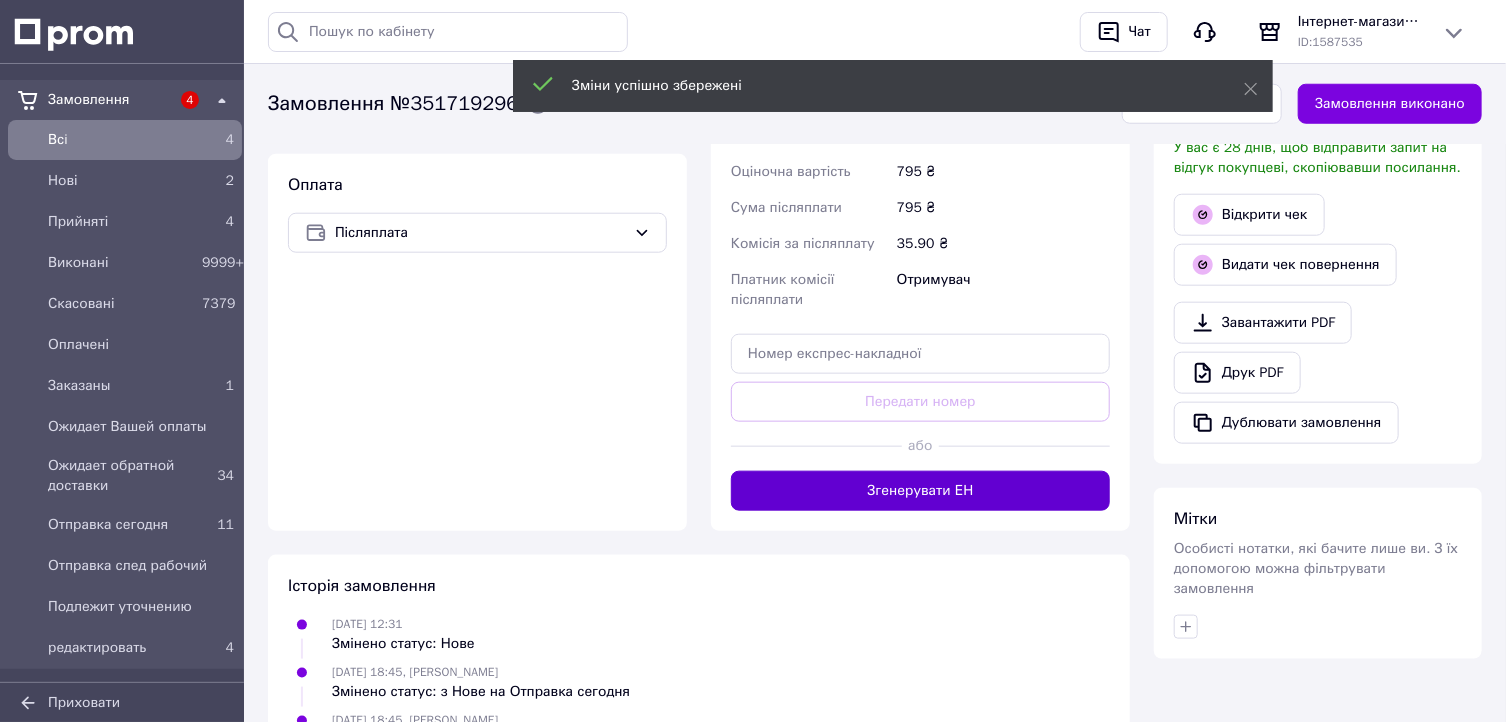 click on "Згенерувати ЕН" at bounding box center (920, 491) 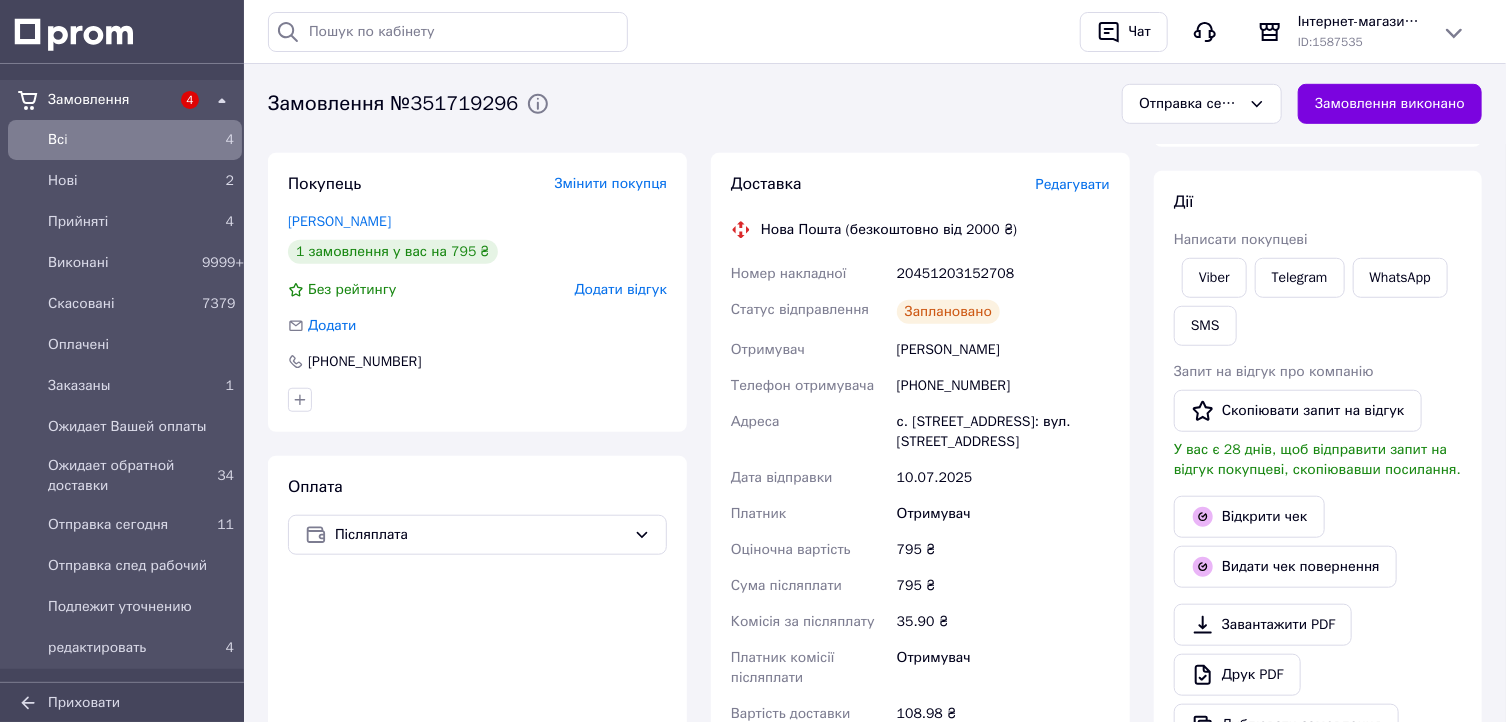 scroll, scrollTop: 480, scrollLeft: 0, axis: vertical 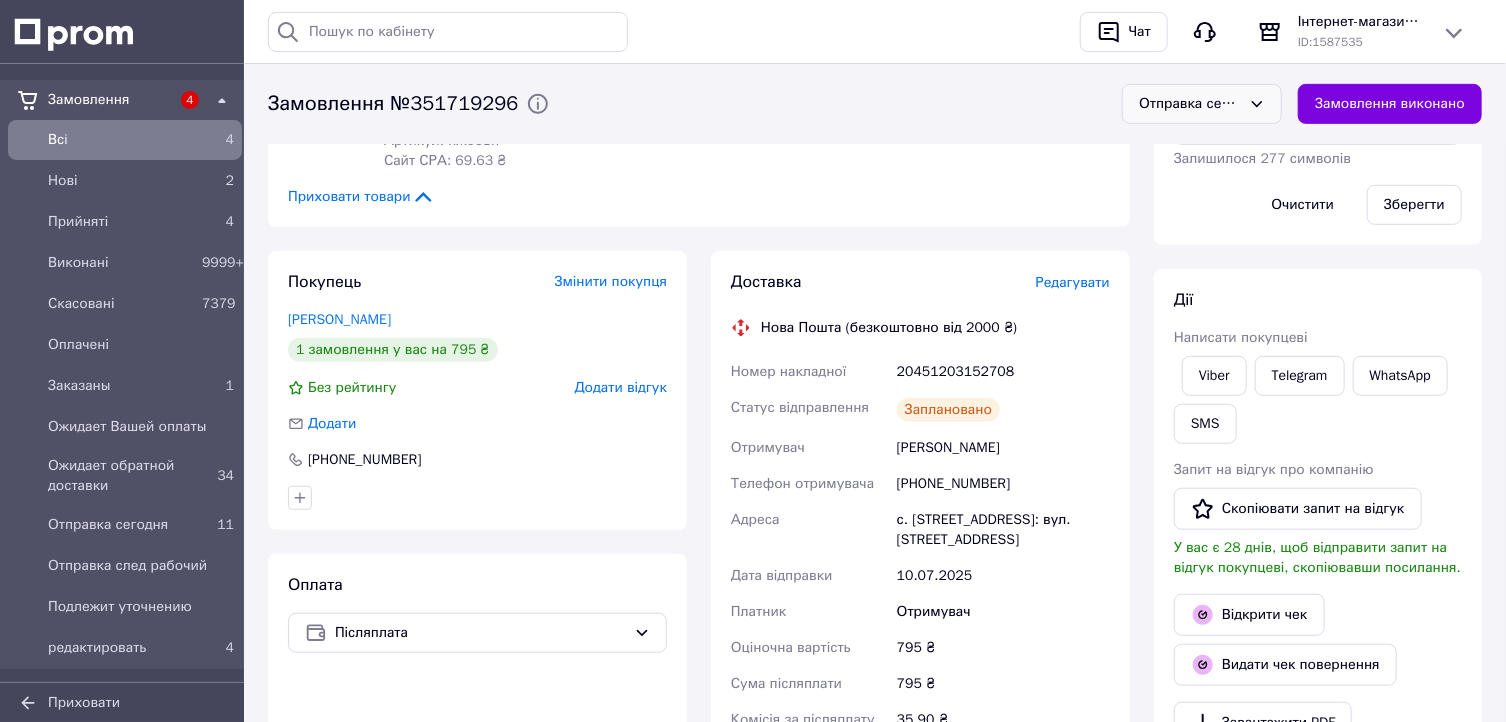 click on "Отправка сегодня" at bounding box center (1190, 104) 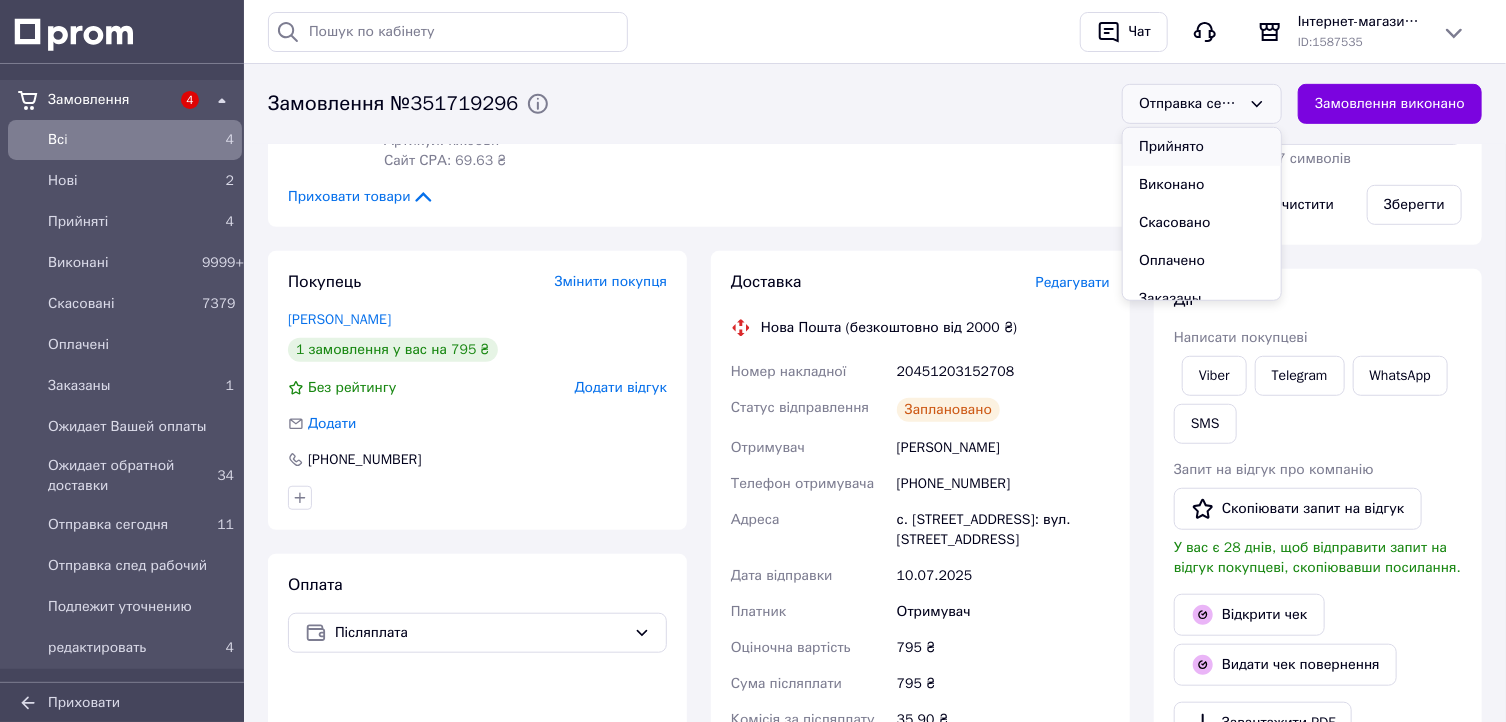 click on "Прийнято" at bounding box center [1202, 147] 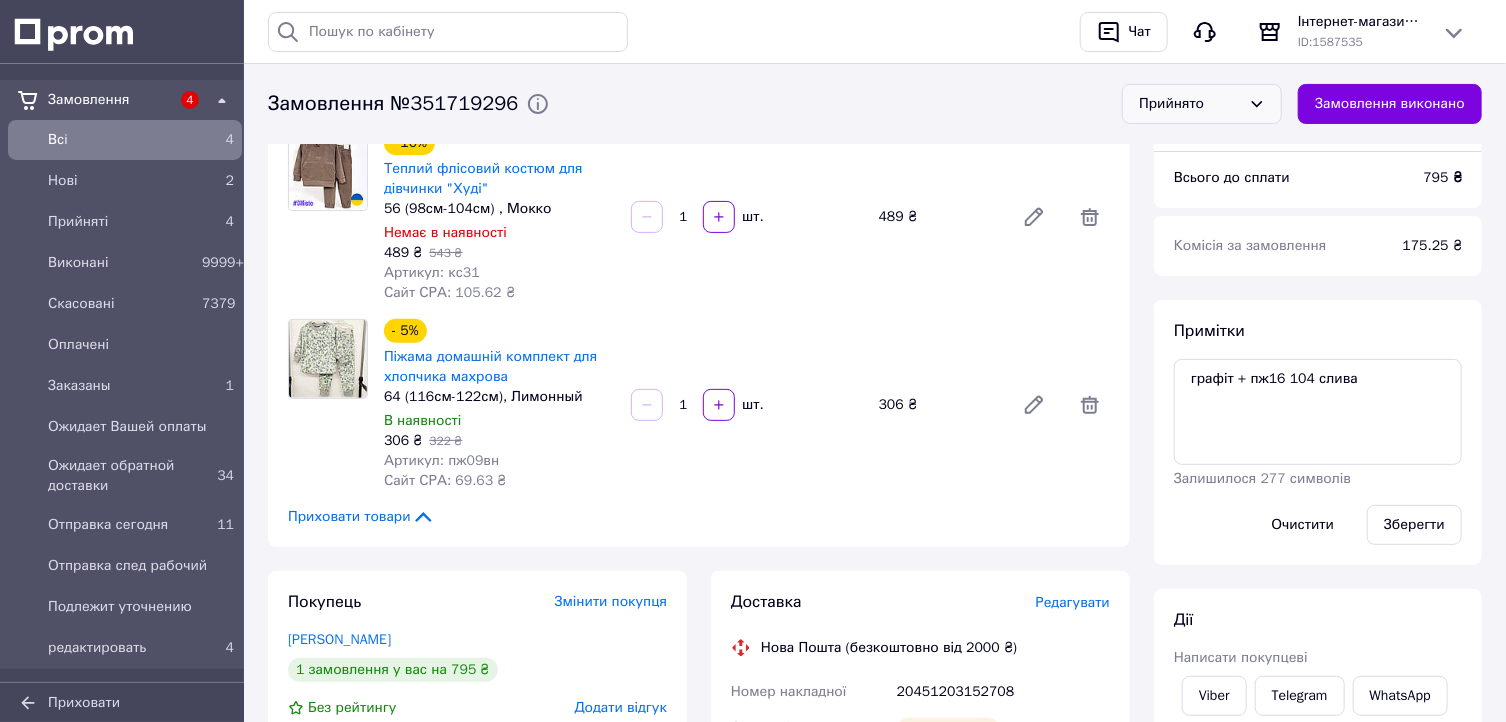 scroll, scrollTop: 0, scrollLeft: 0, axis: both 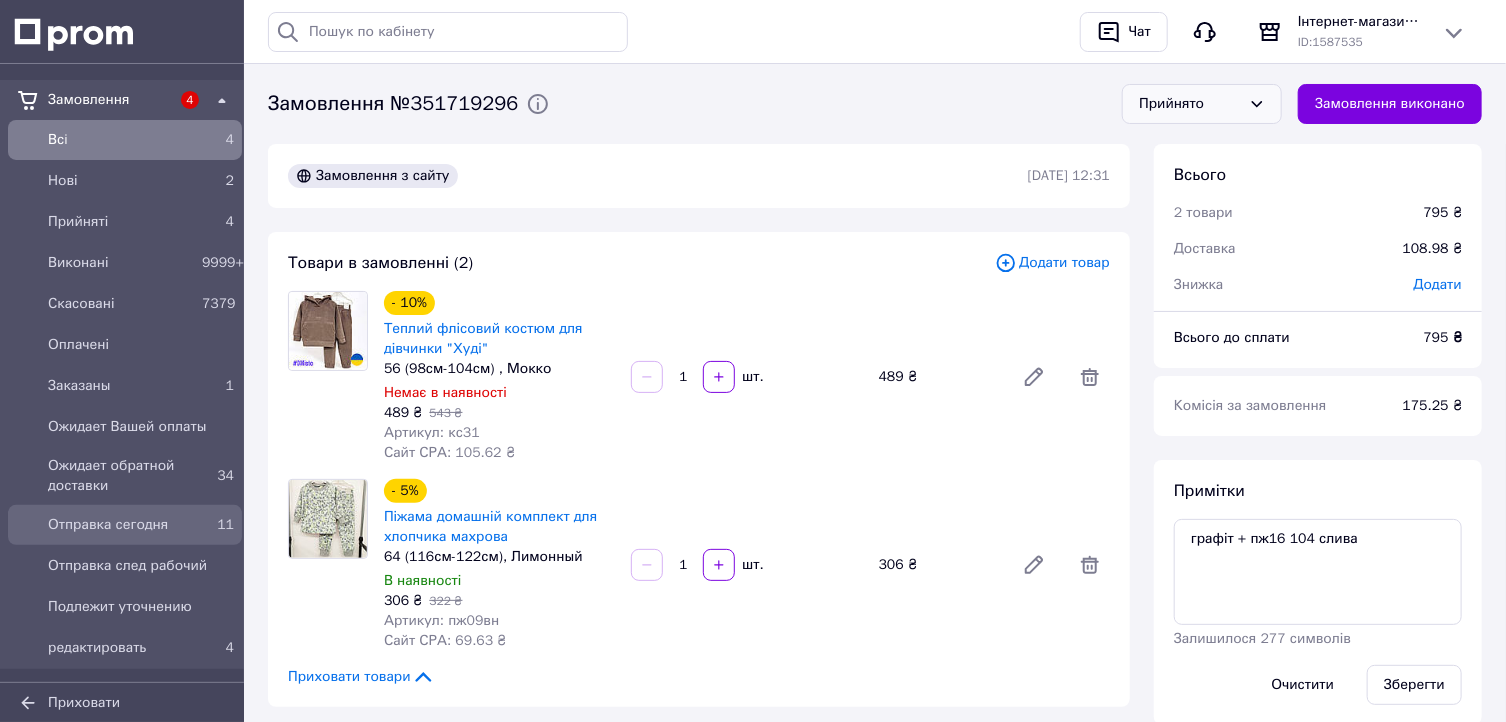 click on "Отправка сегодня" at bounding box center (121, 525) 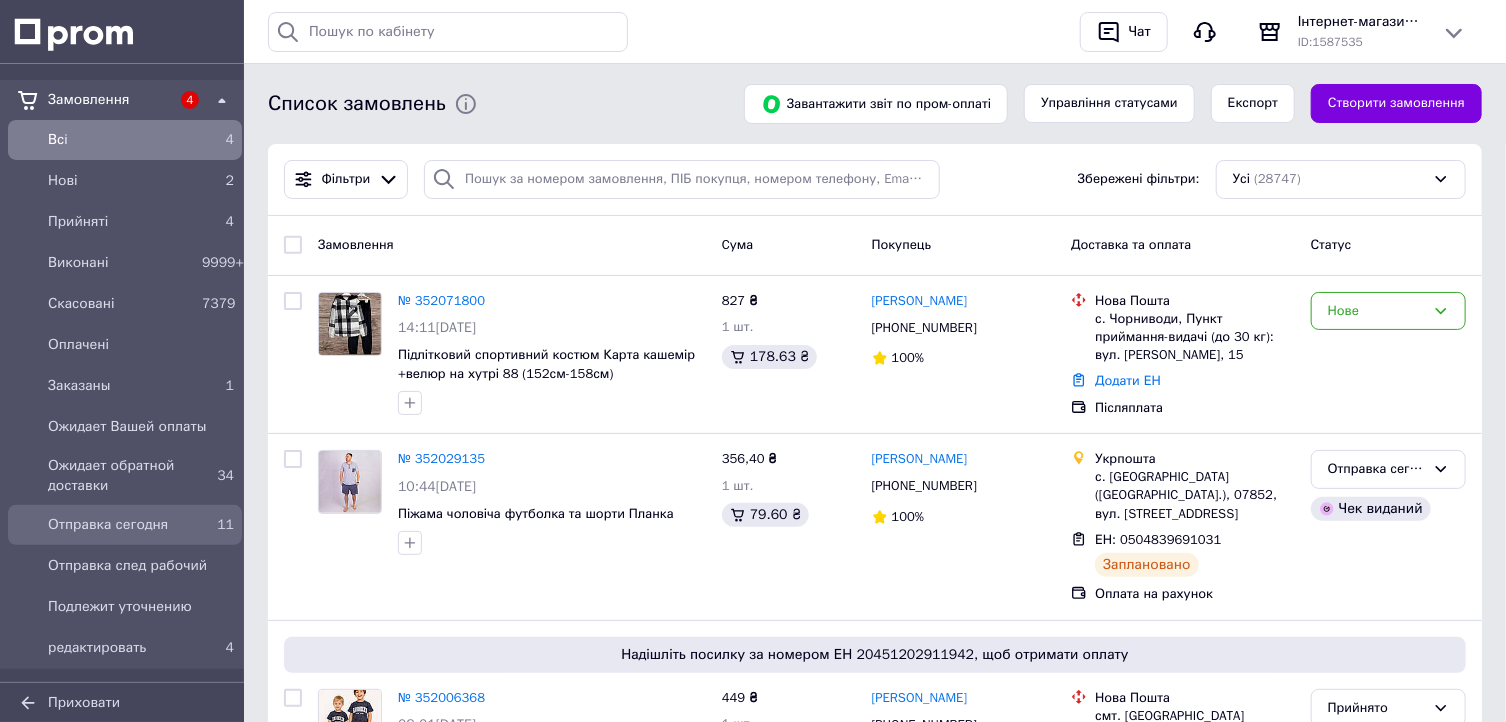 click on "Отправка сегодня" at bounding box center (121, 525) 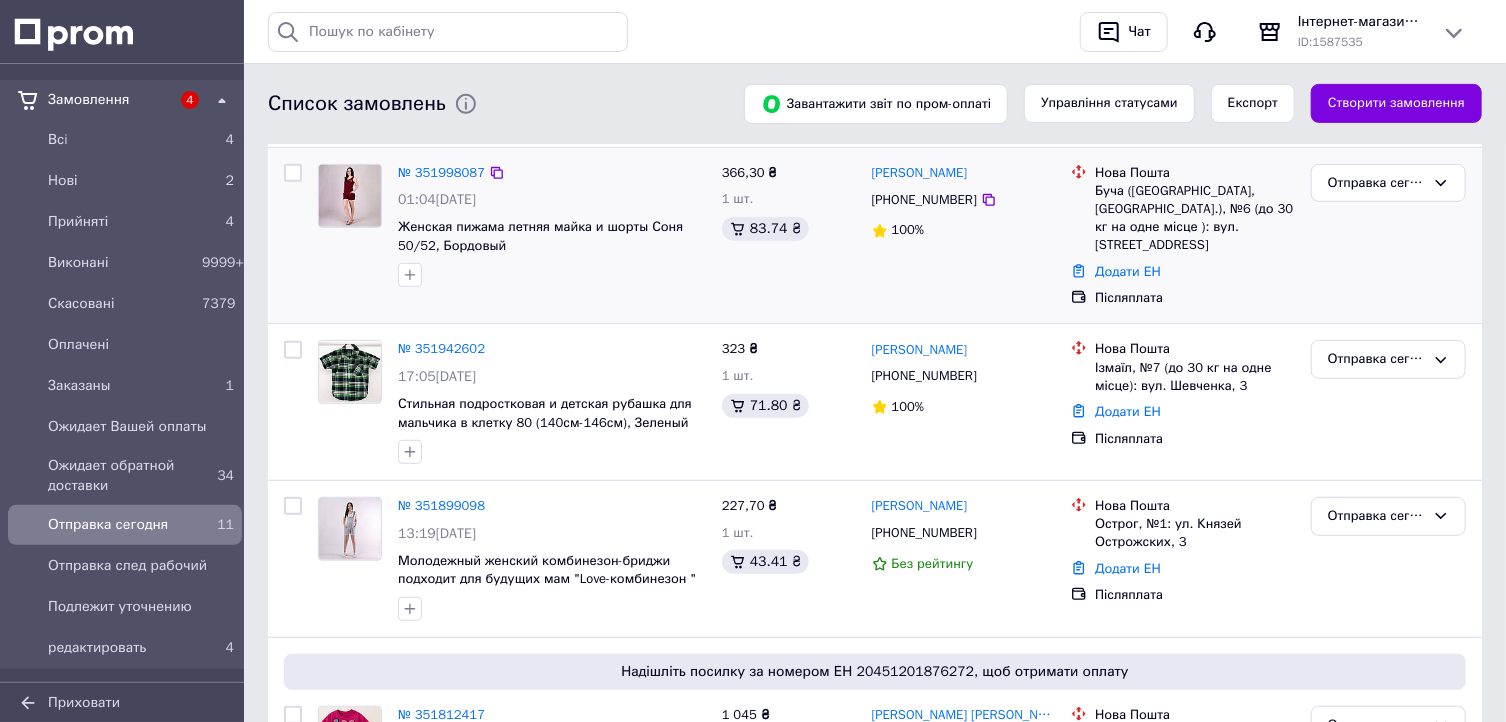 scroll, scrollTop: 400, scrollLeft: 0, axis: vertical 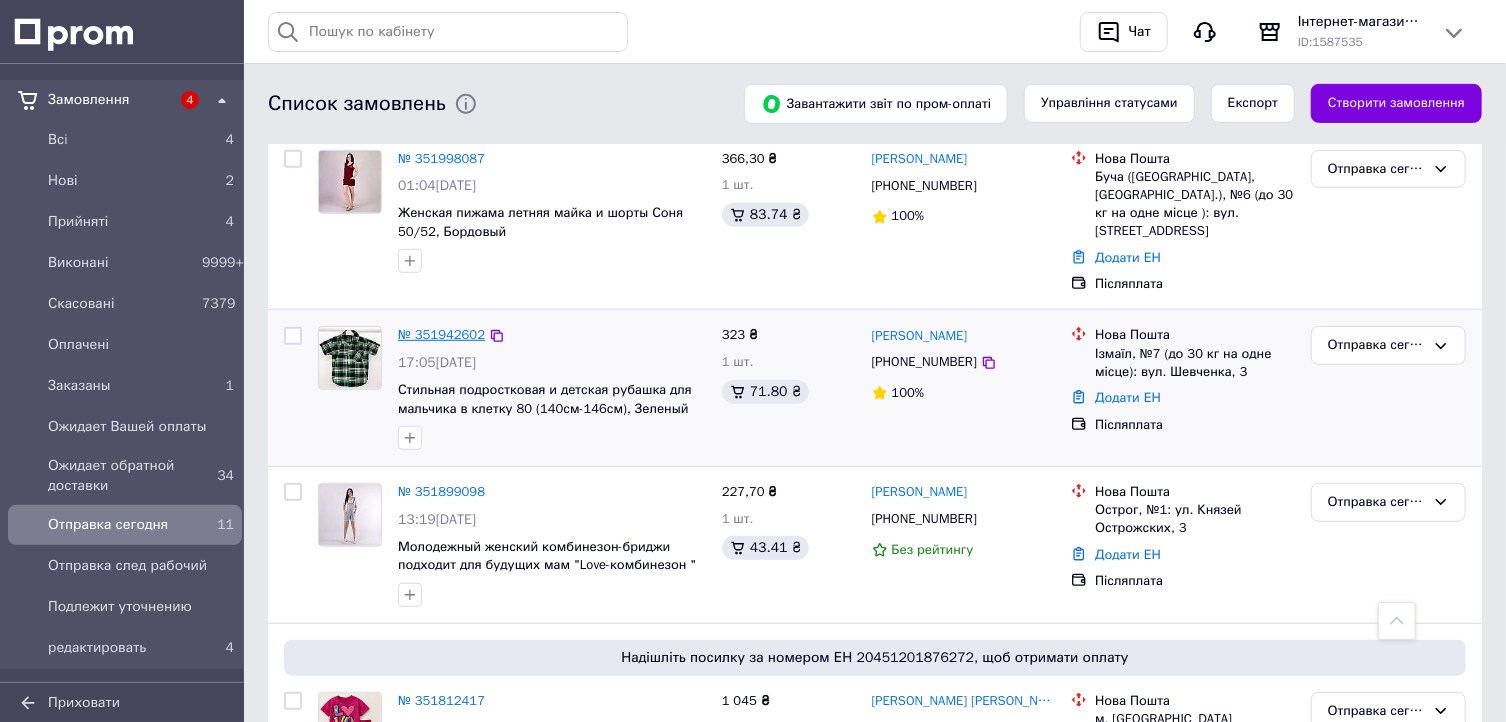 click on "№ 351942602" at bounding box center [441, 334] 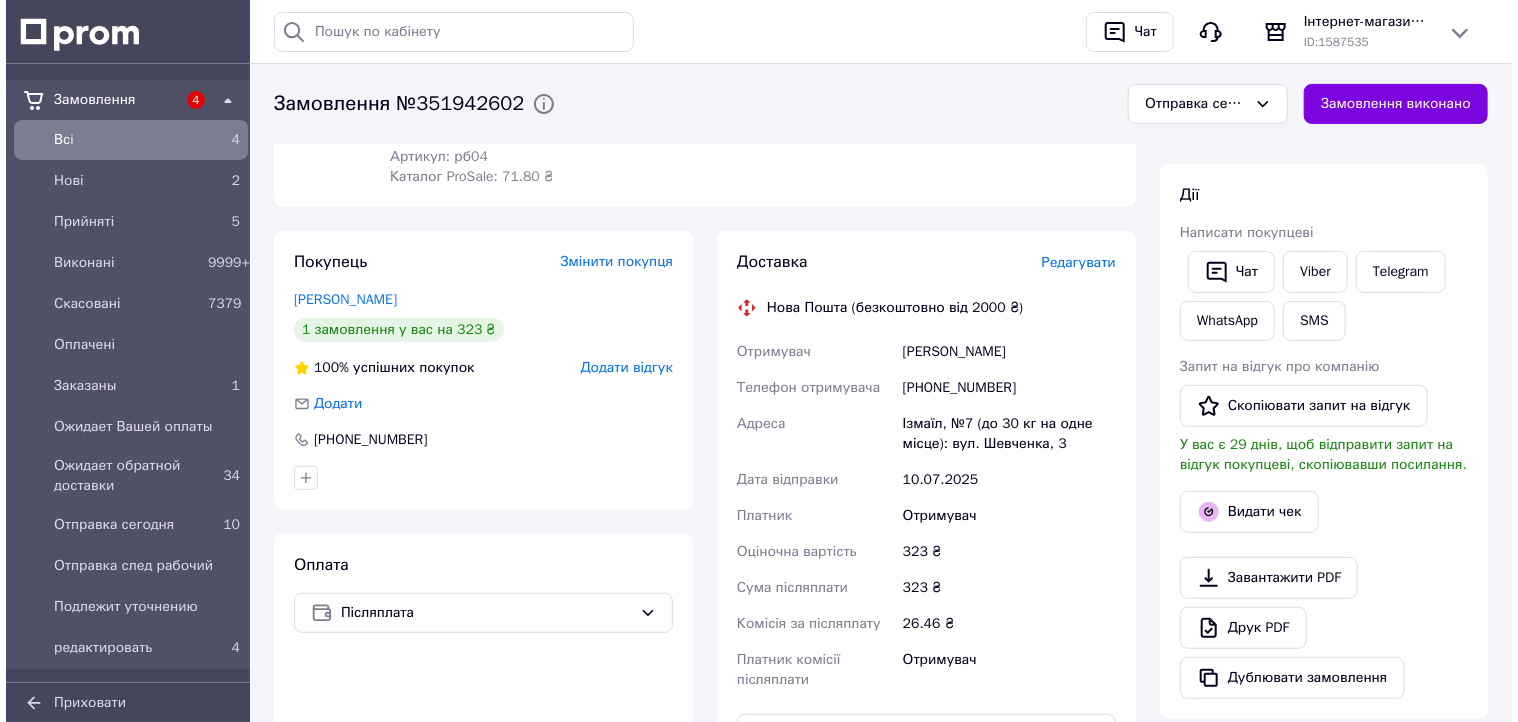 scroll, scrollTop: 400, scrollLeft: 0, axis: vertical 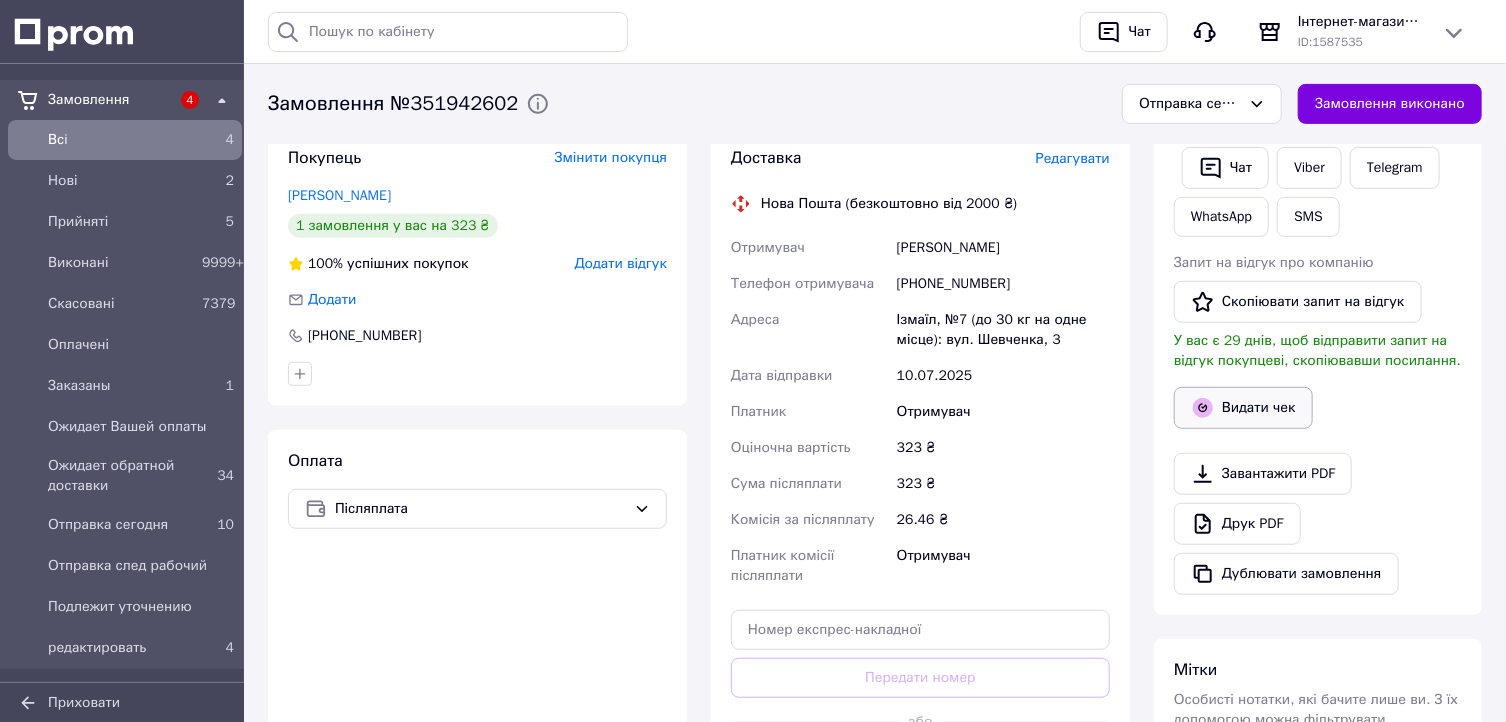 click on "Видати чек" at bounding box center (1243, 408) 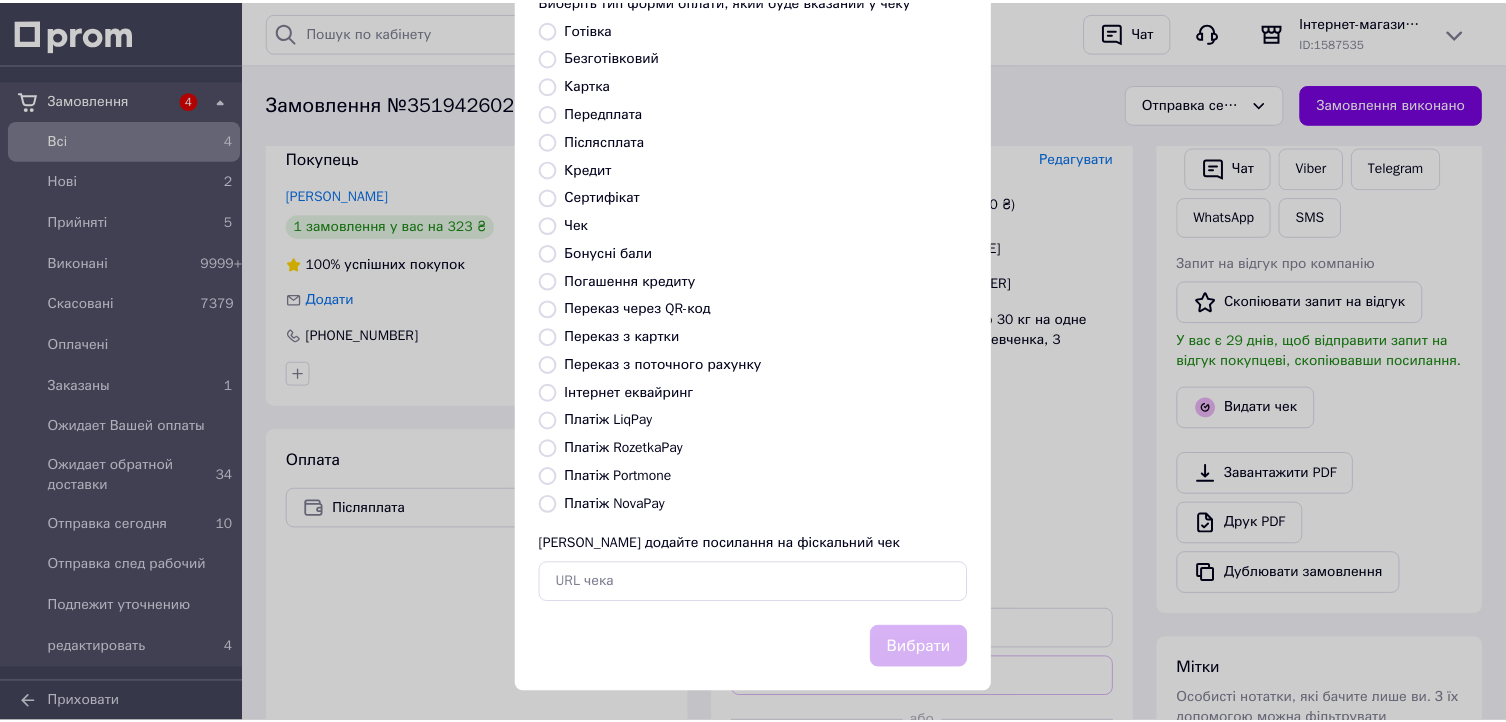 scroll, scrollTop: 136, scrollLeft: 0, axis: vertical 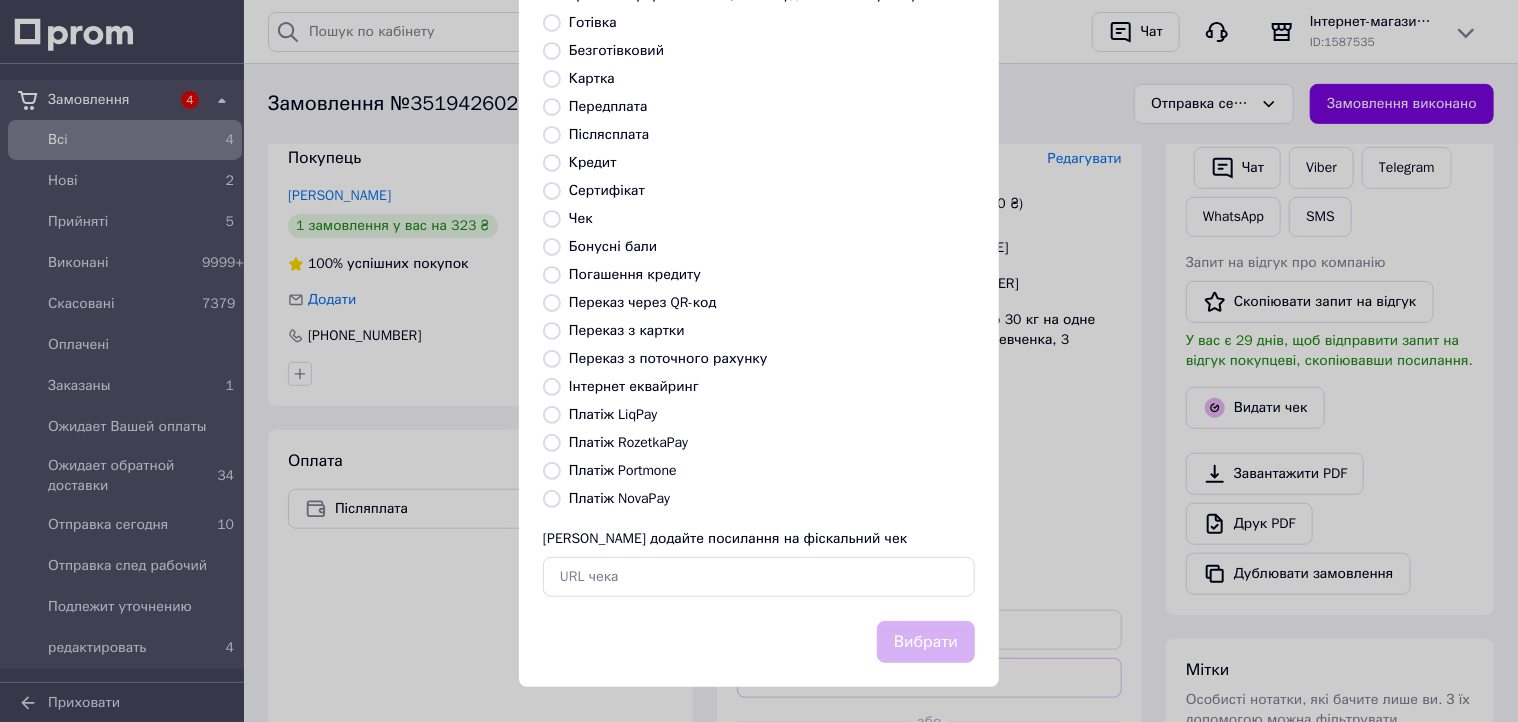 click on "Платіж NovaPay" at bounding box center (619, 498) 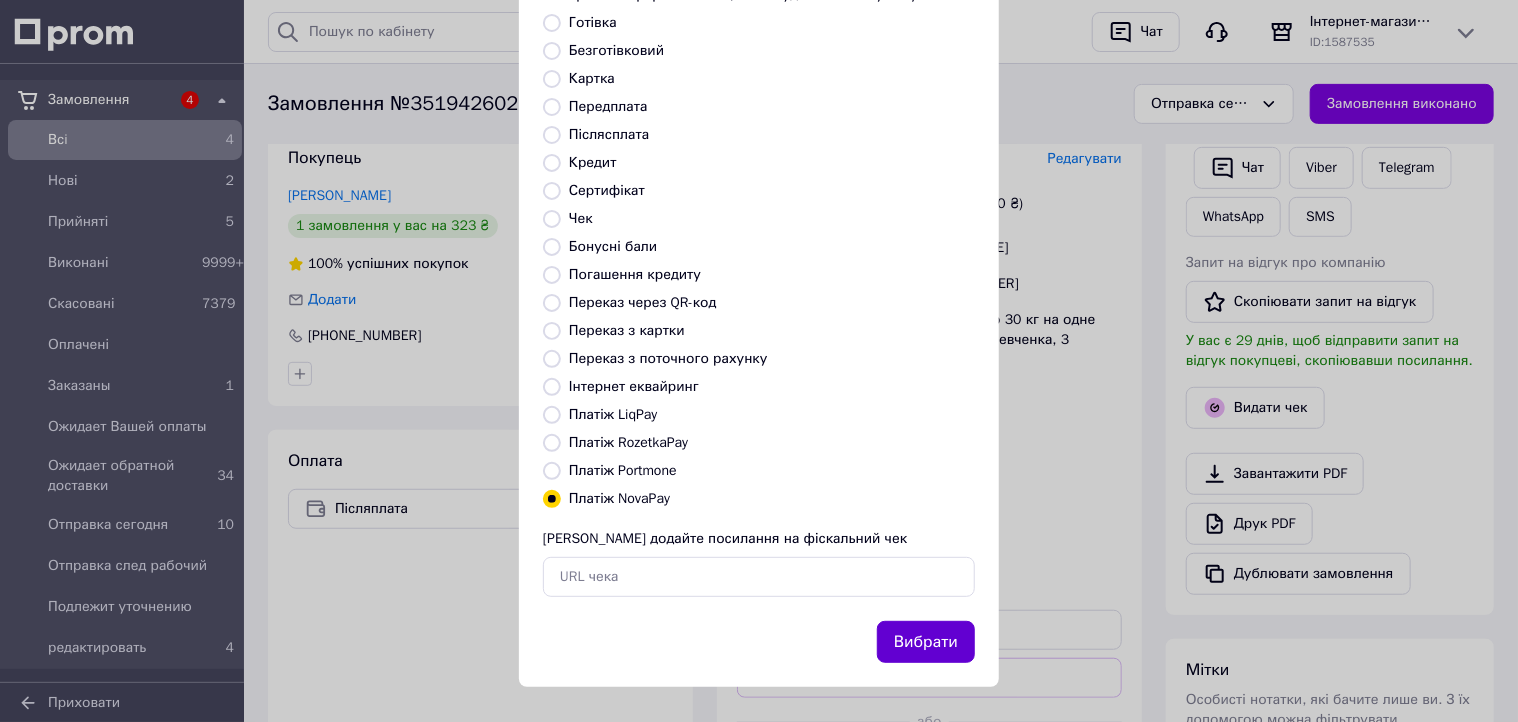 click on "Вибрати" at bounding box center (926, 642) 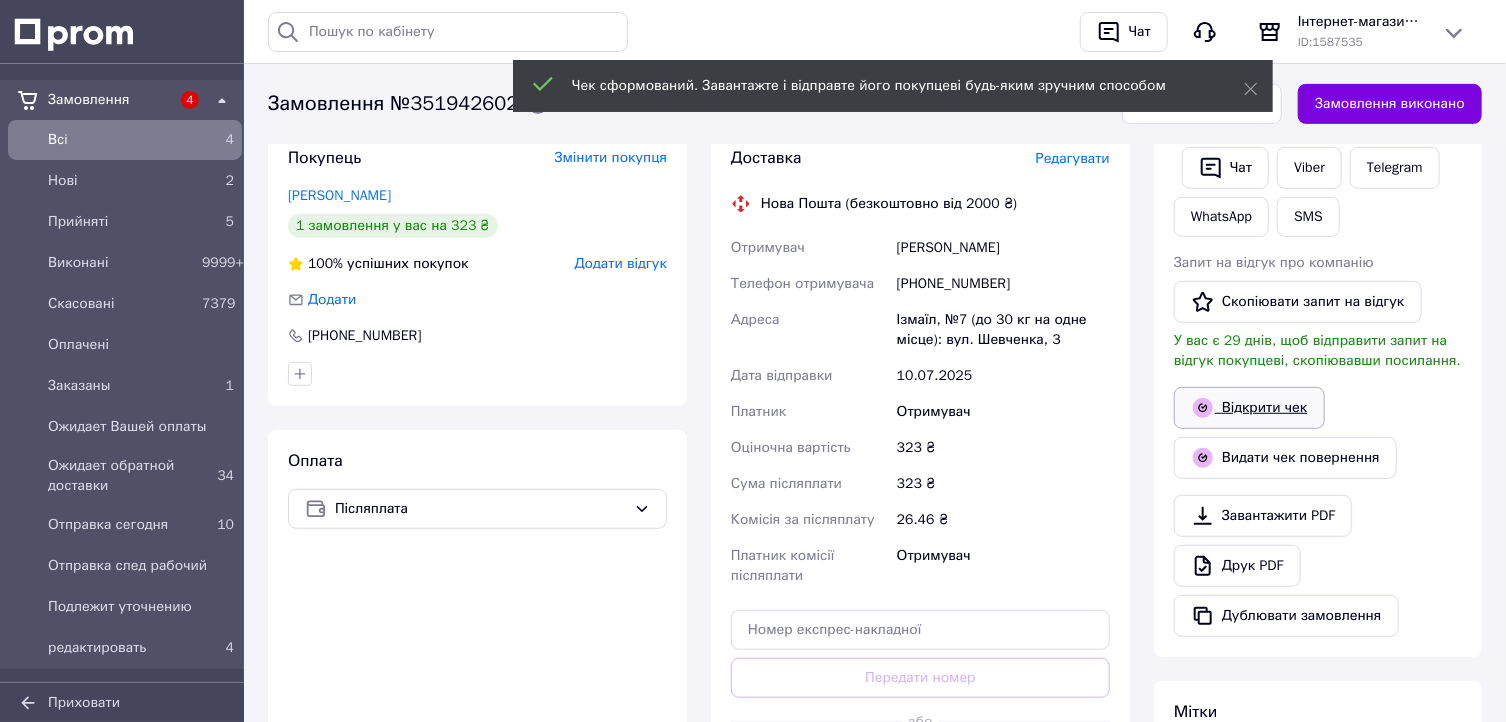 click on "Відкрити чек" at bounding box center (1249, 408) 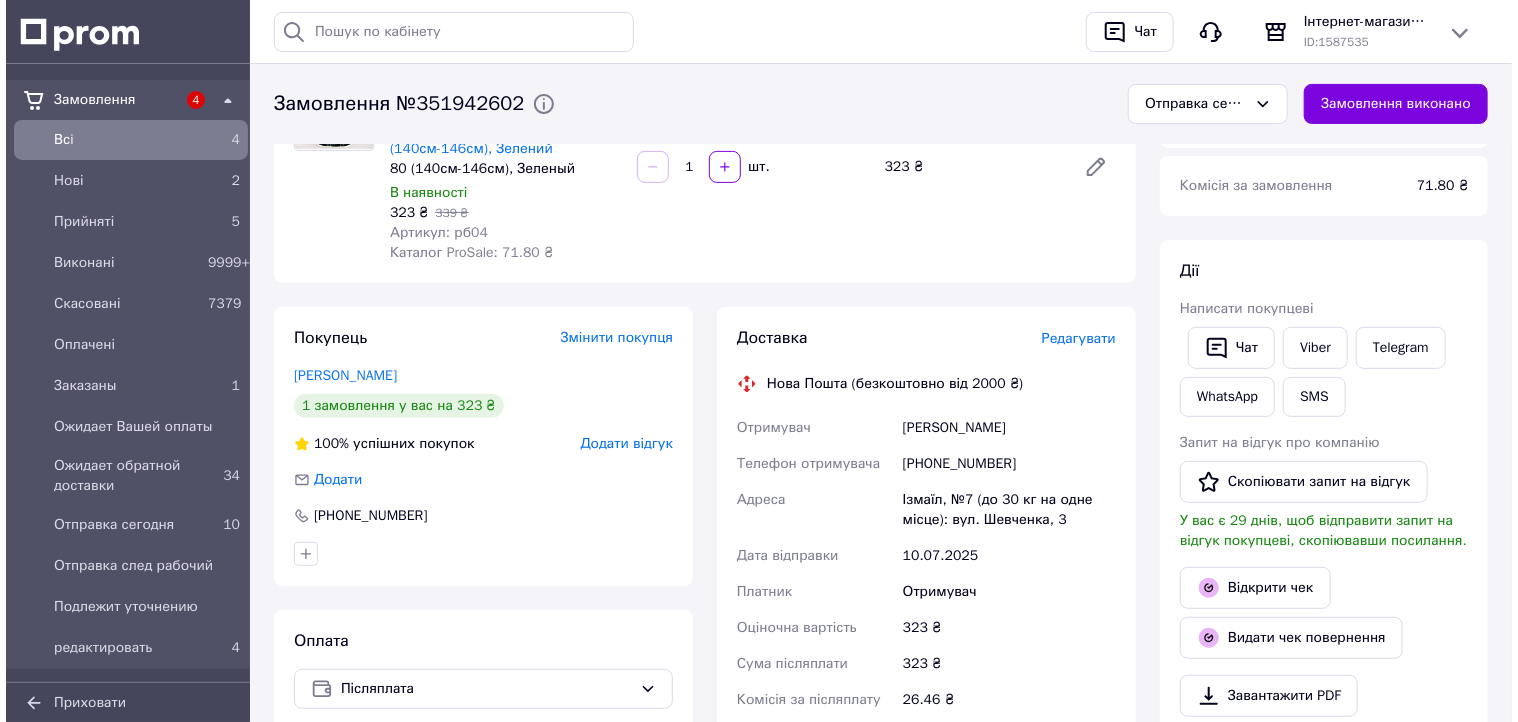 scroll, scrollTop: 240, scrollLeft: 0, axis: vertical 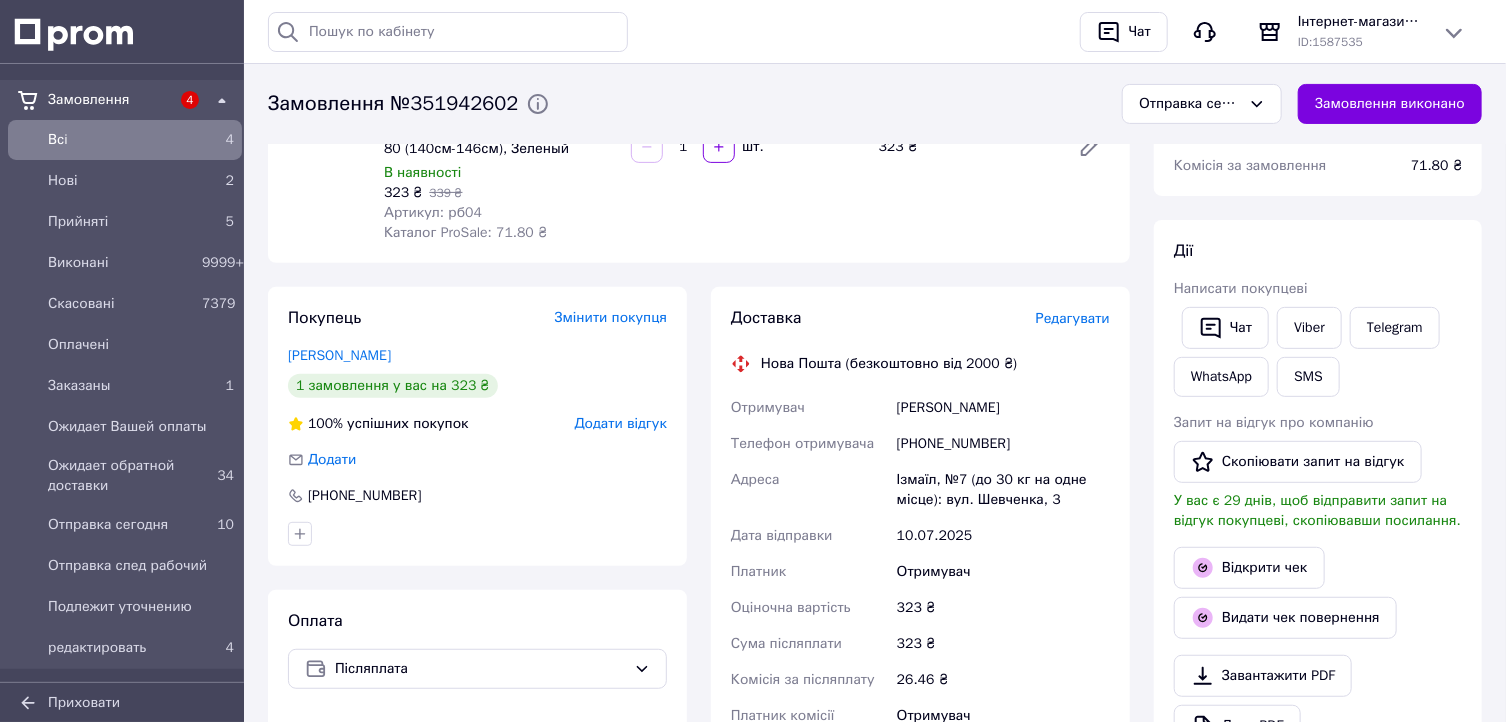 click on "Редагувати" at bounding box center [1073, 318] 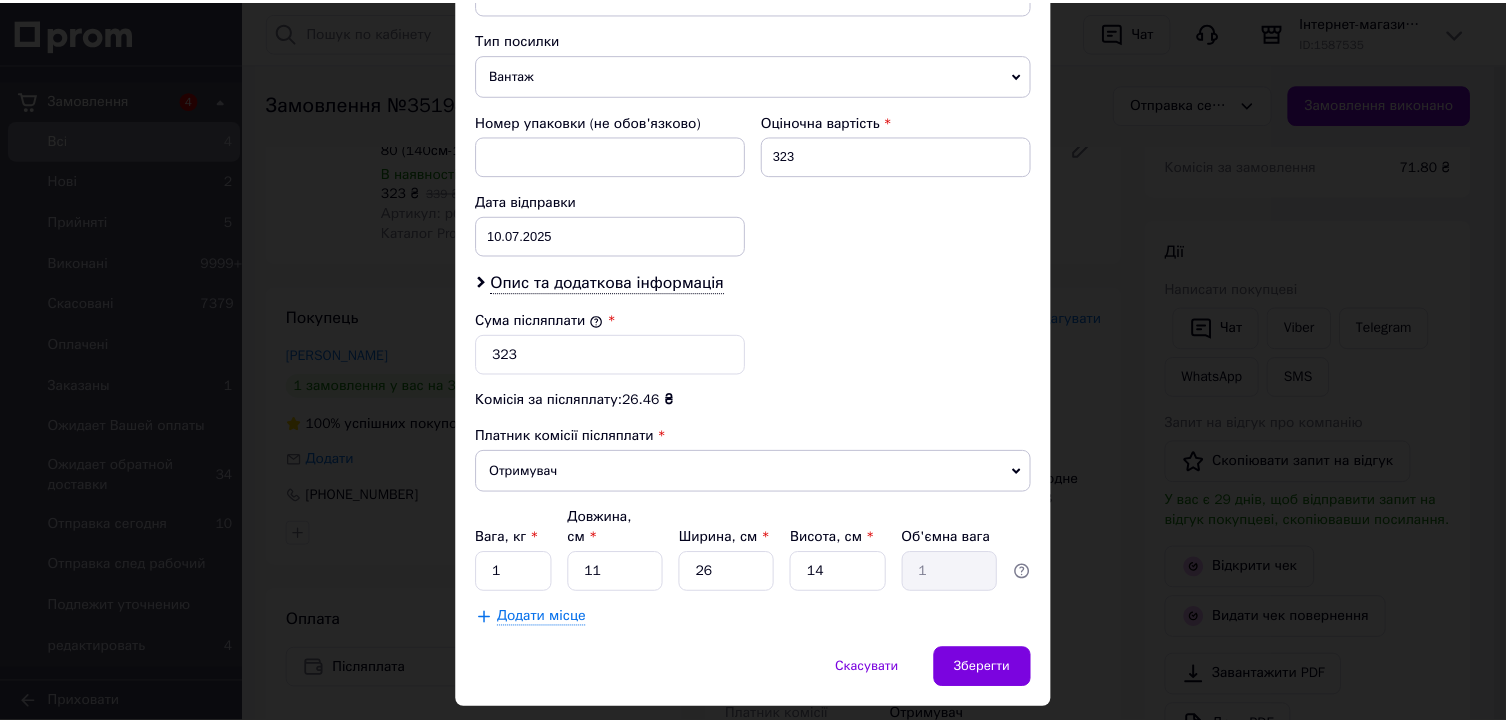 scroll, scrollTop: 797, scrollLeft: 0, axis: vertical 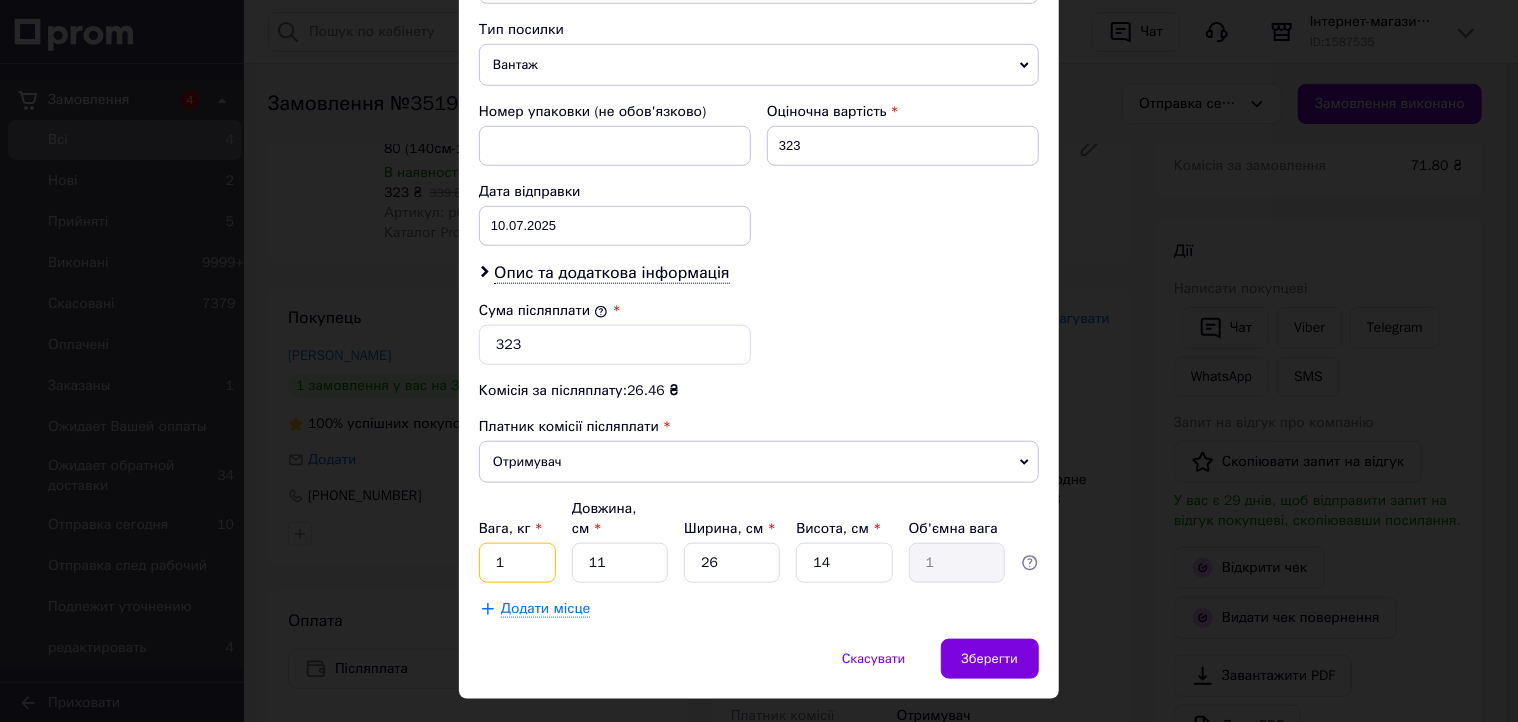 drag, startPoint x: 495, startPoint y: 520, endPoint x: 509, endPoint y: 518, distance: 14.142136 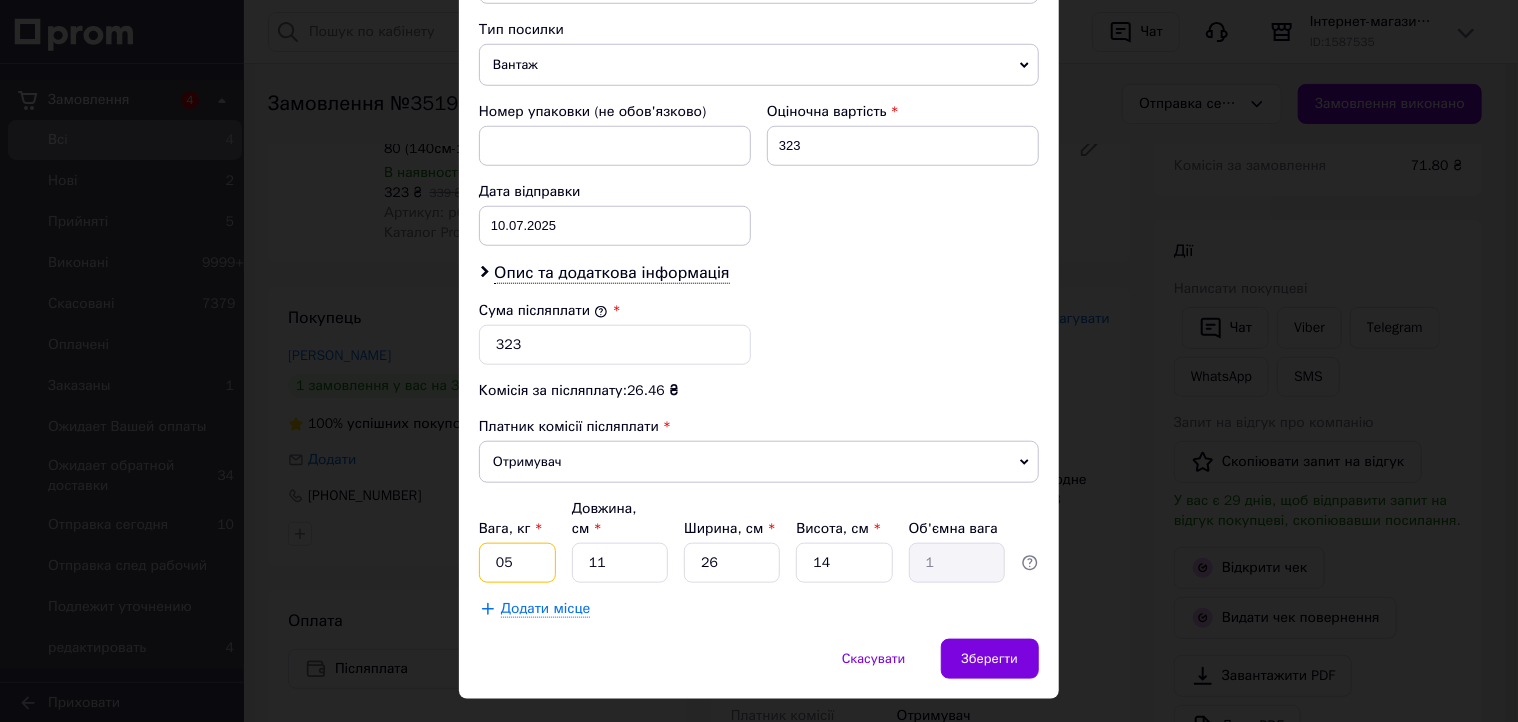 click on "05" at bounding box center [517, 563] 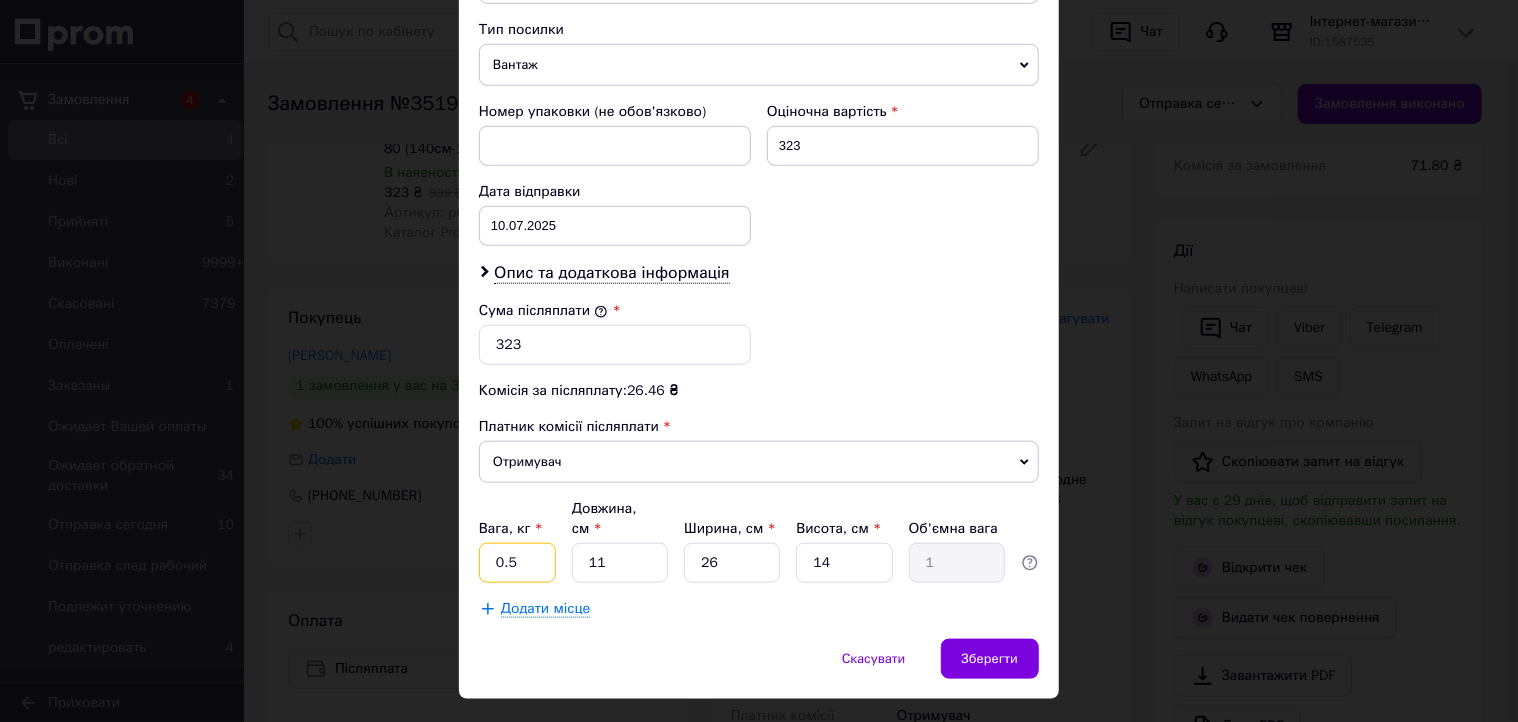 type on "0.5" 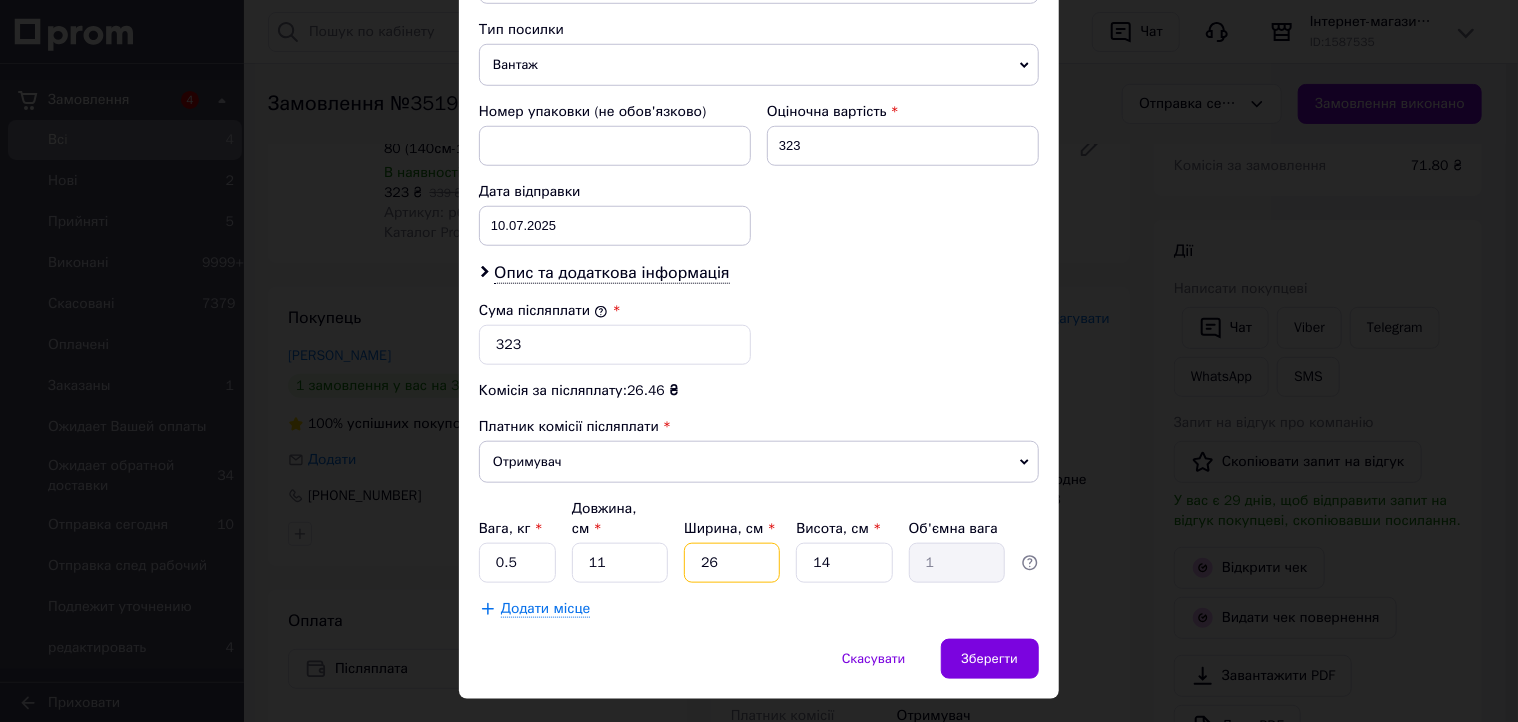 drag, startPoint x: 722, startPoint y: 518, endPoint x: 680, endPoint y: 515, distance: 42.107006 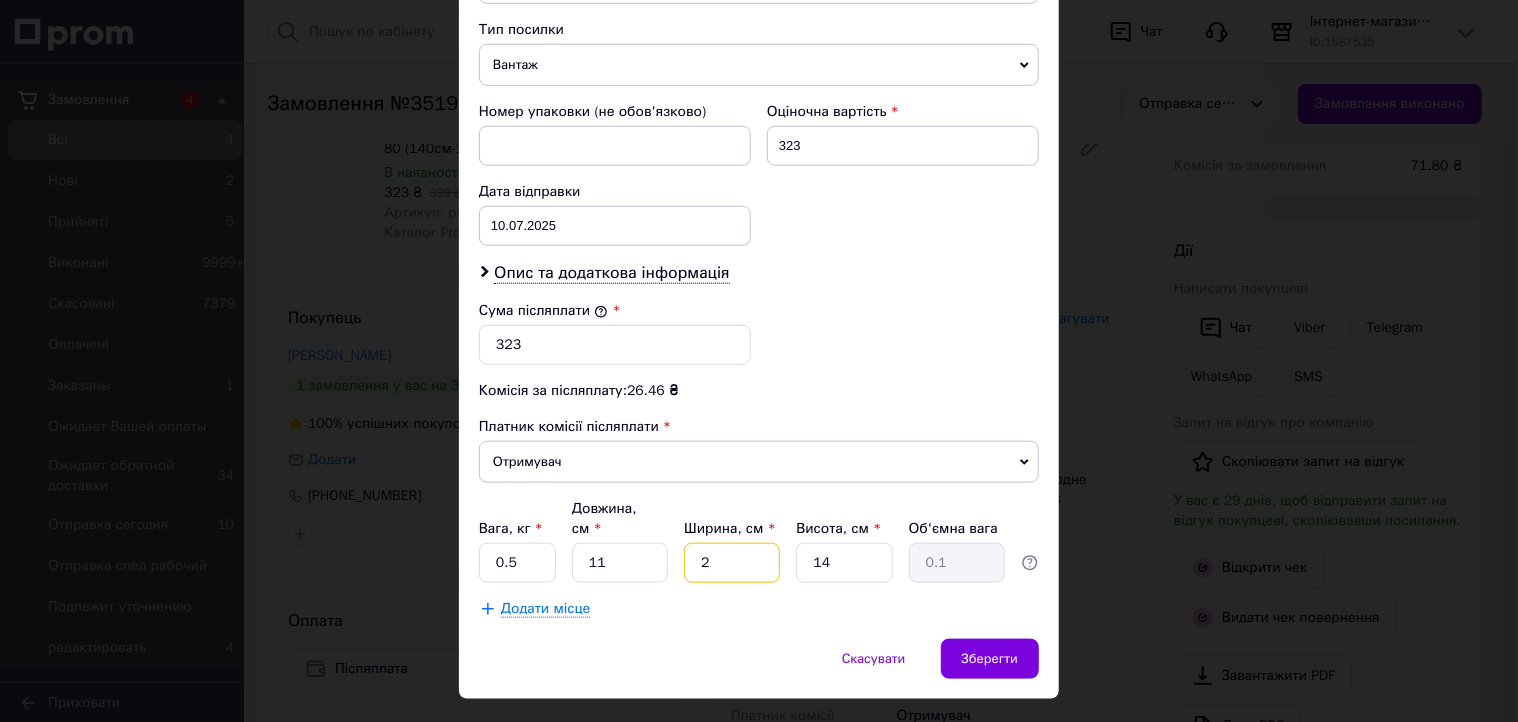 type on "20" 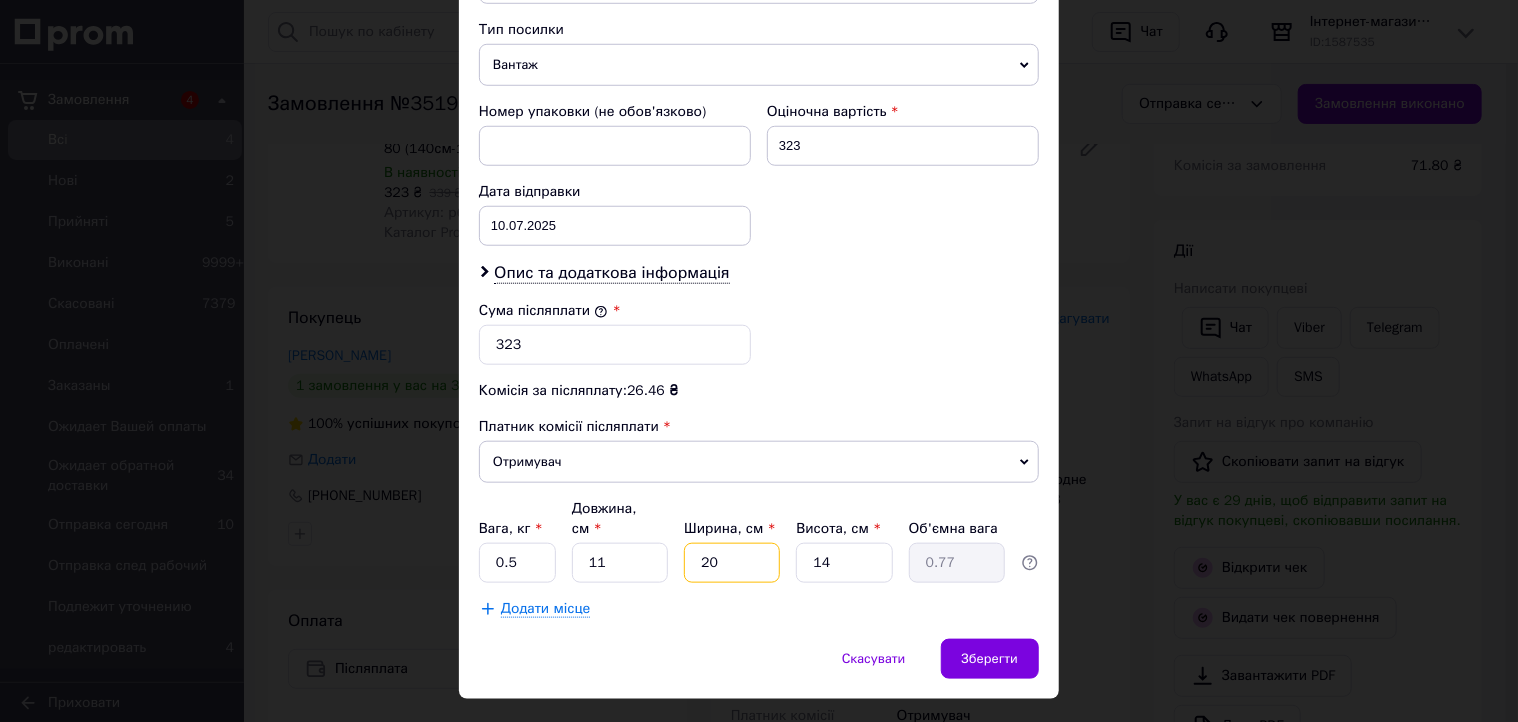 drag, startPoint x: 722, startPoint y: 518, endPoint x: 672, endPoint y: 512, distance: 50.358715 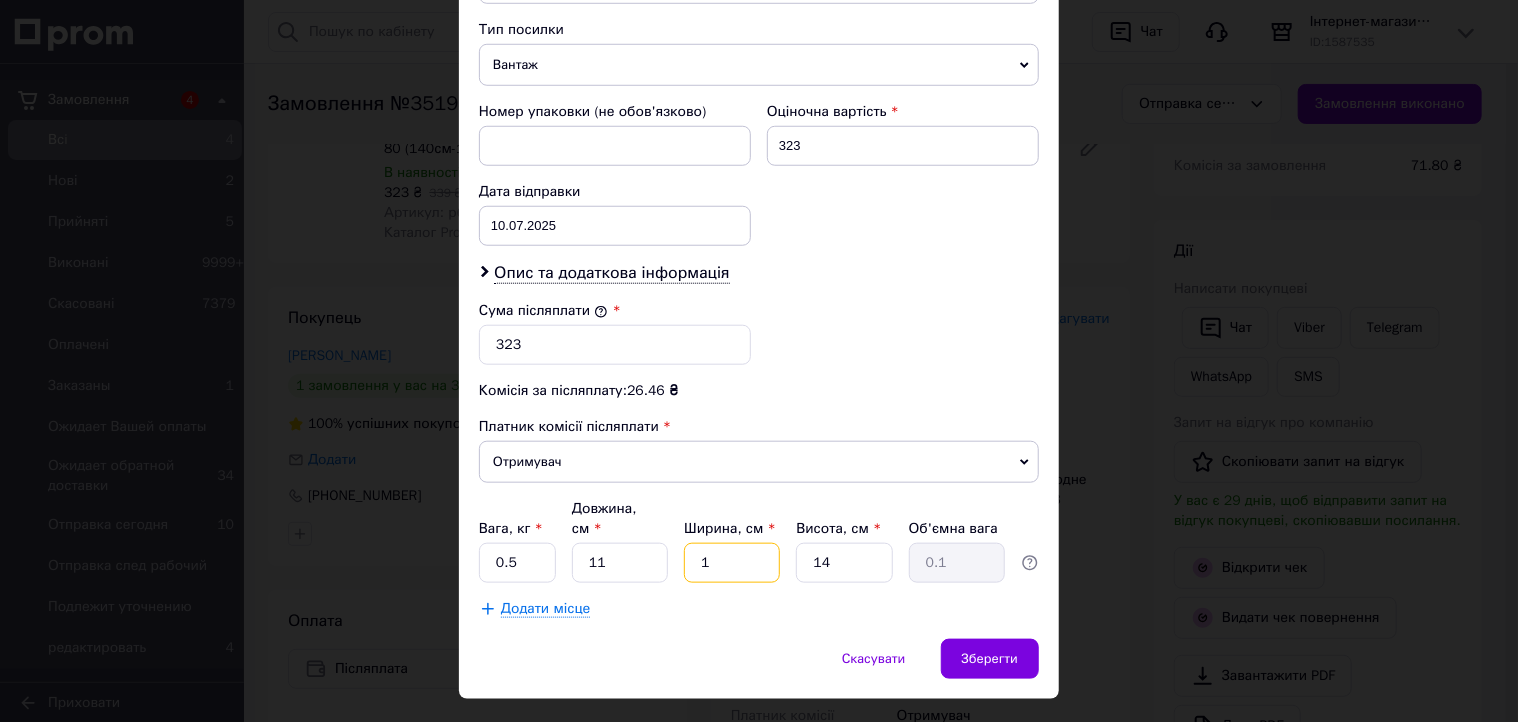 type on "10" 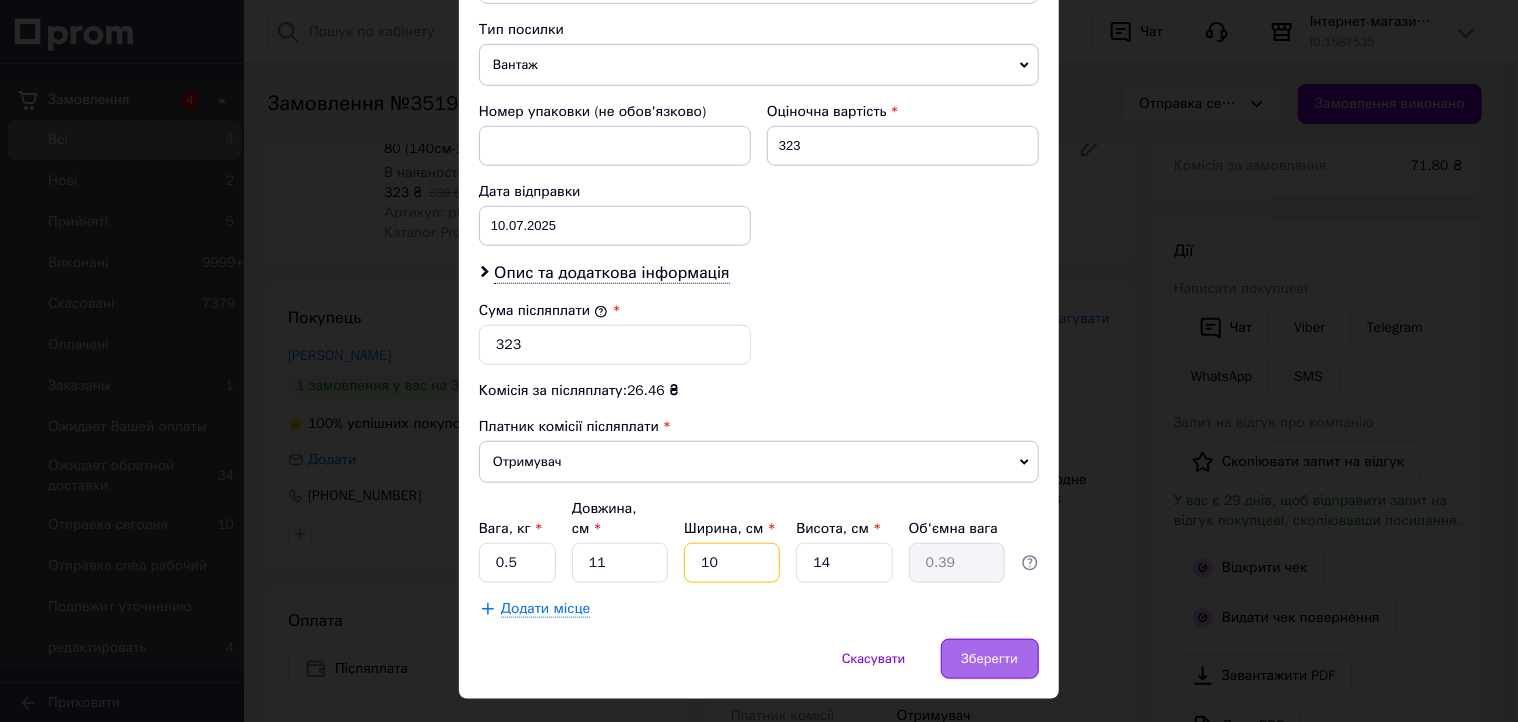 type on "10" 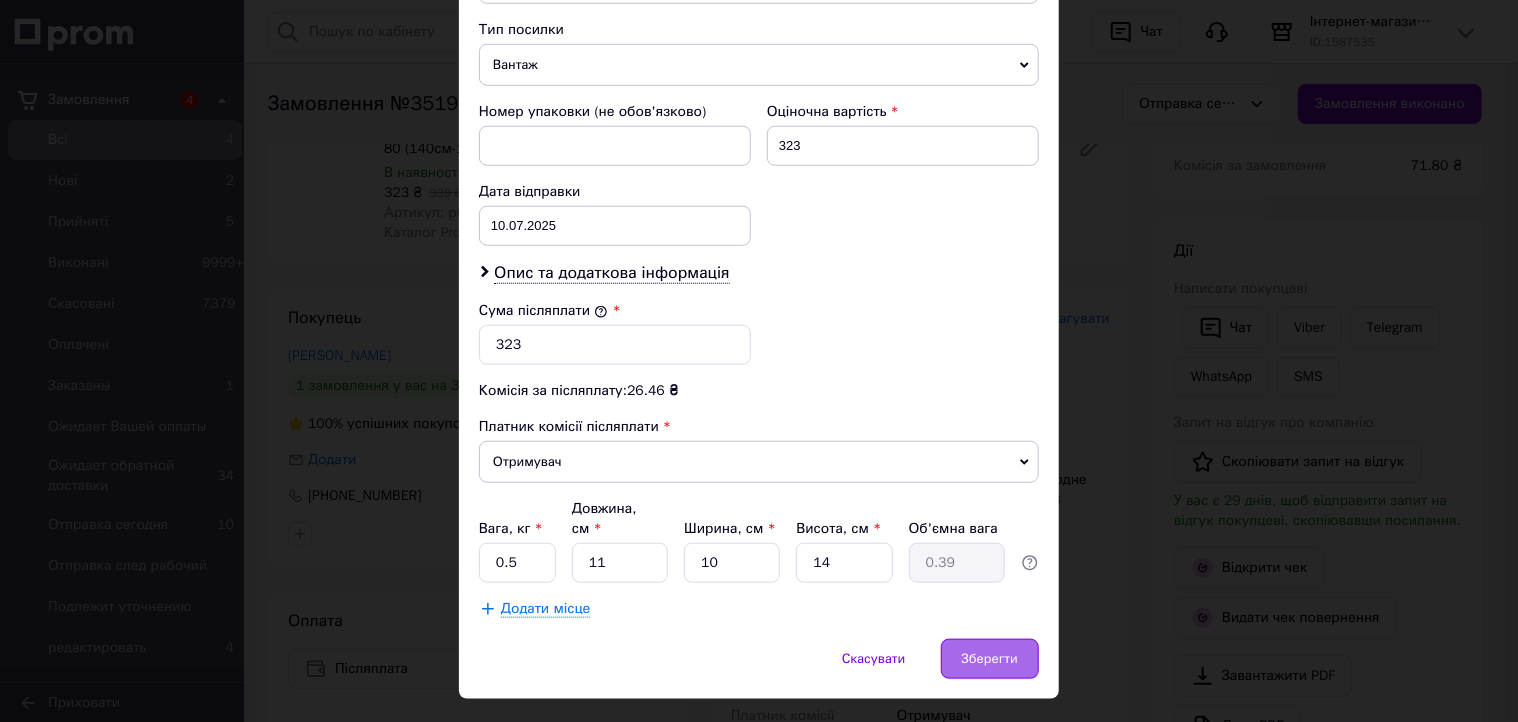 click on "Зберегти" at bounding box center [990, 659] 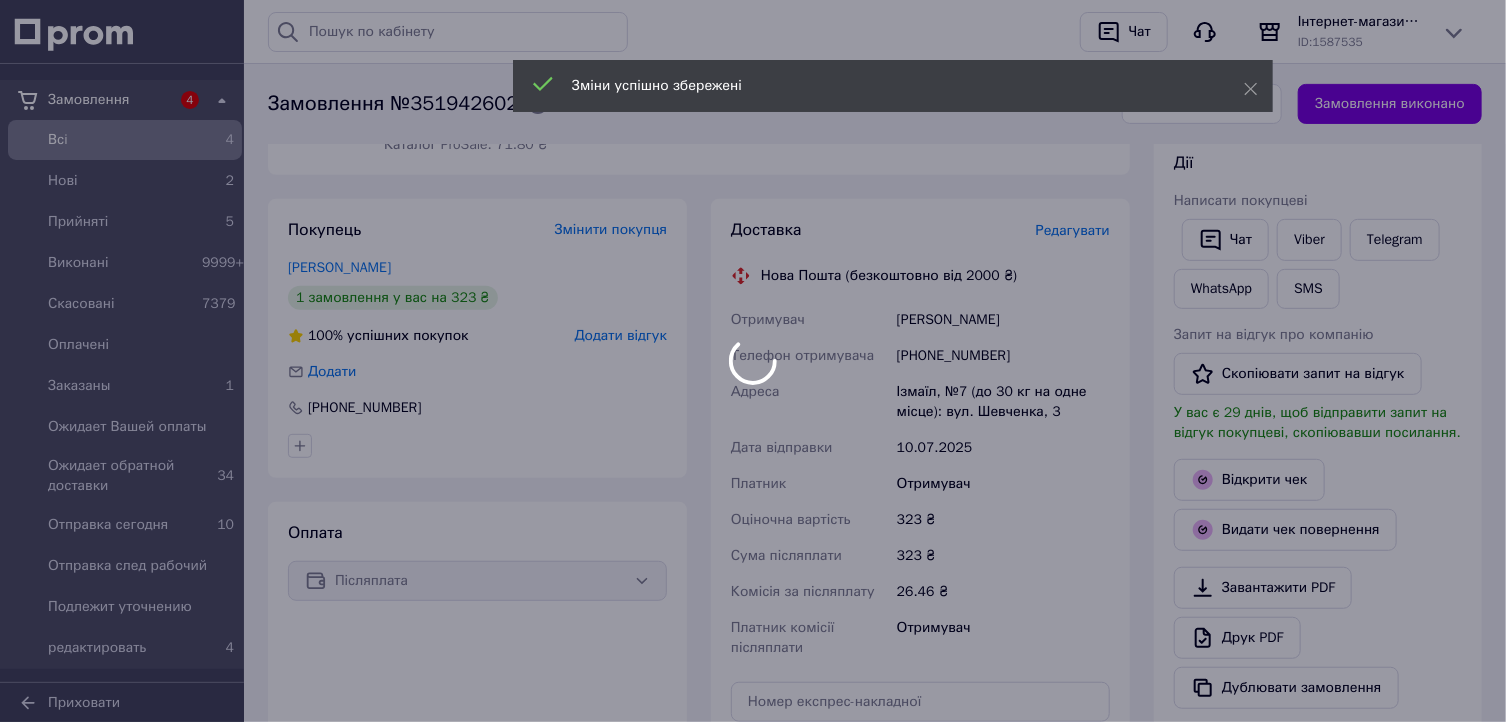 scroll, scrollTop: 640, scrollLeft: 0, axis: vertical 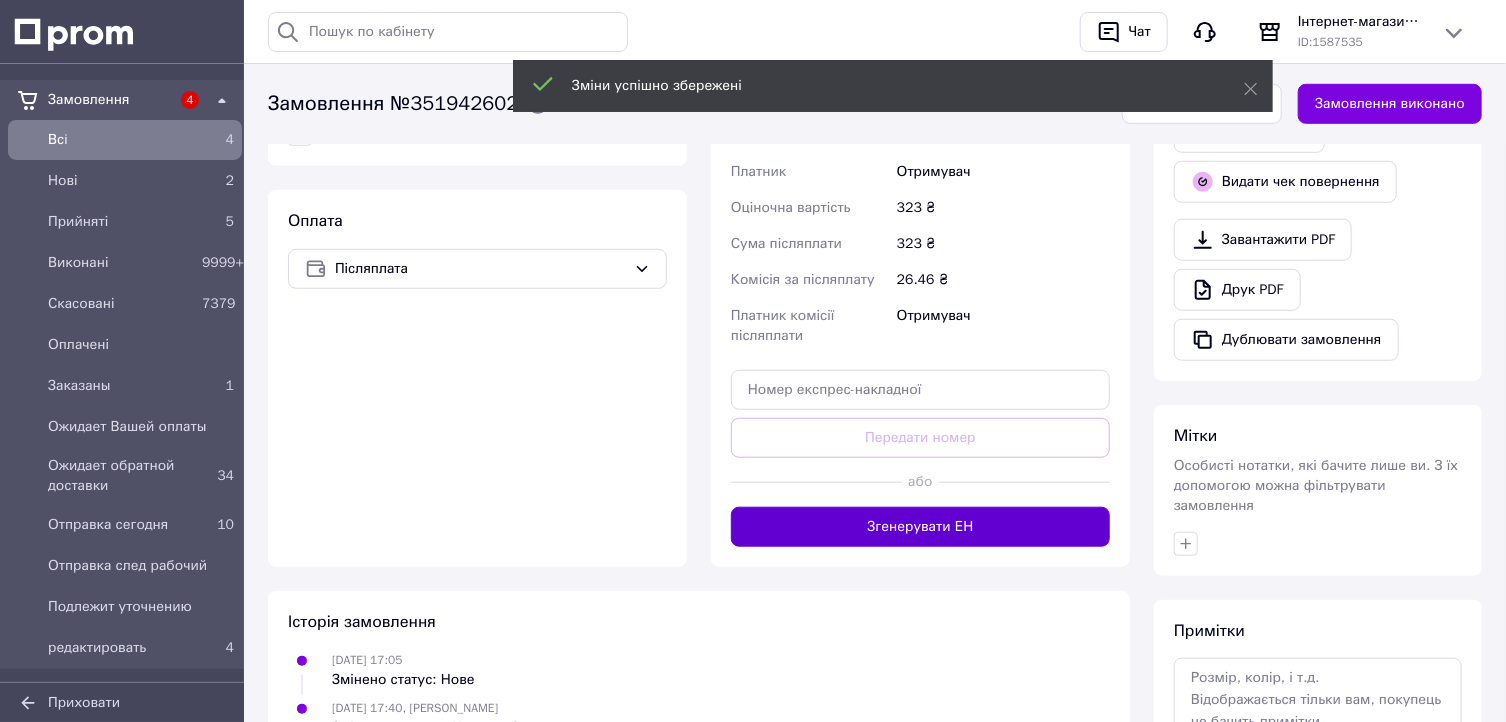 click on "Згенерувати ЕН" at bounding box center (920, 527) 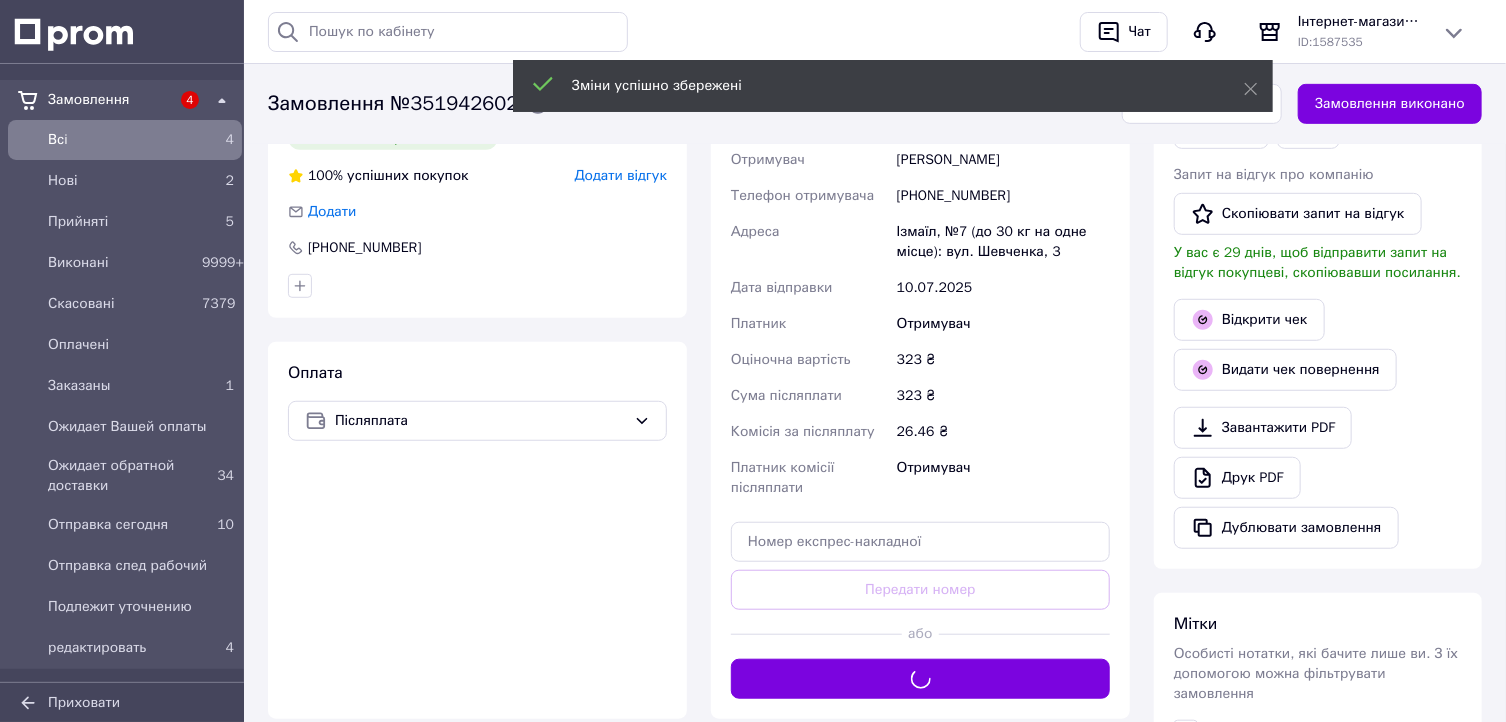 scroll, scrollTop: 240, scrollLeft: 0, axis: vertical 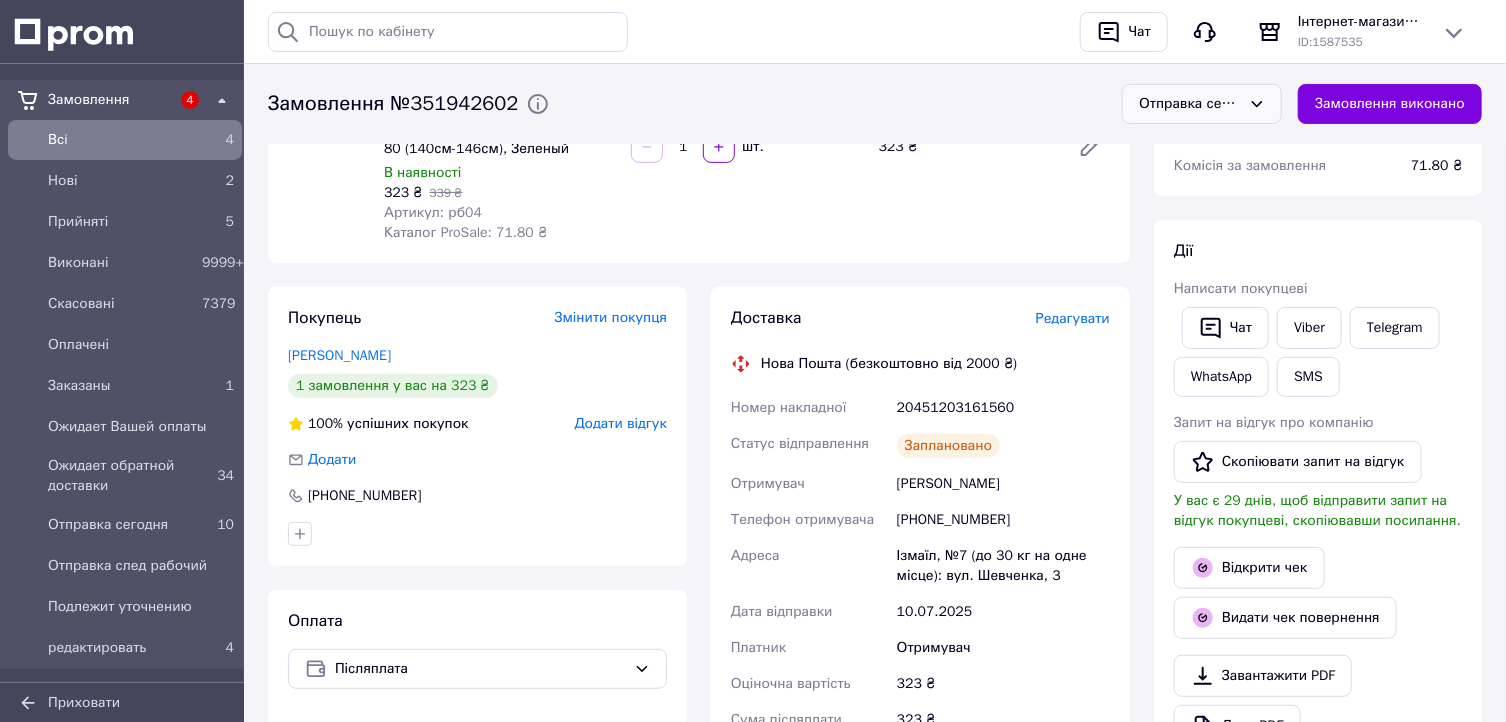 click on "Отправка сегодня" at bounding box center [1190, 104] 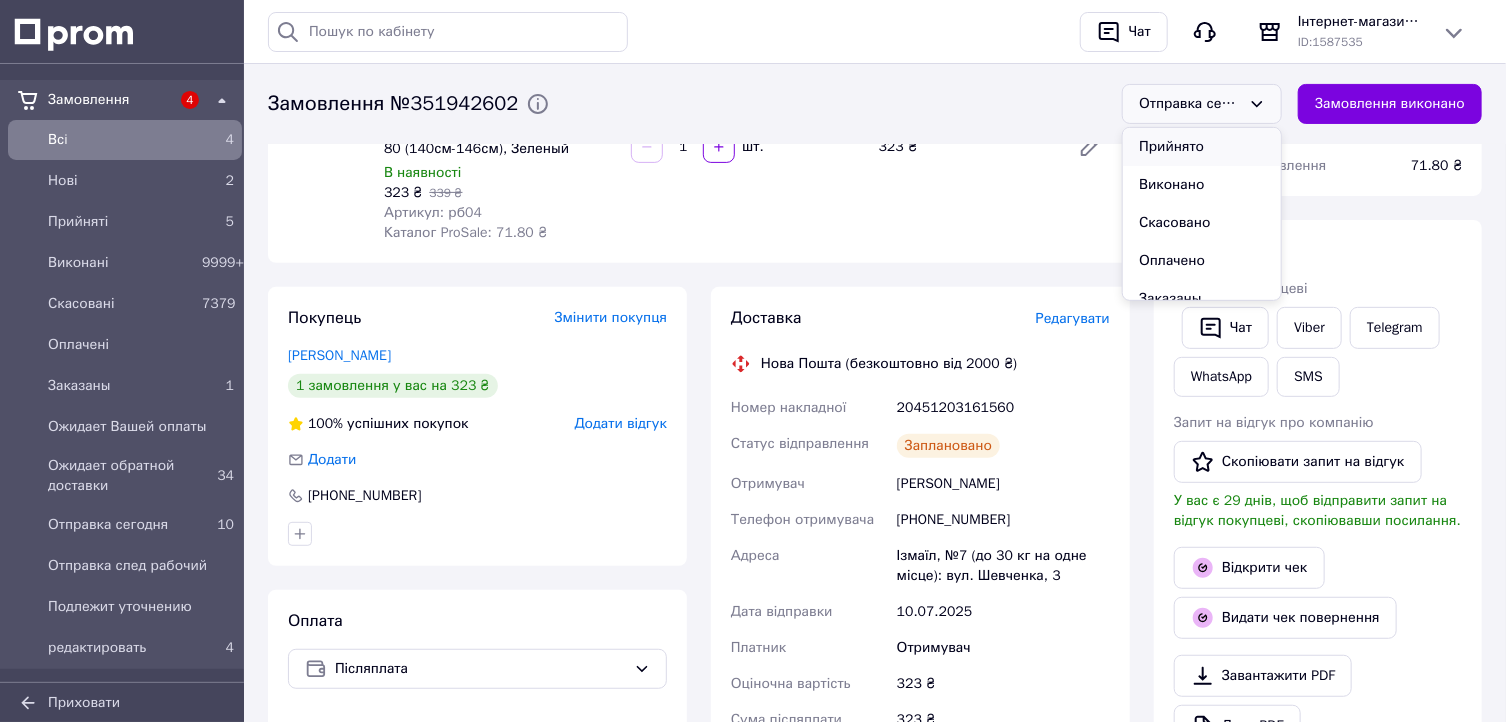 click on "Прийнято" at bounding box center (1202, 147) 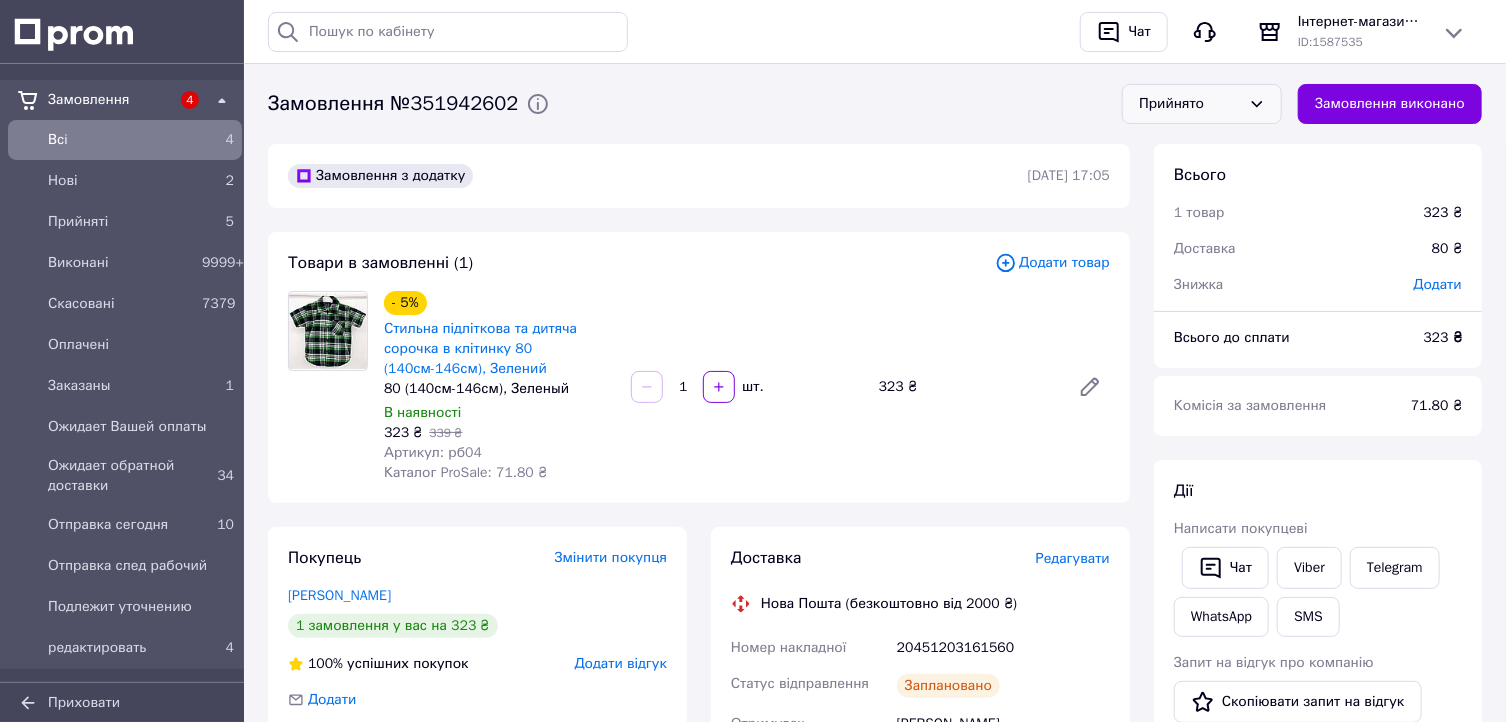 scroll, scrollTop: 0, scrollLeft: 0, axis: both 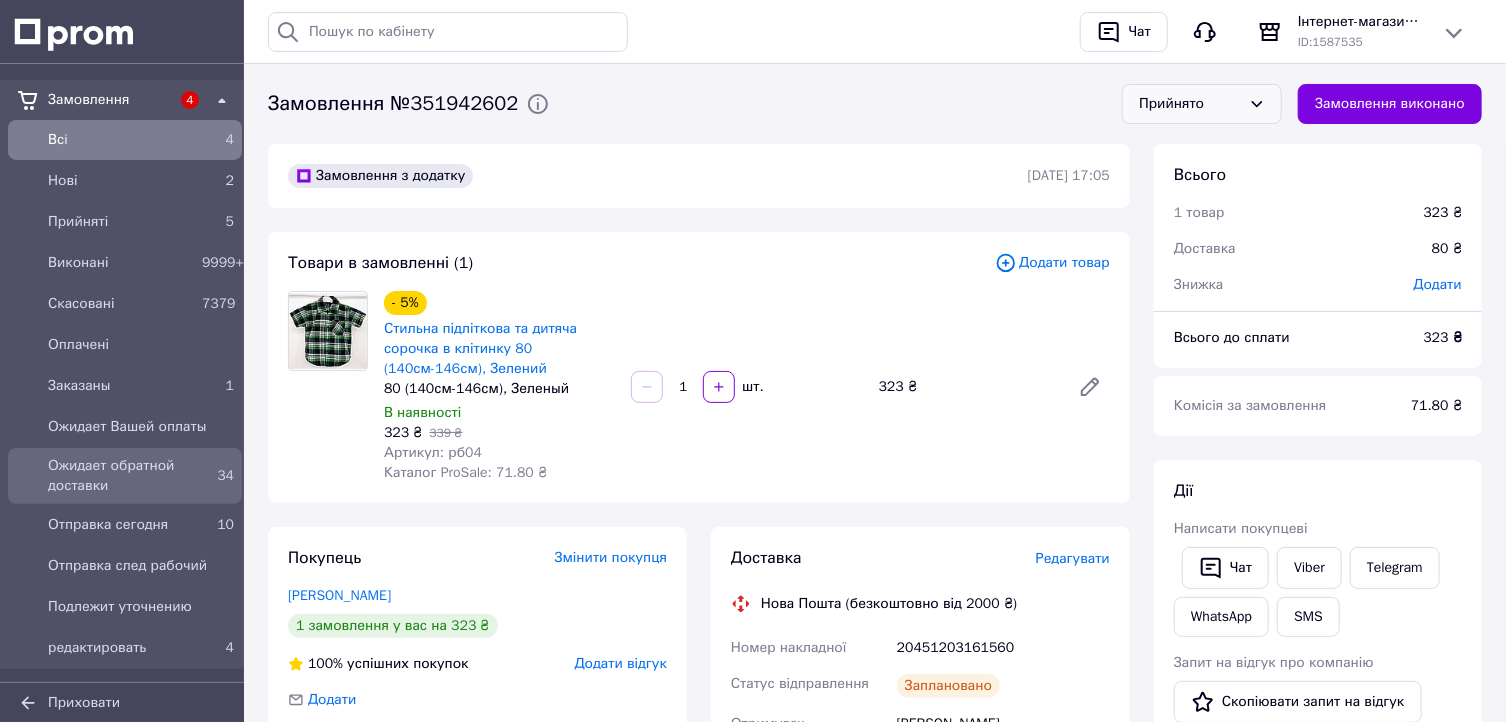 click on "Ожидает обратной доставки" at bounding box center (121, 476) 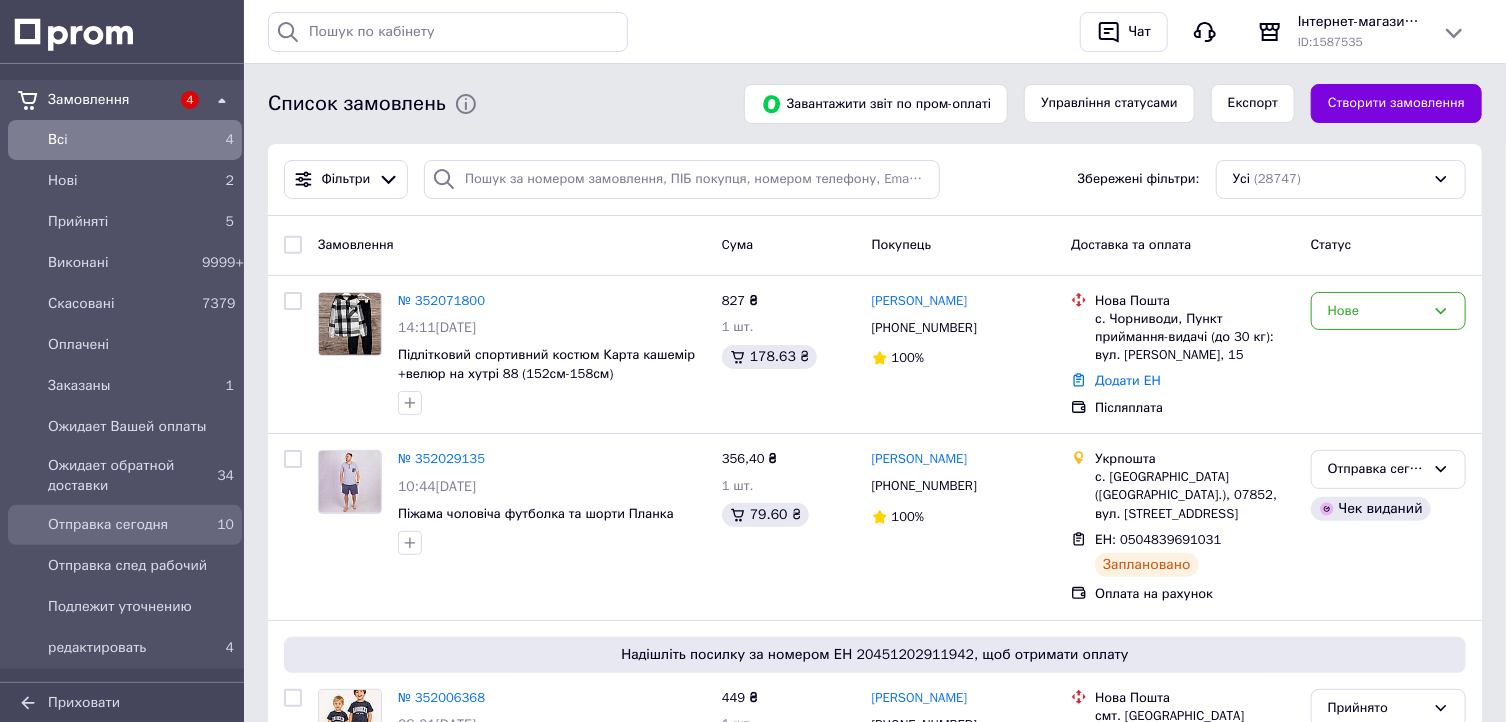 click on "Отправка сегодня" at bounding box center (121, 525) 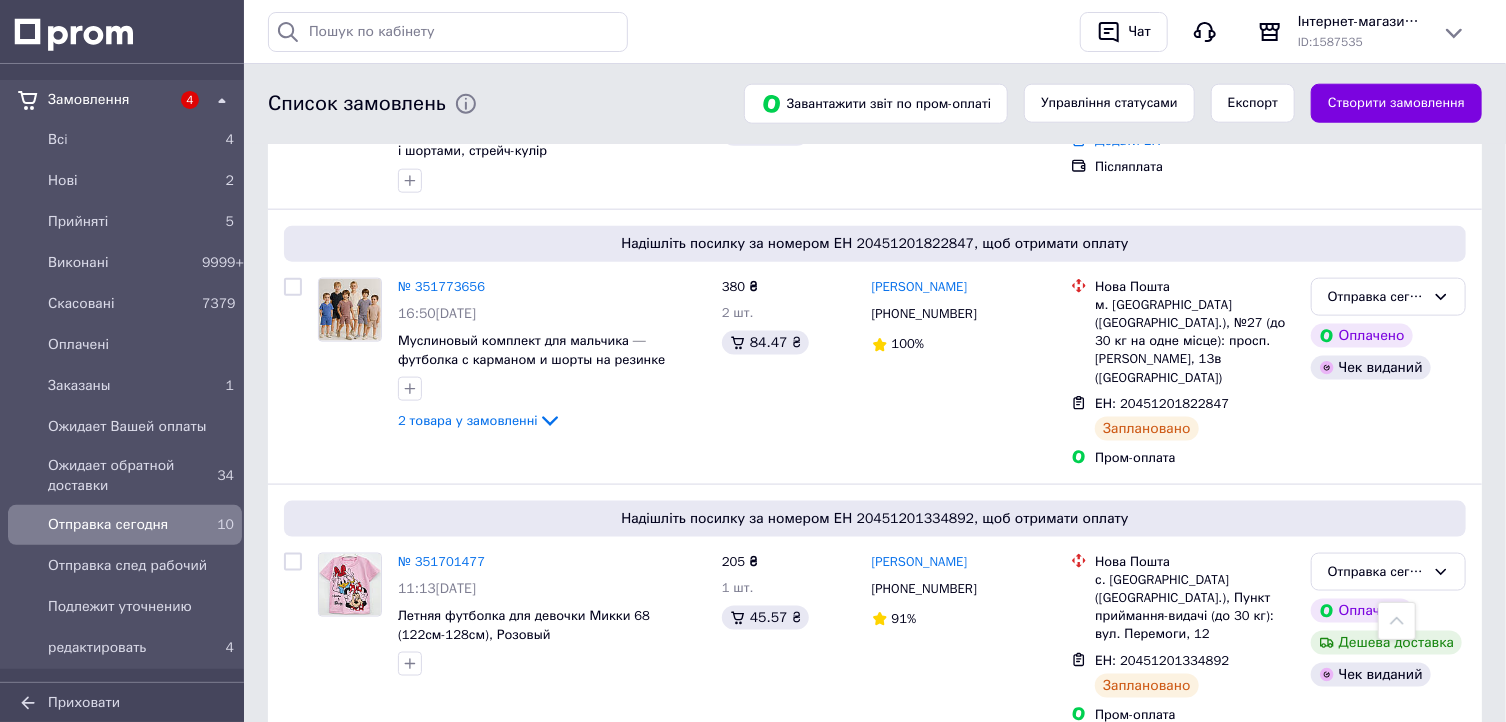scroll, scrollTop: 1120, scrollLeft: 0, axis: vertical 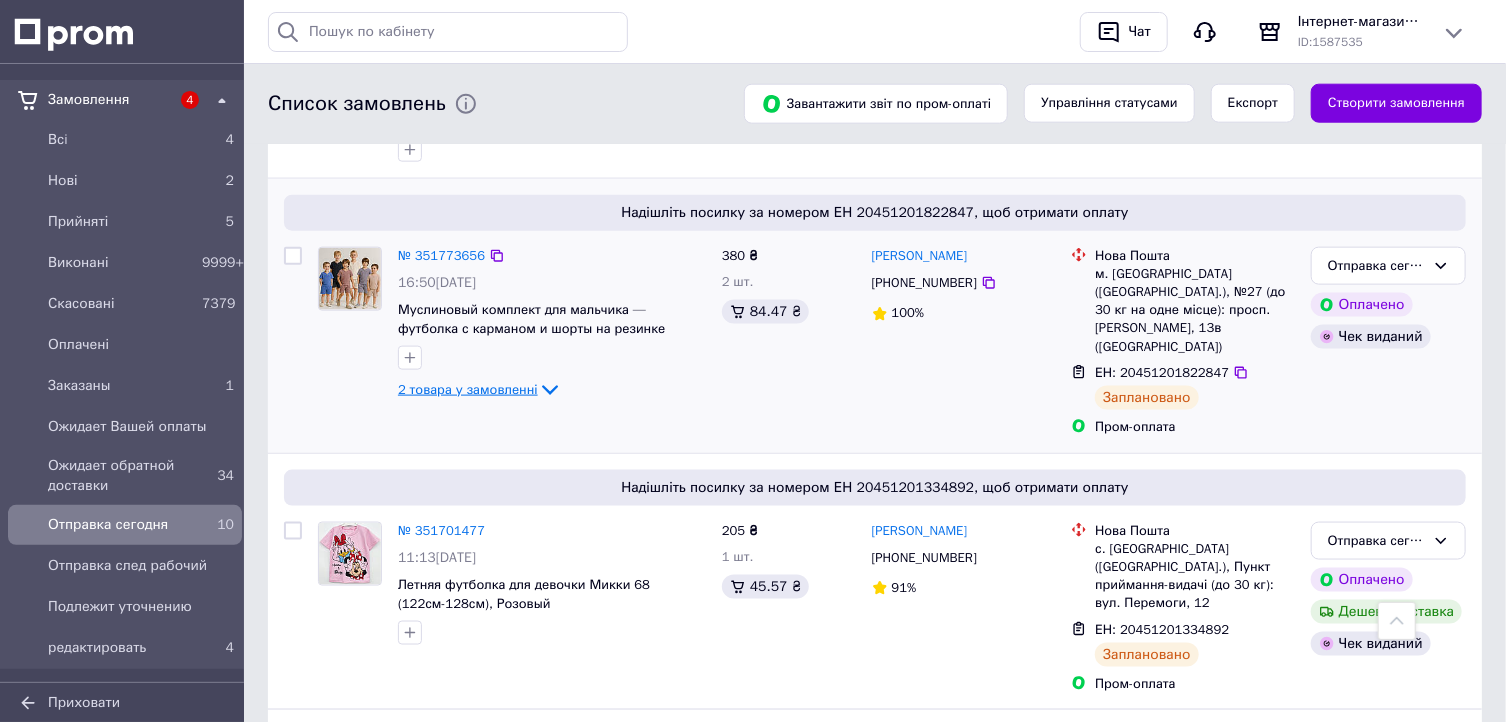 click on "2 товара у замовленні" at bounding box center (468, 389) 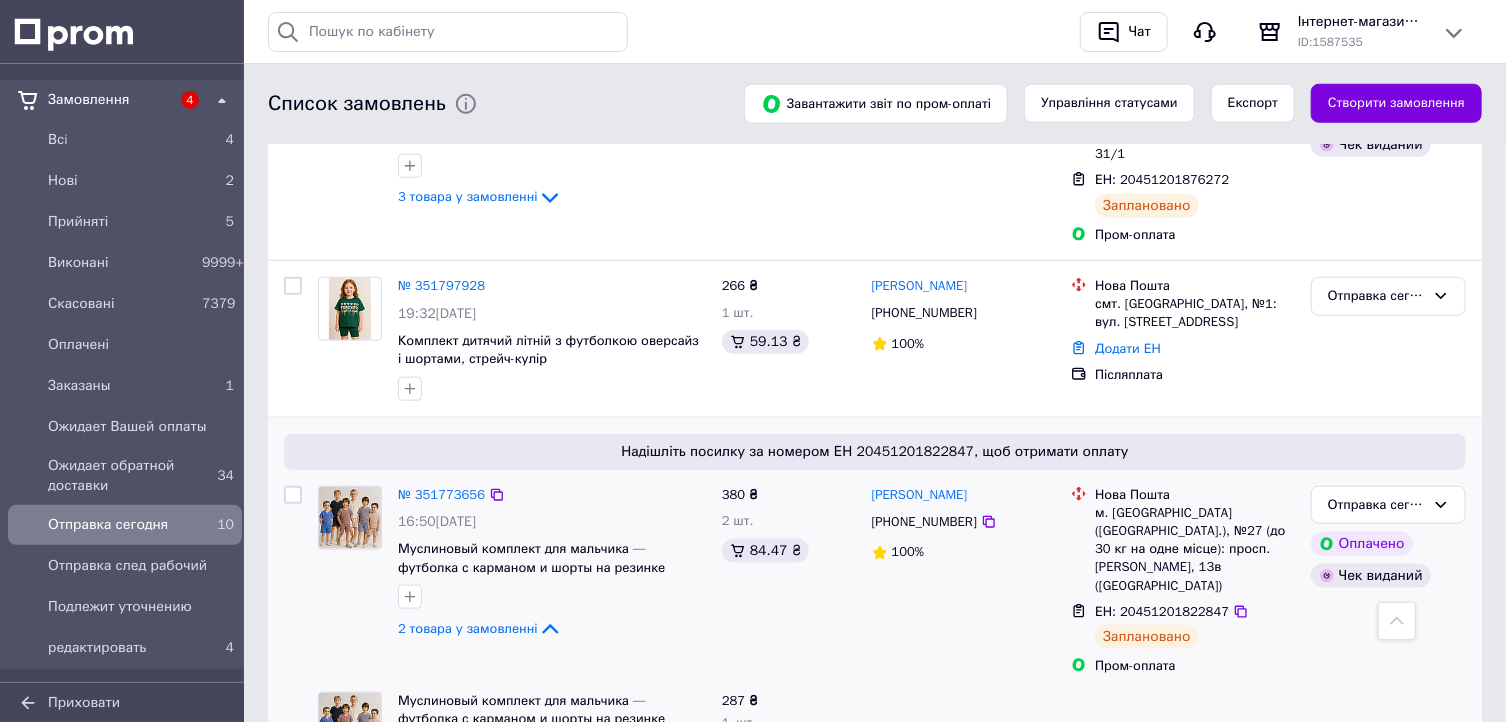 scroll, scrollTop: 880, scrollLeft: 0, axis: vertical 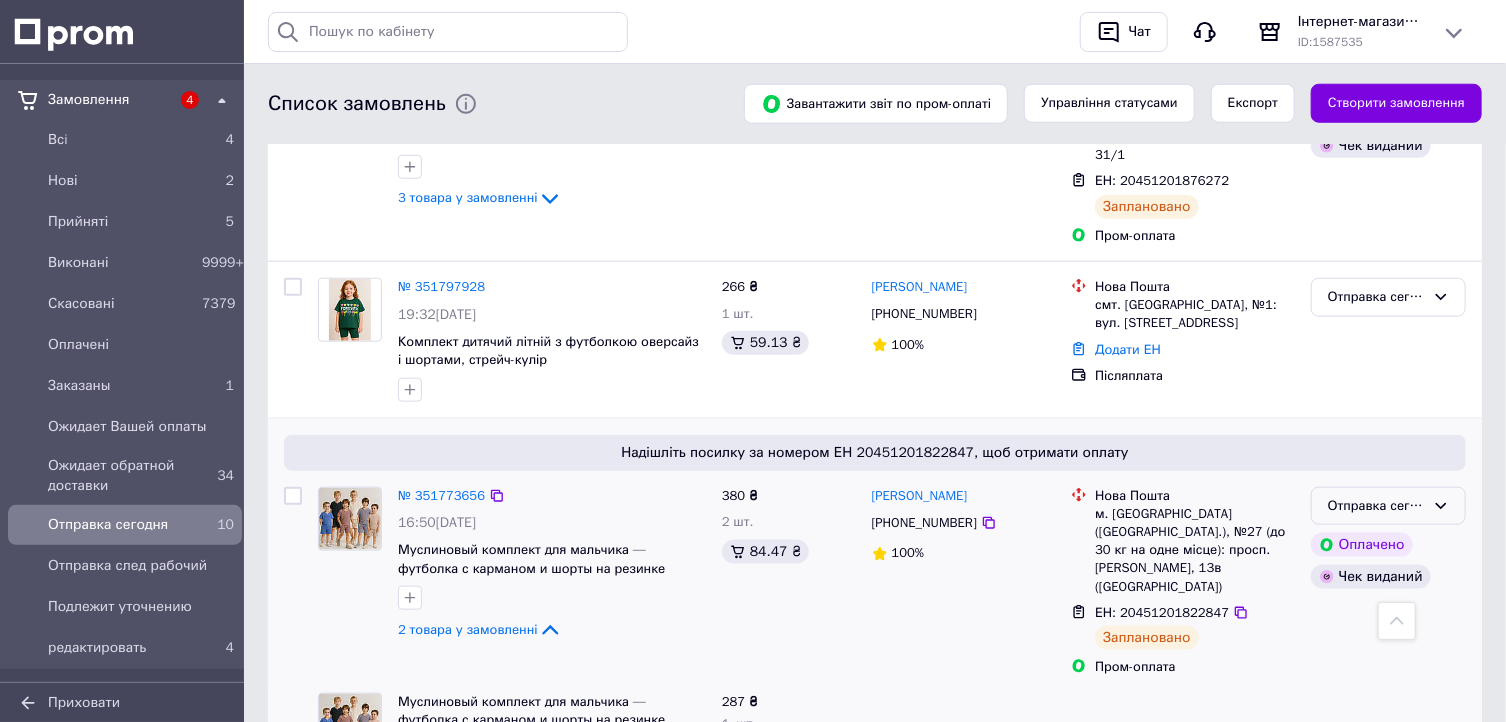 click on "Отправка сегодня" at bounding box center [1376, 506] 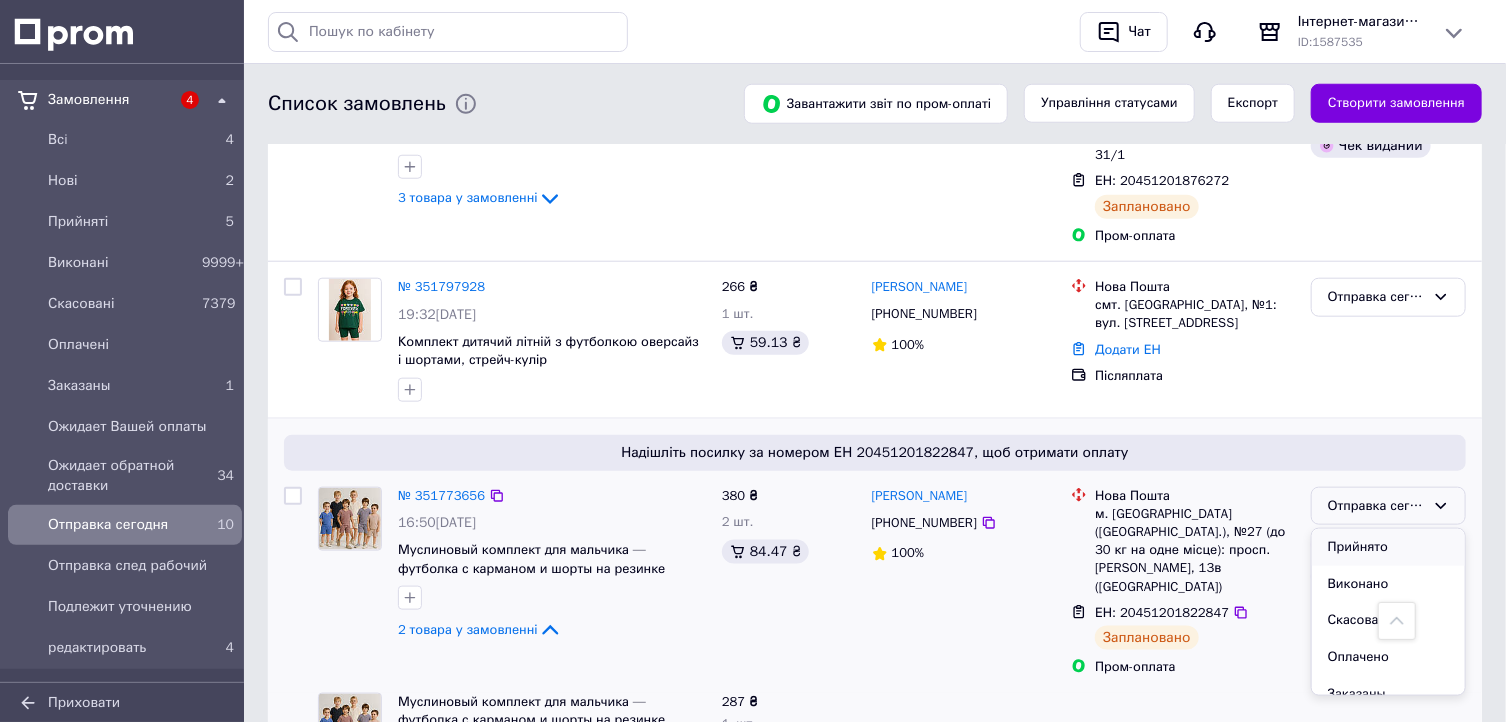click on "Прийнято" at bounding box center (1388, 547) 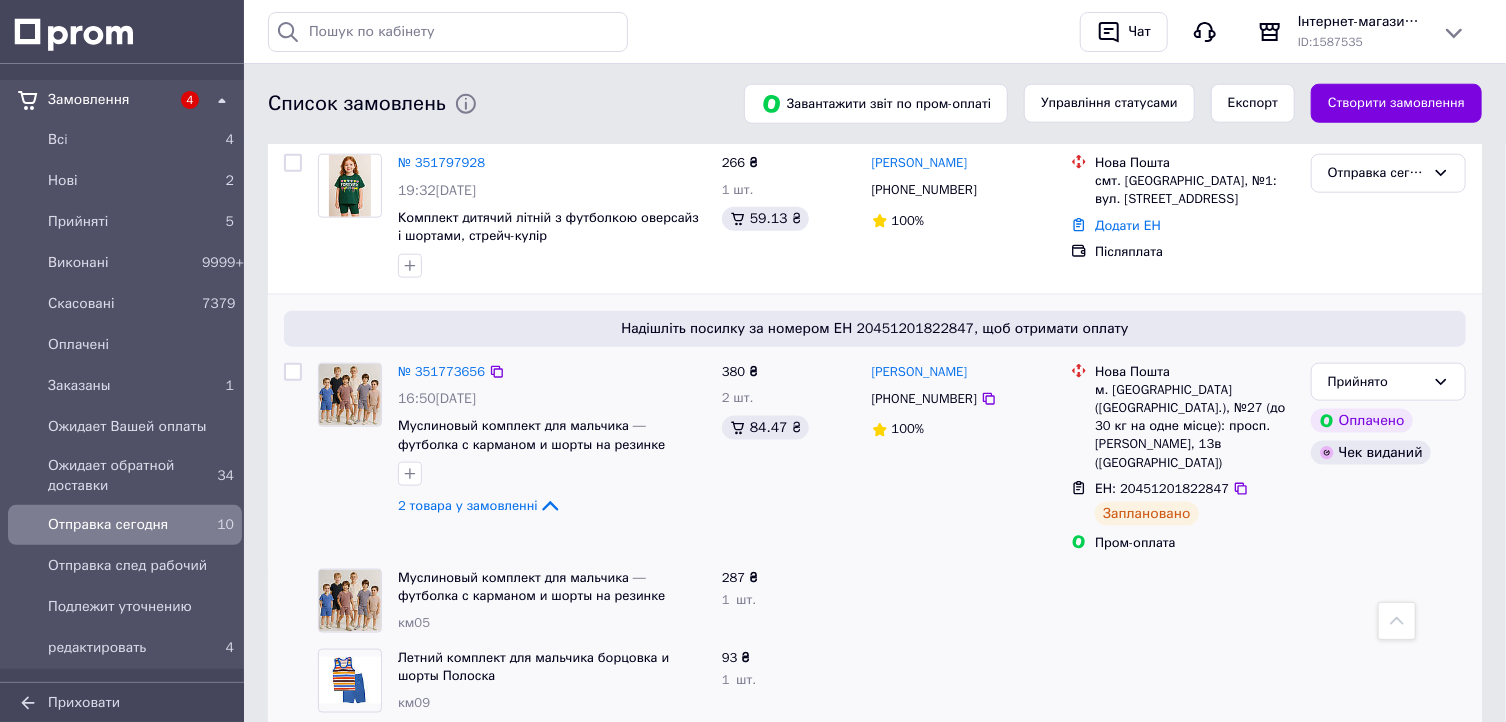 scroll, scrollTop: 1200, scrollLeft: 0, axis: vertical 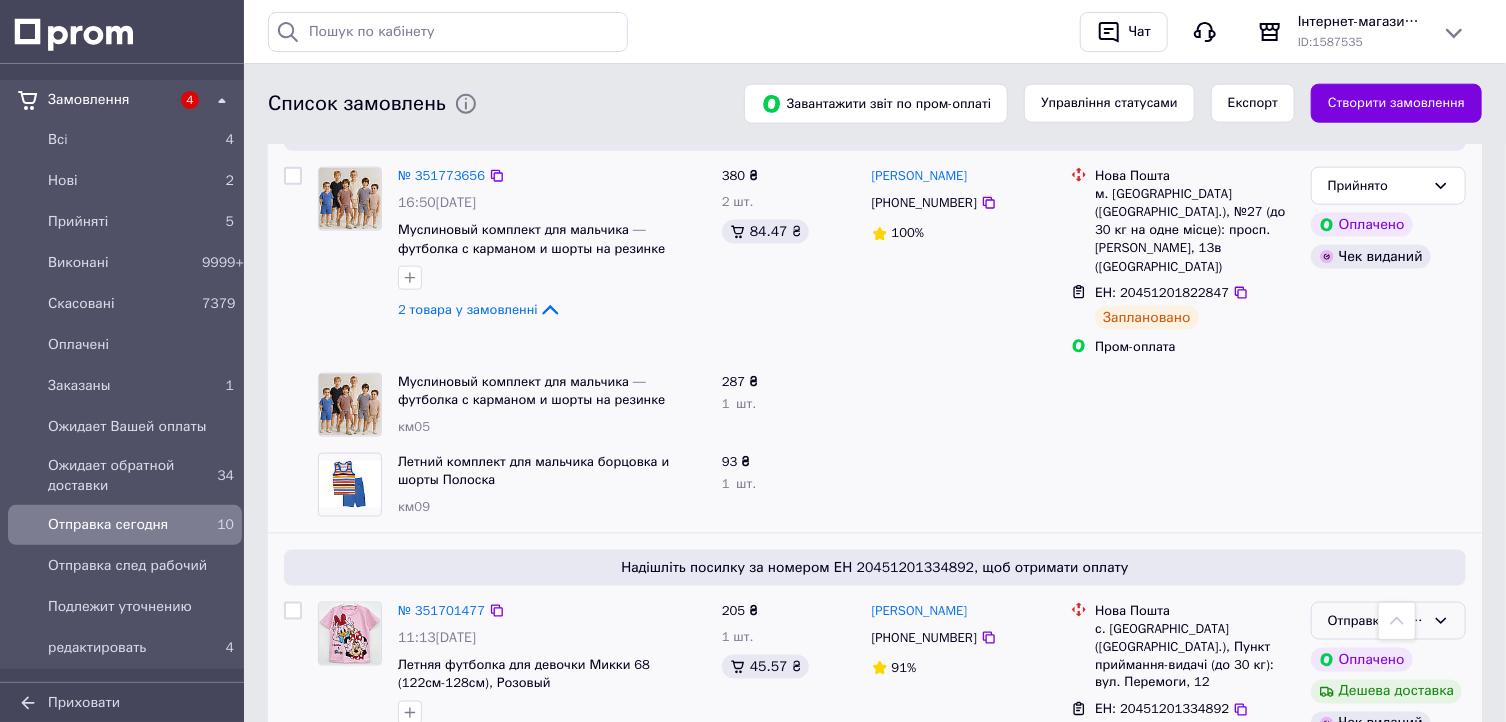 click on "Отправка сегодня" at bounding box center (1376, 621) 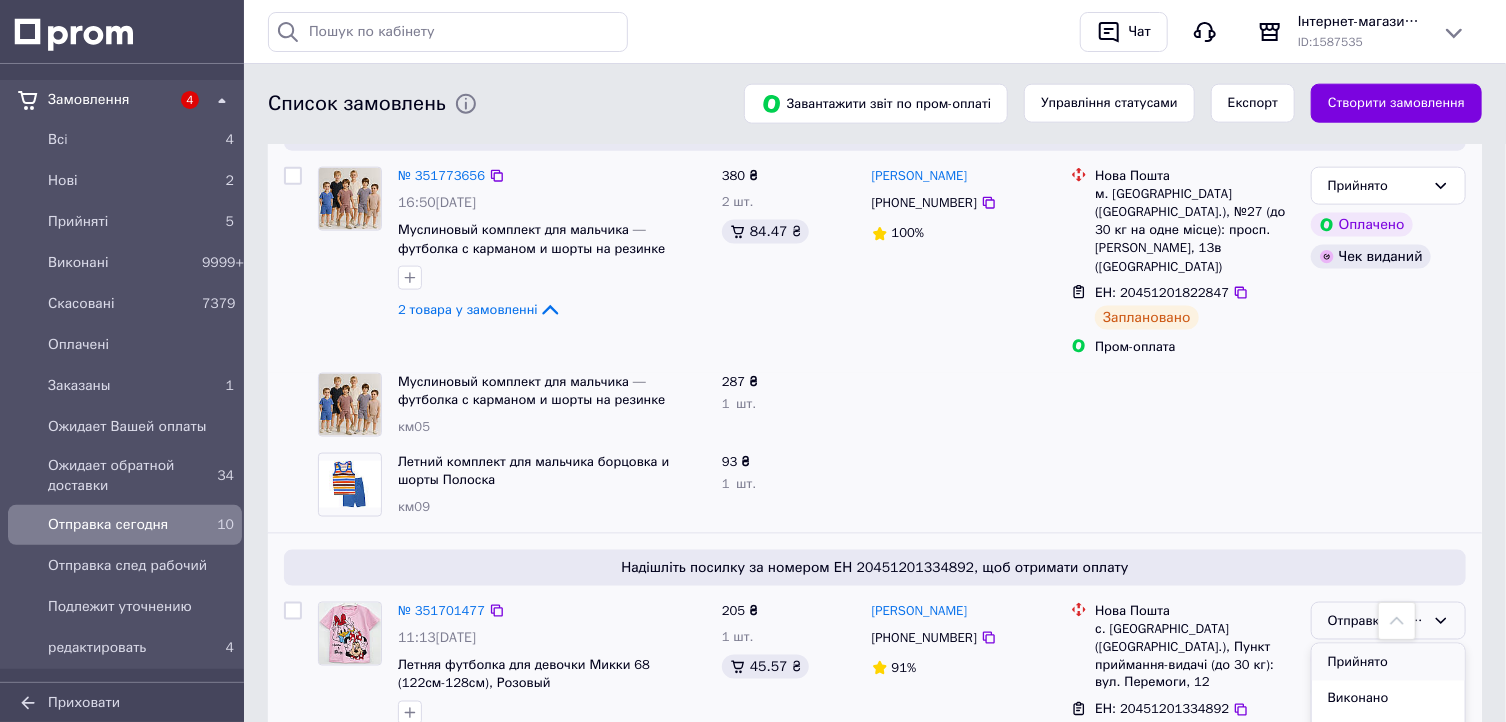 click on "Прийнято" at bounding box center (1388, 662) 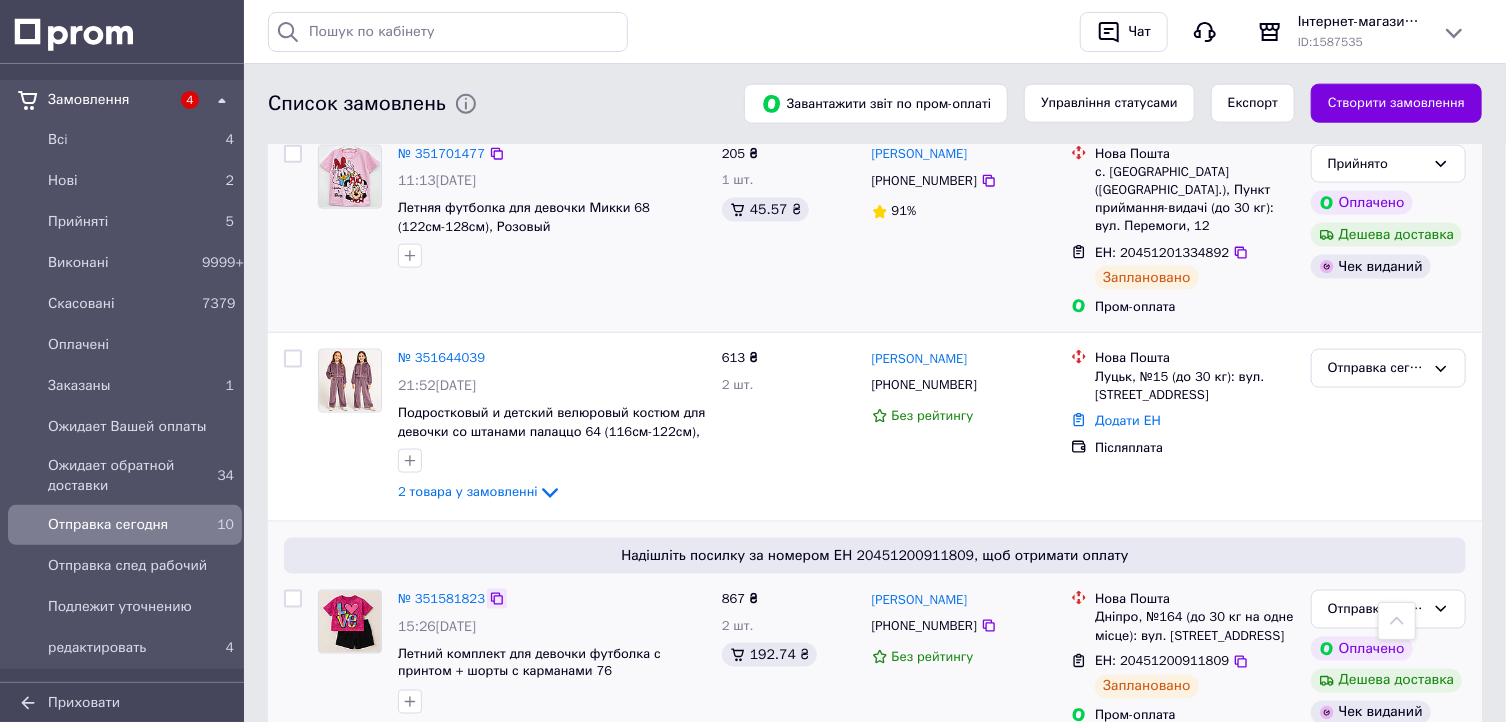scroll, scrollTop: 1234, scrollLeft: 0, axis: vertical 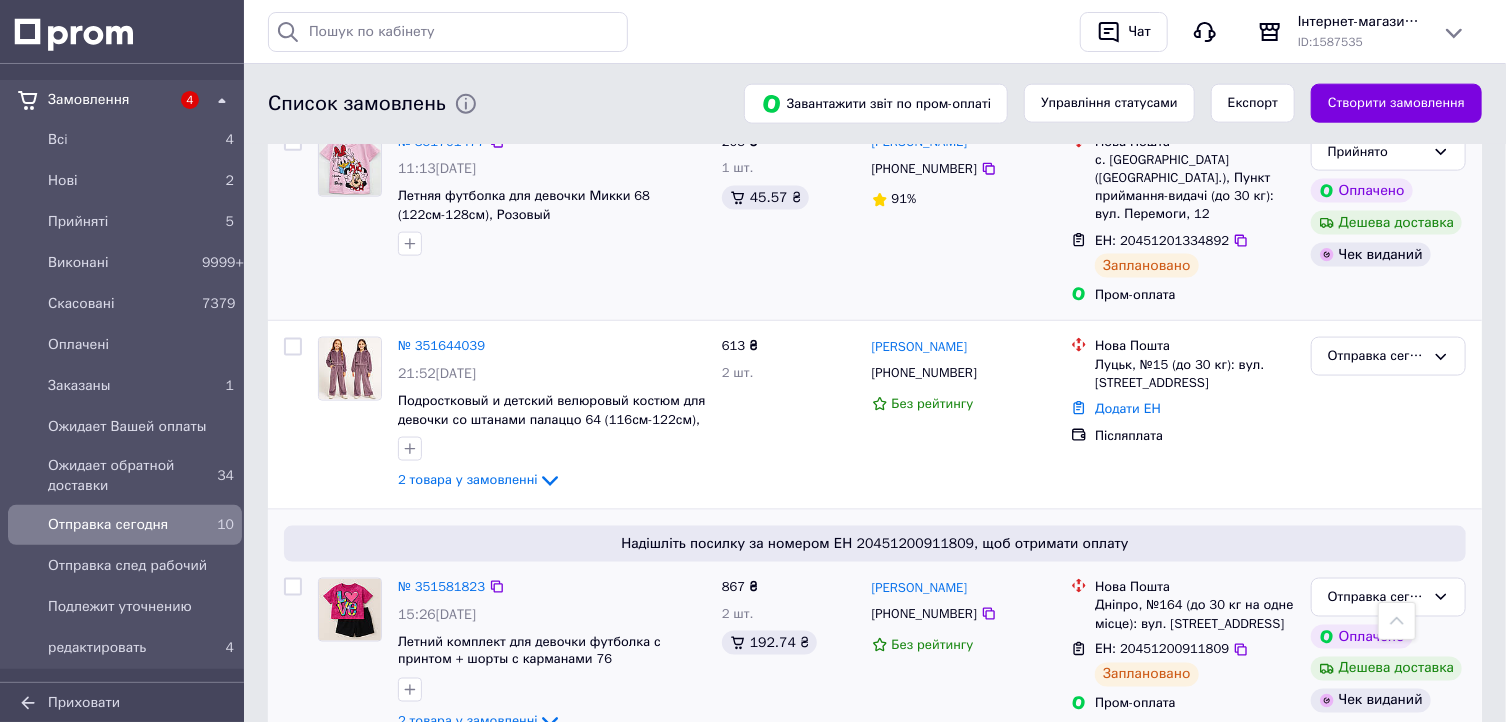 click on "2 товара у замовленні" at bounding box center (468, 721) 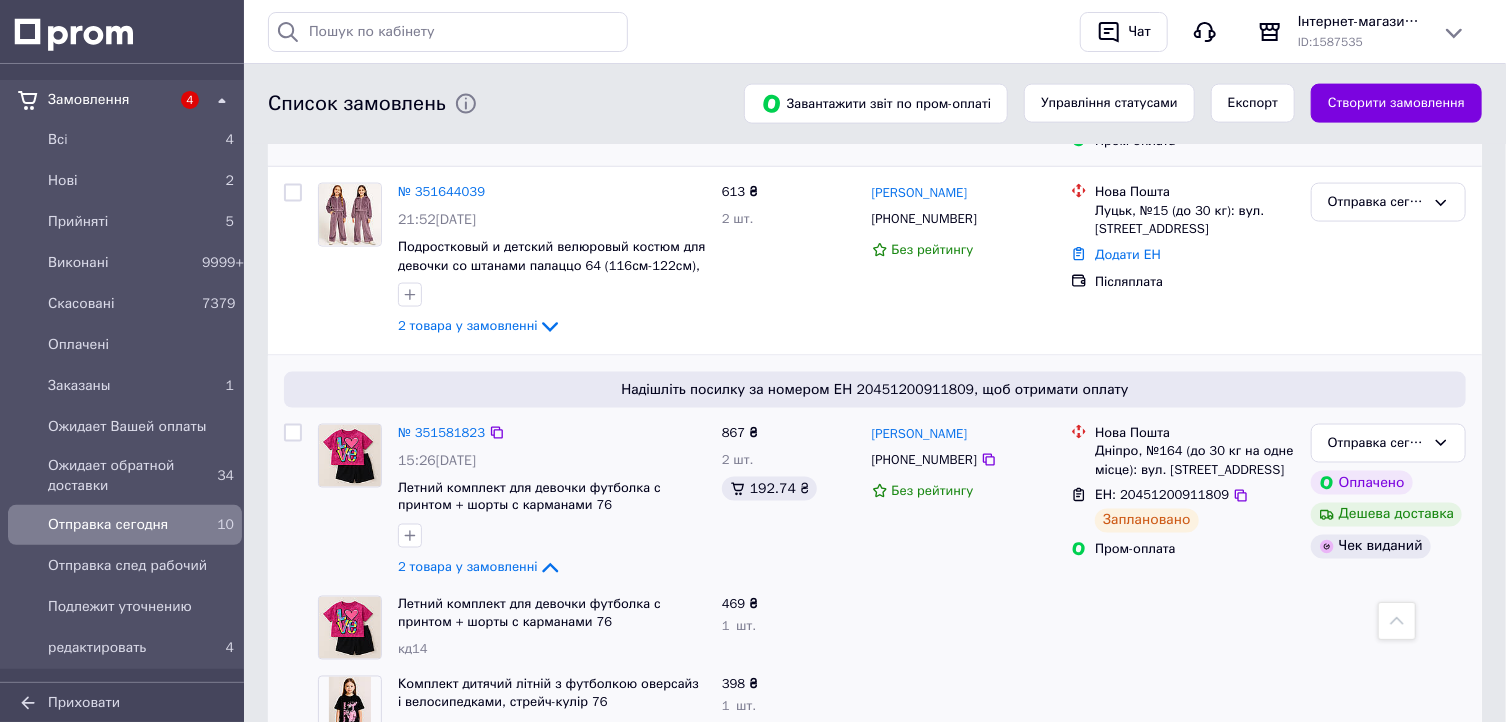 scroll, scrollTop: 1394, scrollLeft: 0, axis: vertical 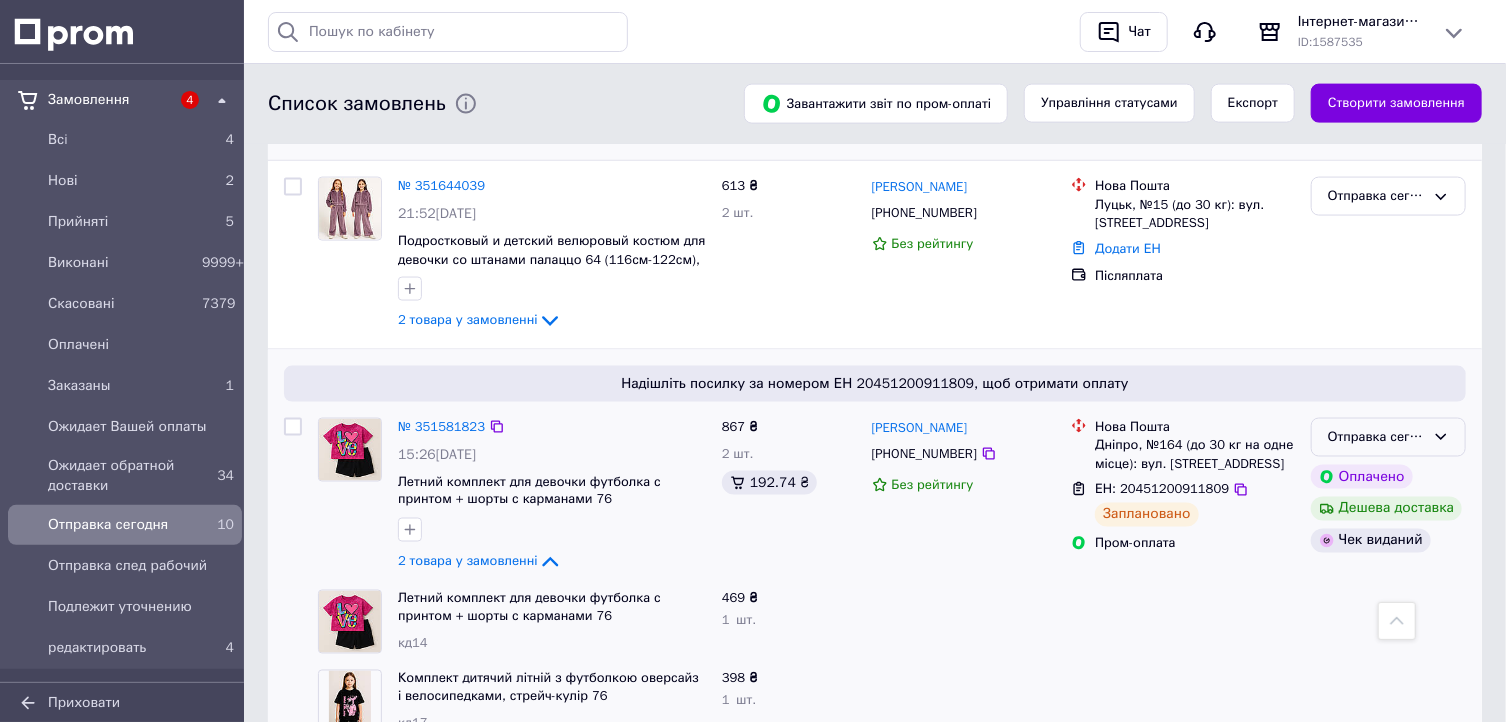 click on "Отправка сегодня" at bounding box center (1376, 437) 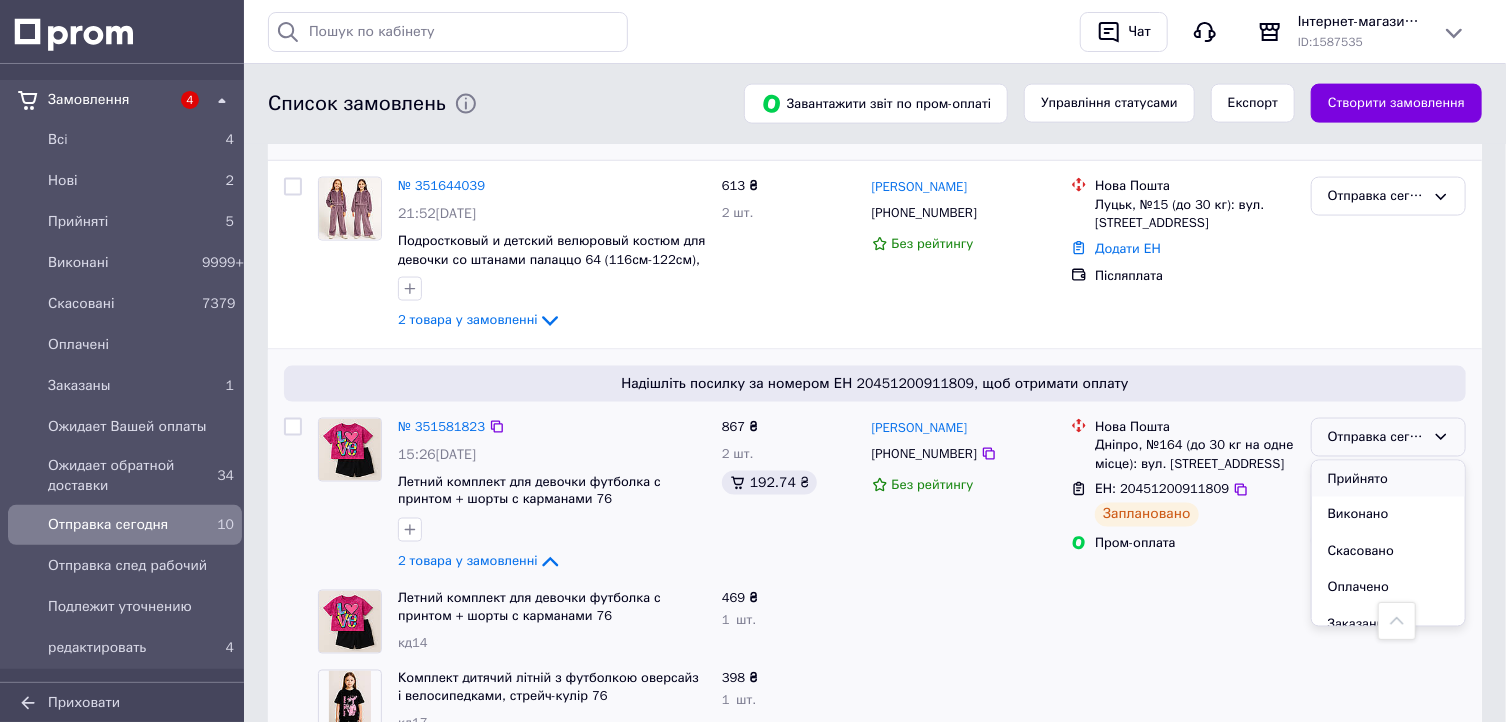 click on "Прийнято" at bounding box center (1388, 479) 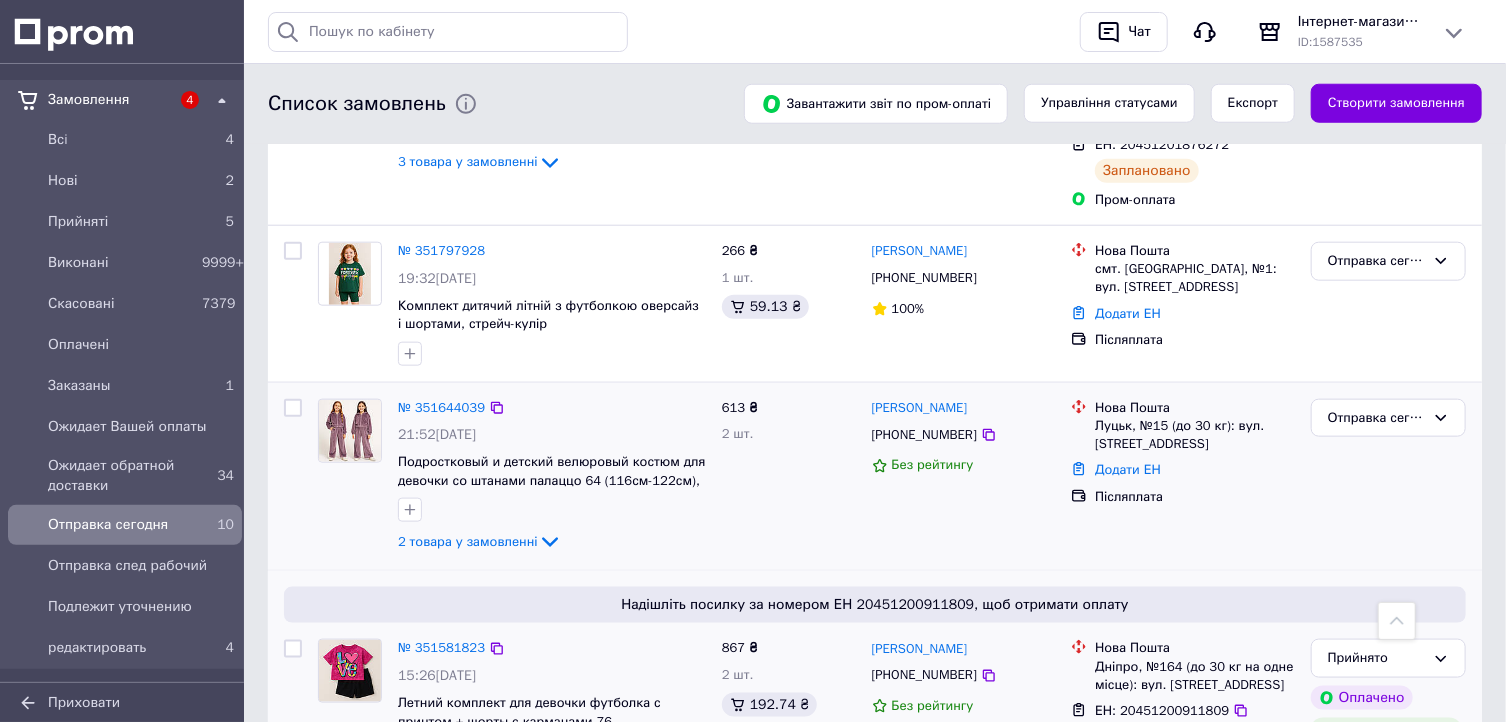 scroll, scrollTop: 836, scrollLeft: 0, axis: vertical 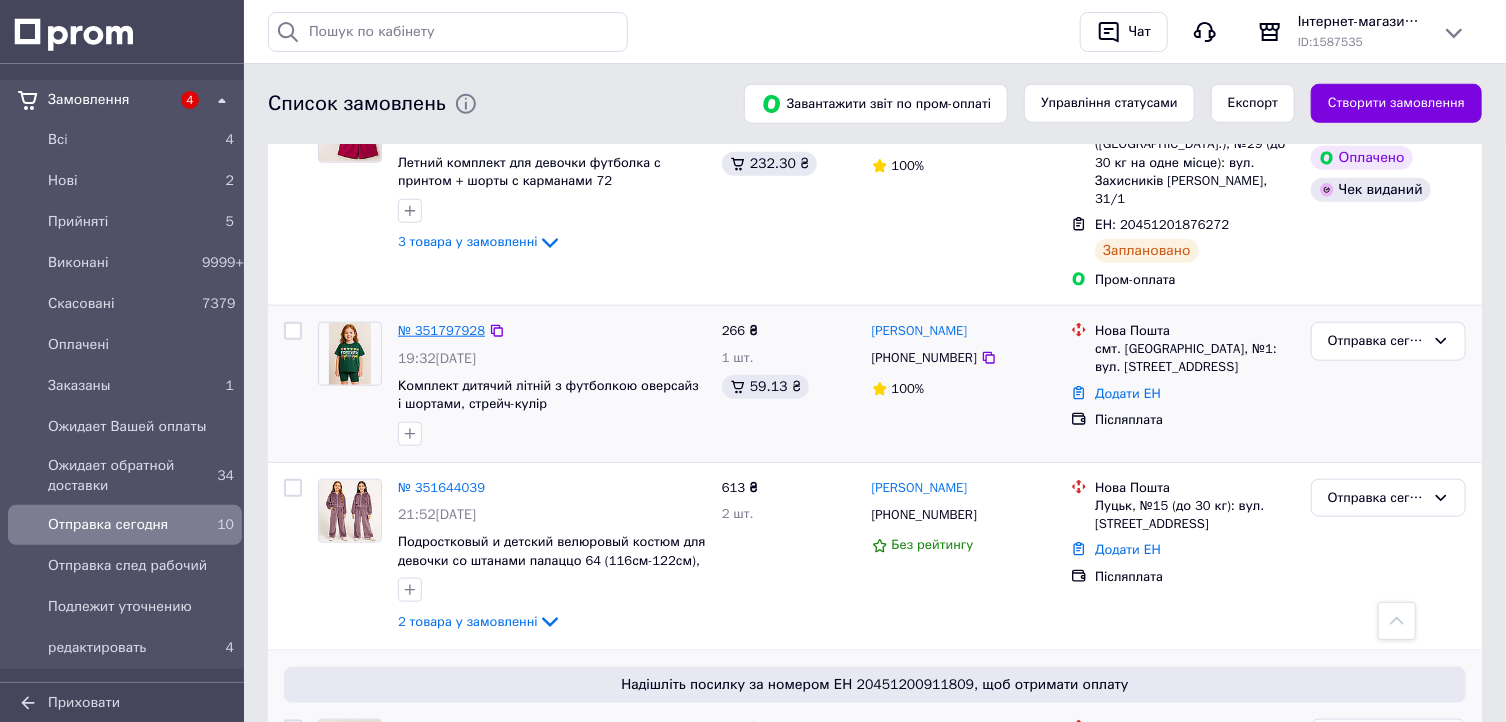 click on "№ 351797928" at bounding box center (441, 330) 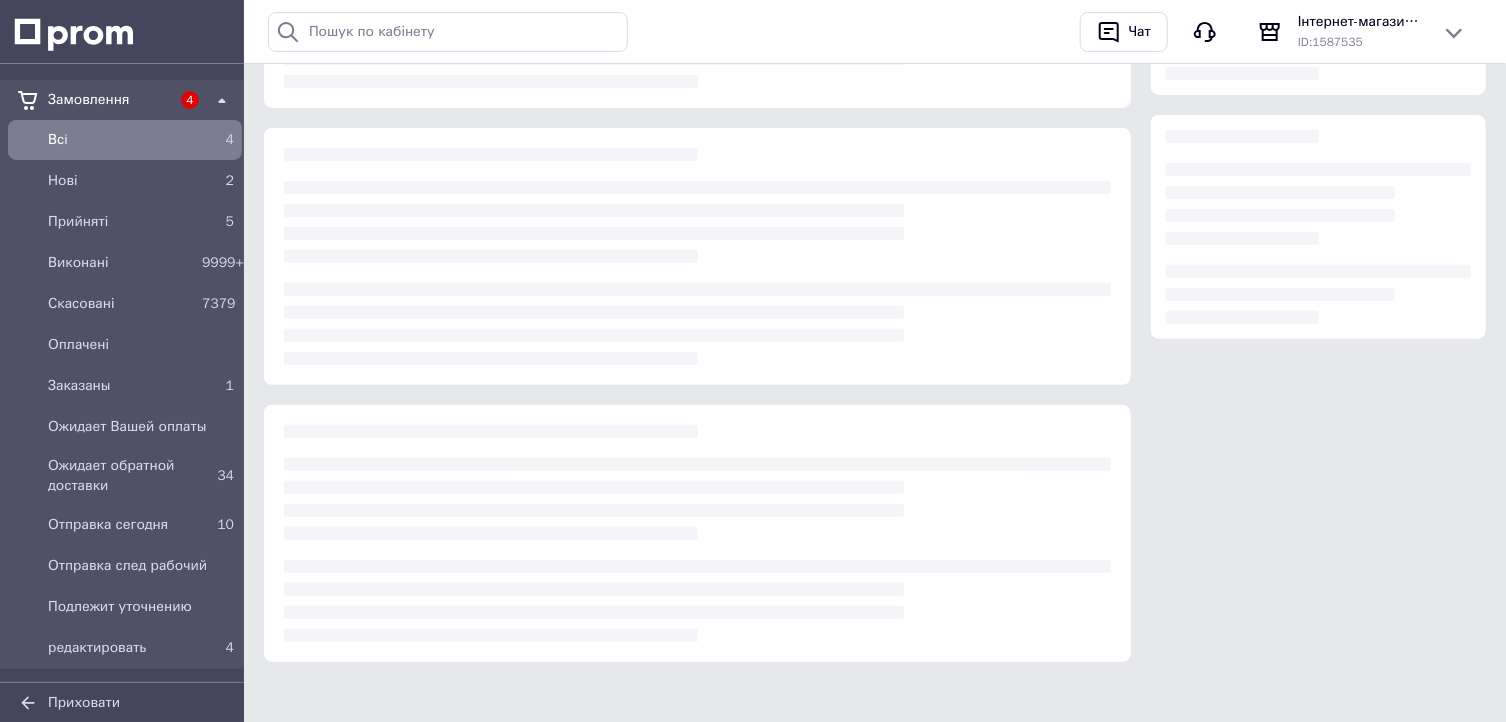 scroll, scrollTop: 0, scrollLeft: 0, axis: both 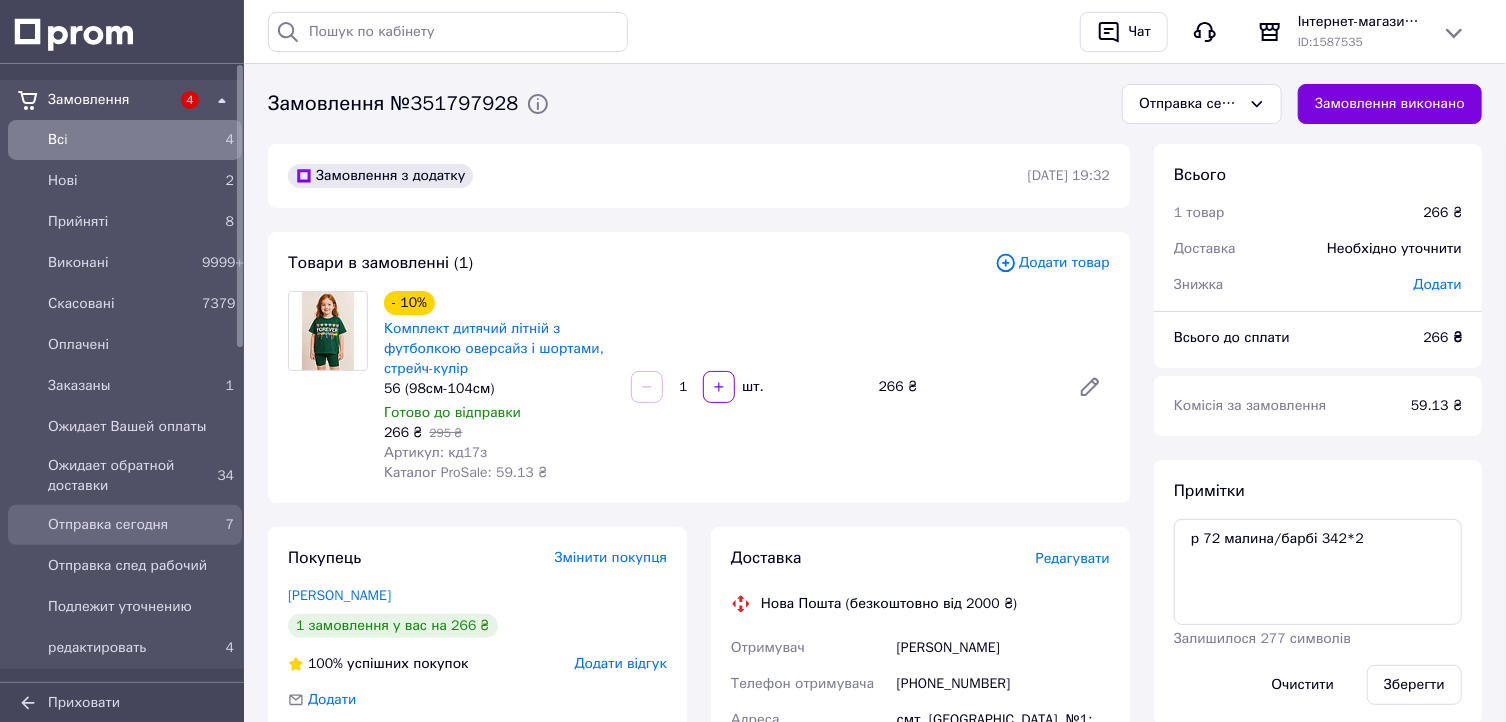 click on "Отправка сегодня" at bounding box center (121, 525) 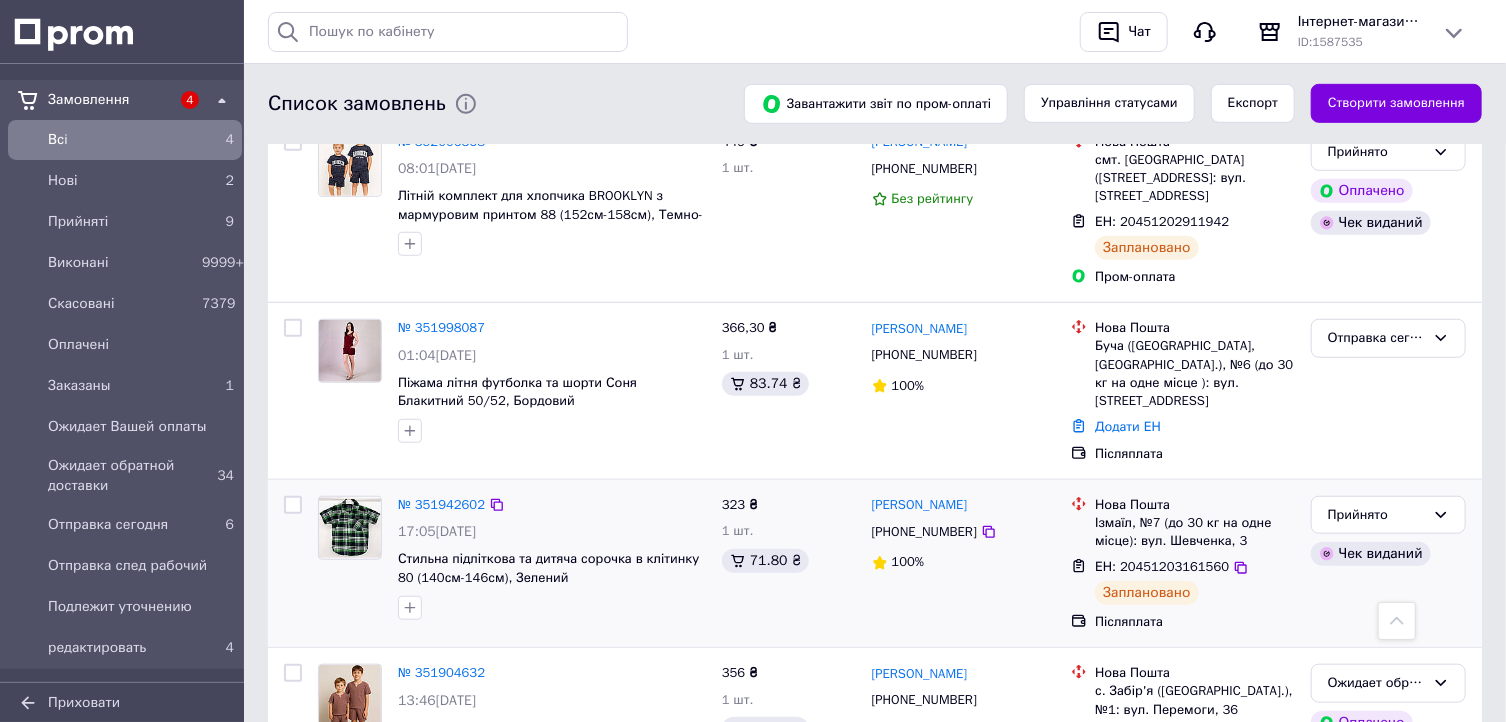 scroll, scrollTop: 720, scrollLeft: 0, axis: vertical 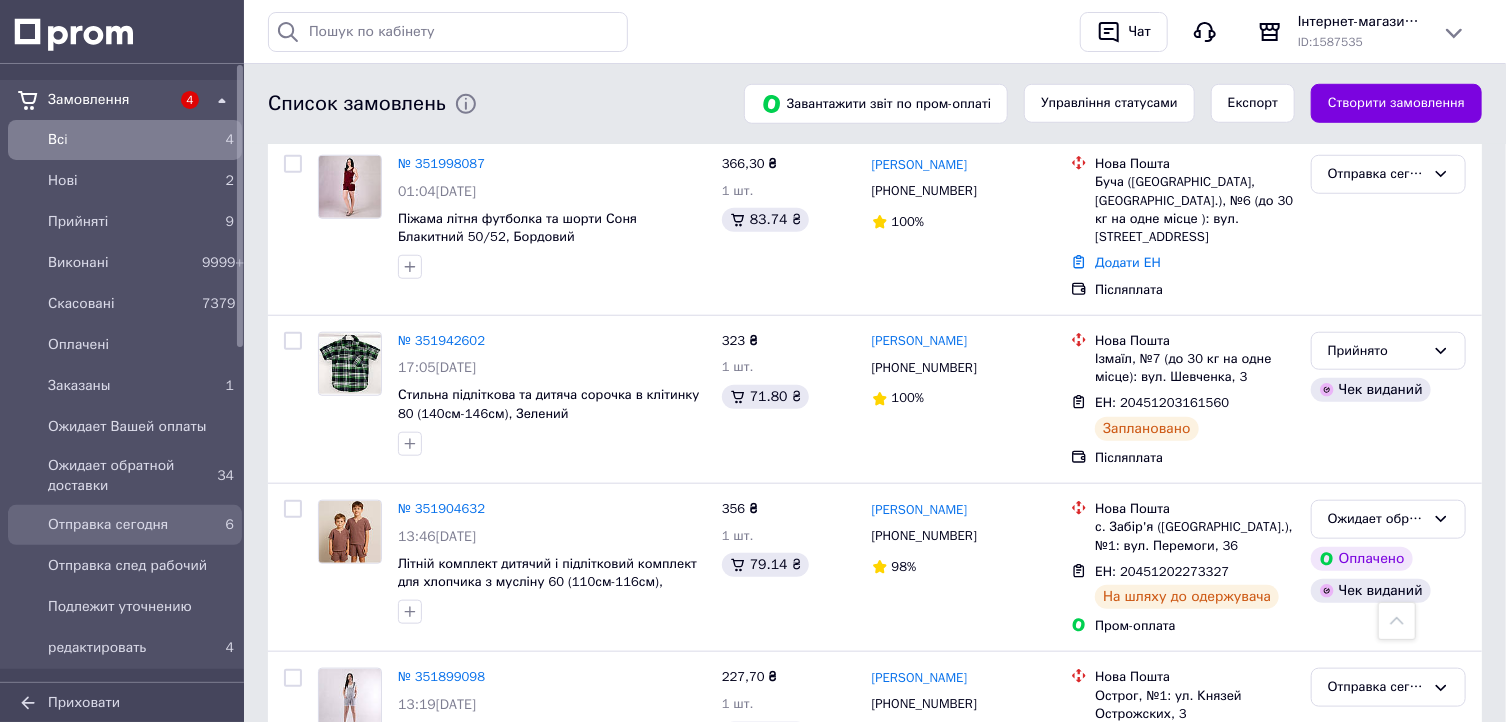 click on "Отправка сегодня" at bounding box center [121, 525] 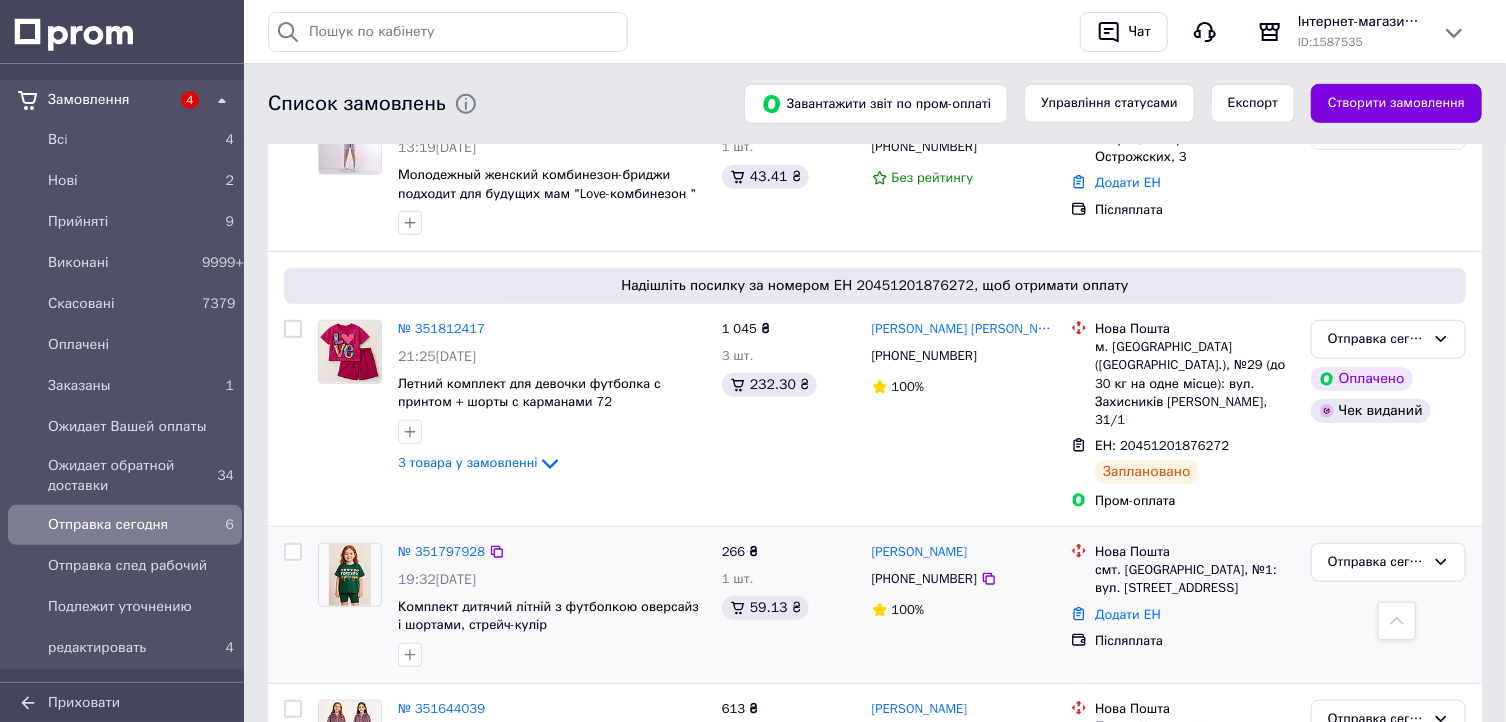scroll, scrollTop: 595, scrollLeft: 0, axis: vertical 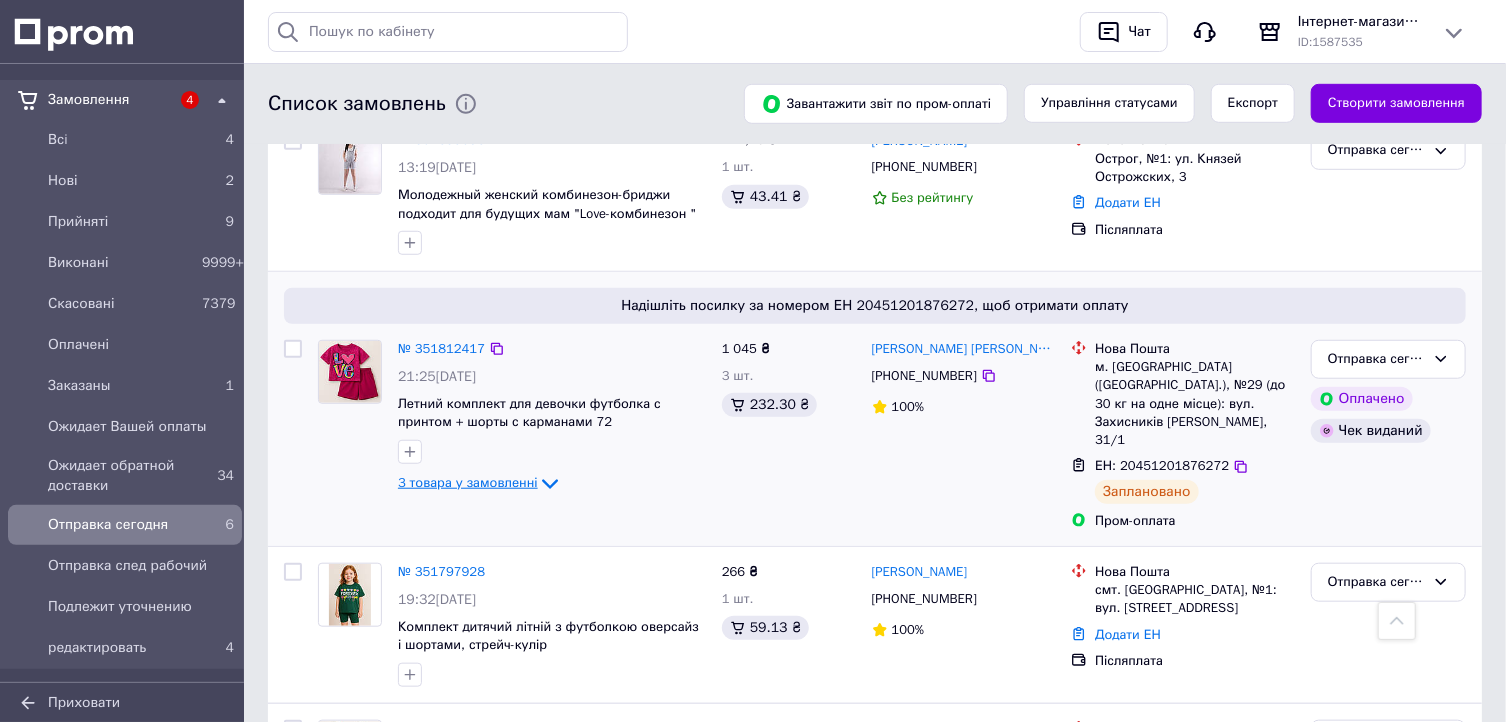 click on "3 товара у замовленні" at bounding box center (468, 483) 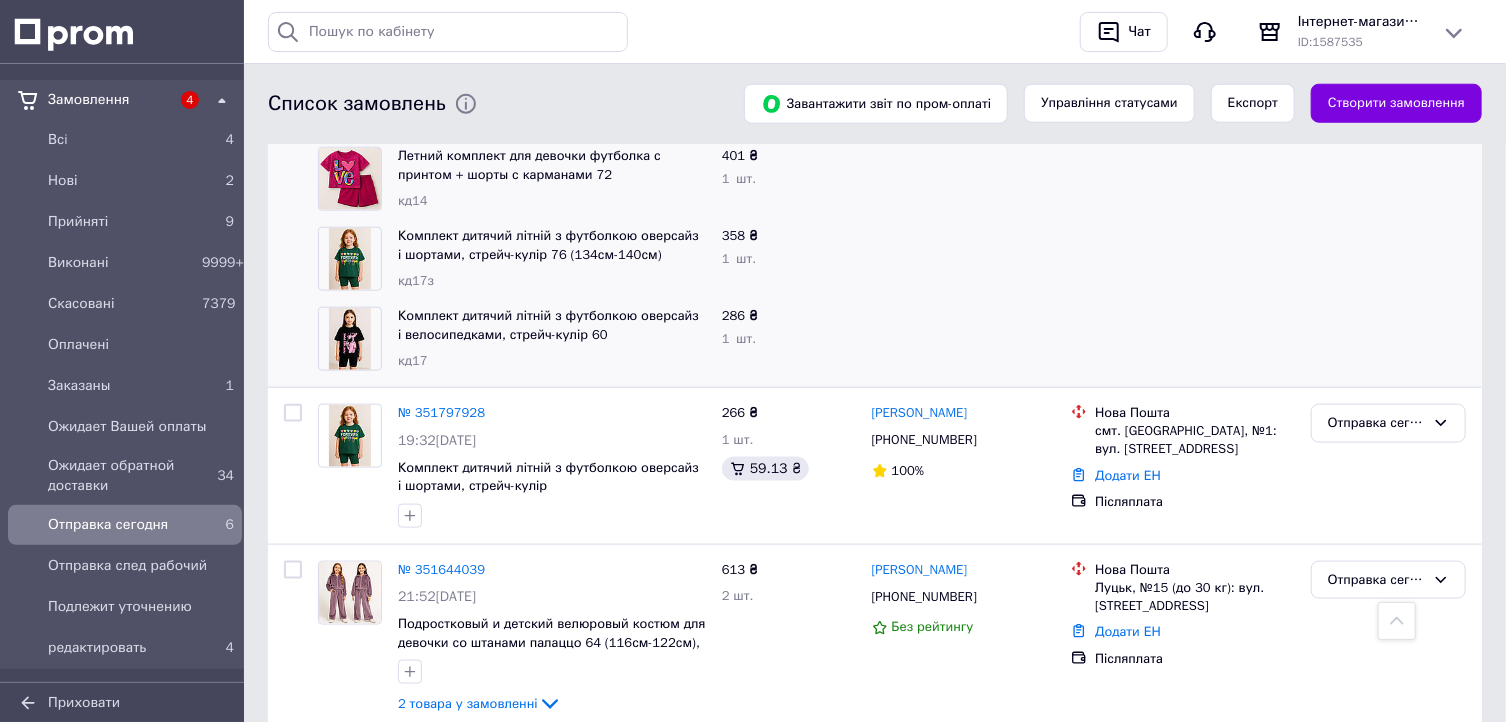 scroll, scrollTop: 995, scrollLeft: 0, axis: vertical 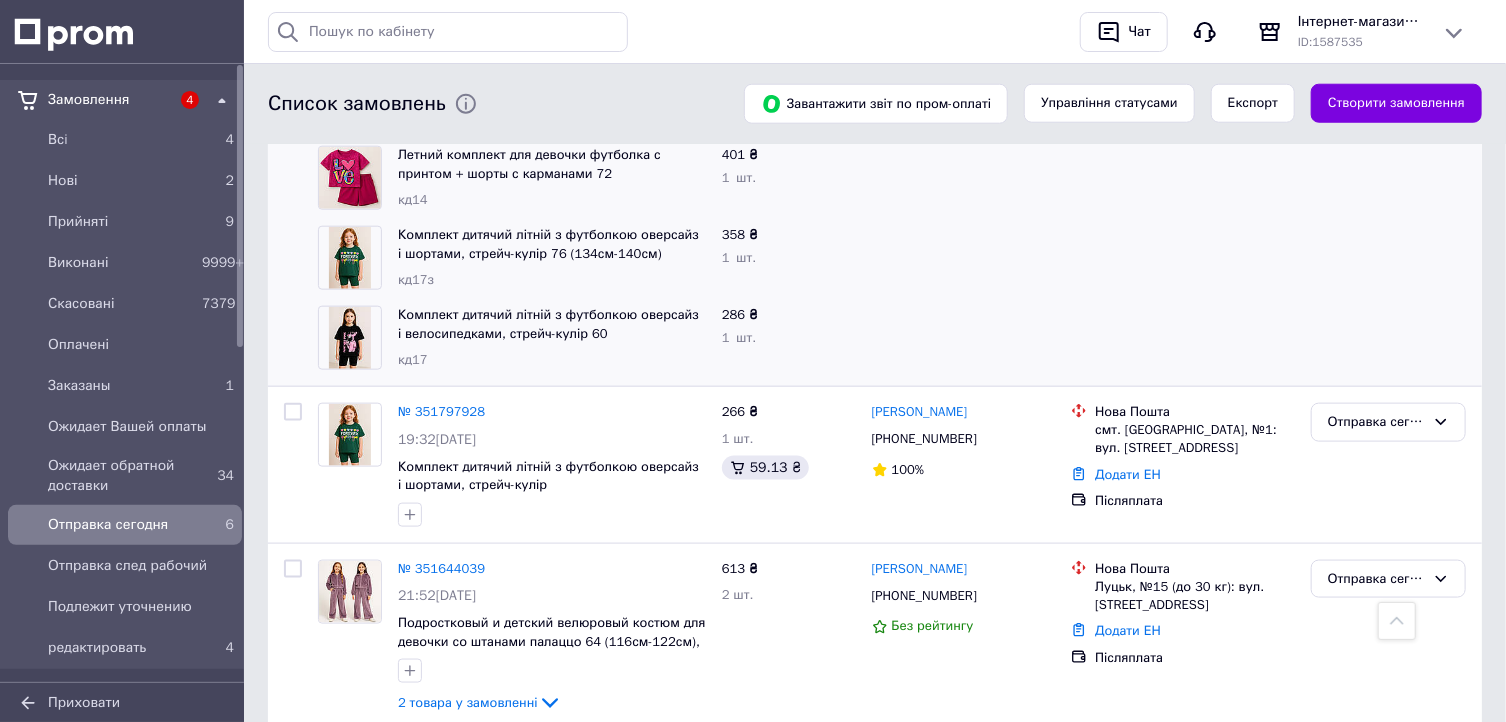 click on "Отправка сегодня" at bounding box center [121, 525] 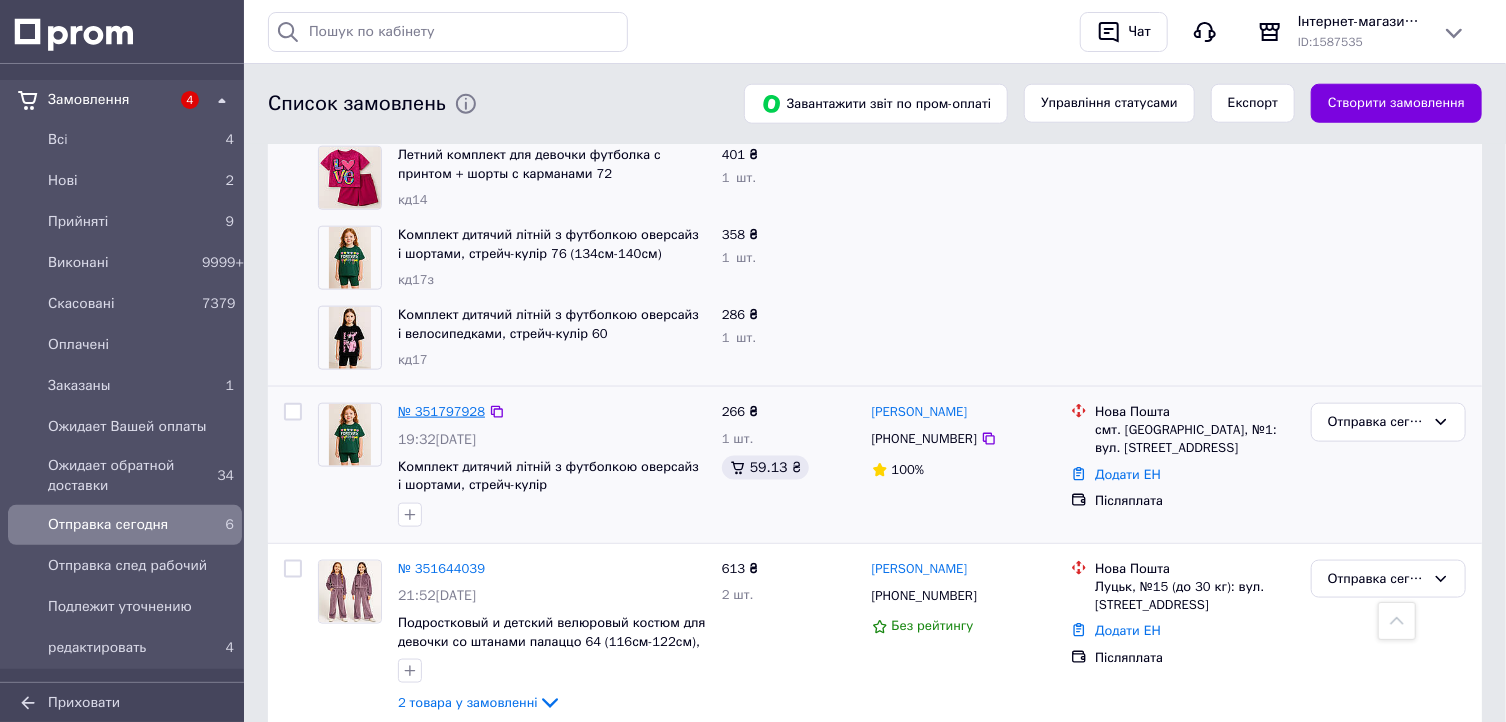click on "№ 351797928" at bounding box center (441, 411) 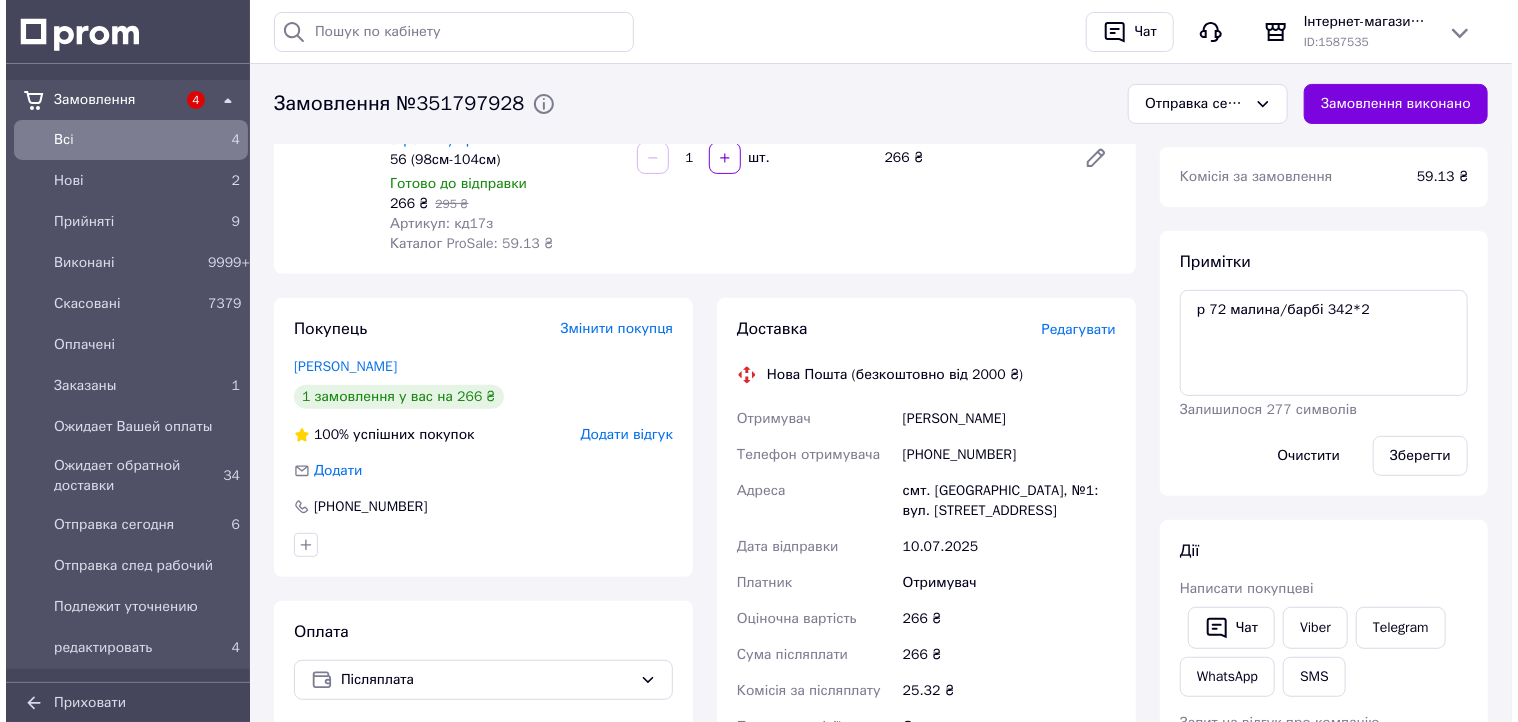 scroll, scrollTop: 240, scrollLeft: 0, axis: vertical 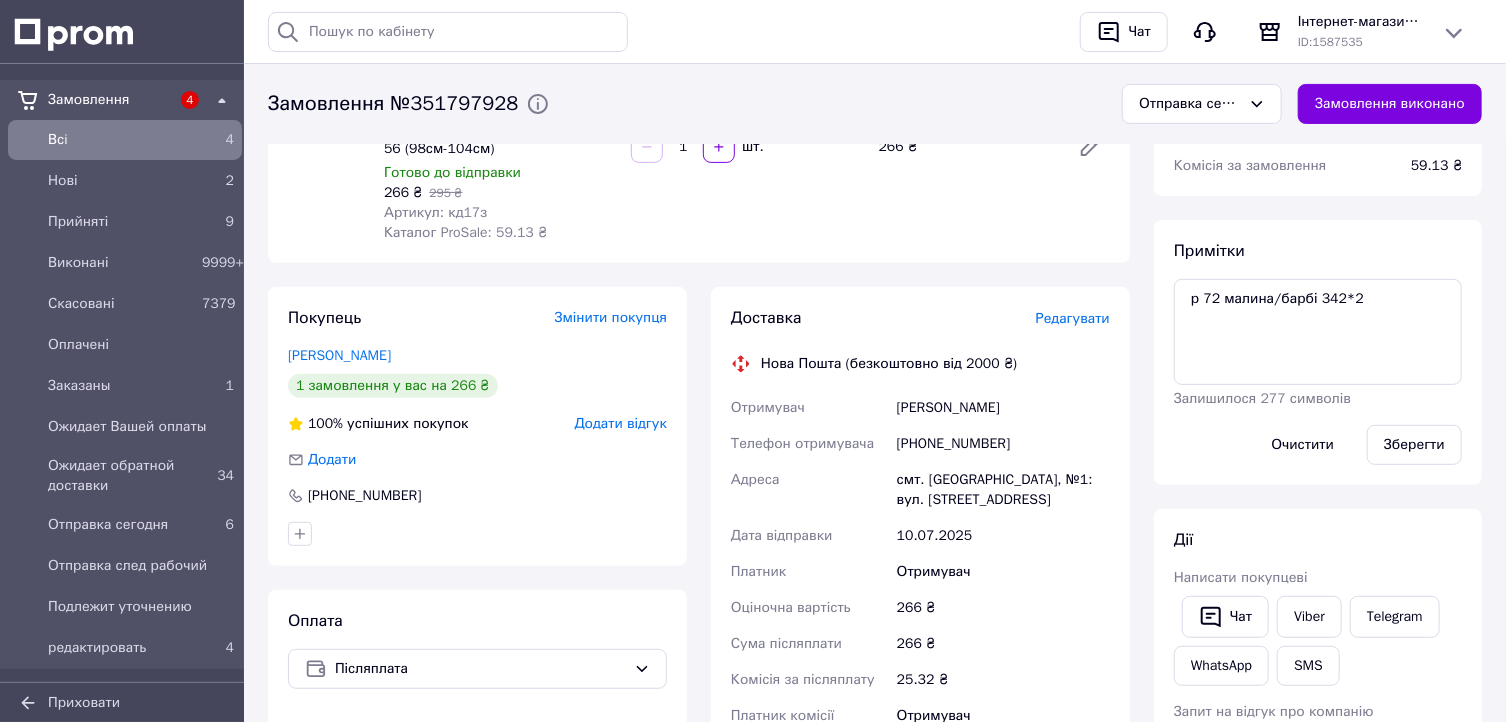 click on "Редагувати" at bounding box center [1073, 318] 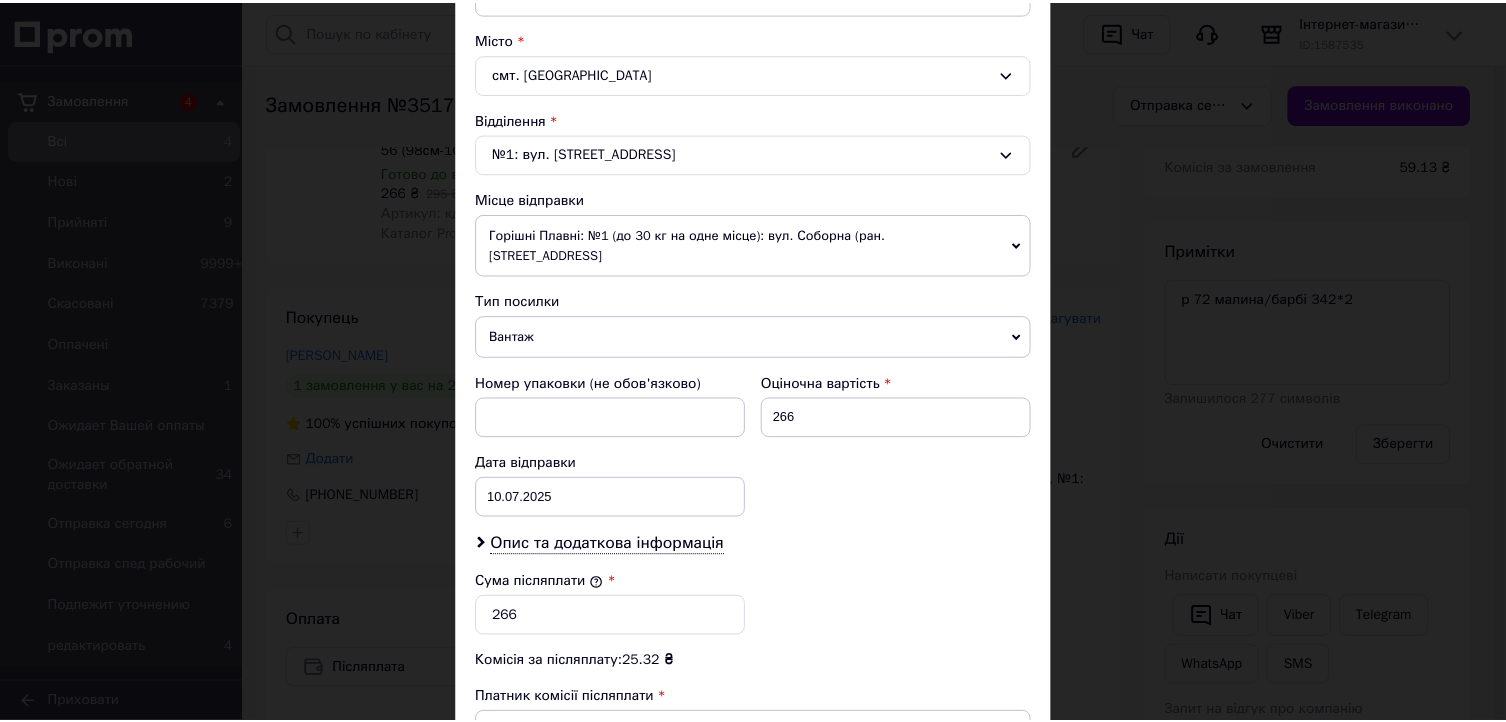scroll, scrollTop: 720, scrollLeft: 0, axis: vertical 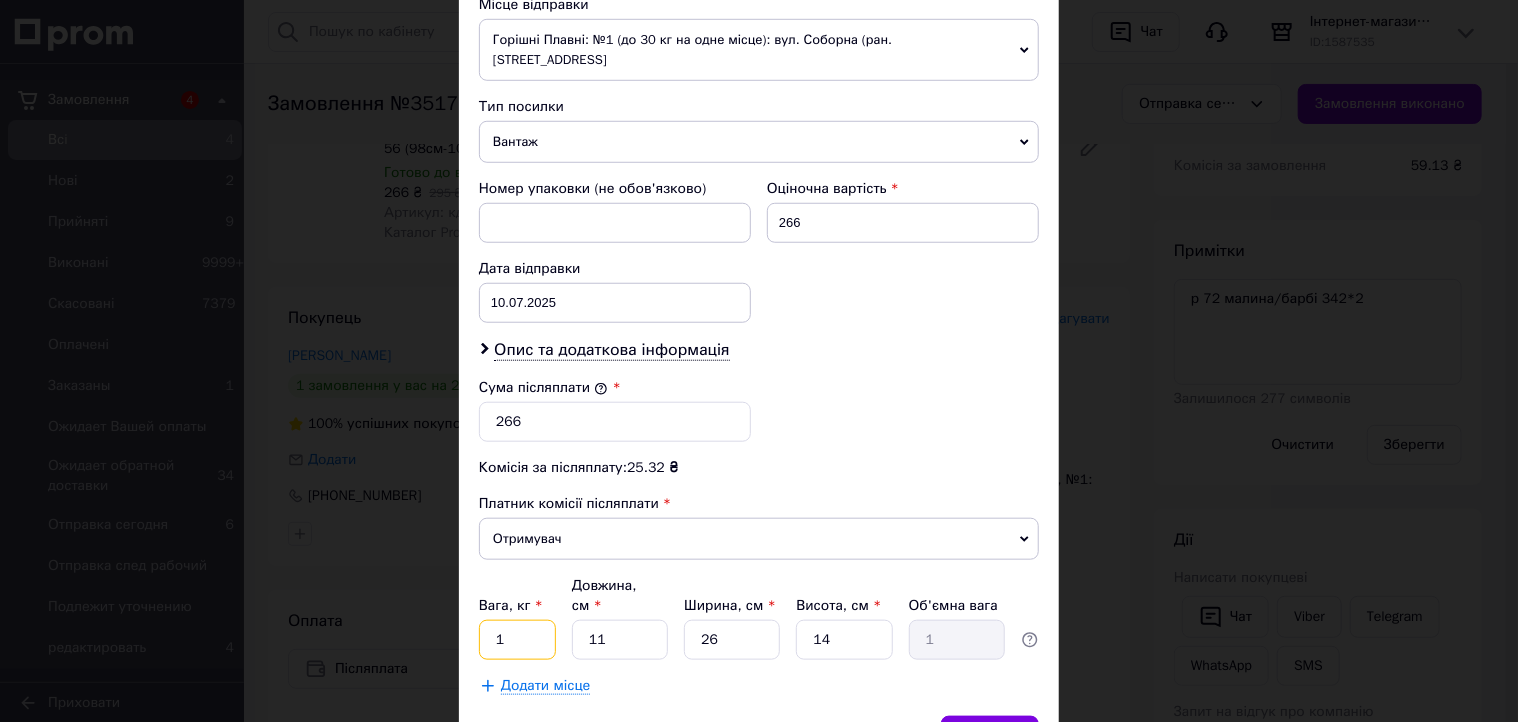 drag, startPoint x: 504, startPoint y: 594, endPoint x: 489, endPoint y: 592, distance: 15.132746 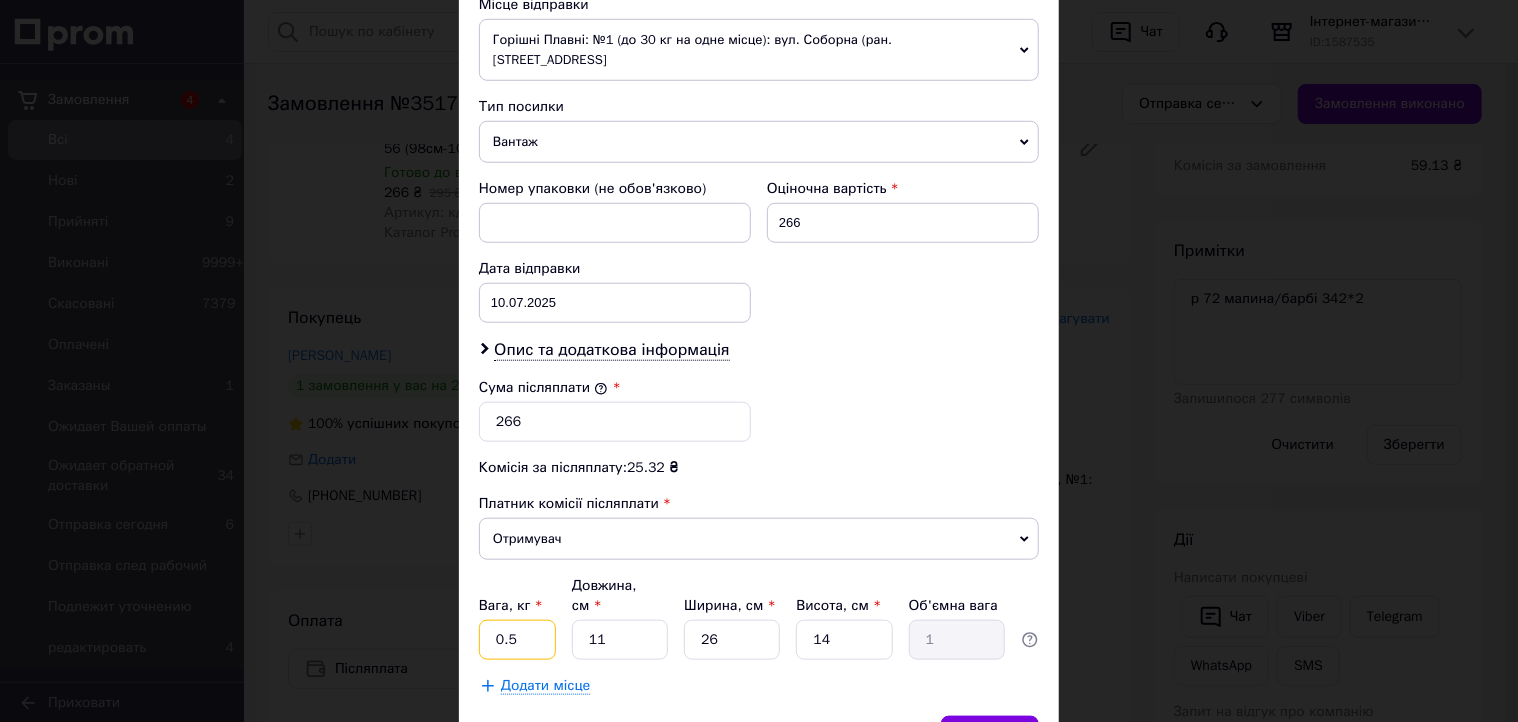 type on "0.5" 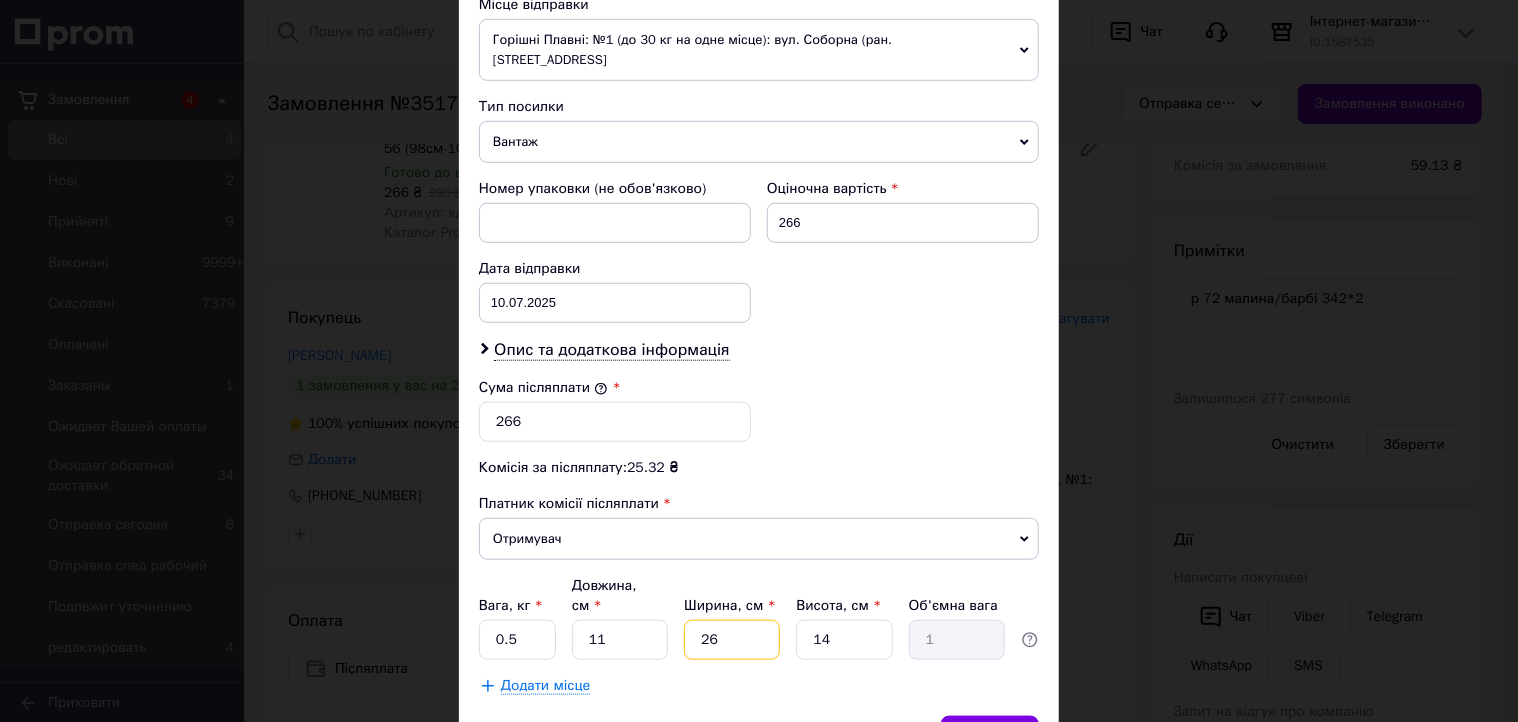 drag, startPoint x: 730, startPoint y: 602, endPoint x: 697, endPoint y: 598, distance: 33.24154 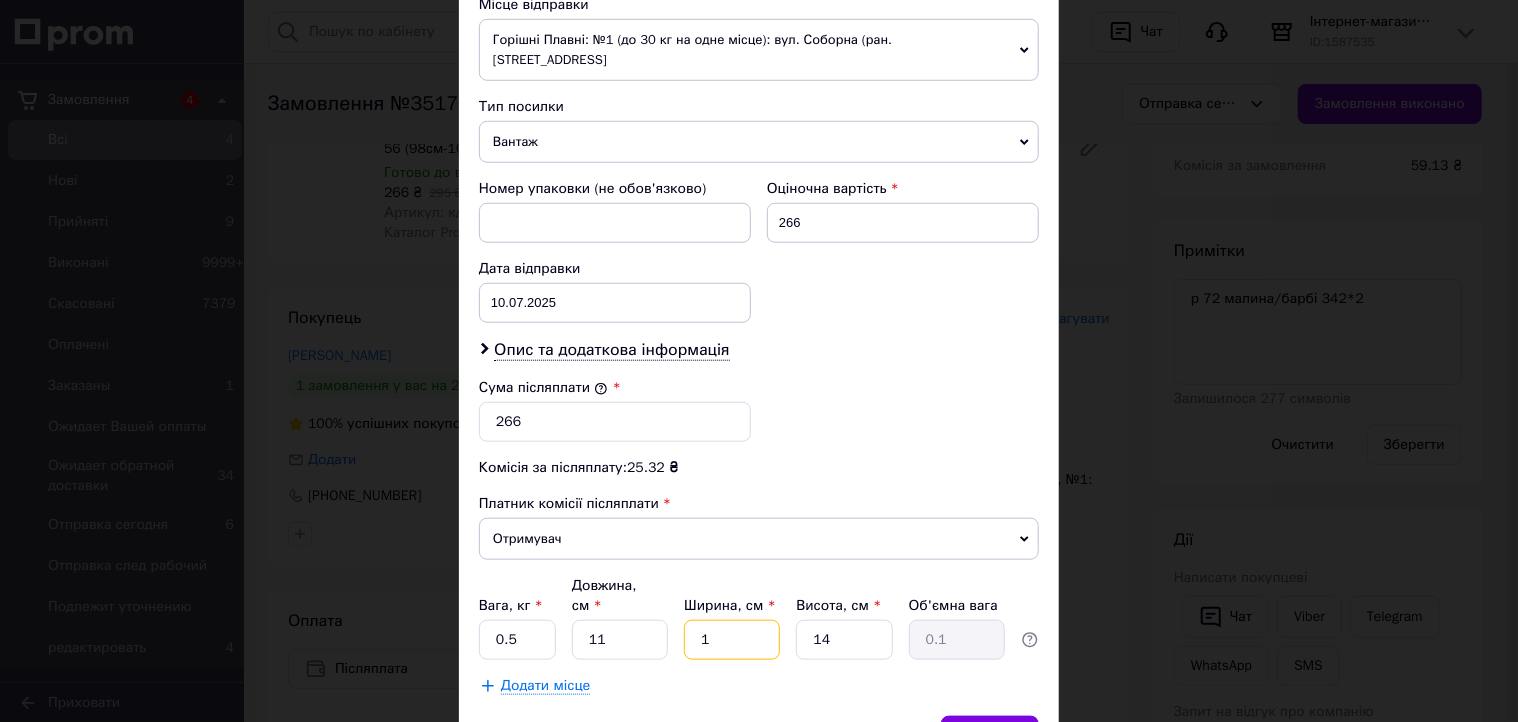 type on "10" 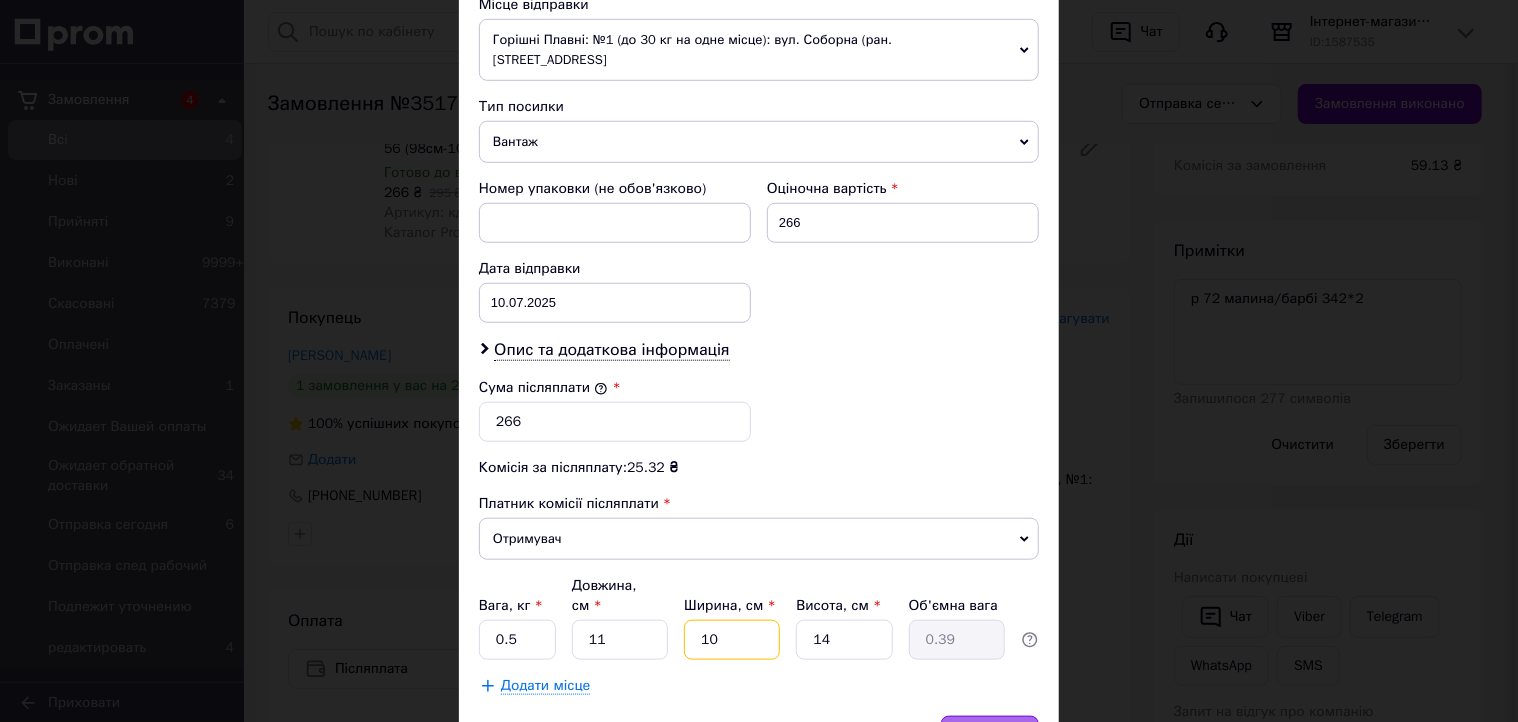 type on "10" 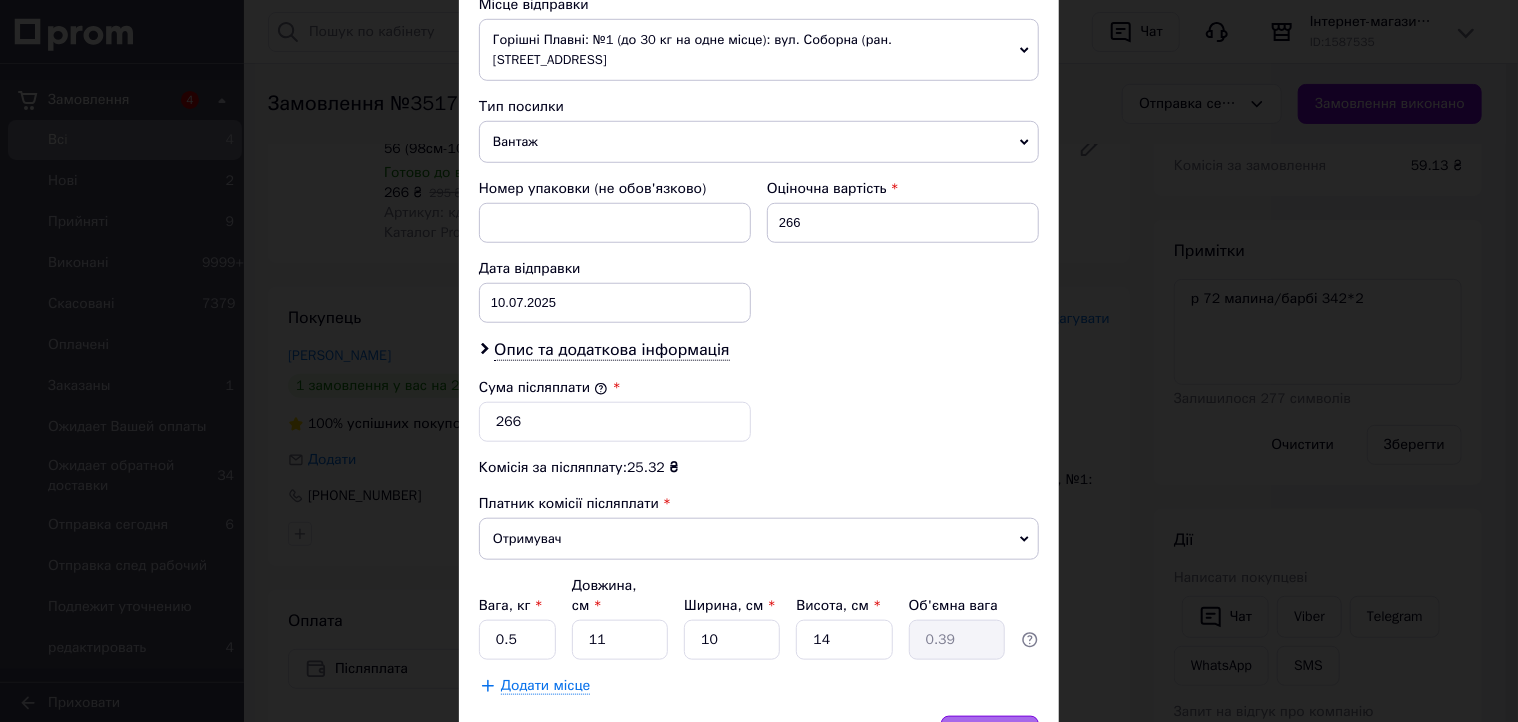 click on "Зберегти" at bounding box center (990, 736) 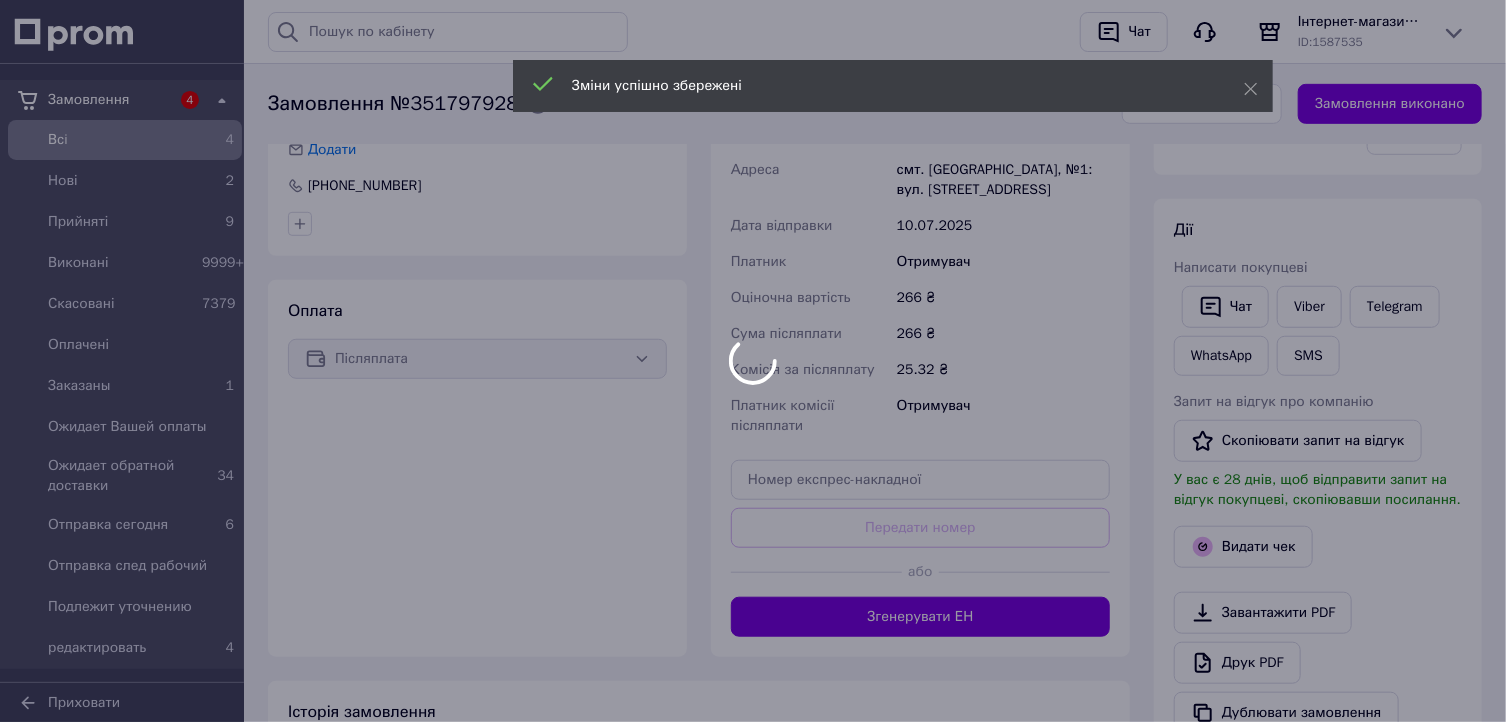 scroll, scrollTop: 560, scrollLeft: 0, axis: vertical 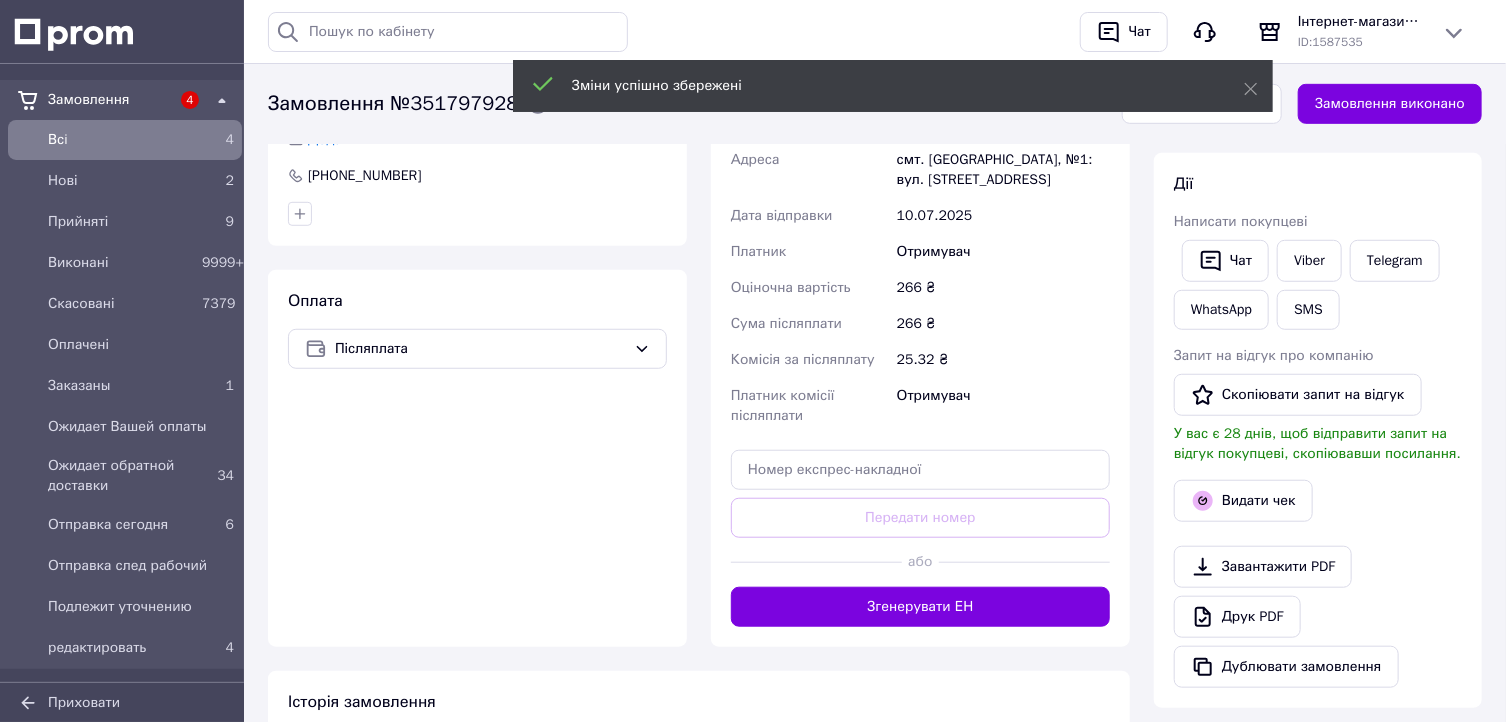 click on "Згенерувати ЕН" at bounding box center (920, 607) 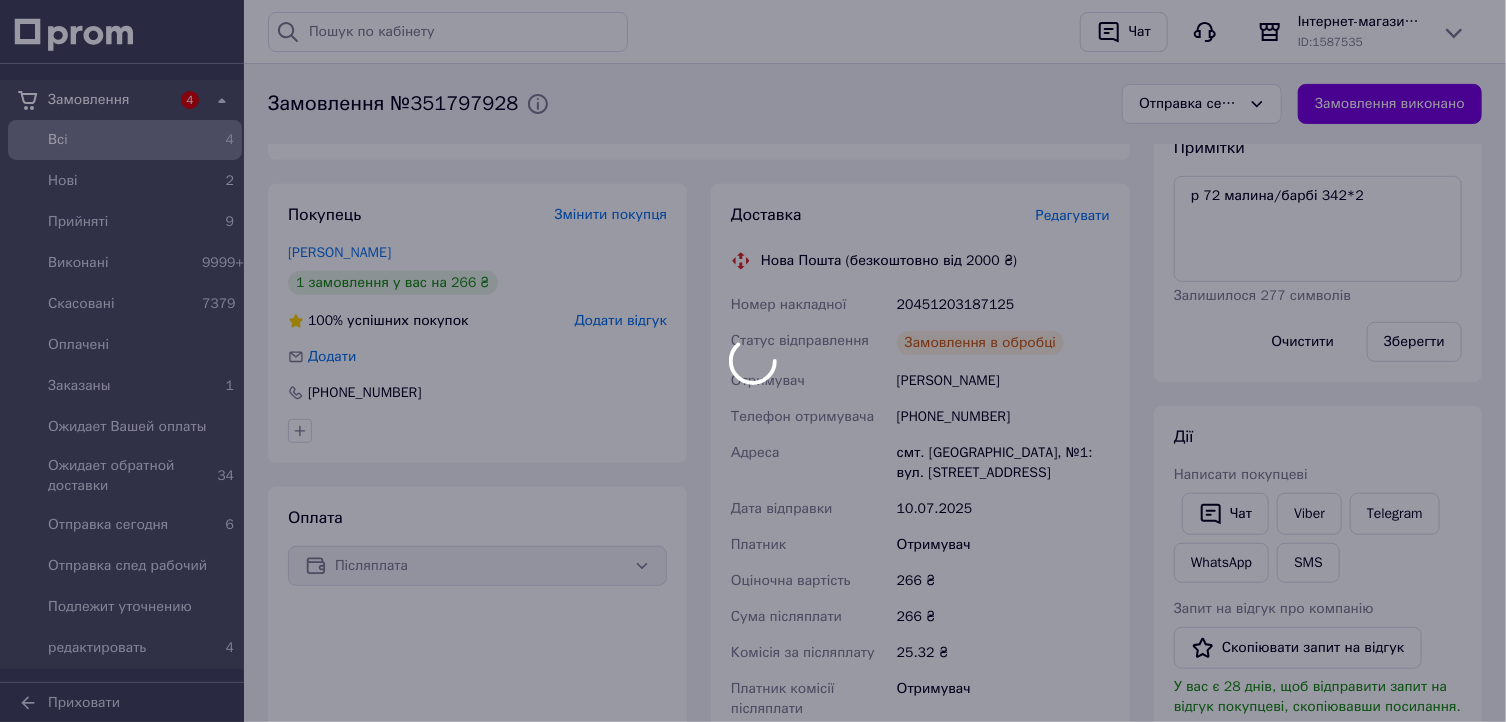 scroll, scrollTop: 320, scrollLeft: 0, axis: vertical 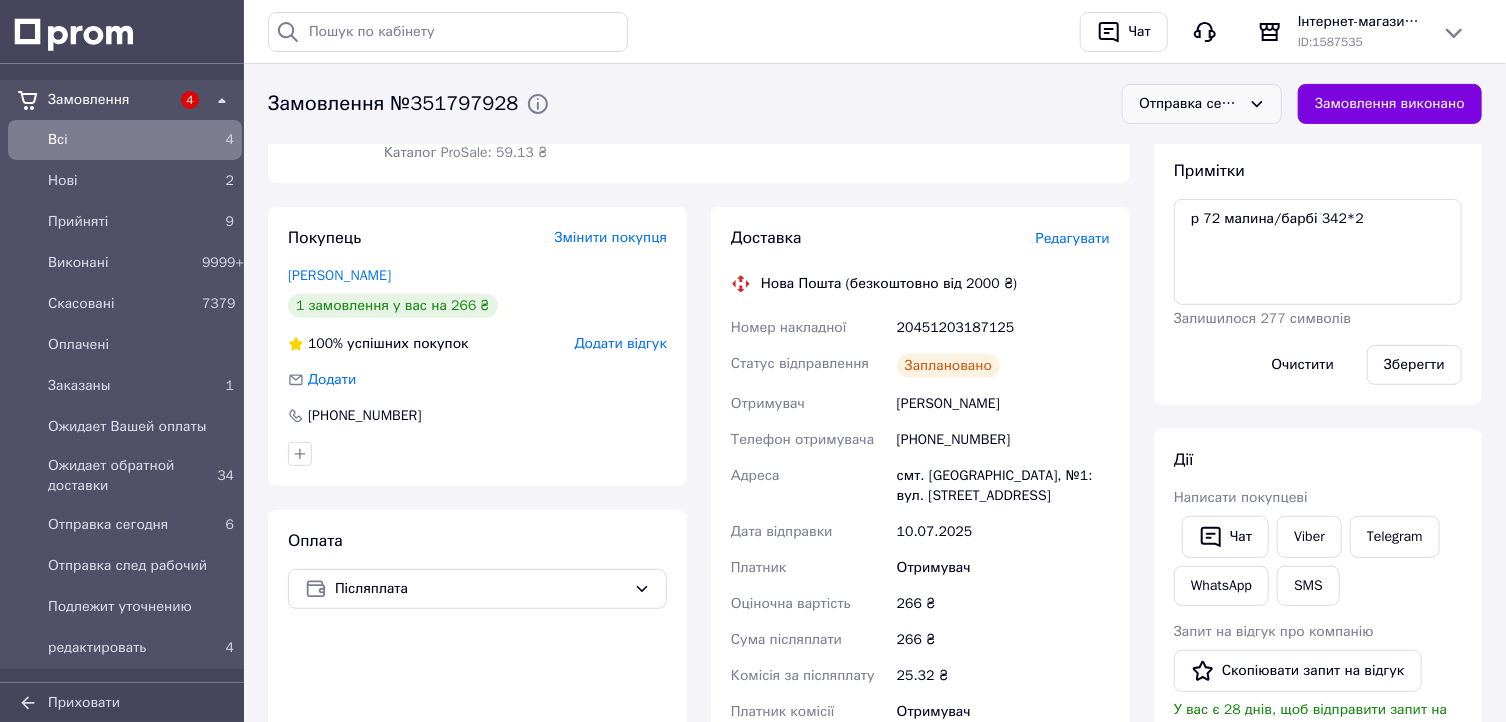 click on "Отправка сегодня" at bounding box center [1190, 104] 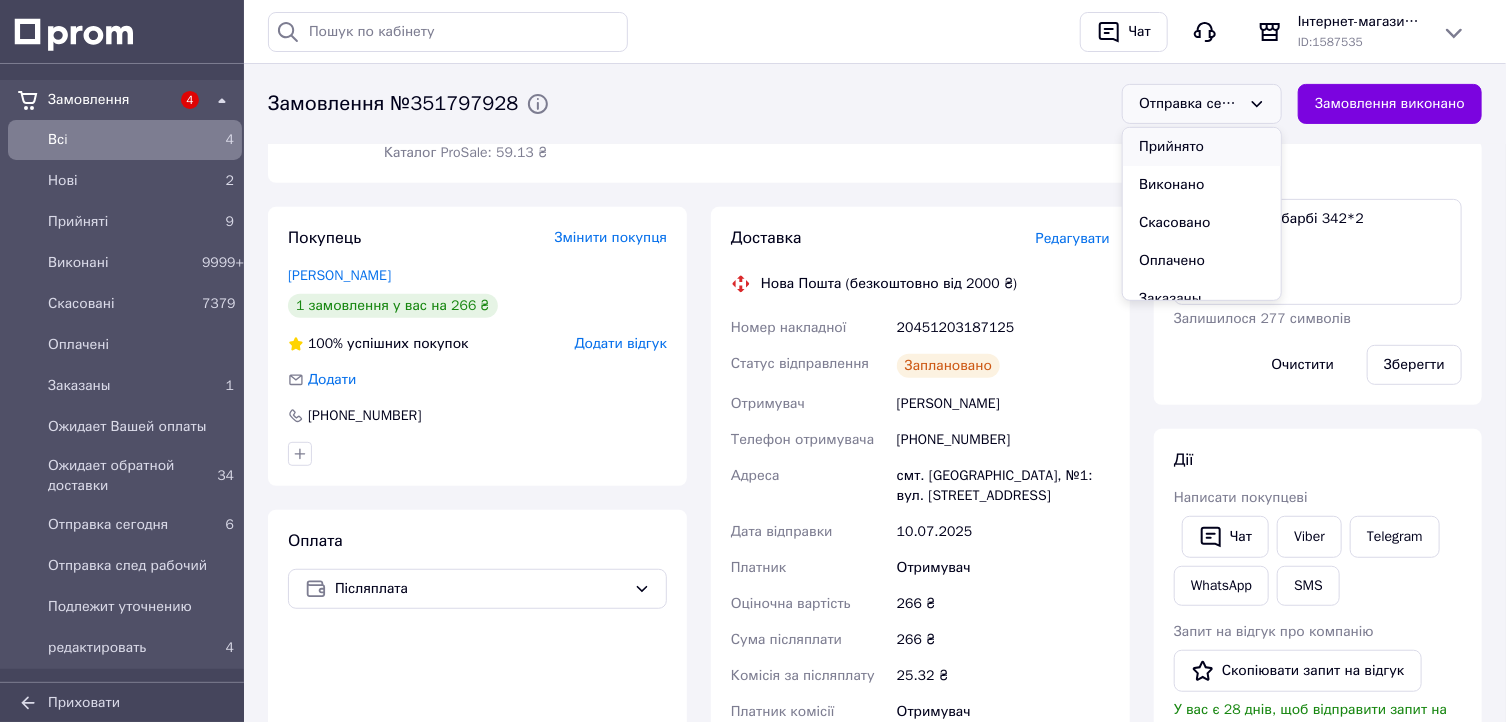 click on "Прийнято" at bounding box center [1202, 147] 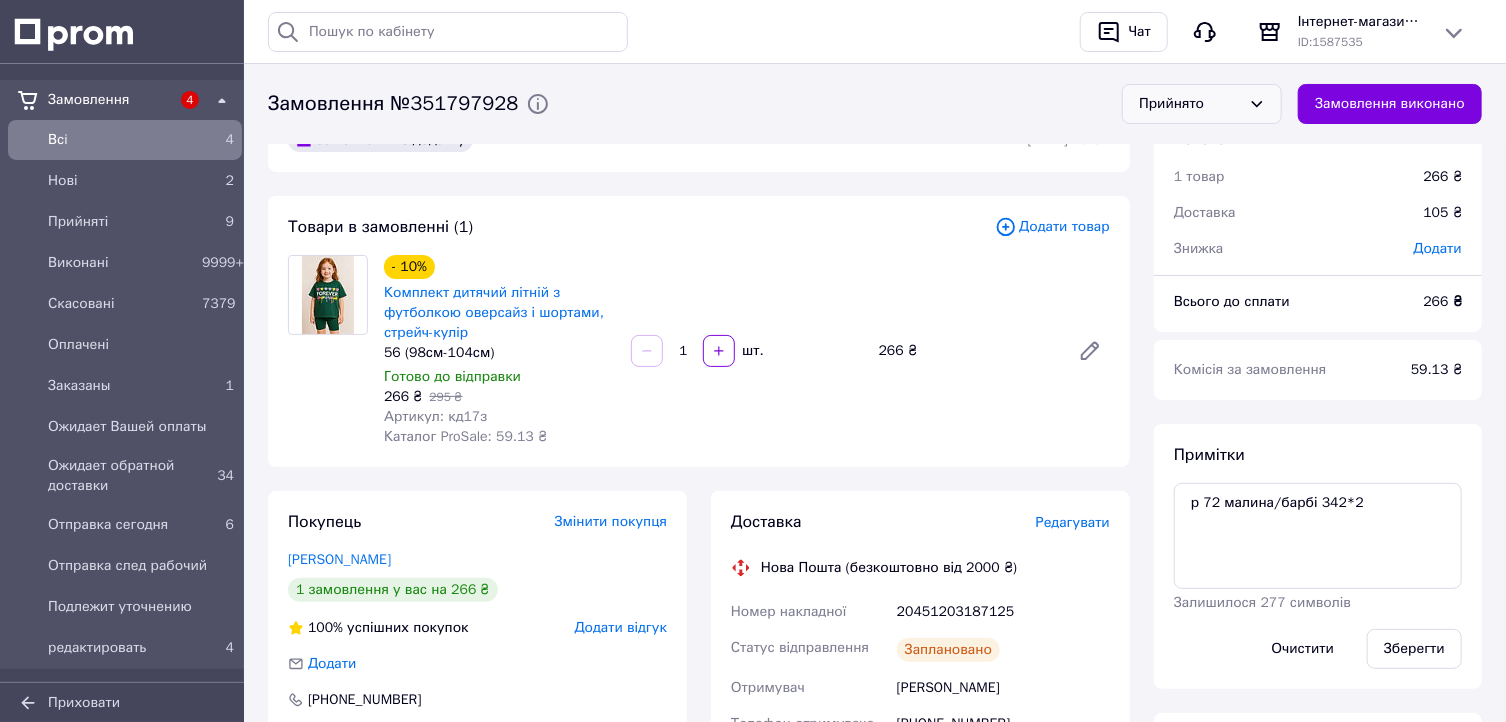 scroll, scrollTop: 0, scrollLeft: 0, axis: both 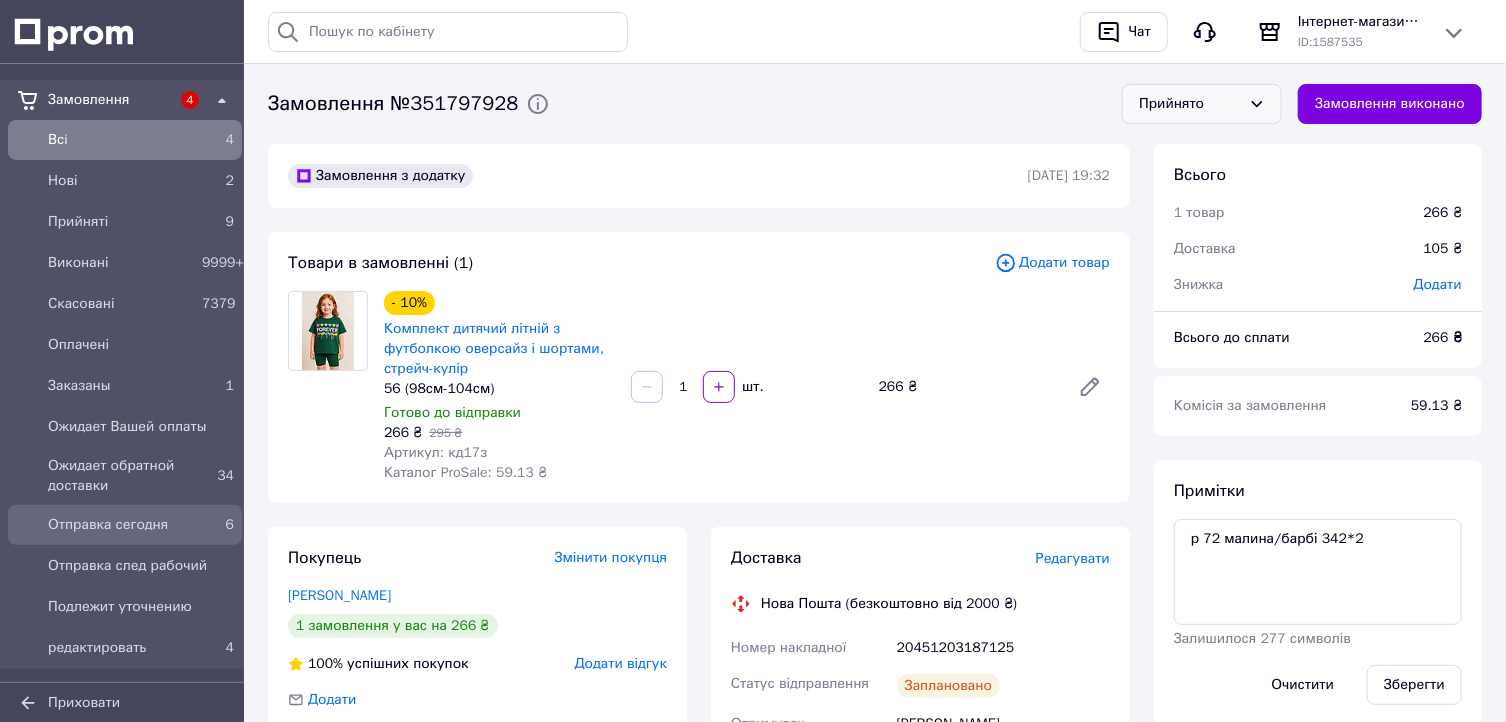click on "Отправка сегодня" at bounding box center (121, 525) 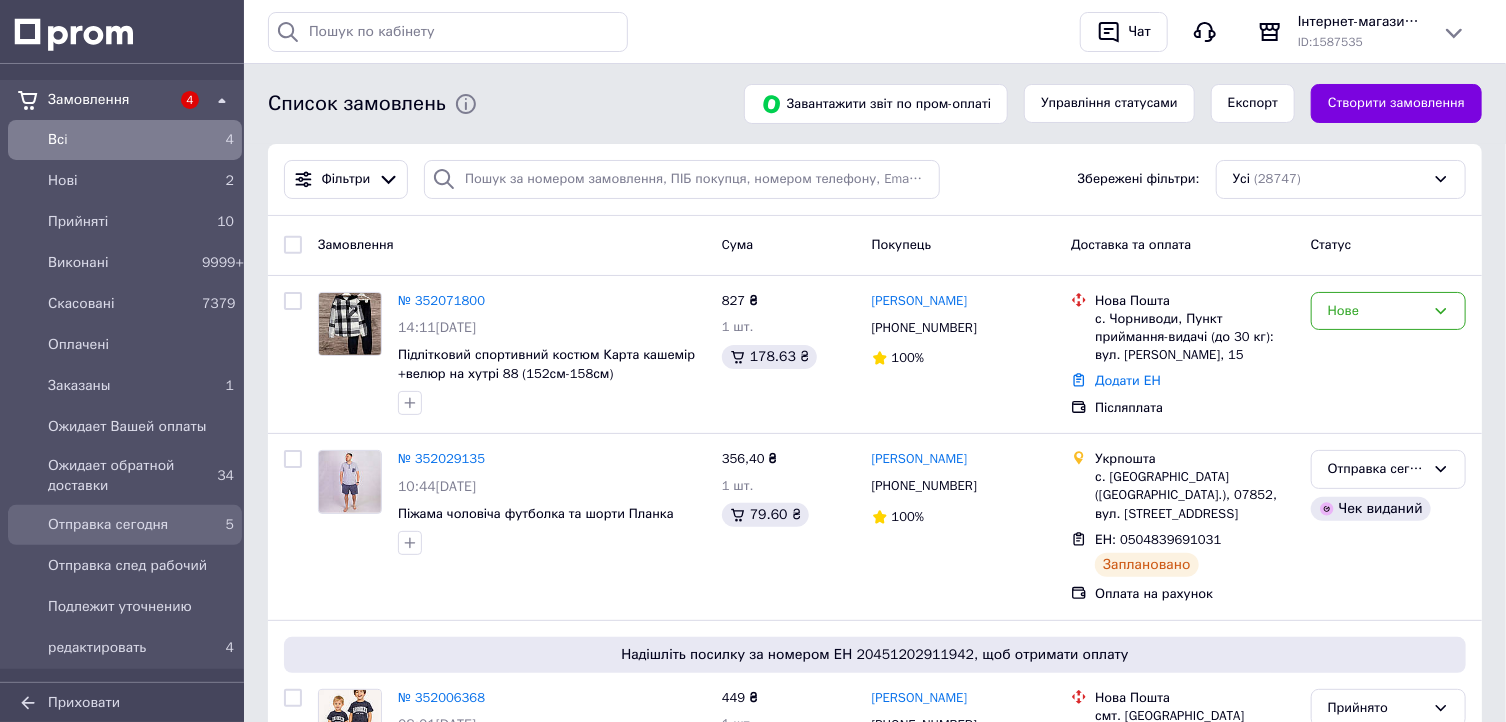 click on "Отправка сегодня" at bounding box center (121, 525) 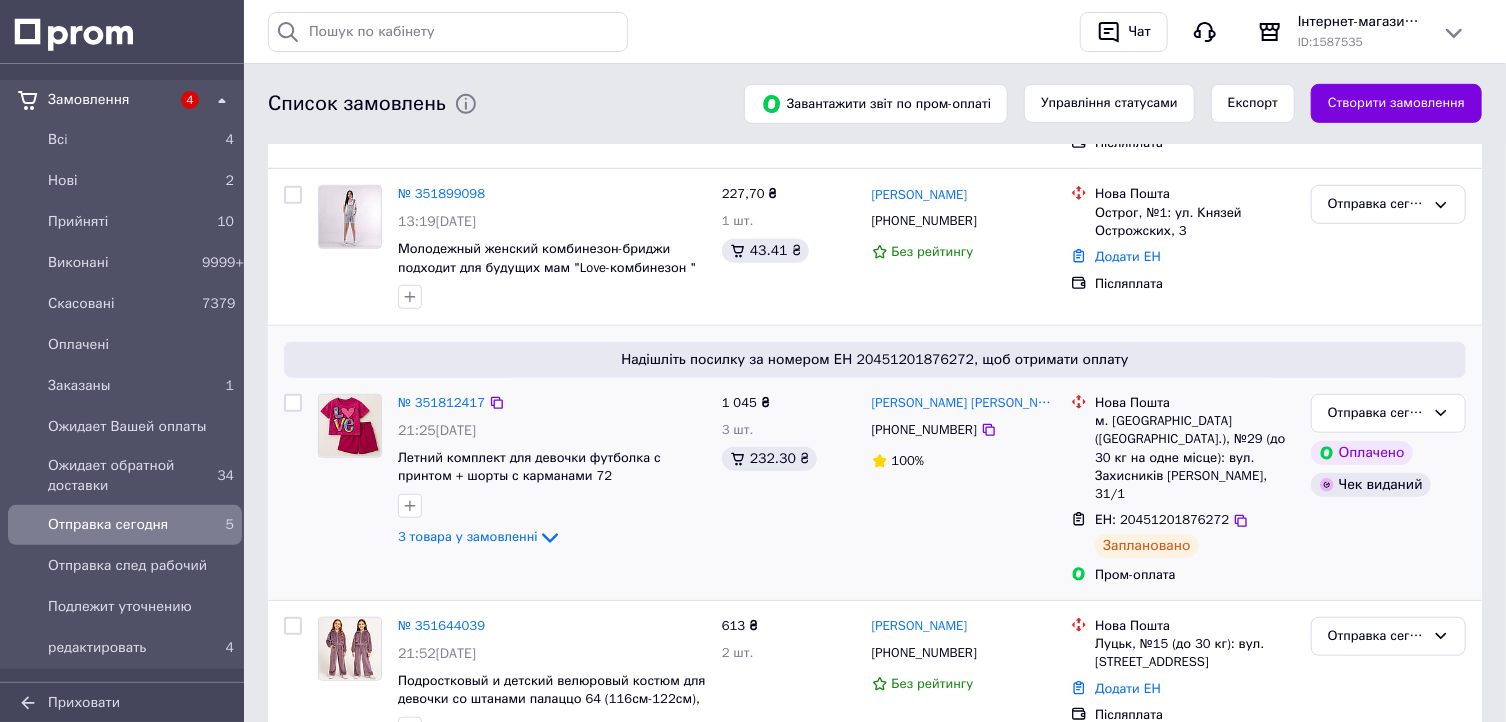 scroll, scrollTop: 599, scrollLeft: 0, axis: vertical 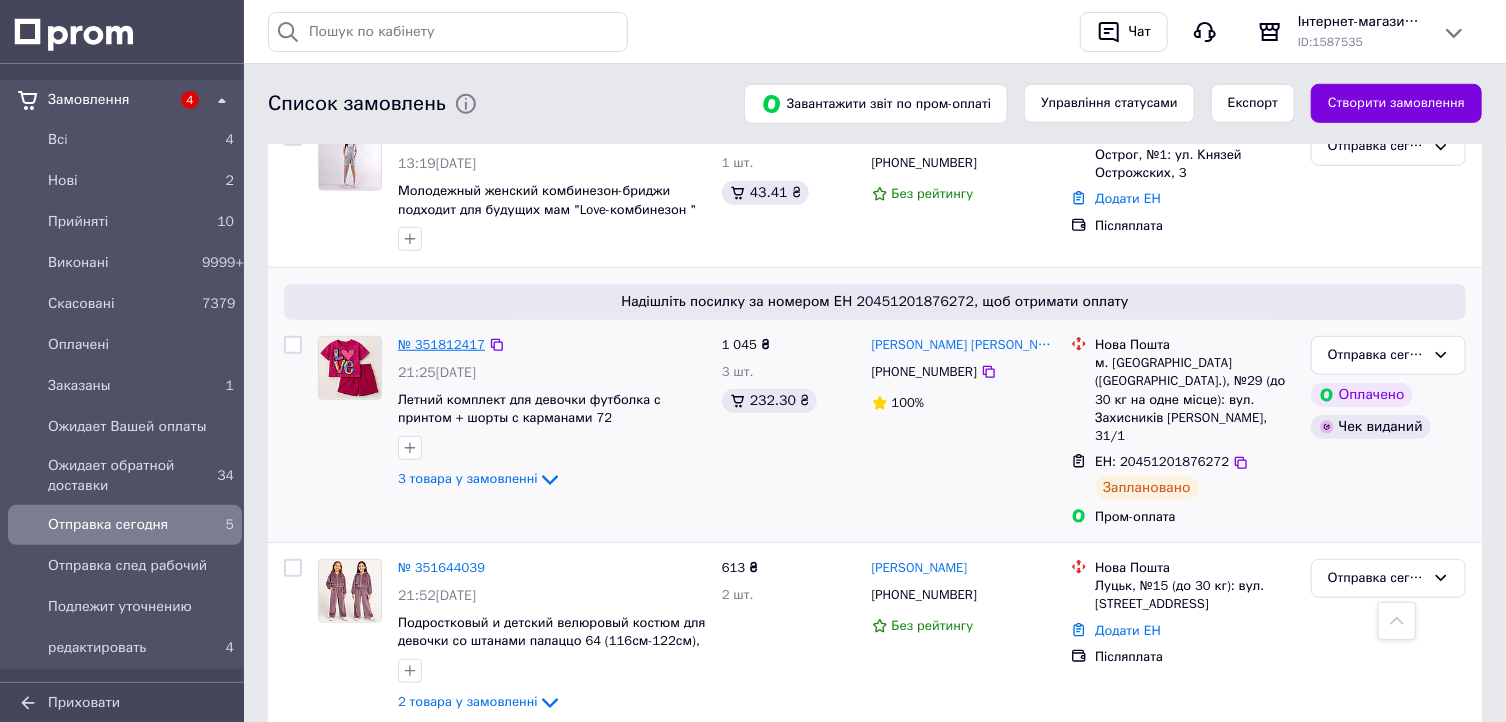 click on "№ 351812417" at bounding box center (441, 344) 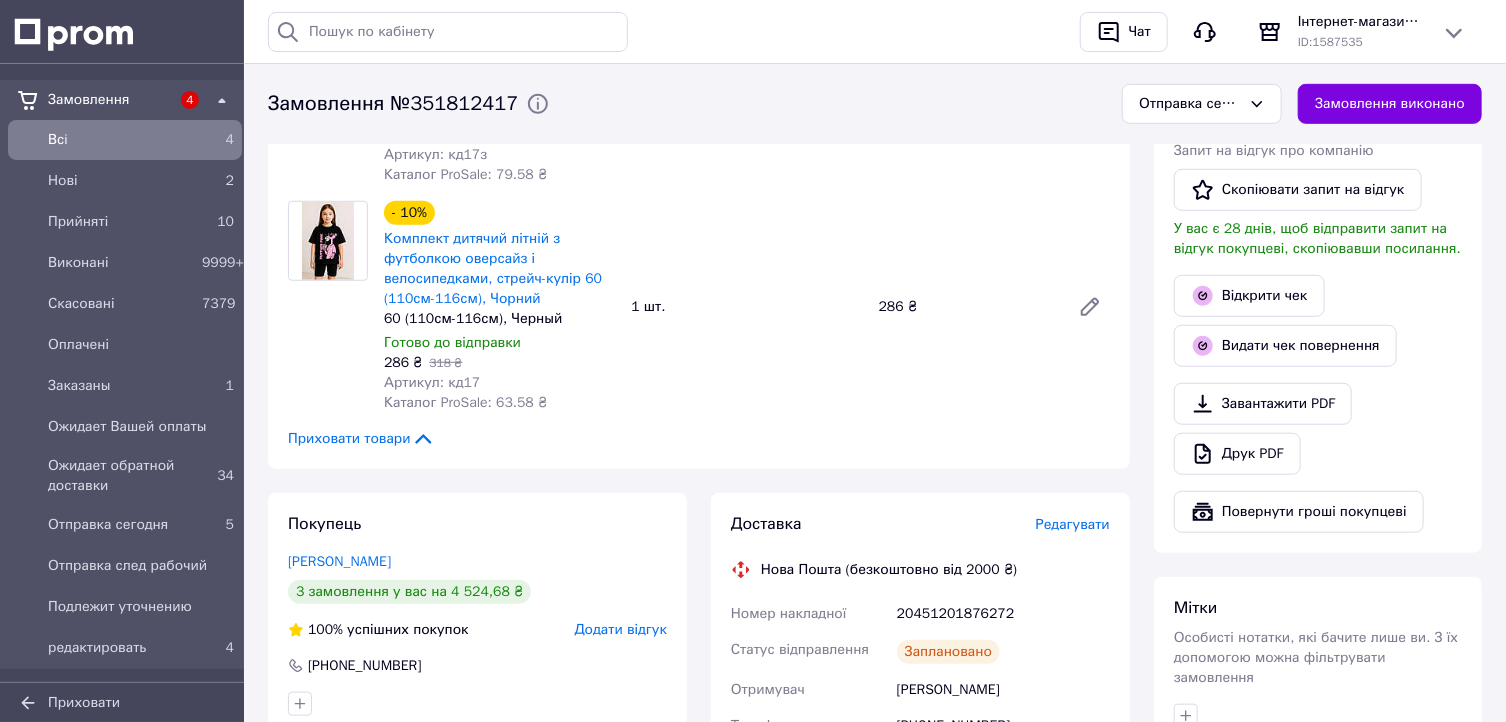 scroll, scrollTop: 640, scrollLeft: 0, axis: vertical 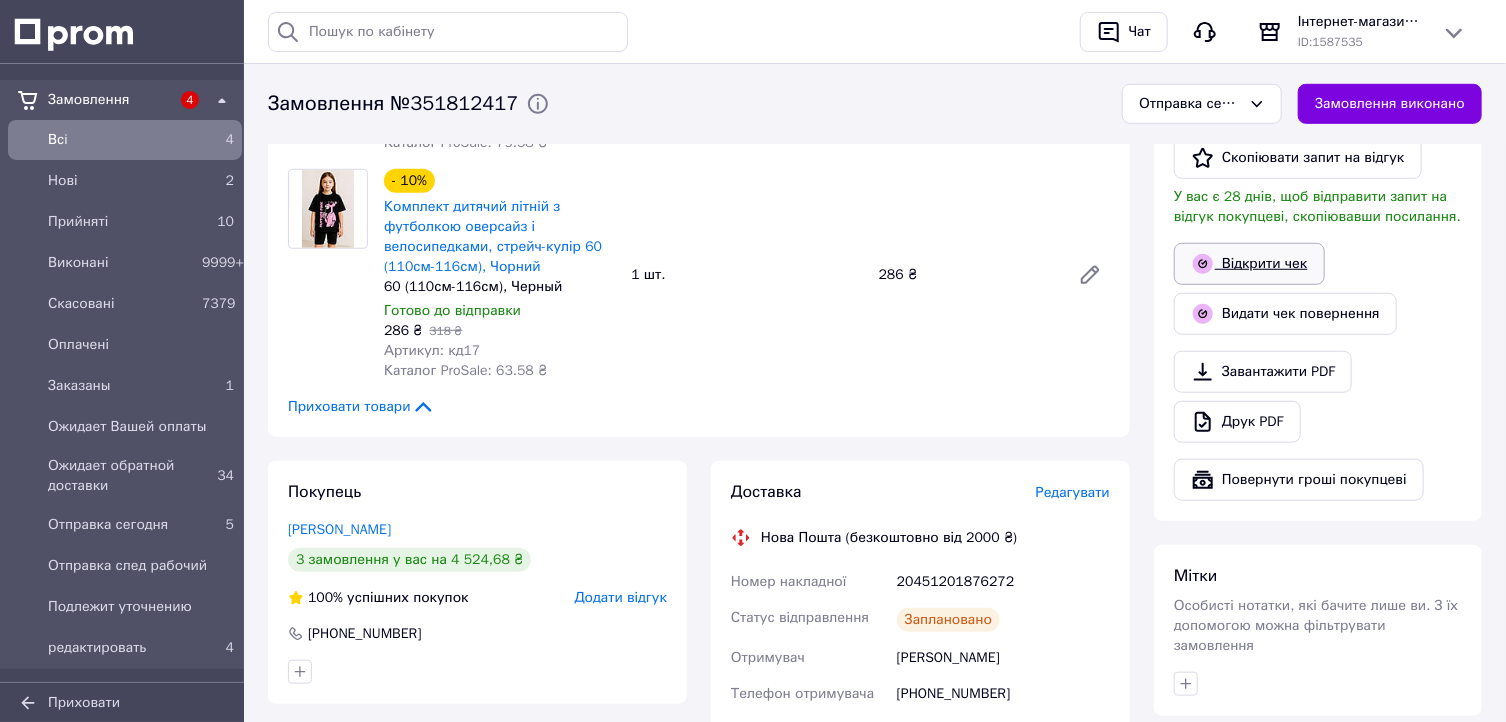 click on "Відкрити чек" at bounding box center [1249, 264] 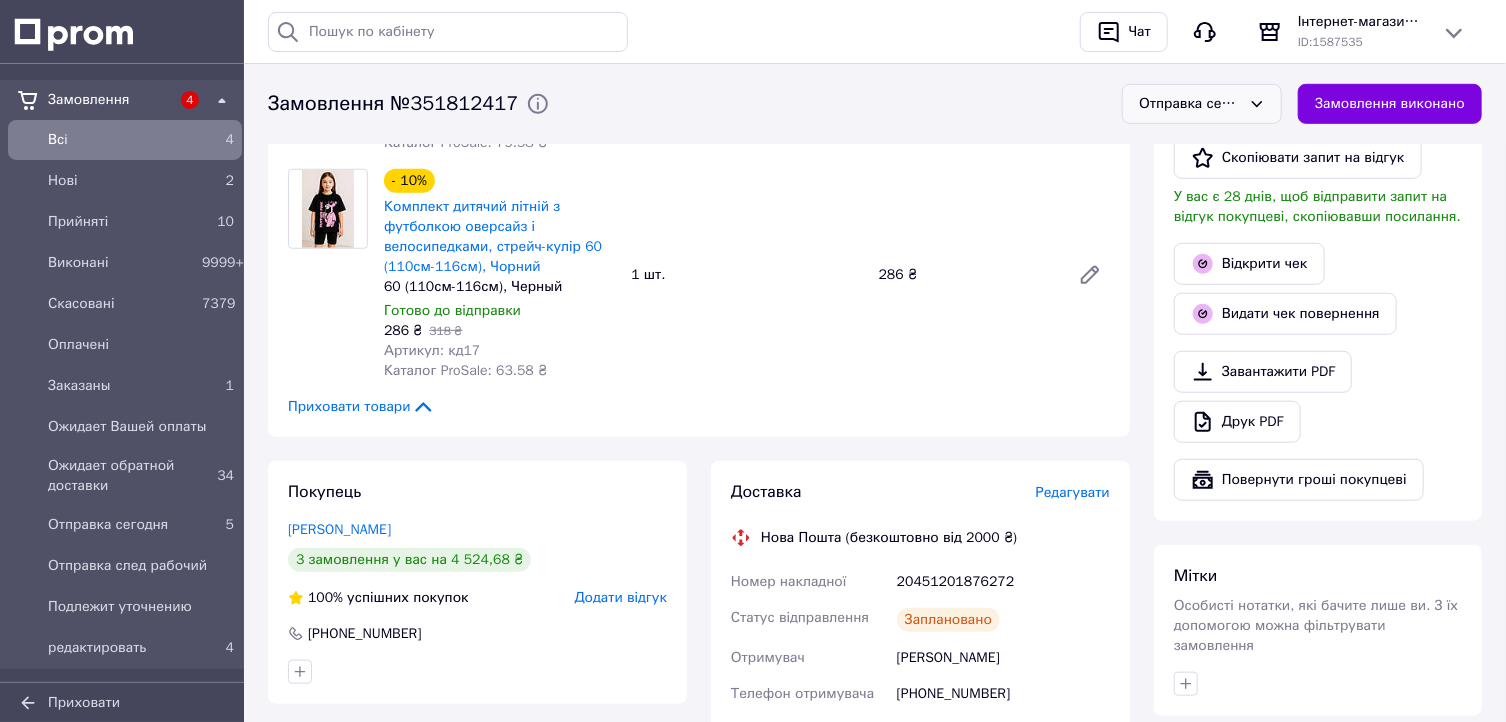 click on "Отправка сегодня" at bounding box center [1190, 104] 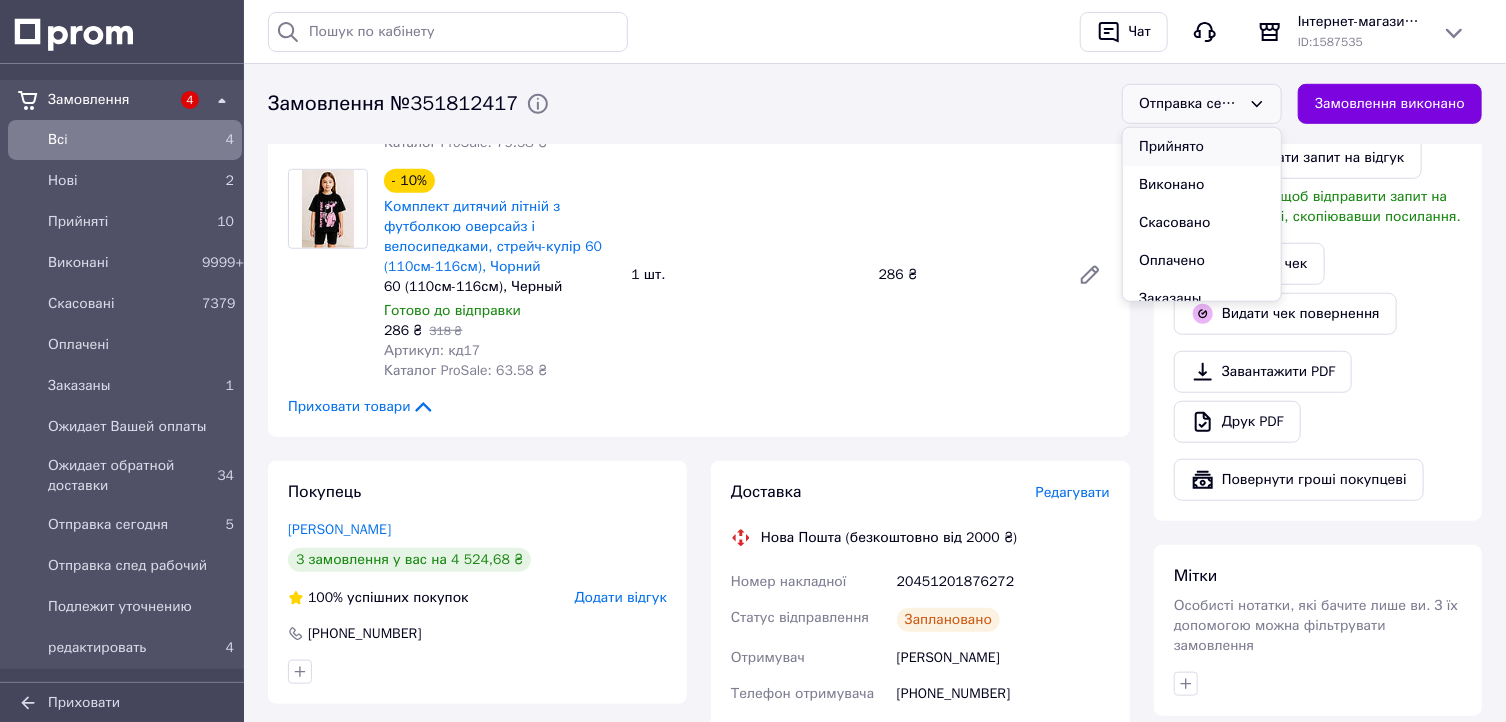click on "Прийнято" at bounding box center (1202, 147) 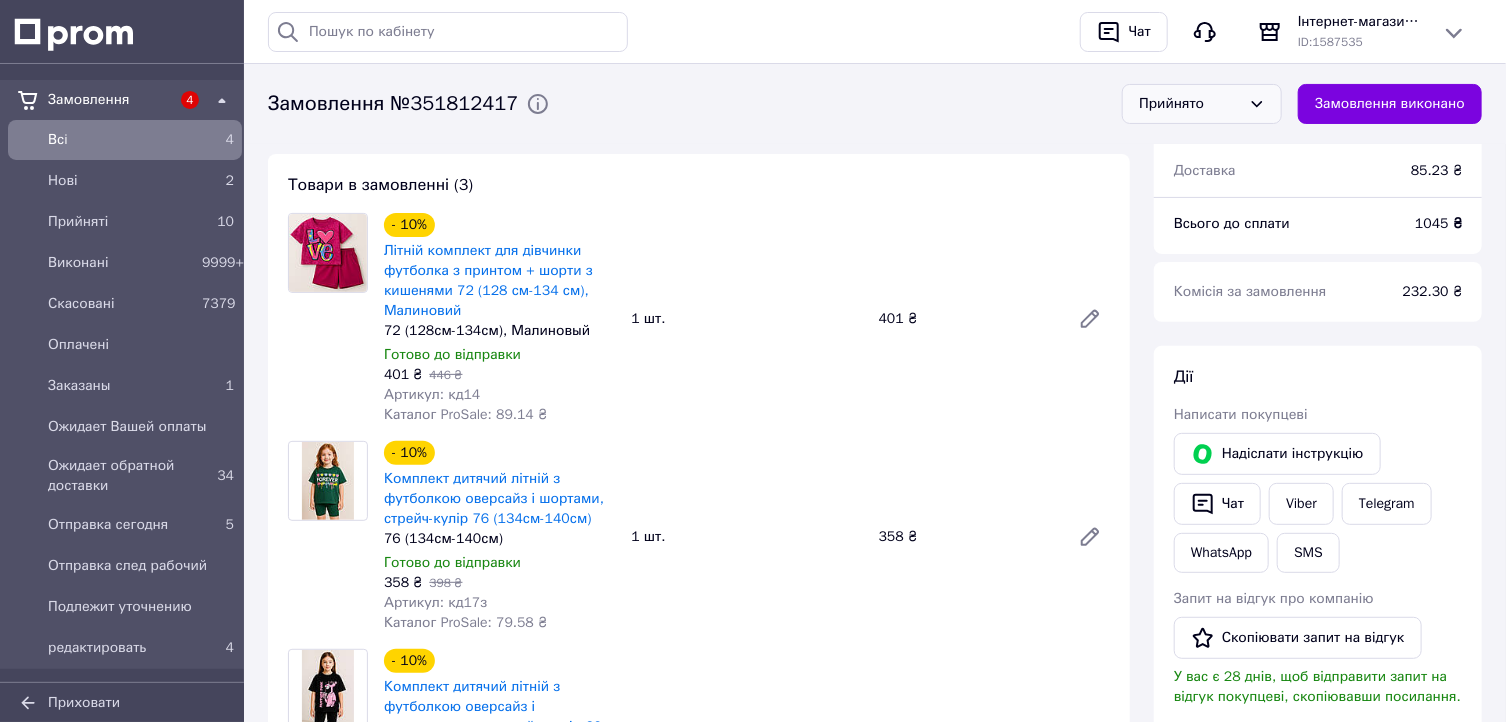 scroll, scrollTop: 0, scrollLeft: 0, axis: both 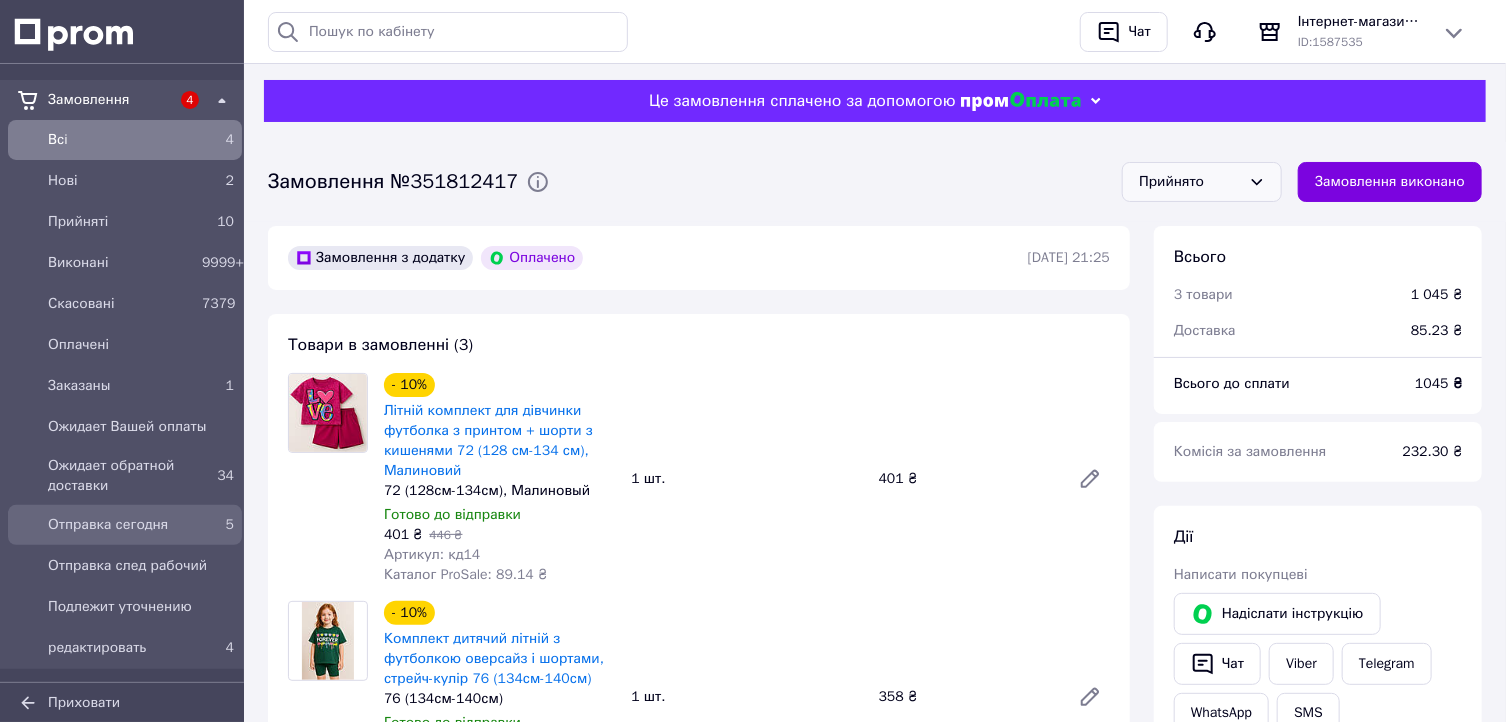 click on "Отправка сегодня" at bounding box center (121, 525) 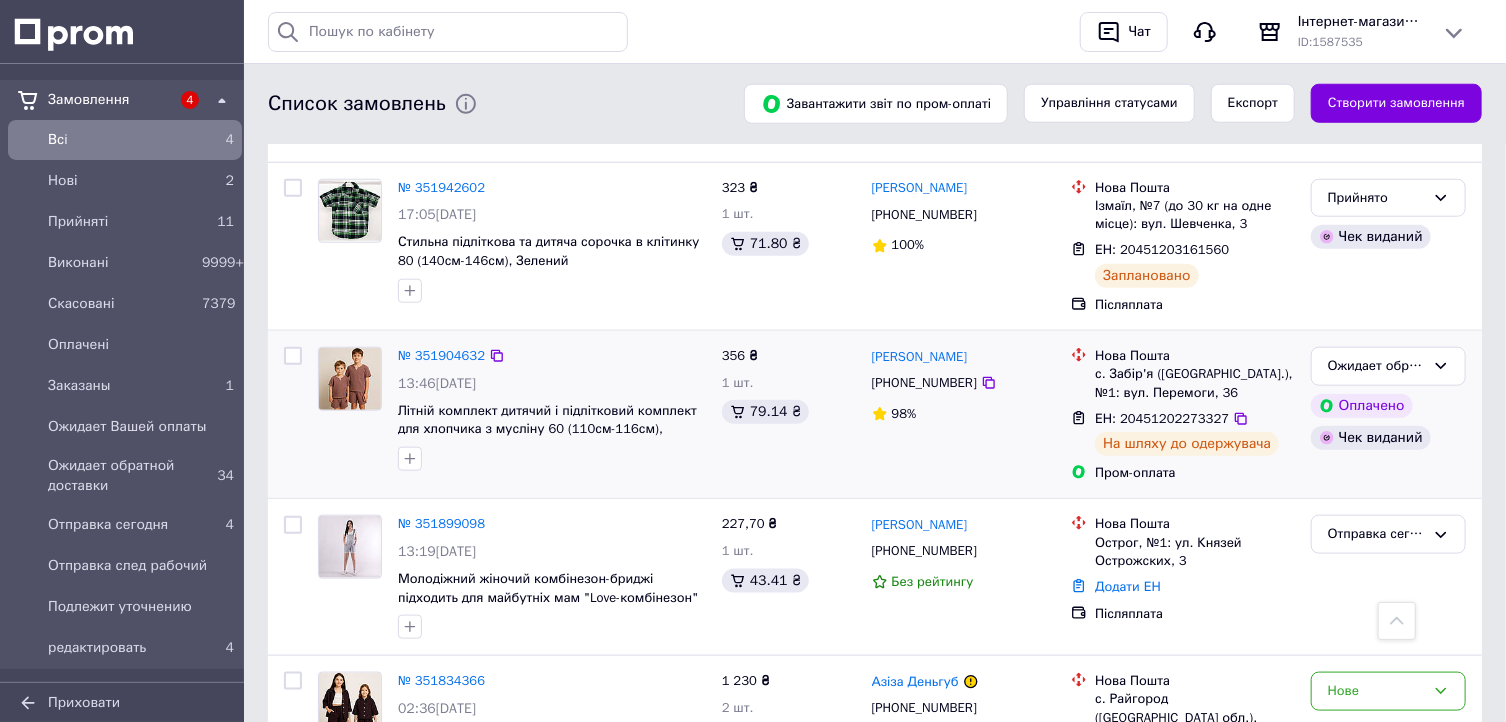 scroll, scrollTop: 880, scrollLeft: 0, axis: vertical 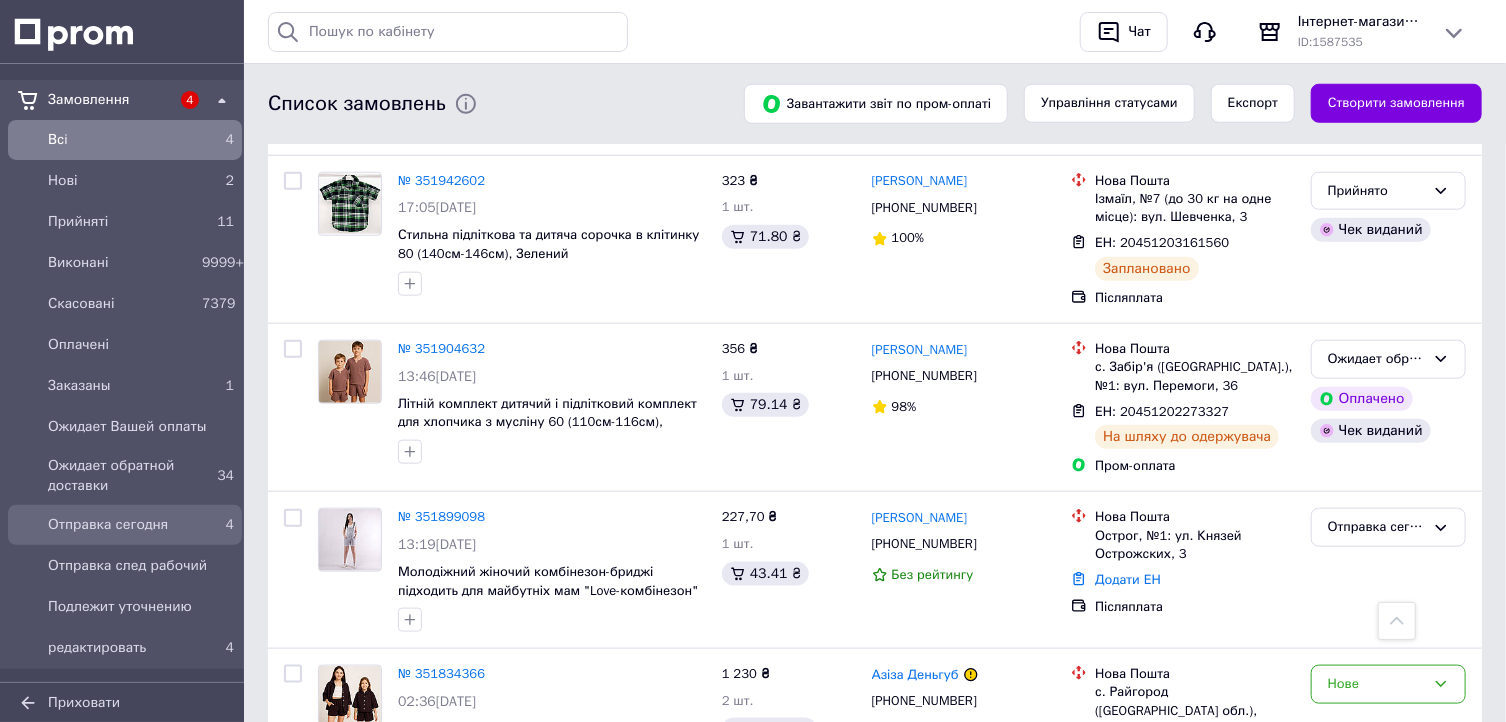 click on "Отправка сегодня" at bounding box center (121, 525) 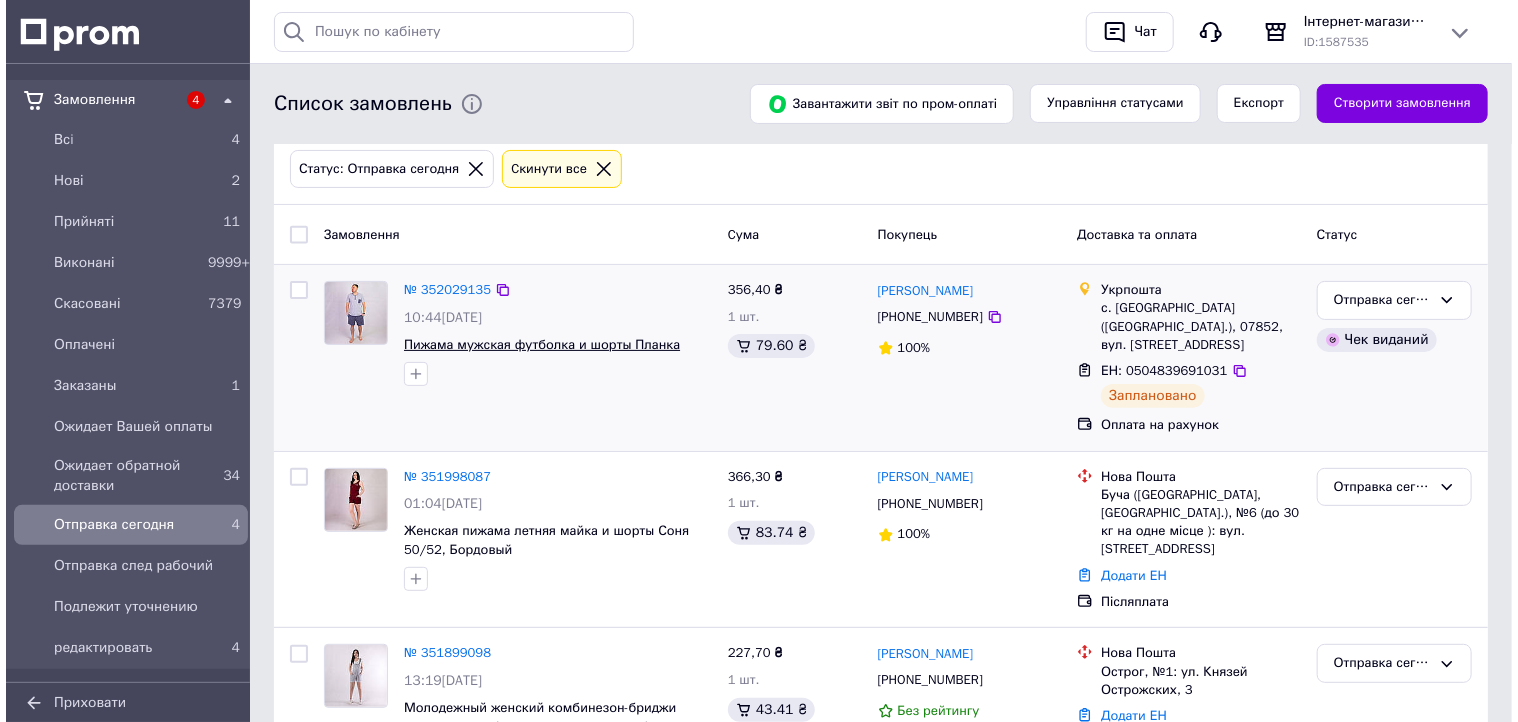 scroll, scrollTop: 0, scrollLeft: 0, axis: both 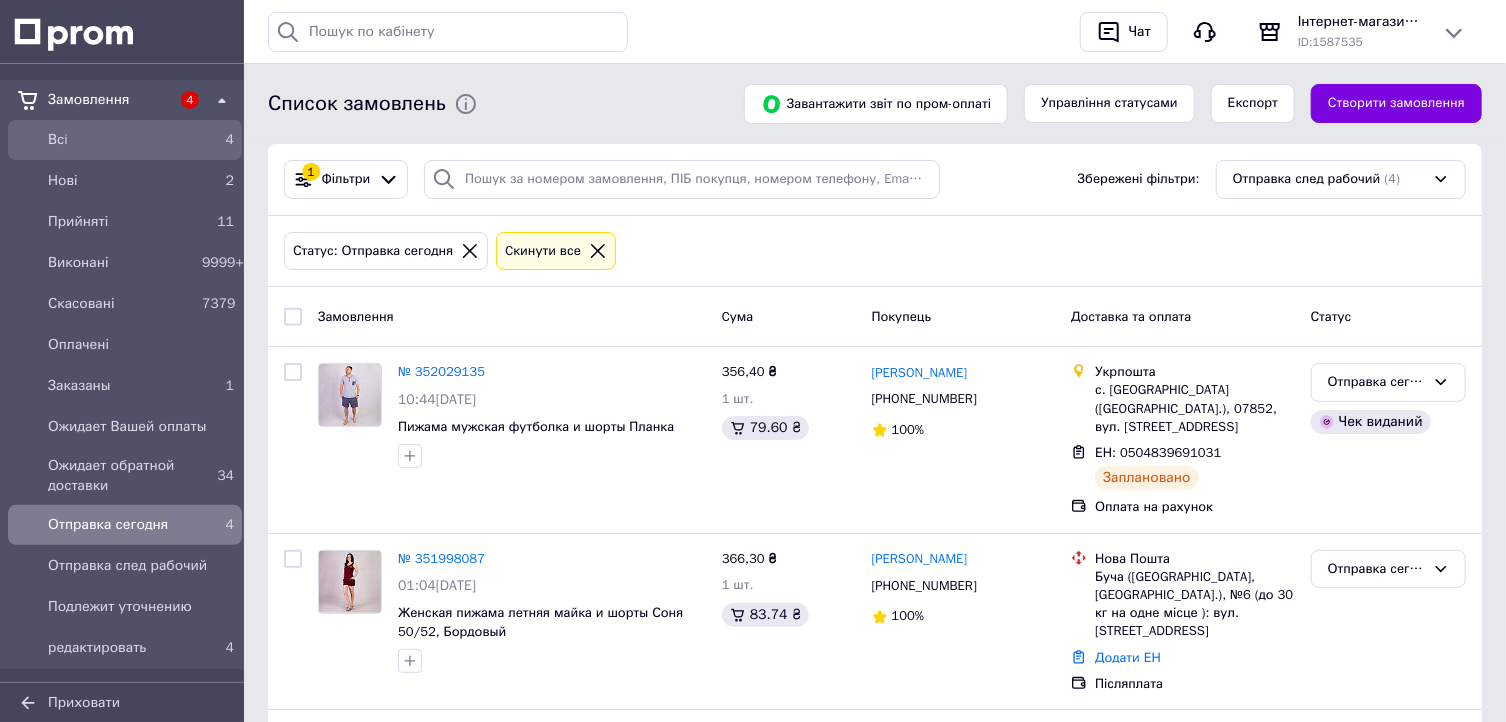 click on "Всi" at bounding box center (121, 140) 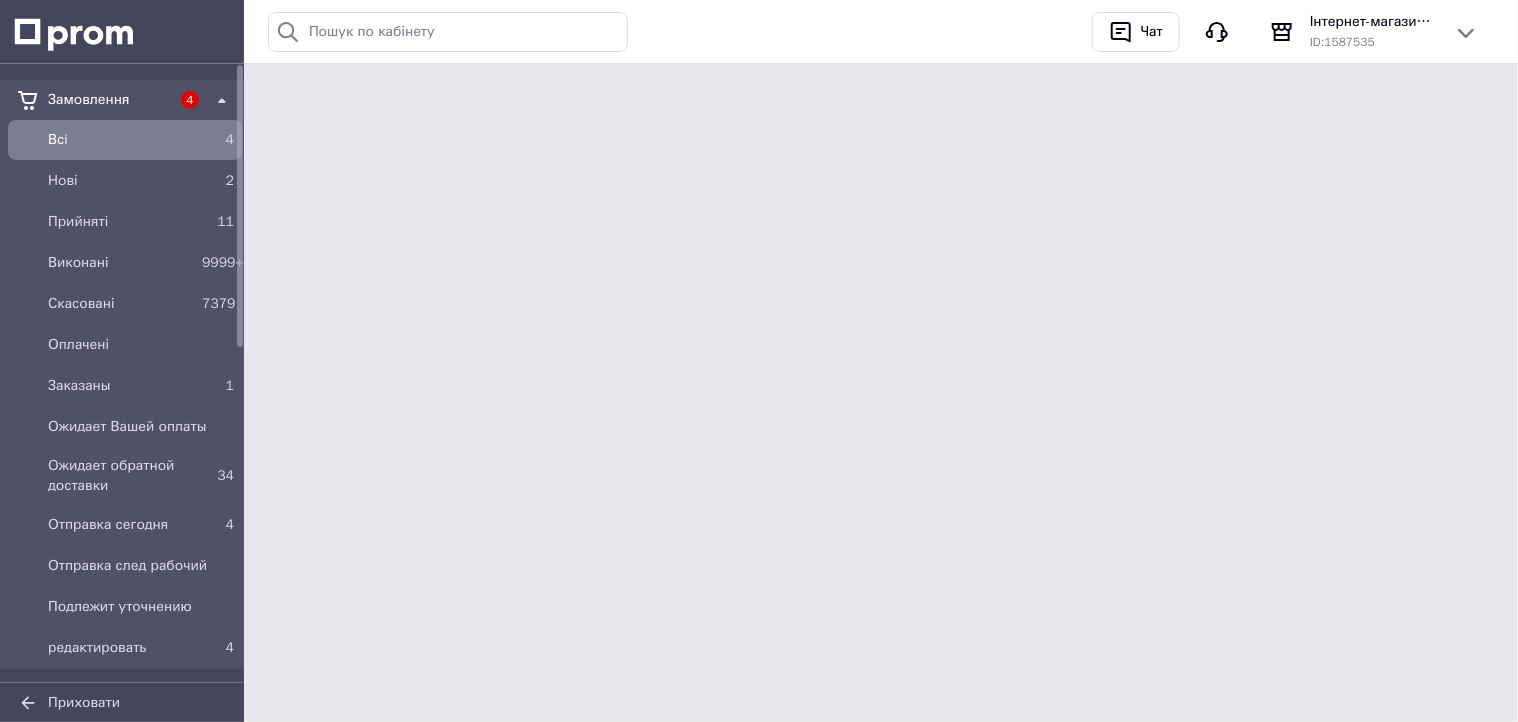 click on "Всi" at bounding box center [121, 140] 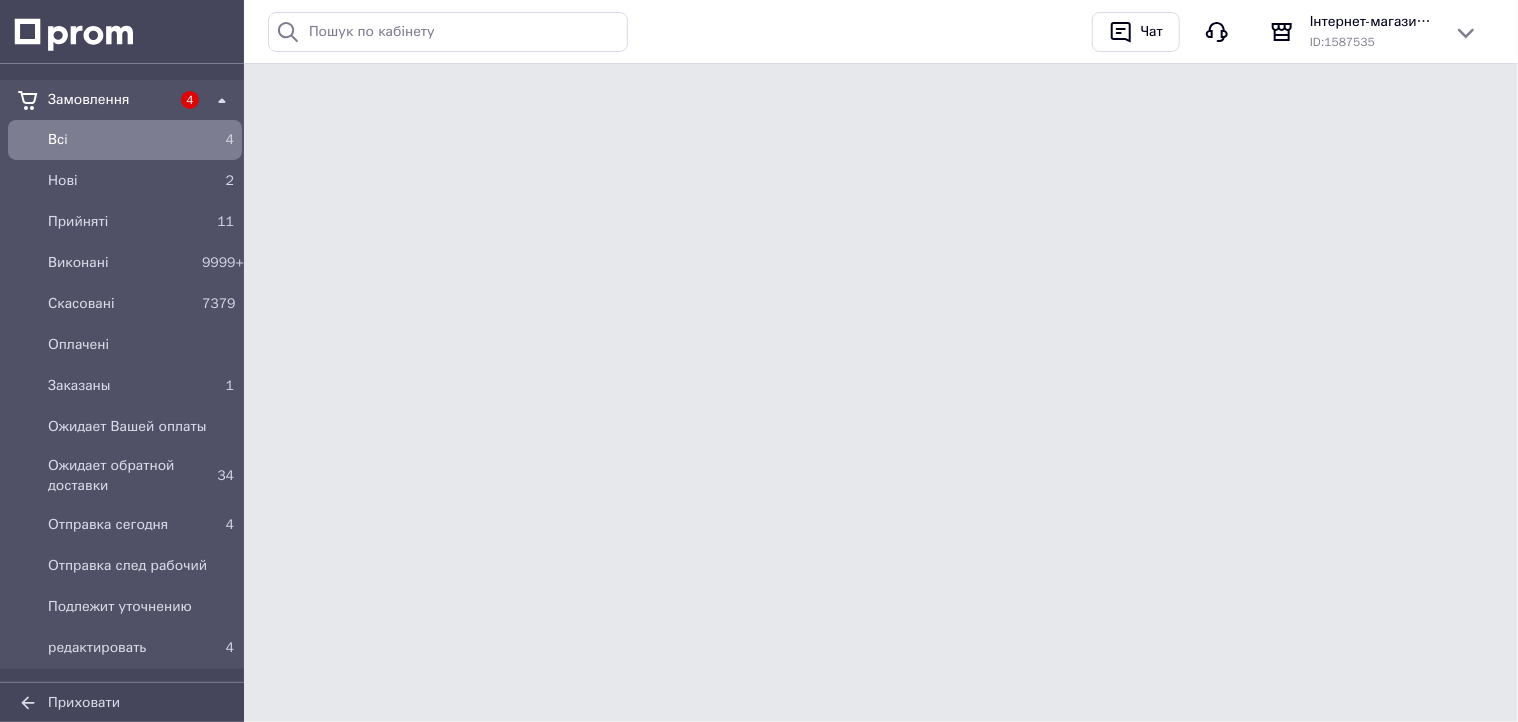 click on "Всi" at bounding box center [121, 140] 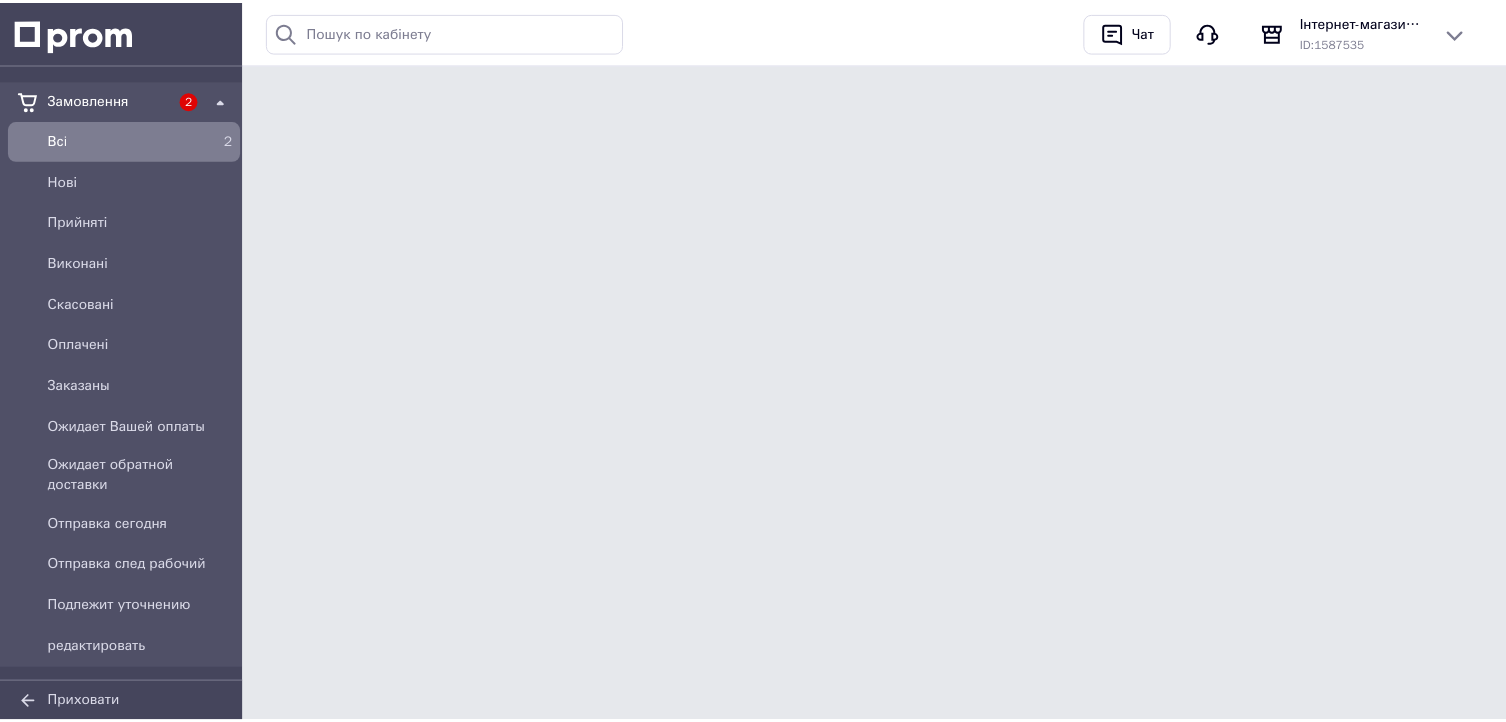 scroll, scrollTop: 0, scrollLeft: 0, axis: both 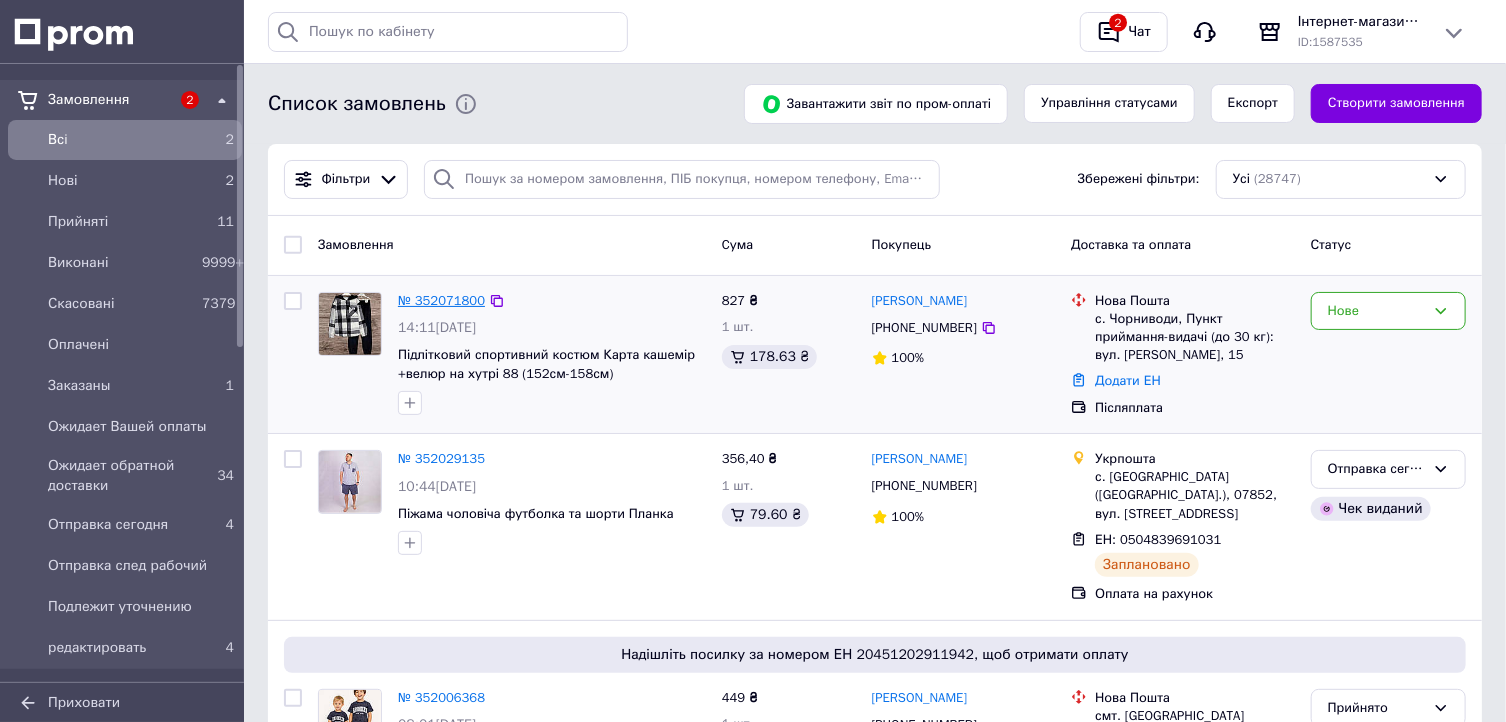 click on "№ 352071800" at bounding box center (441, 300) 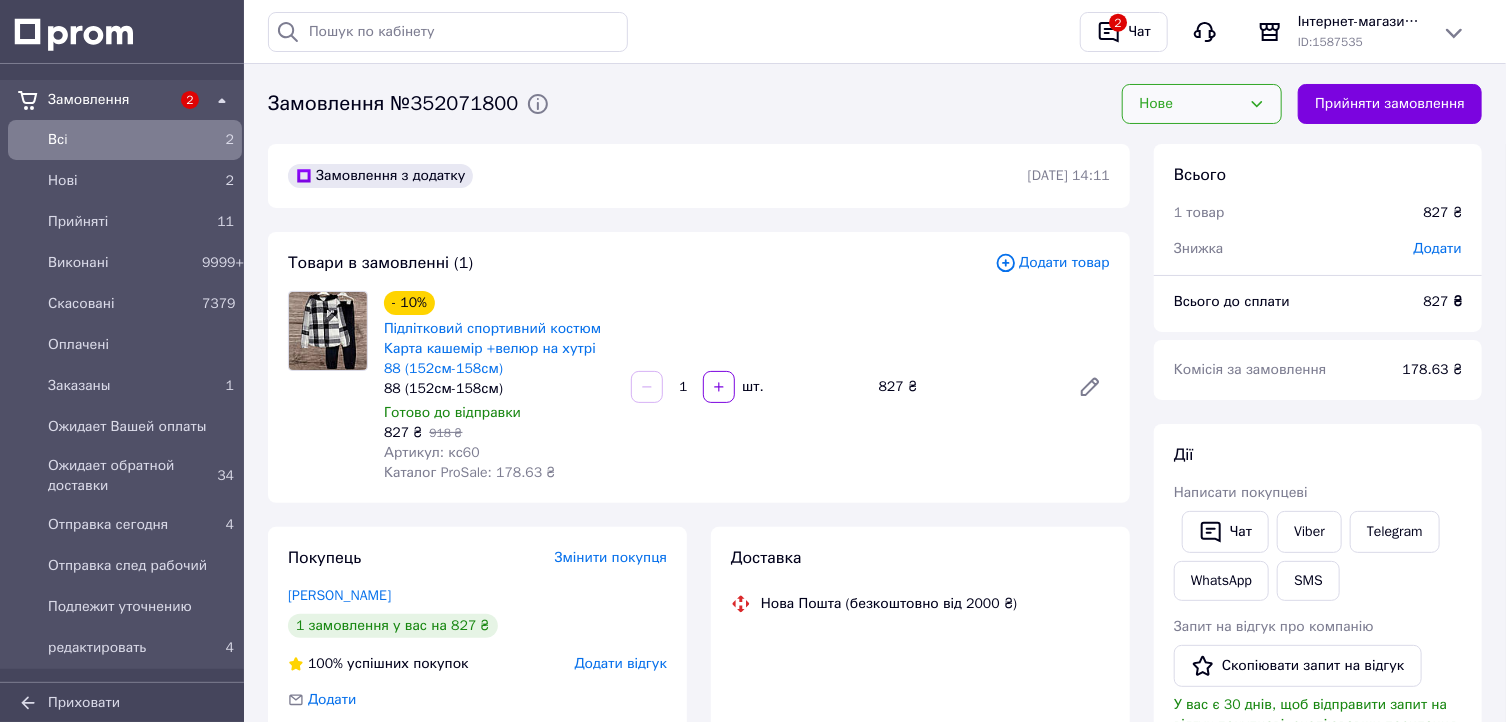 click on "Нове" at bounding box center [1202, 104] 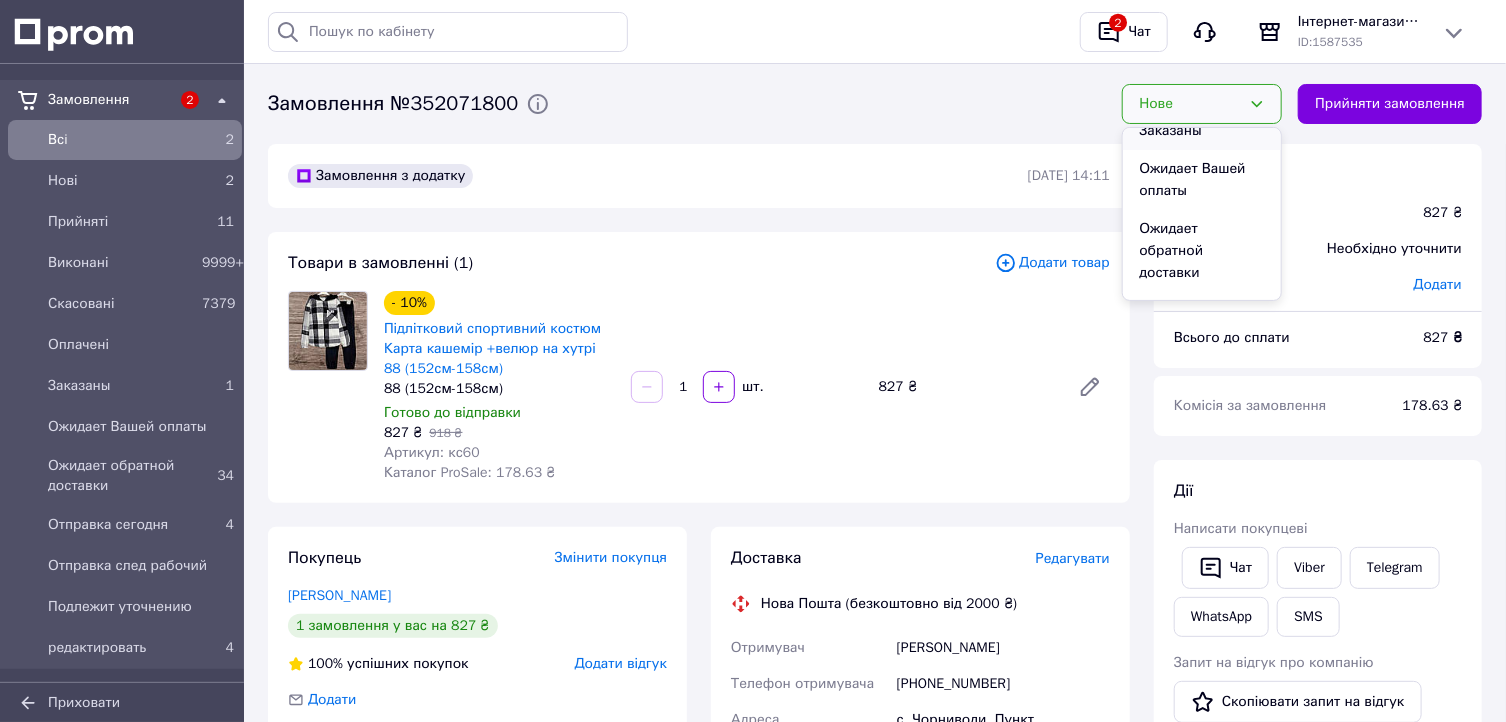 scroll, scrollTop: 240, scrollLeft: 0, axis: vertical 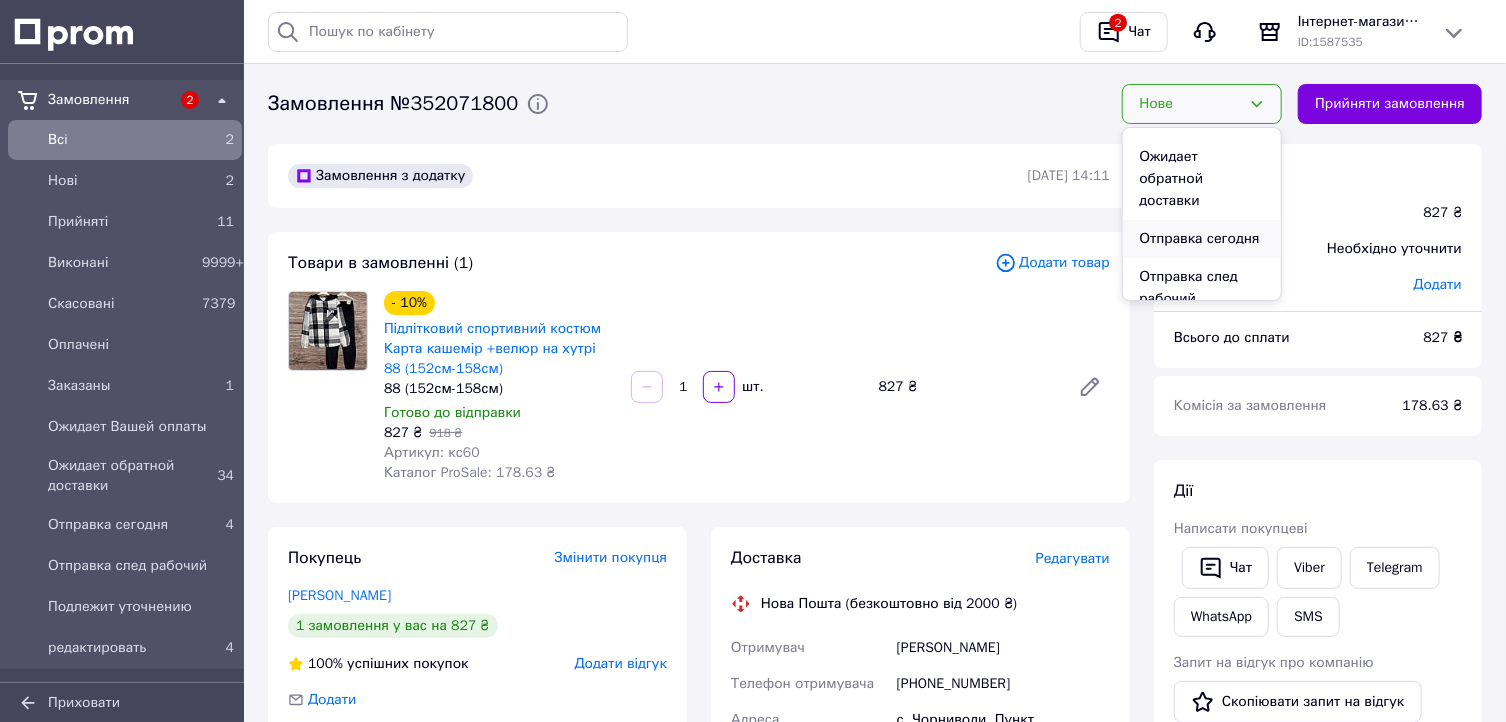 click on "Отправка сегодня" at bounding box center [1202, 239] 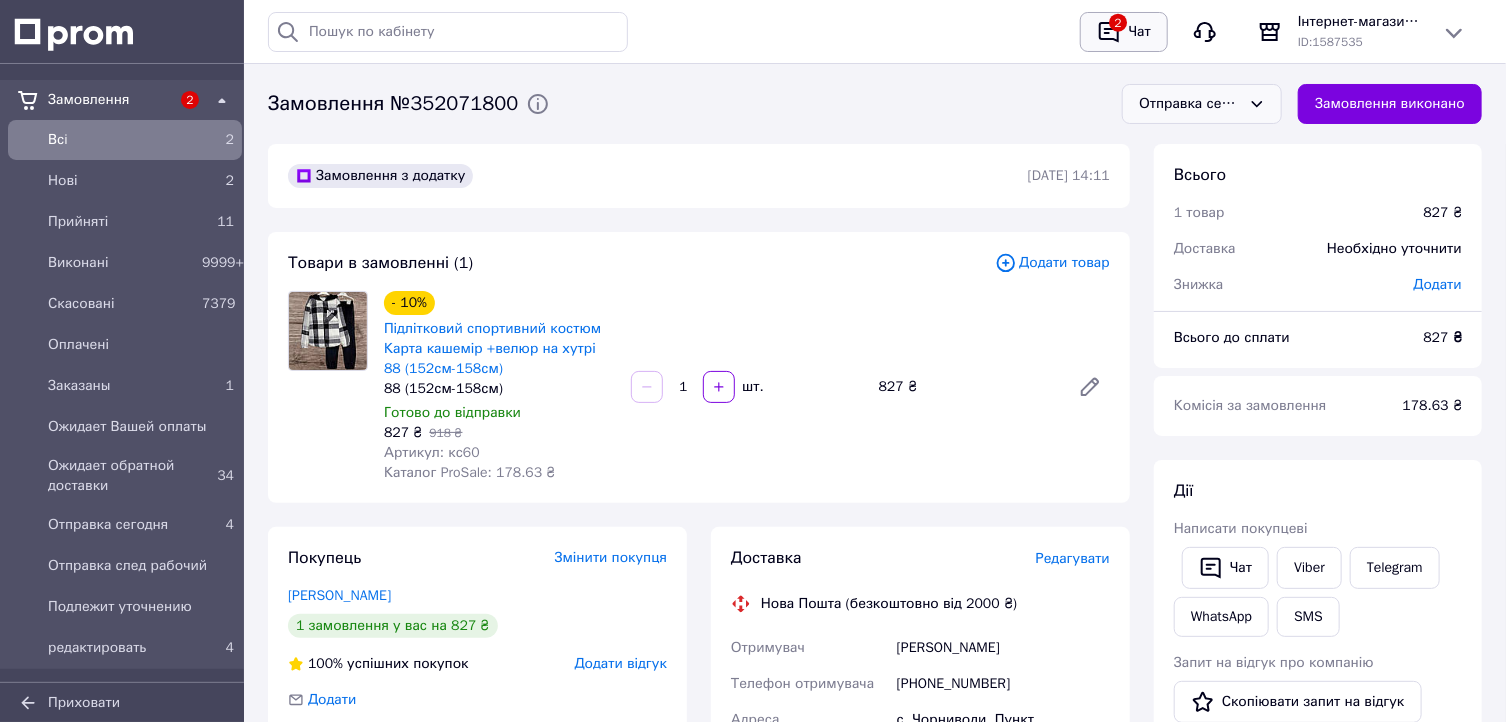 click on "2" at bounding box center (1109, 32) 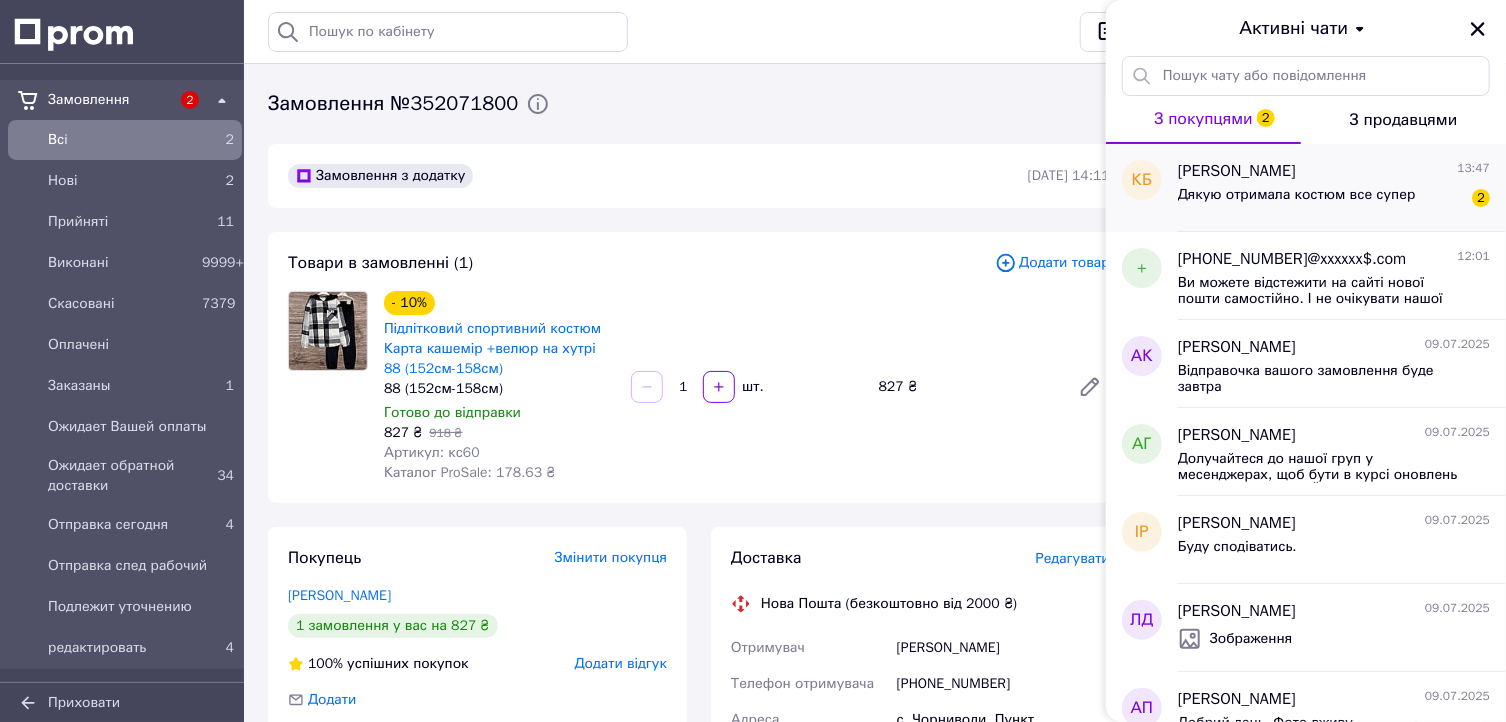 click on "Дякую отримала костюм все супер" at bounding box center [1297, 195] 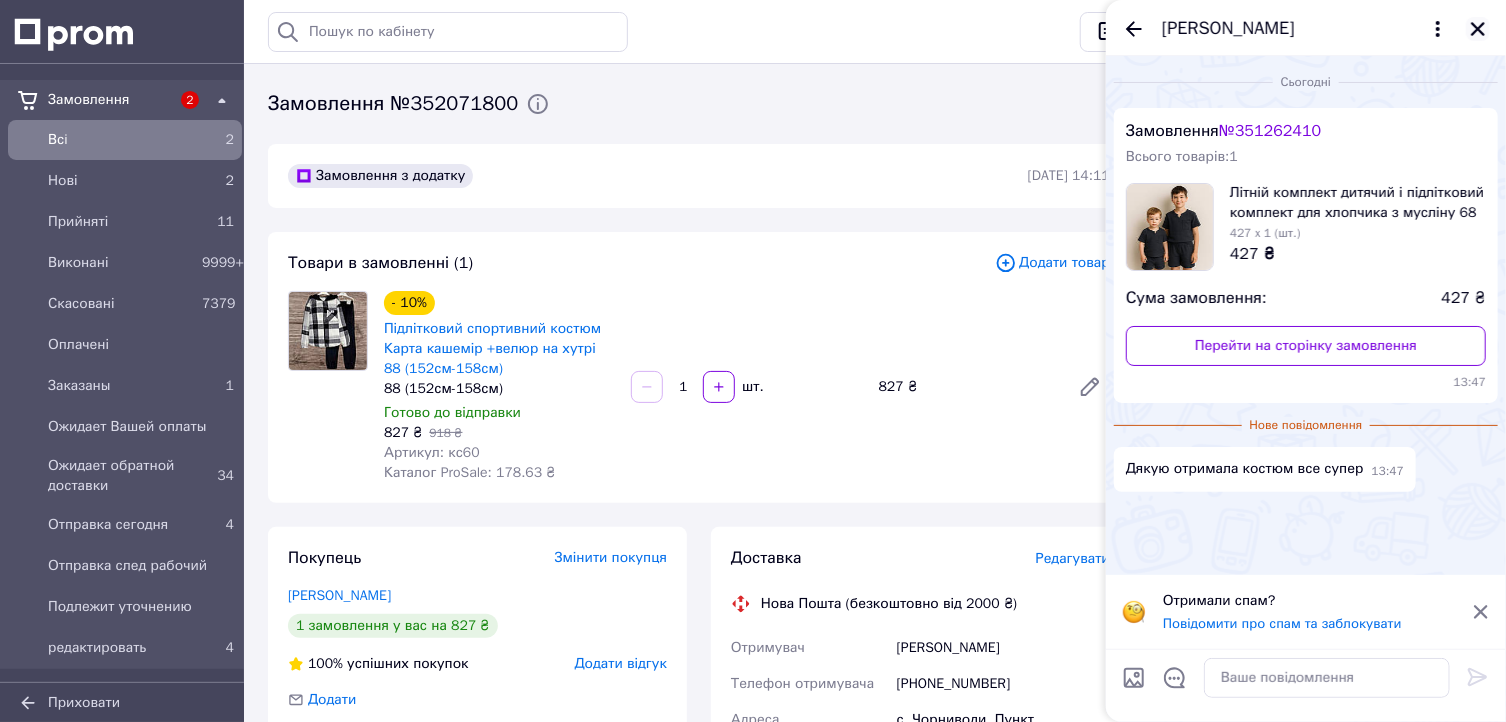 click 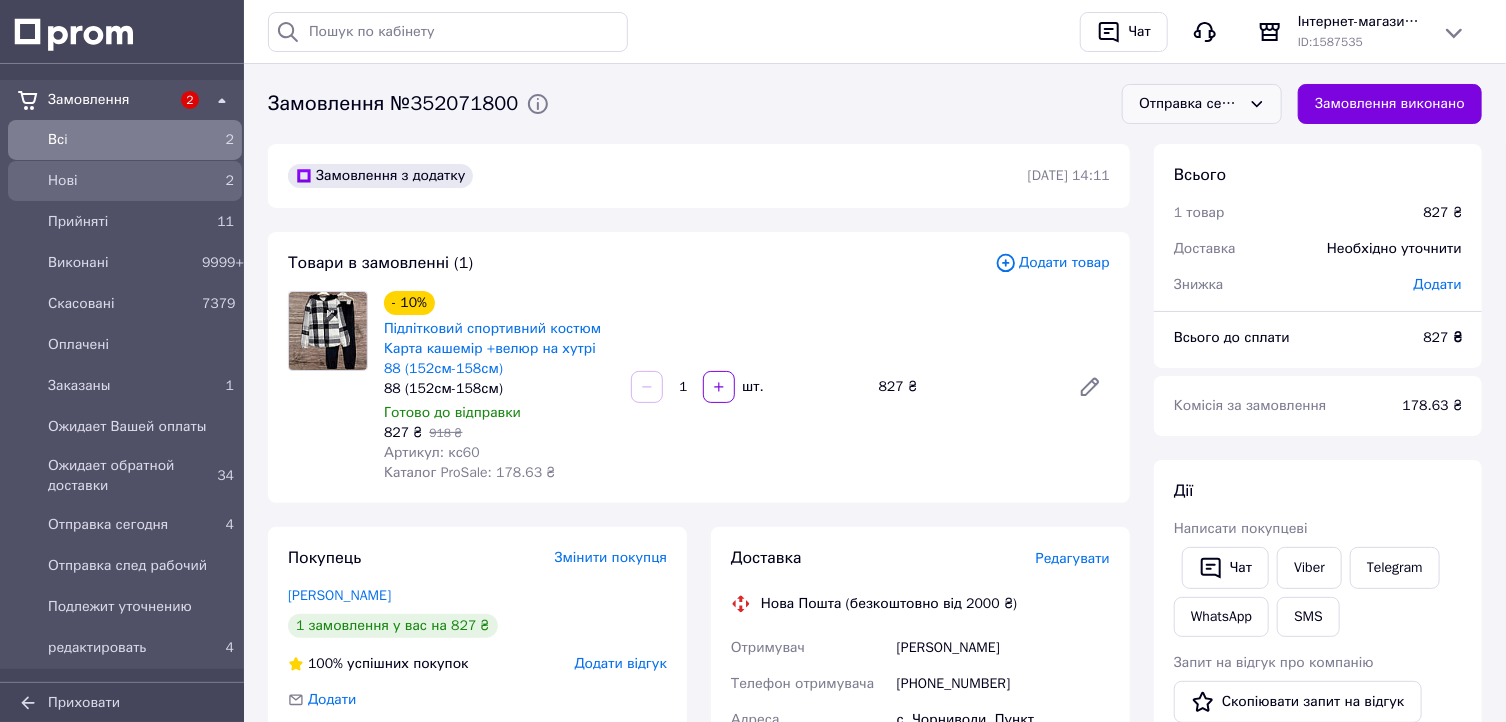 click on "Нові" at bounding box center [121, 181] 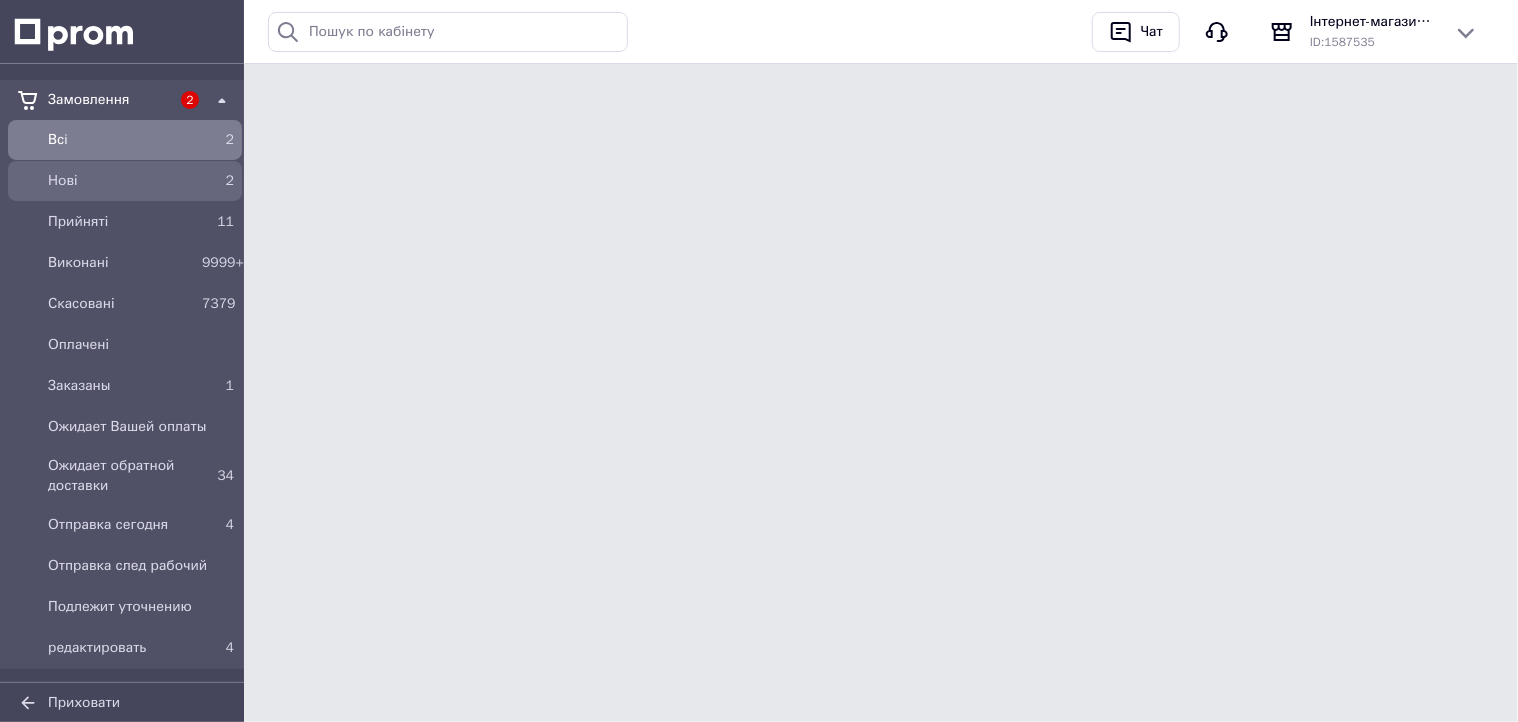 click on "Нові" at bounding box center (121, 181) 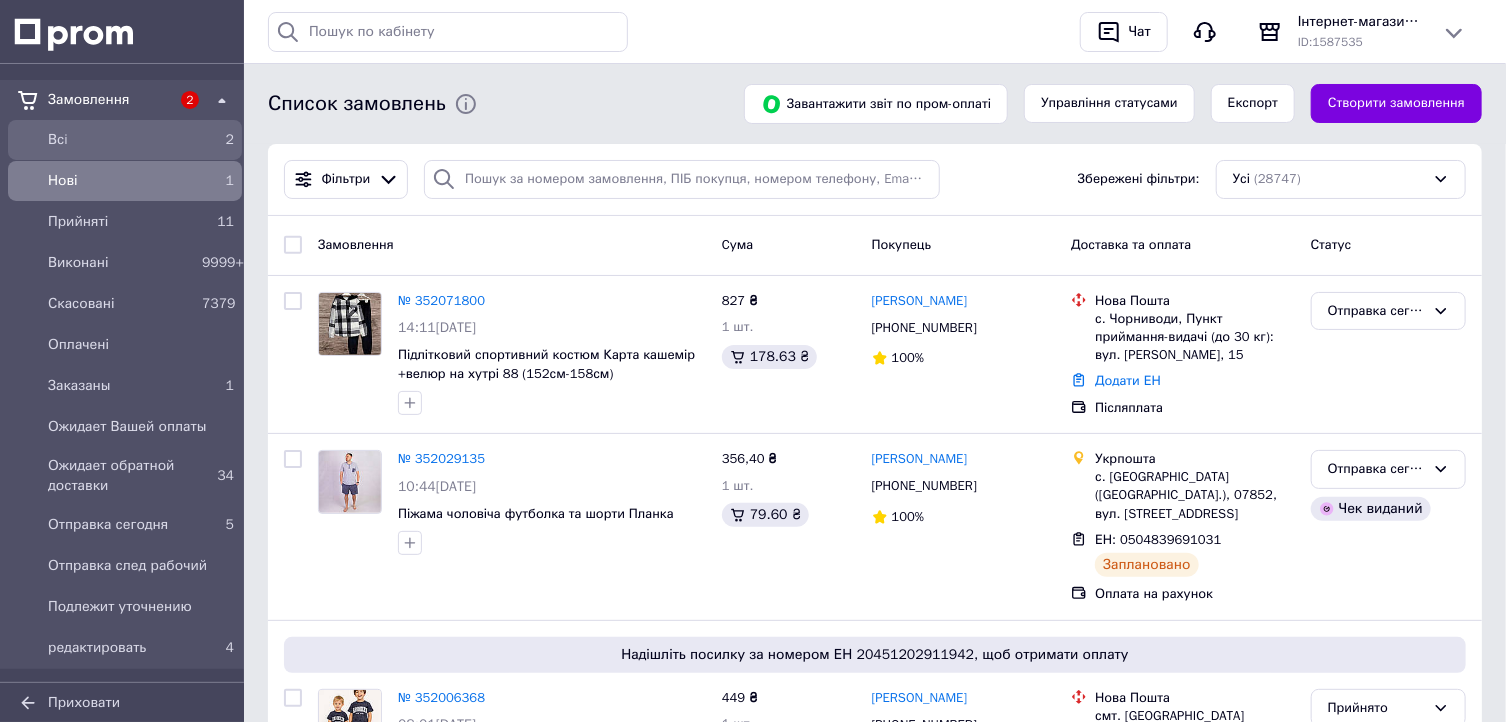 click on "Всi" at bounding box center (121, 140) 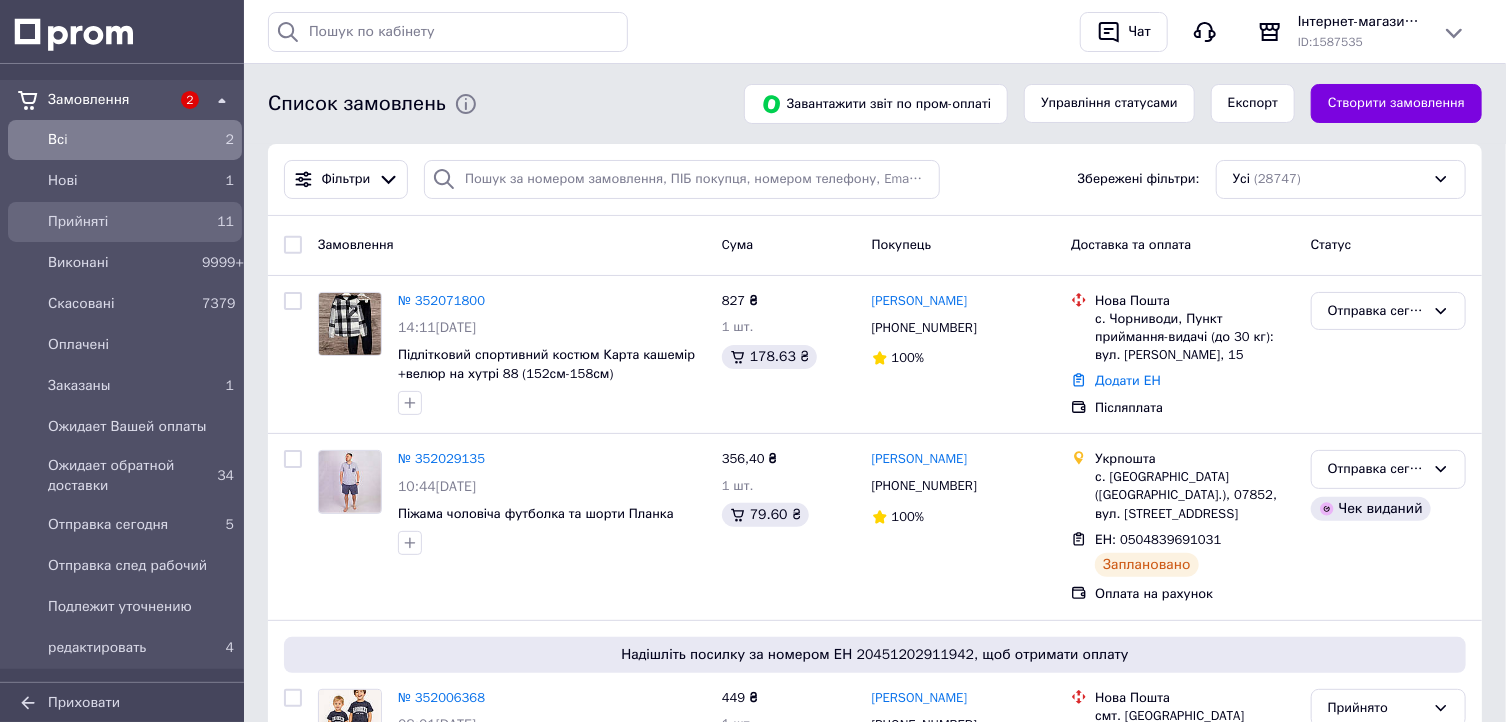 click on "Прийняті" at bounding box center (121, 222) 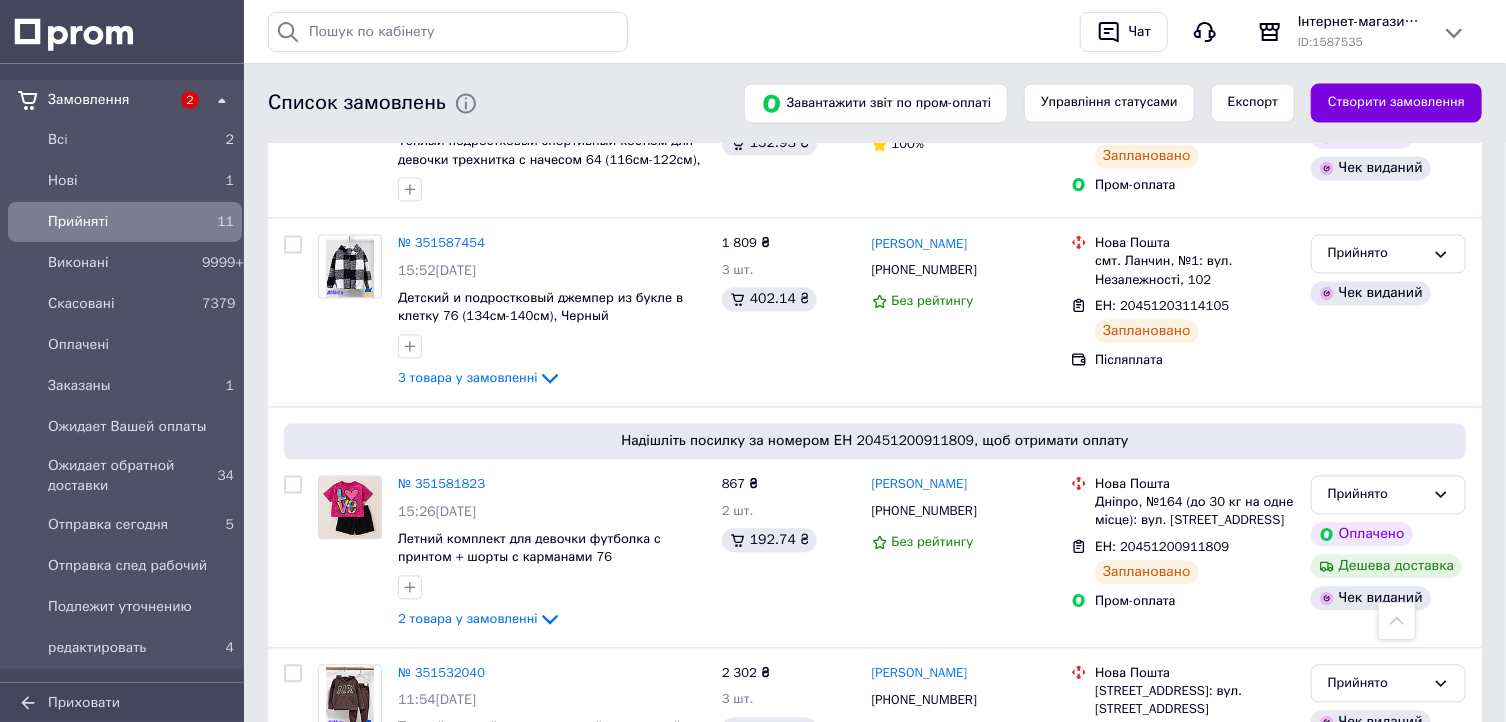 scroll, scrollTop: 1925, scrollLeft: 0, axis: vertical 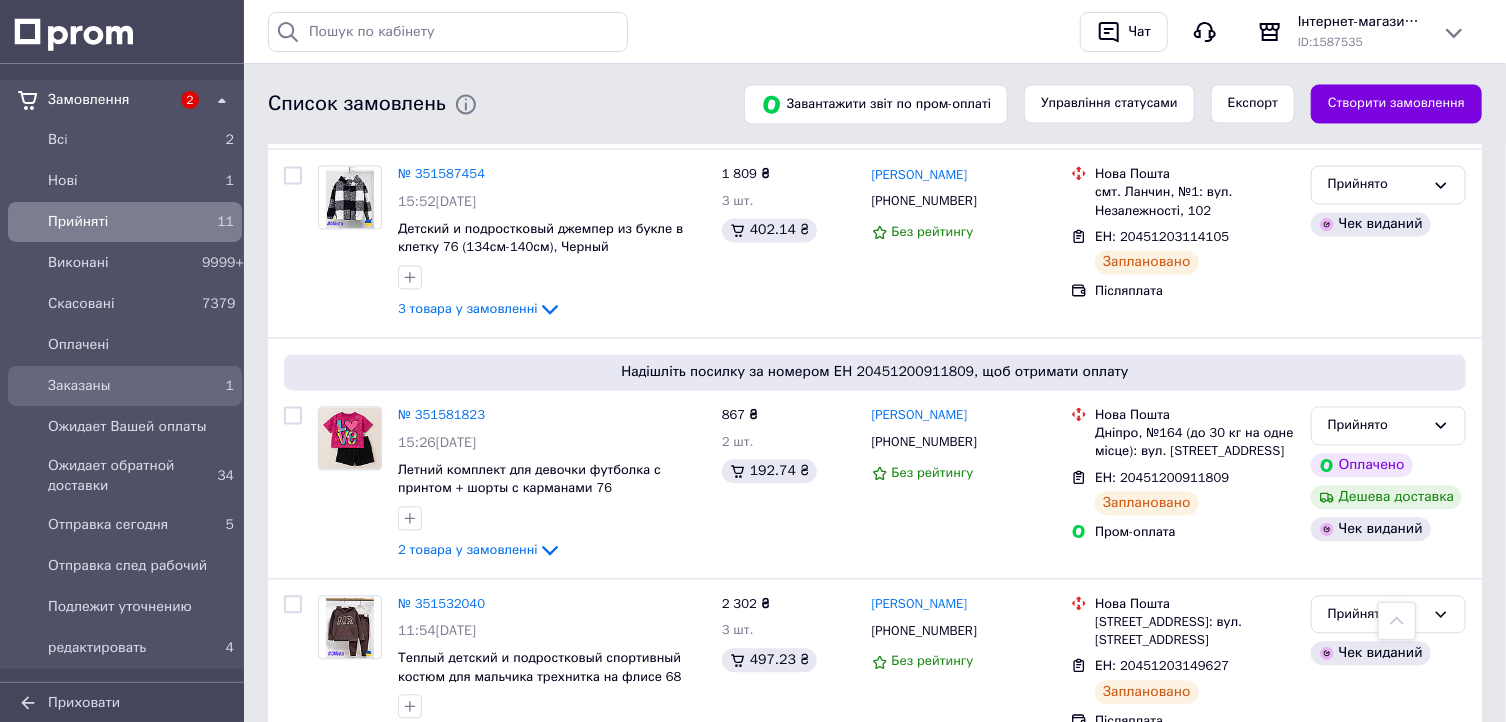 click on "Заказаны" at bounding box center [121, 386] 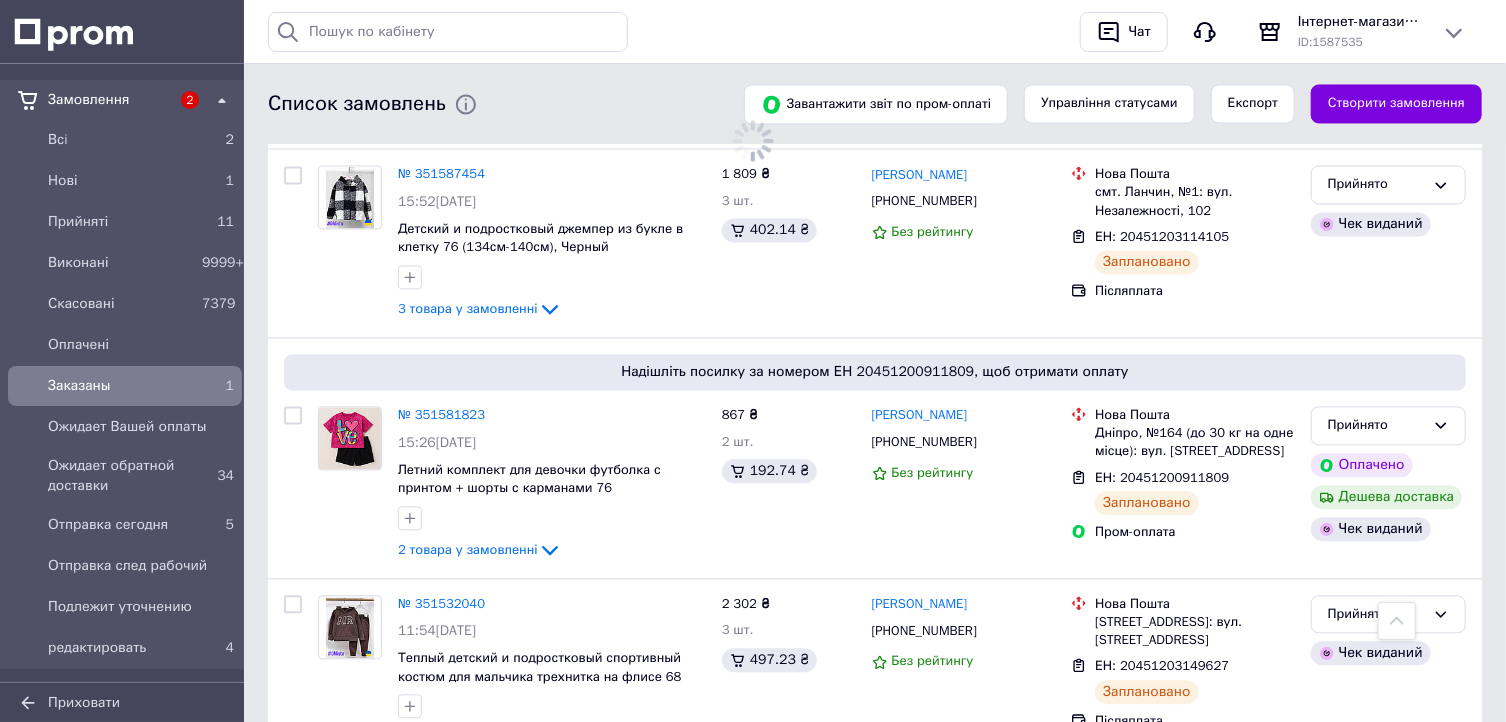 click on "Заказаны" at bounding box center (121, 386) 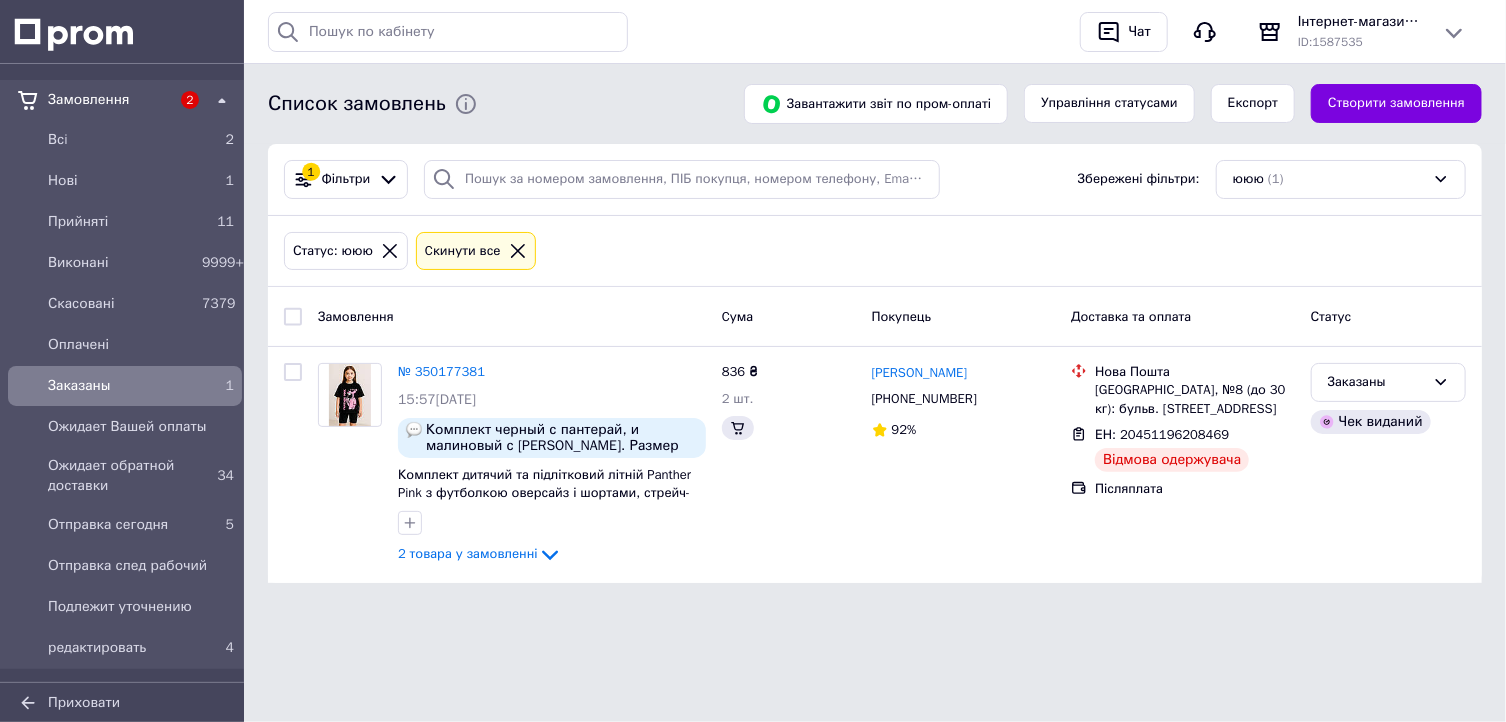scroll, scrollTop: 0, scrollLeft: 0, axis: both 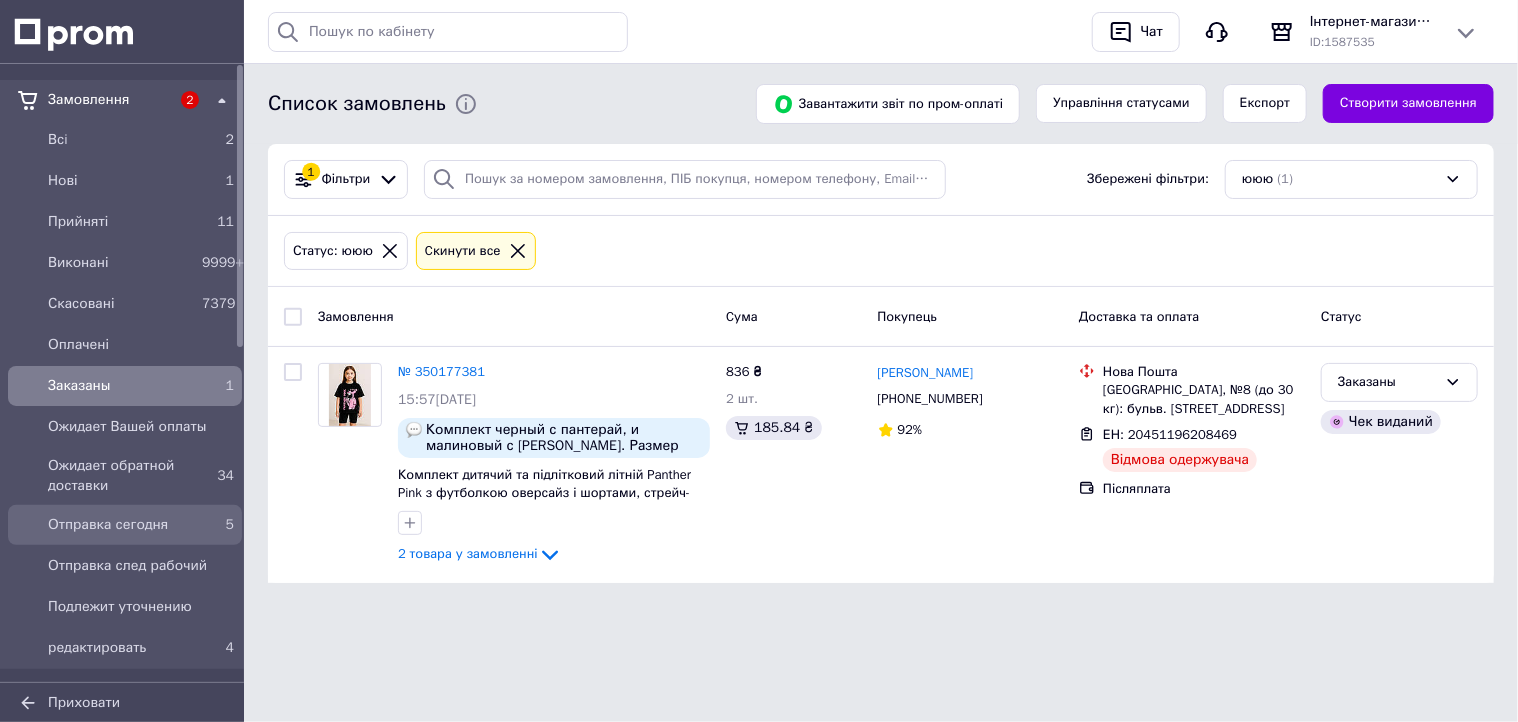 click on "Отправка сегодня" at bounding box center [121, 525] 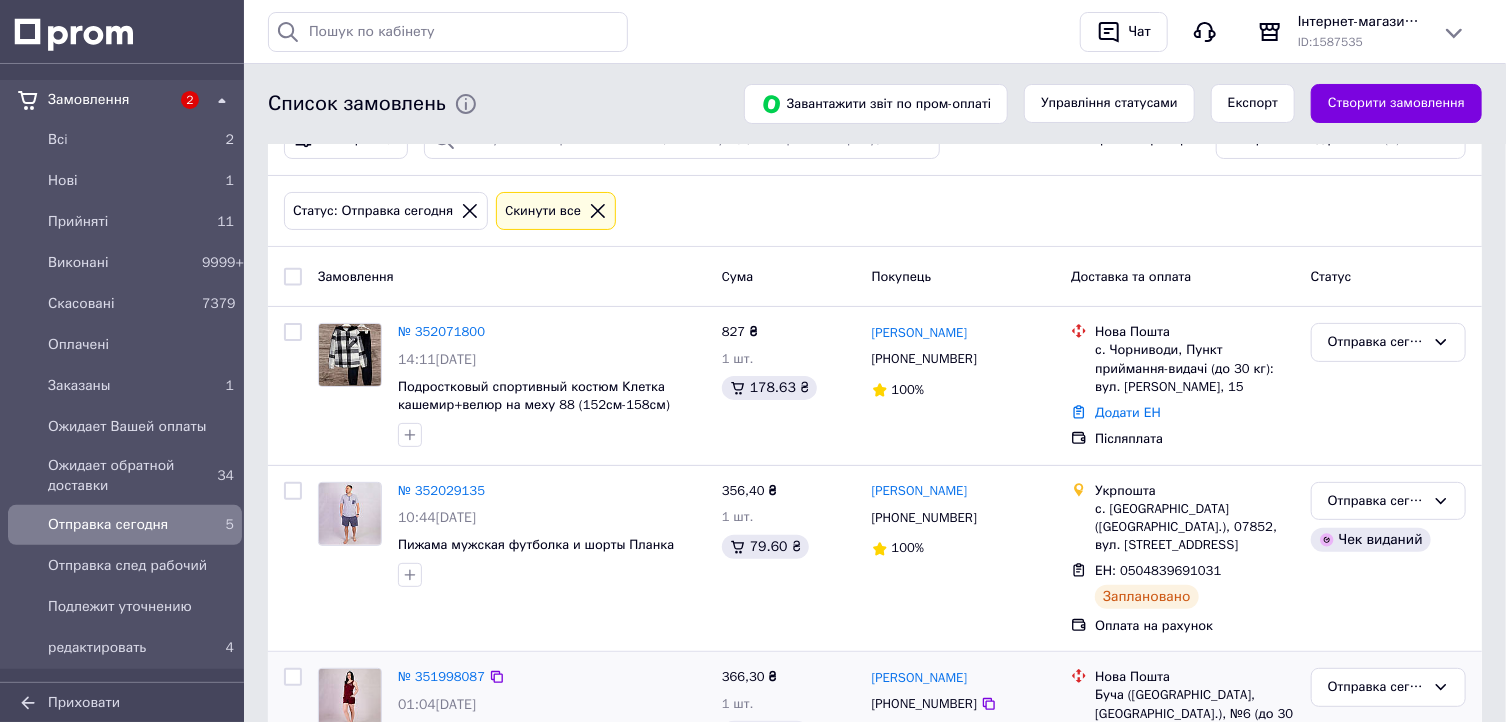 scroll, scrollTop: 36, scrollLeft: 0, axis: vertical 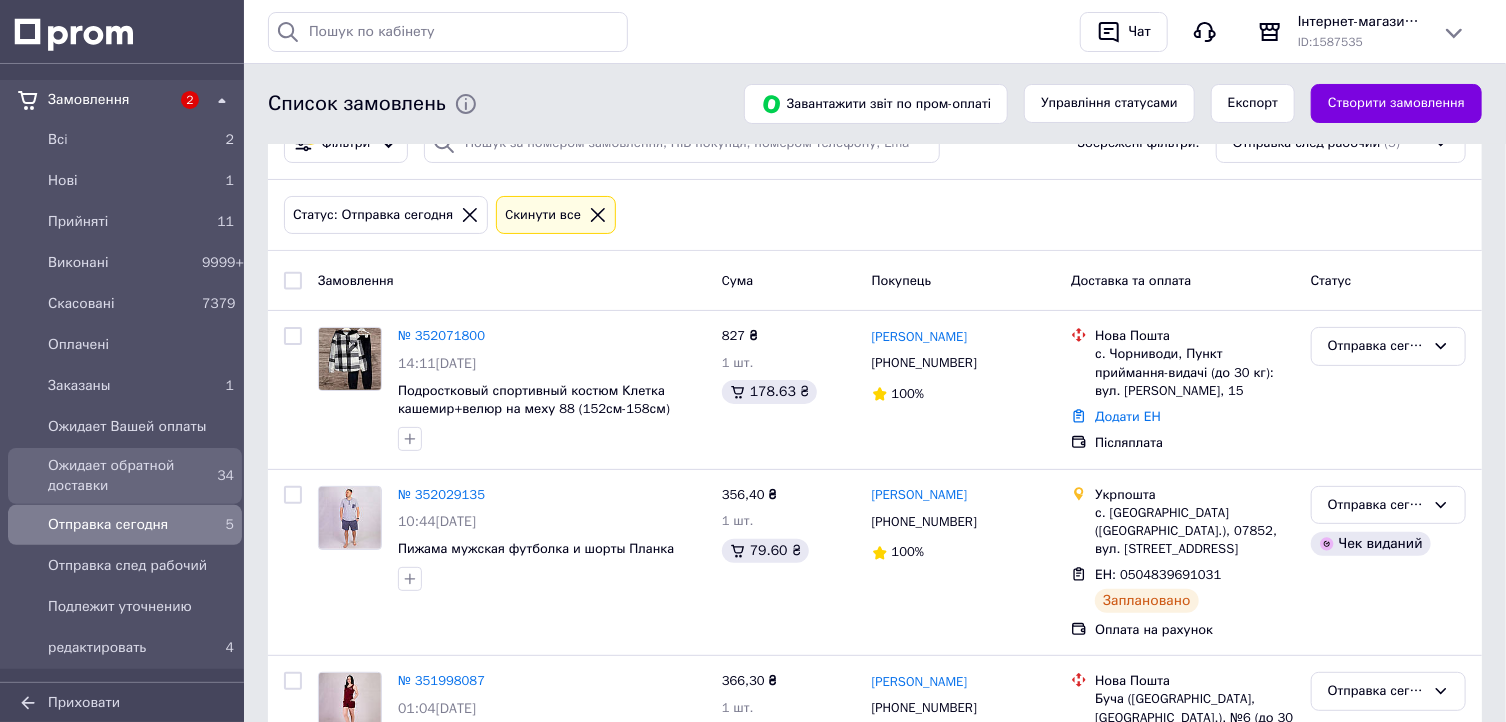 click on "Ожидает обратной доставки" at bounding box center (121, 476) 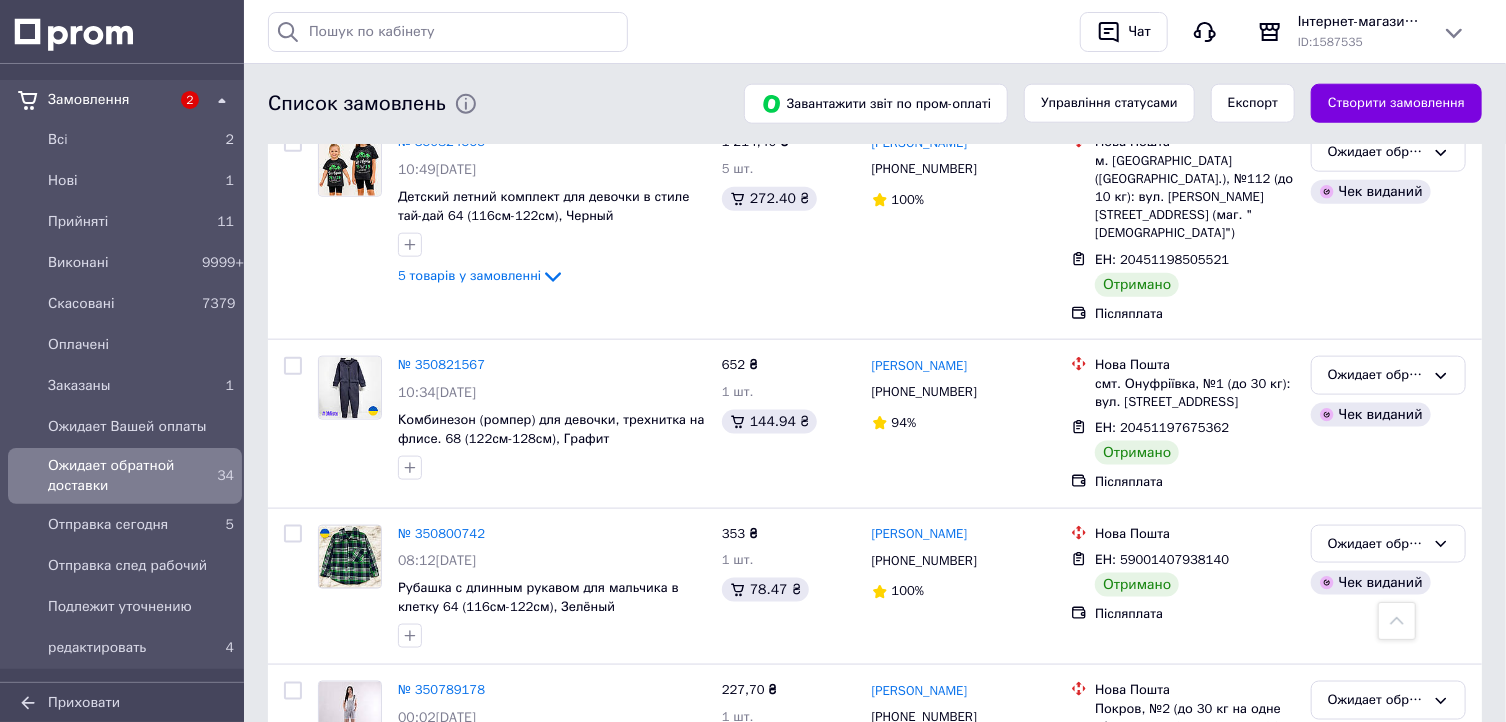 scroll, scrollTop: 4800, scrollLeft: 0, axis: vertical 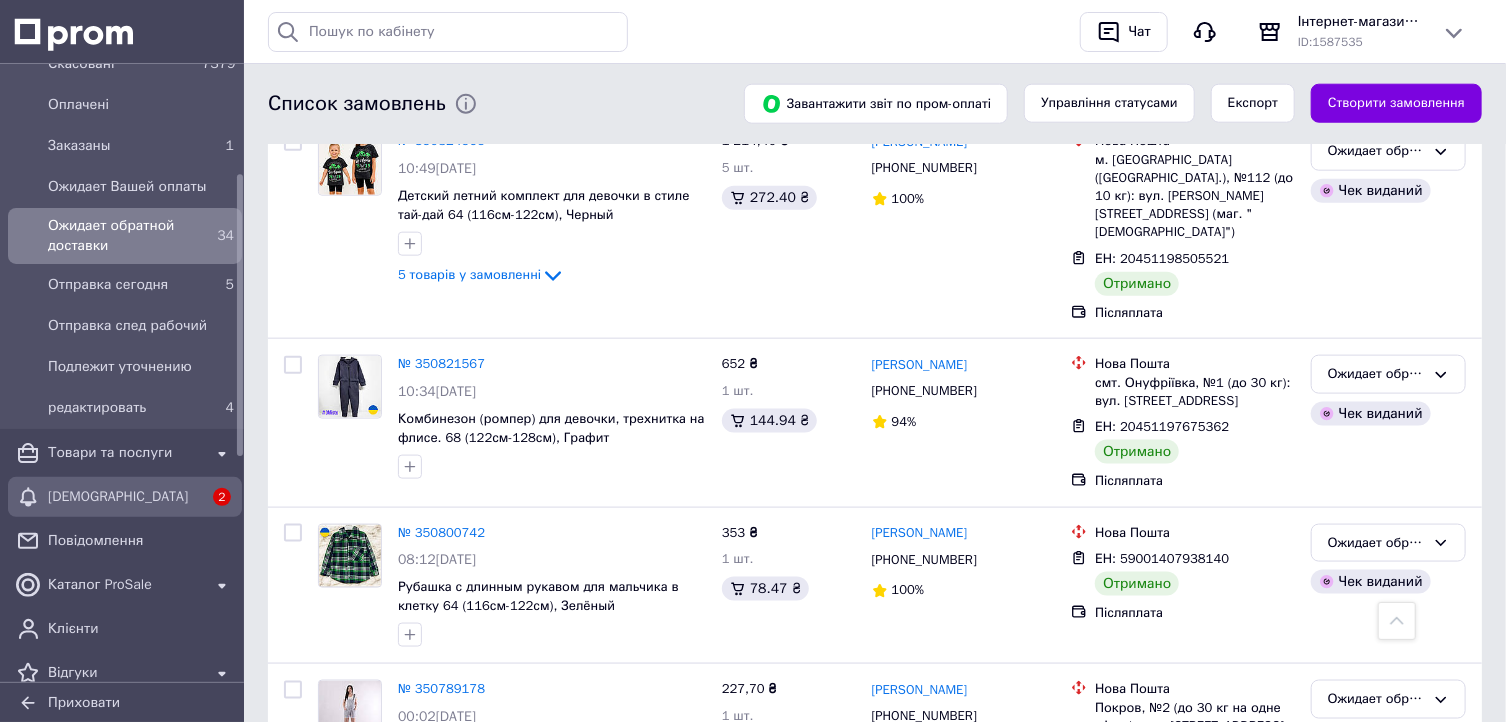 click on "[DEMOGRAPHIC_DATA]" at bounding box center (125, 497) 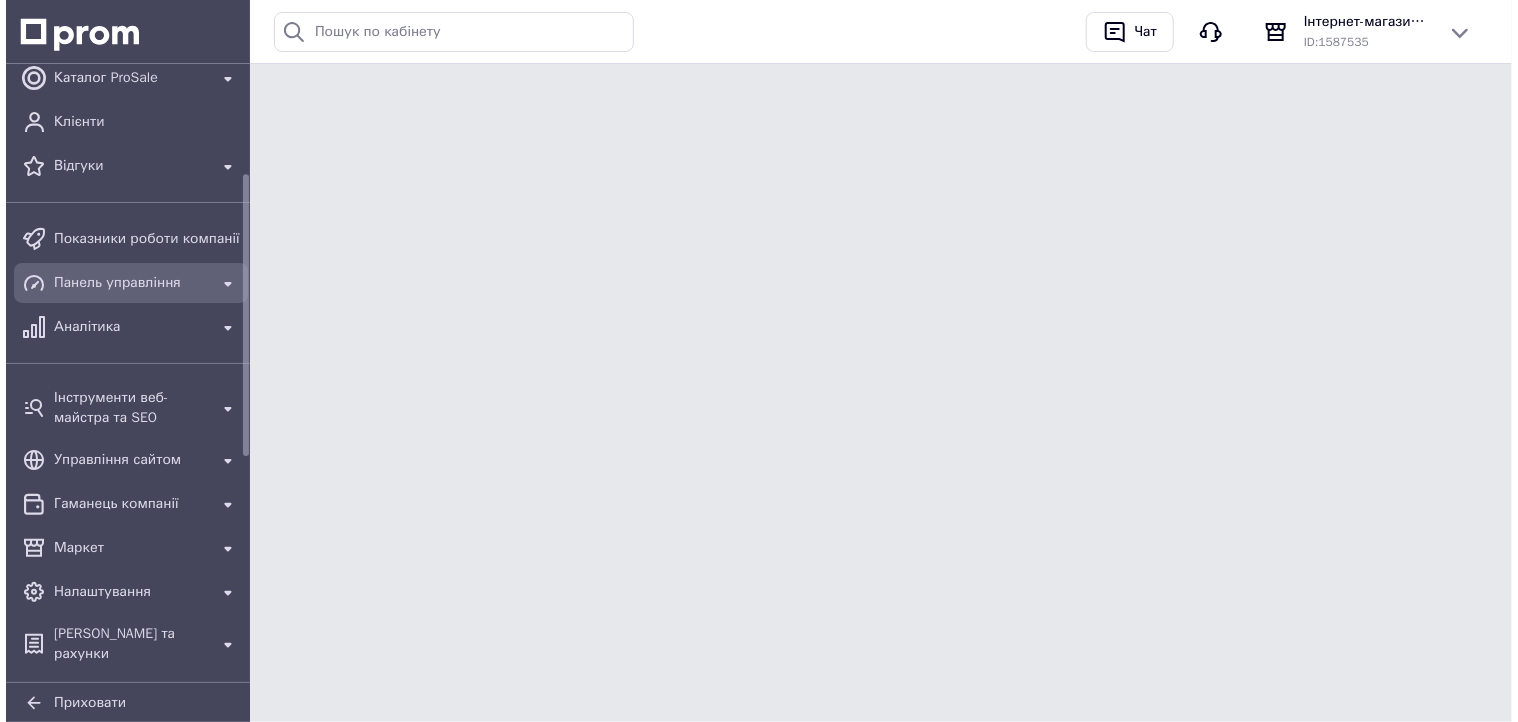 scroll, scrollTop: 0, scrollLeft: 0, axis: both 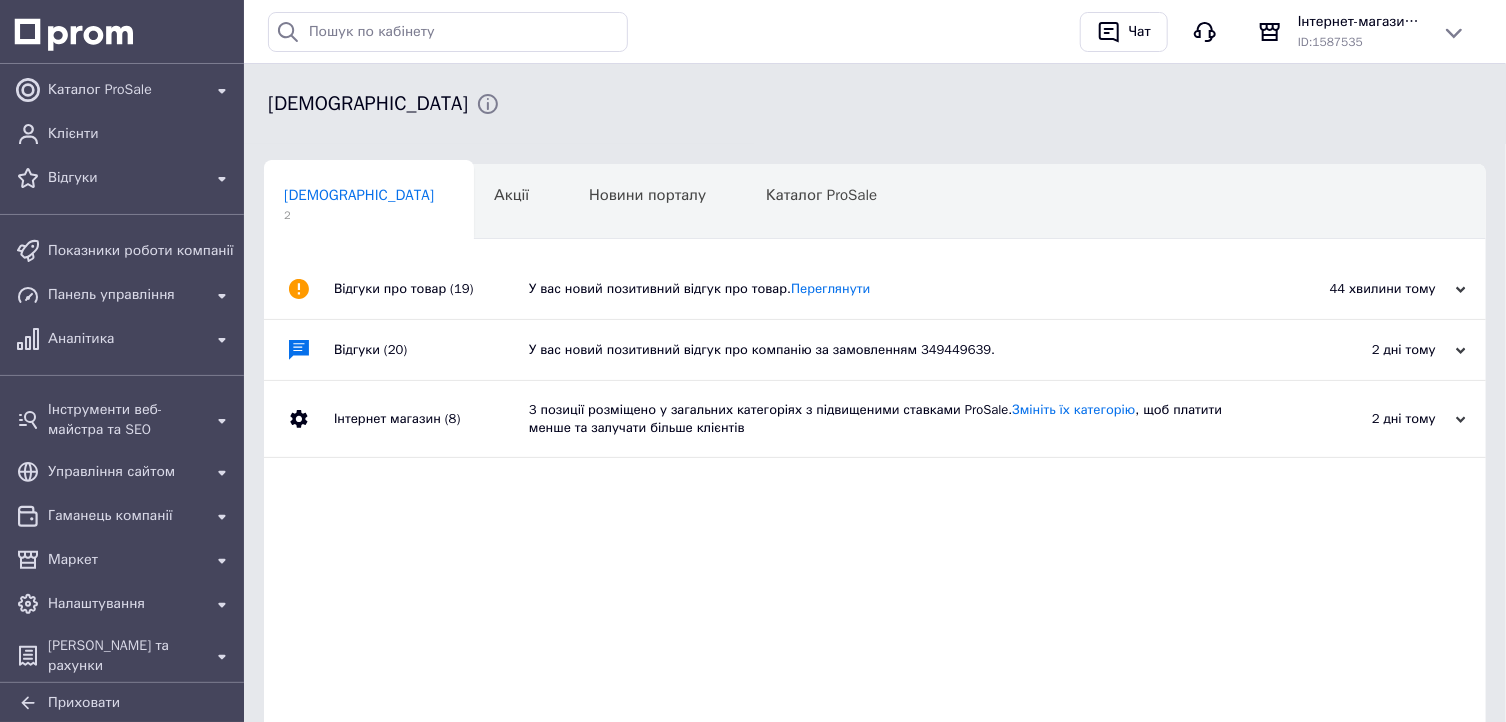 click on "У вас новий позитивний відгук про товар.  Переглянути" at bounding box center (897, 289) 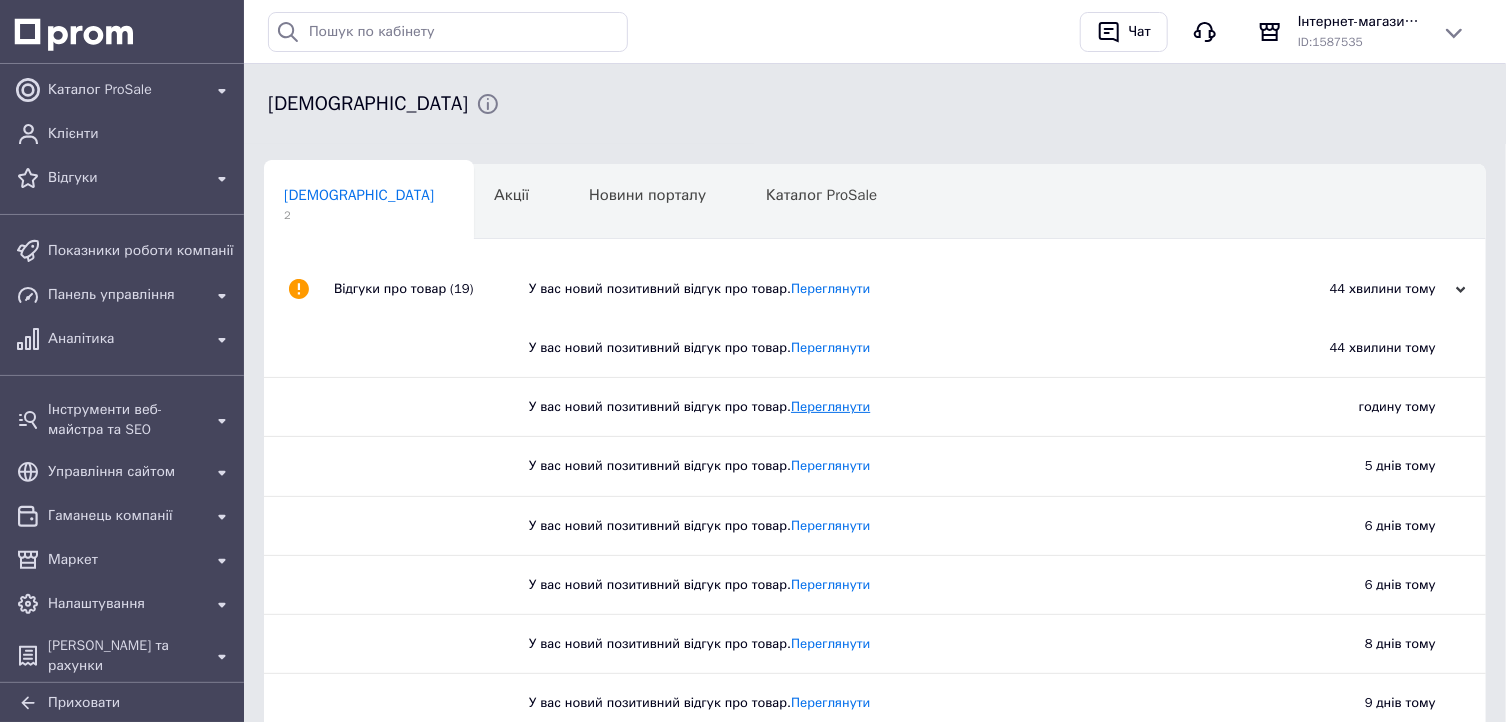 click on "Переглянути" at bounding box center (830, 406) 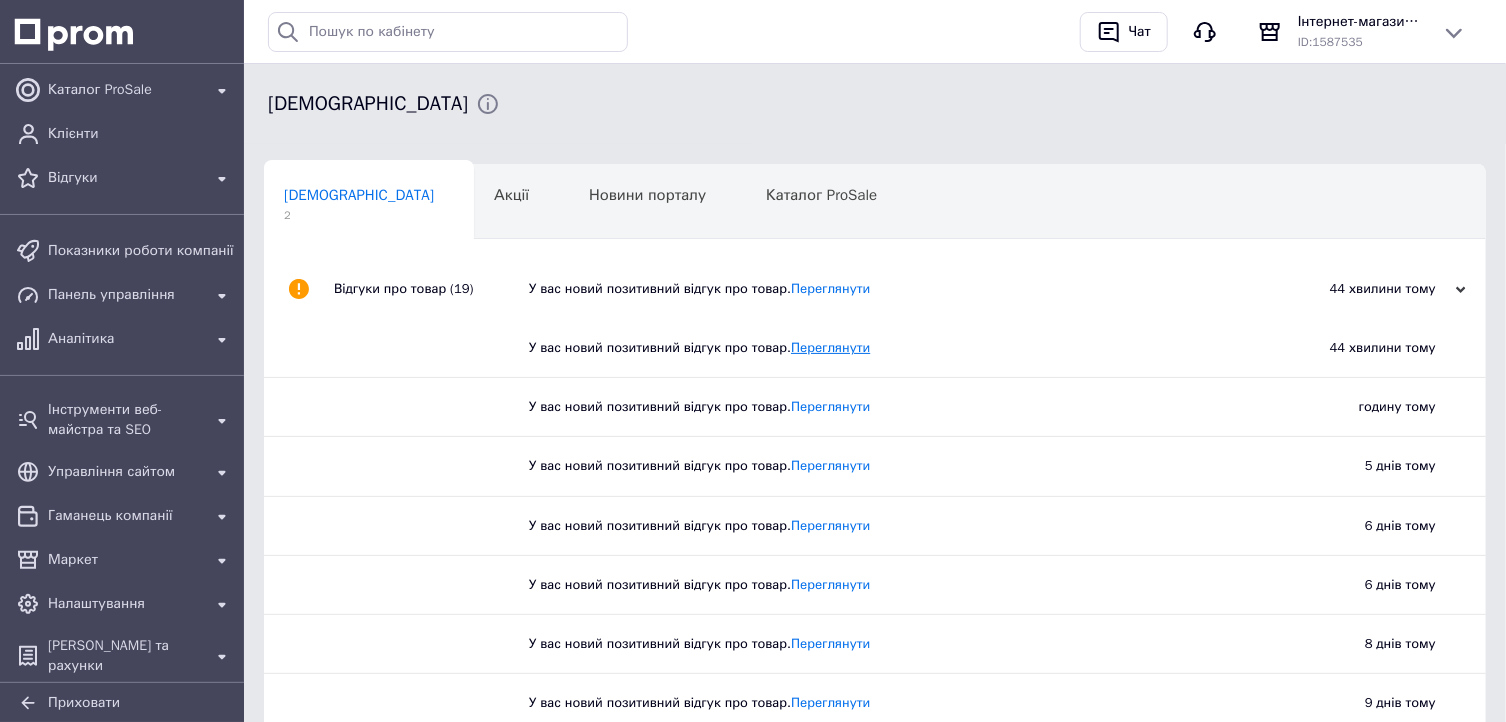 click on "Переглянути" at bounding box center (830, 347) 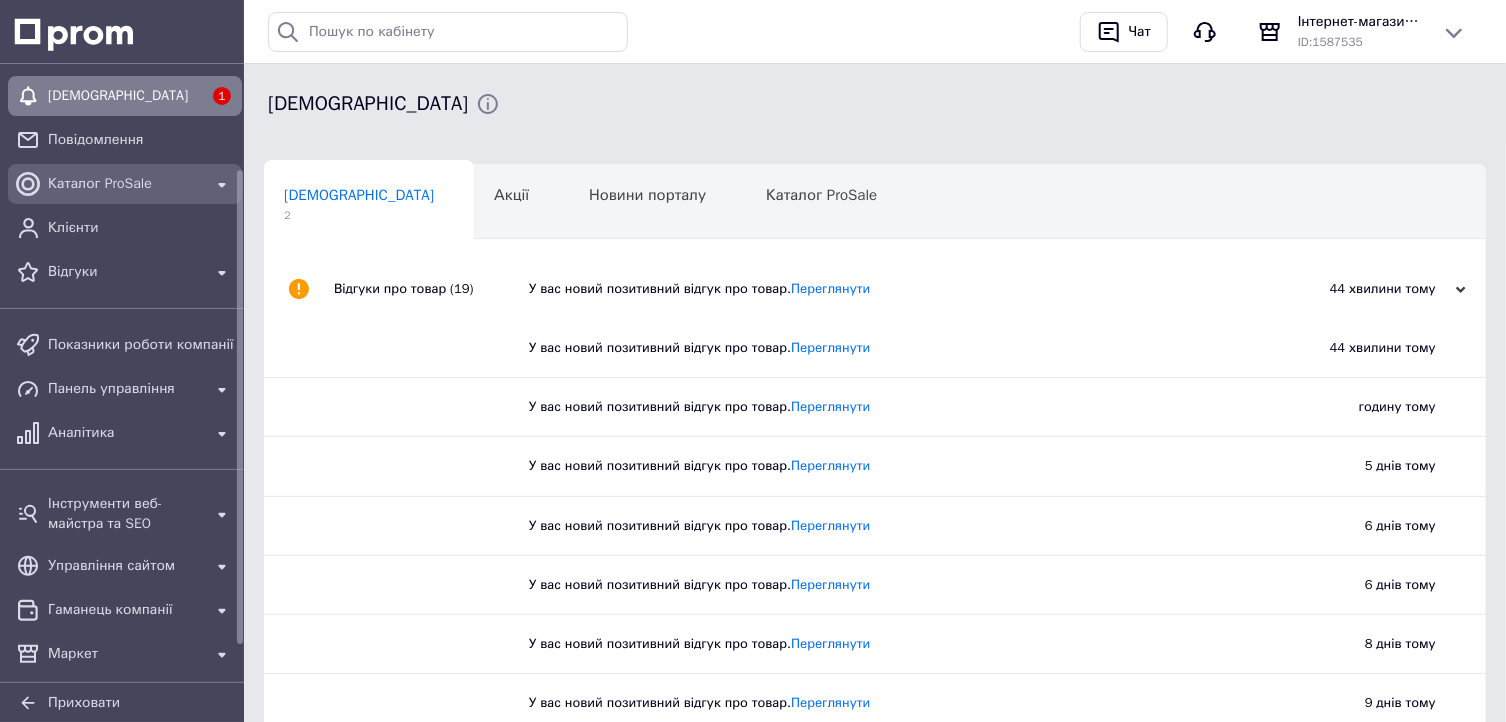 scroll, scrollTop: 0, scrollLeft: 0, axis: both 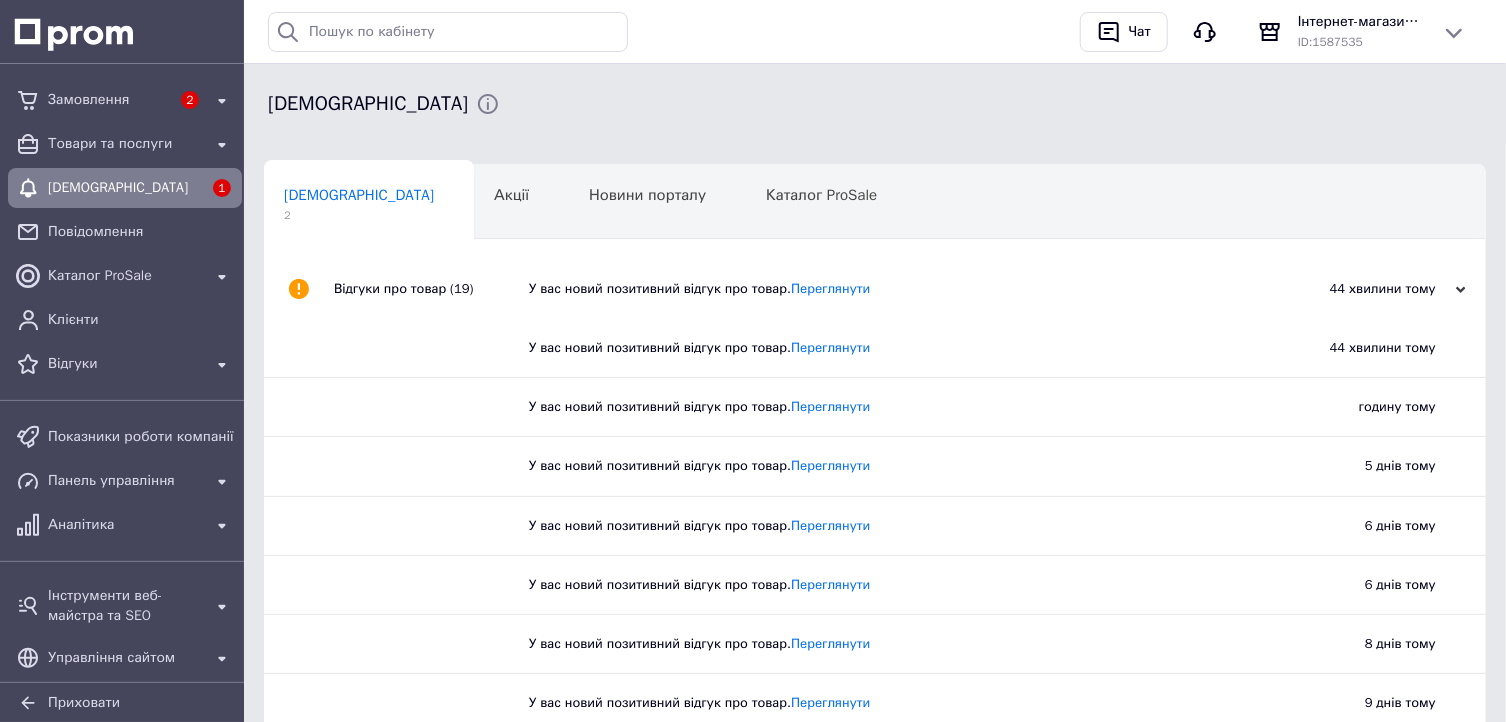 click on "У вас новий позитивний відгук про товар.  Переглянути" at bounding box center (897, 289) 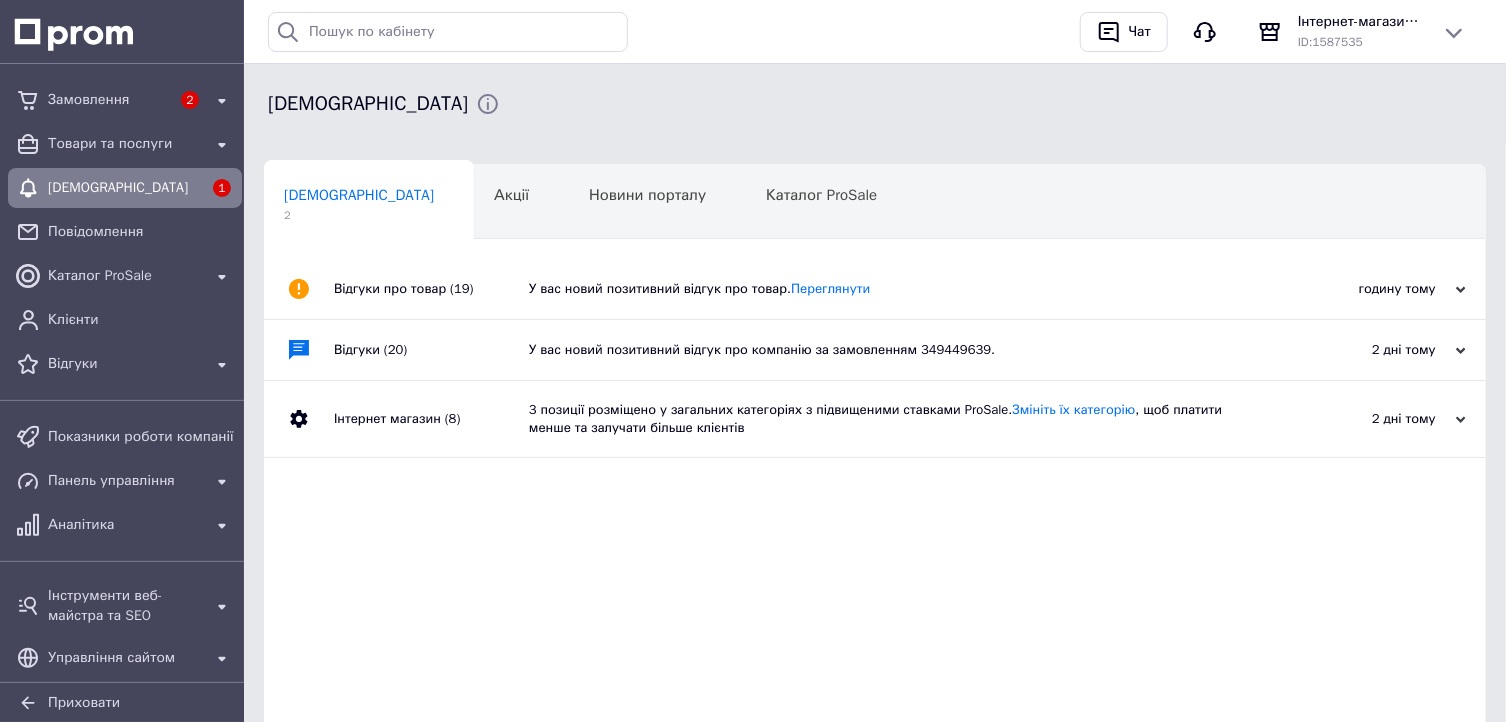 click on "У вас новий позитивний відгук про товар.  Переглянути" at bounding box center [897, 289] 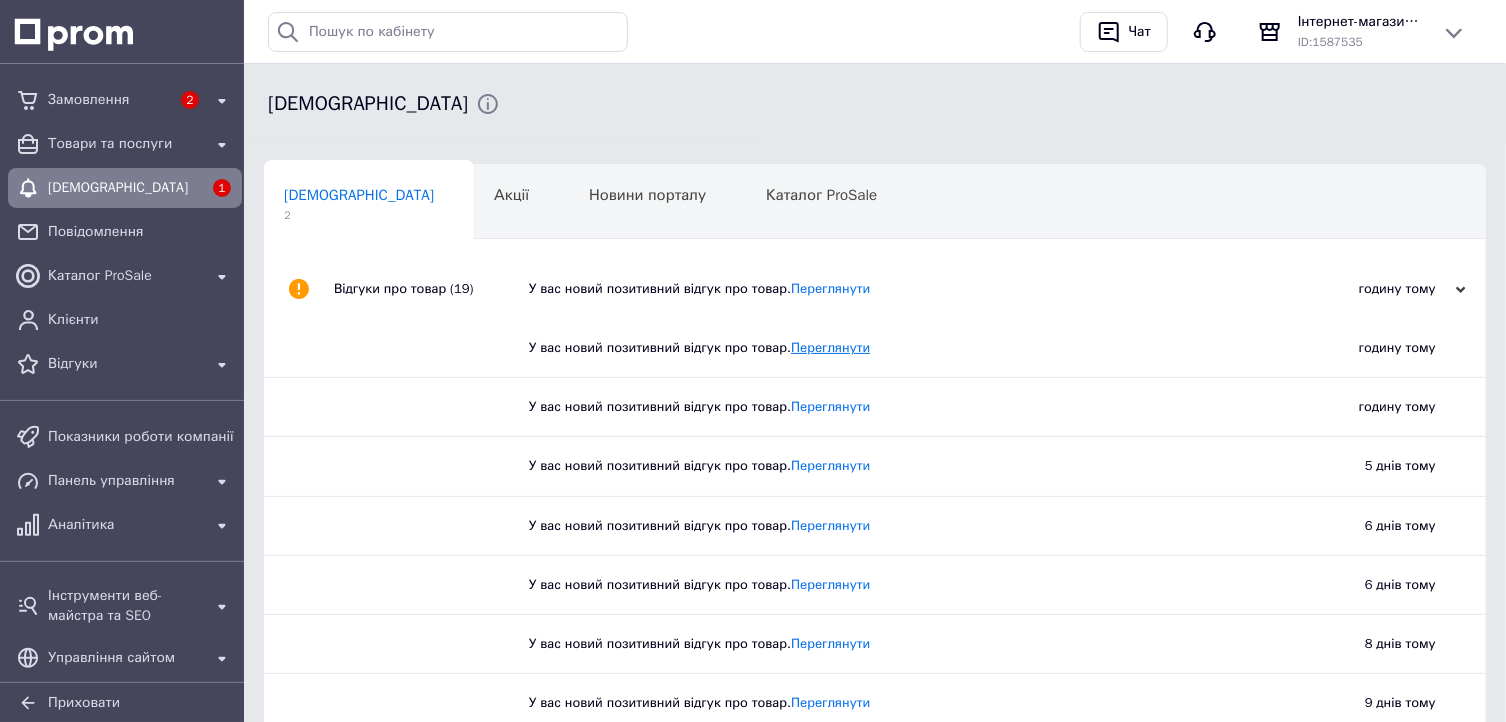 click on "Переглянути" at bounding box center [830, 347] 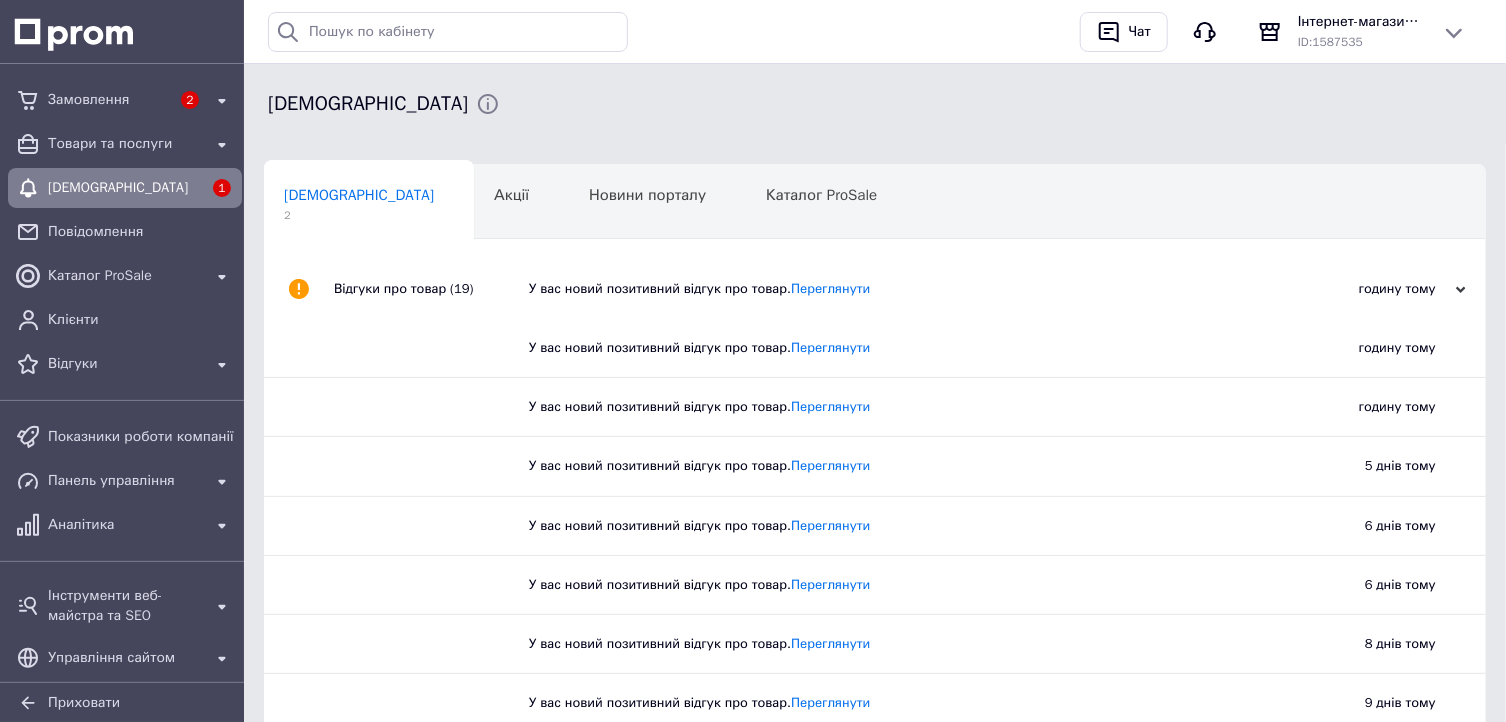 click on "У вас новий позитивний відгук про товар.  Переглянути" at bounding box center (882, 348) 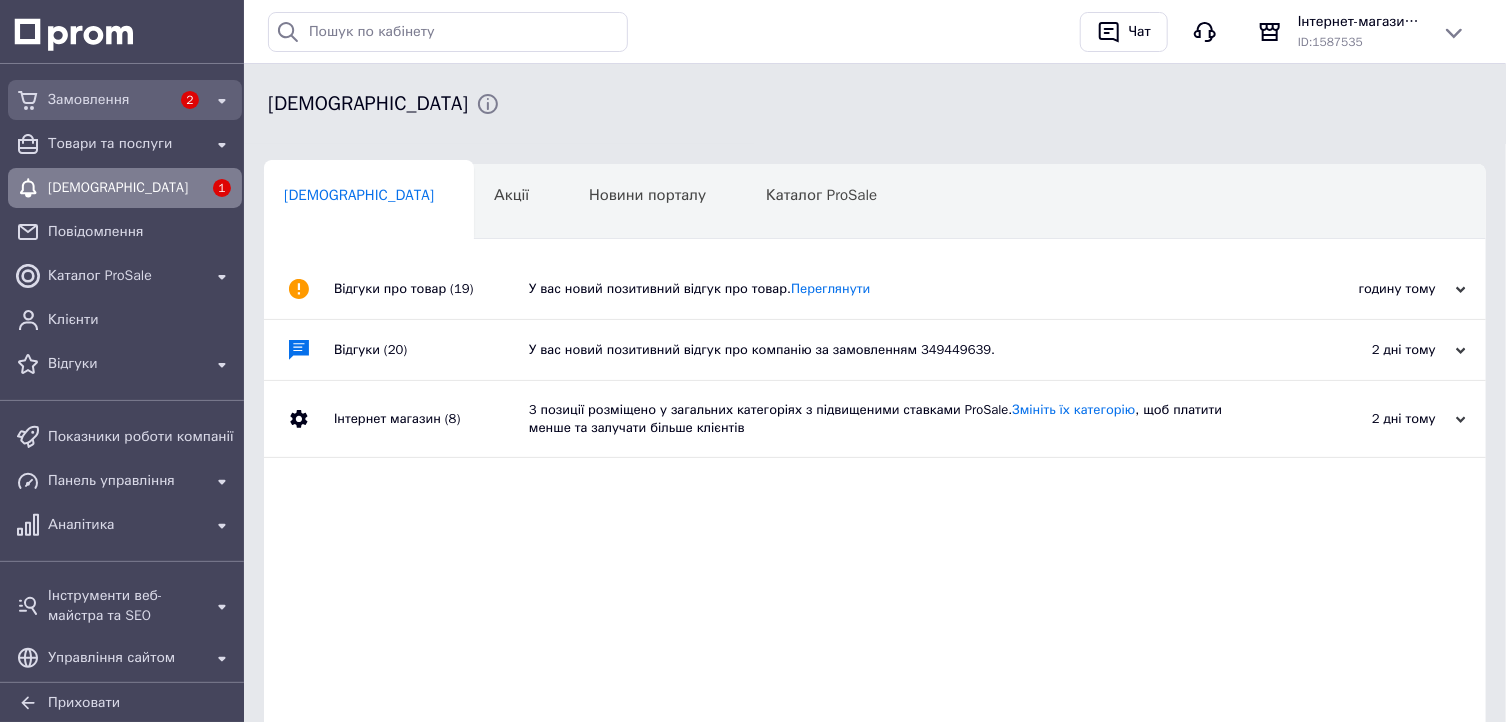 click on "Замовлення" at bounding box center (109, 100) 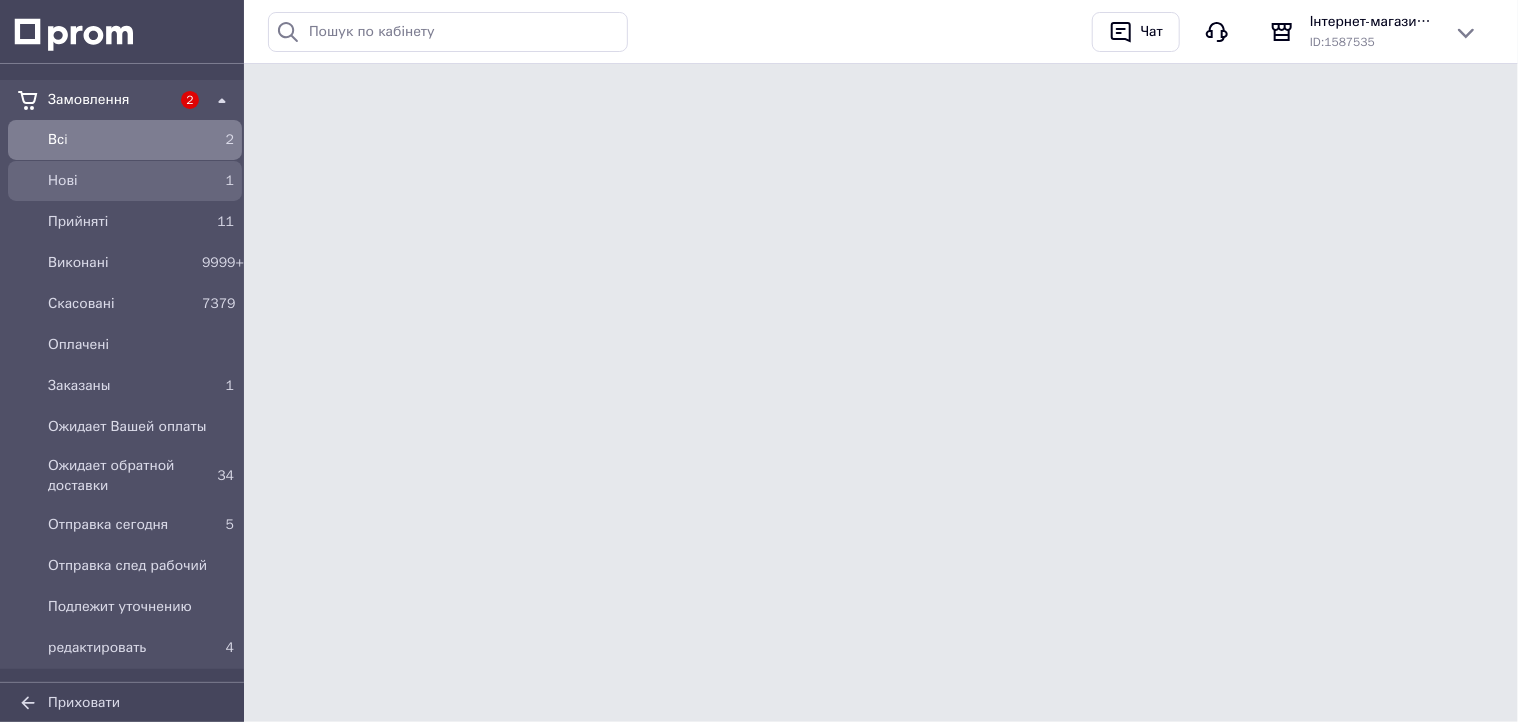 click on "Нові" at bounding box center (121, 181) 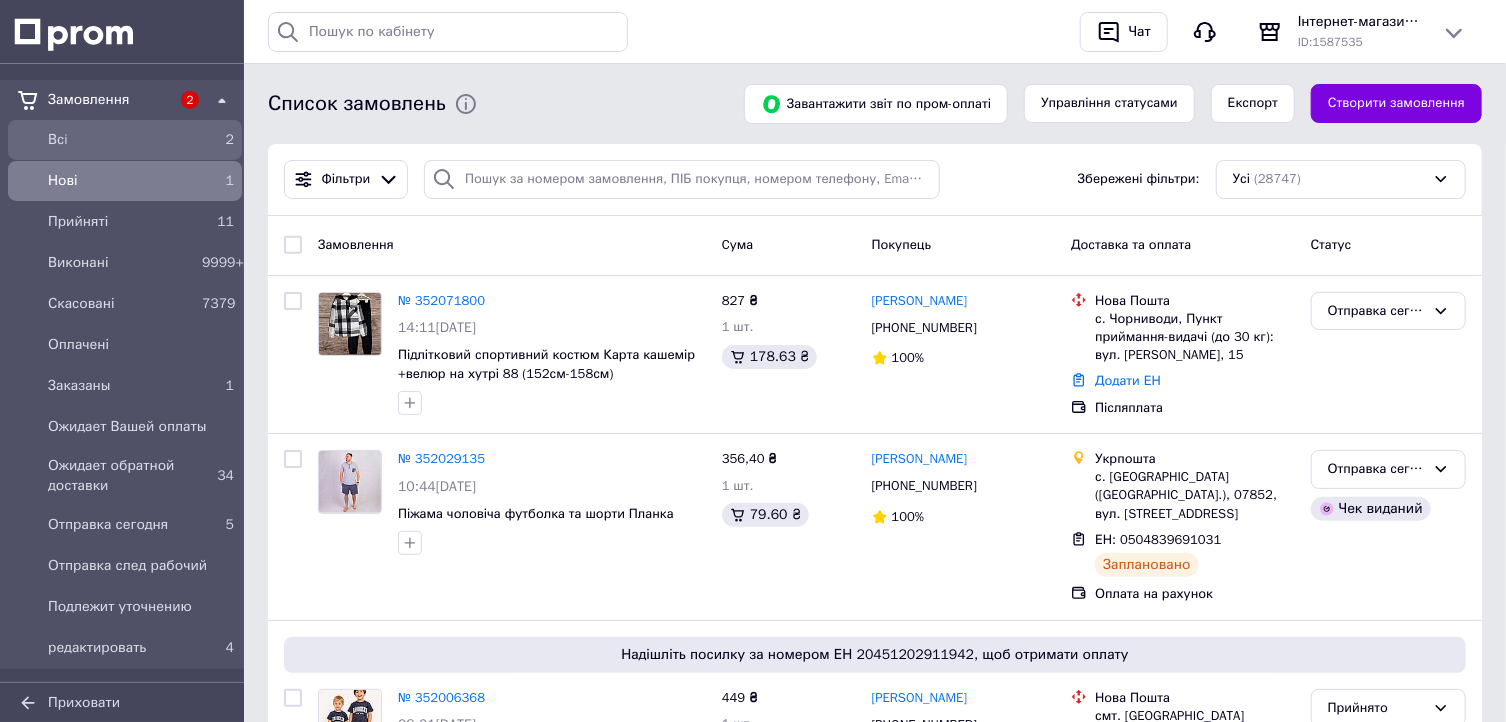click on "Всi" at bounding box center [121, 140] 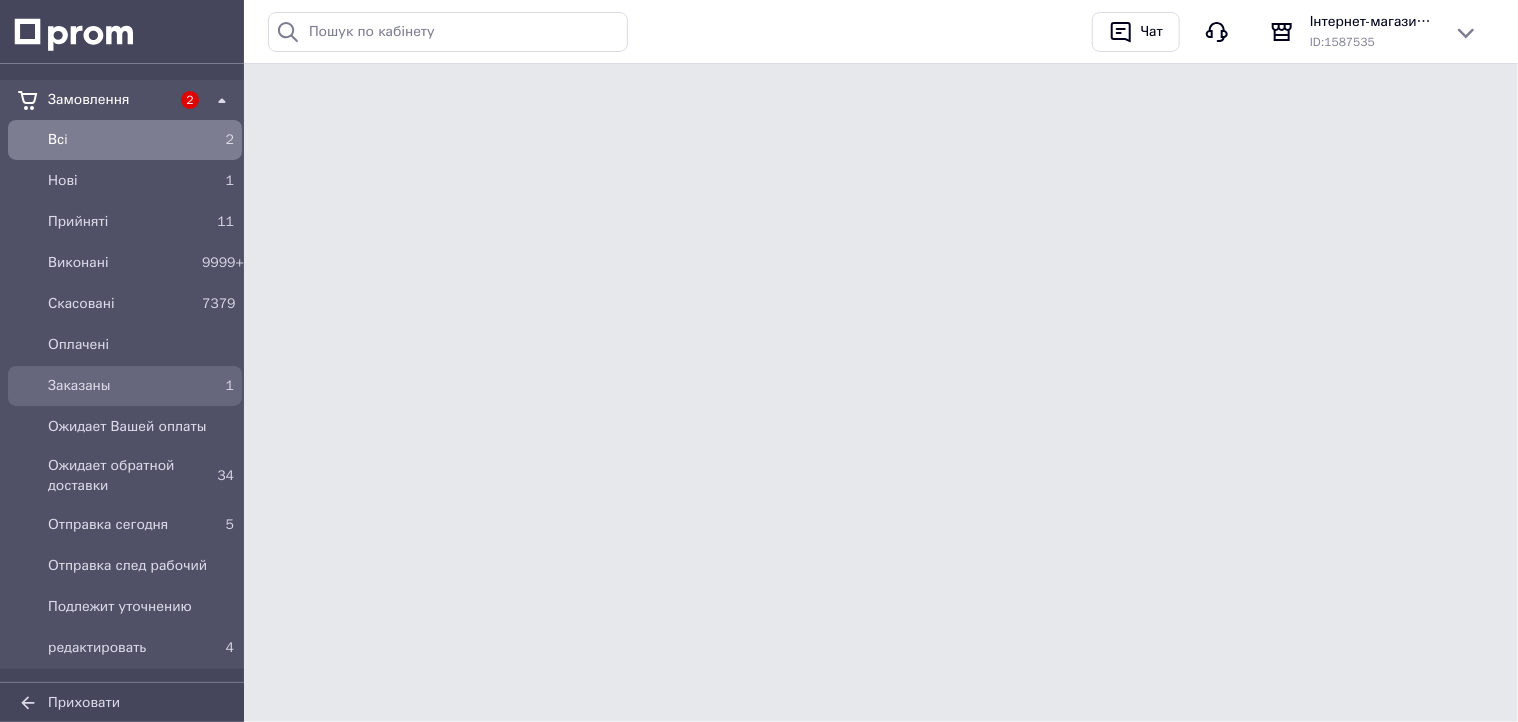 click on "Заказаны" at bounding box center [121, 386] 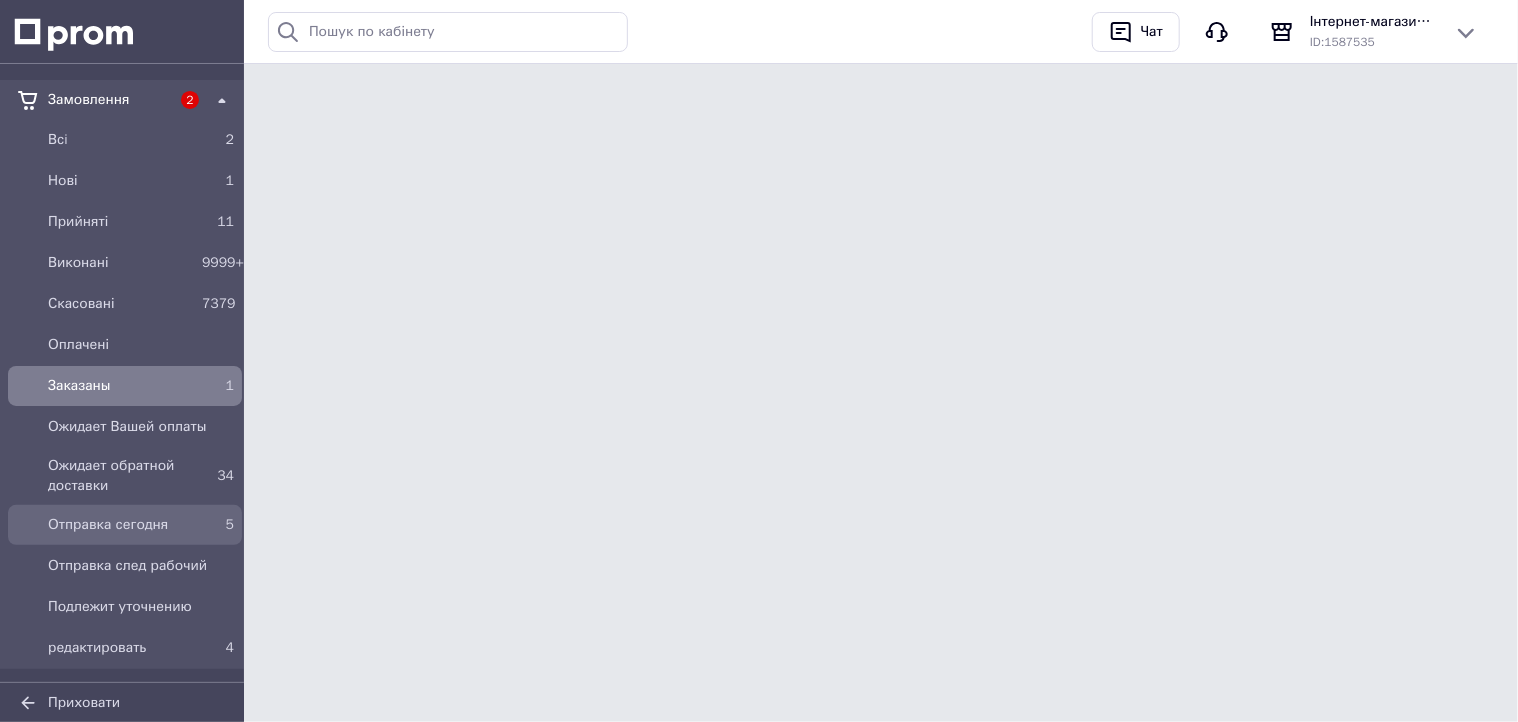 click on "Отправка сегодня" at bounding box center [121, 525] 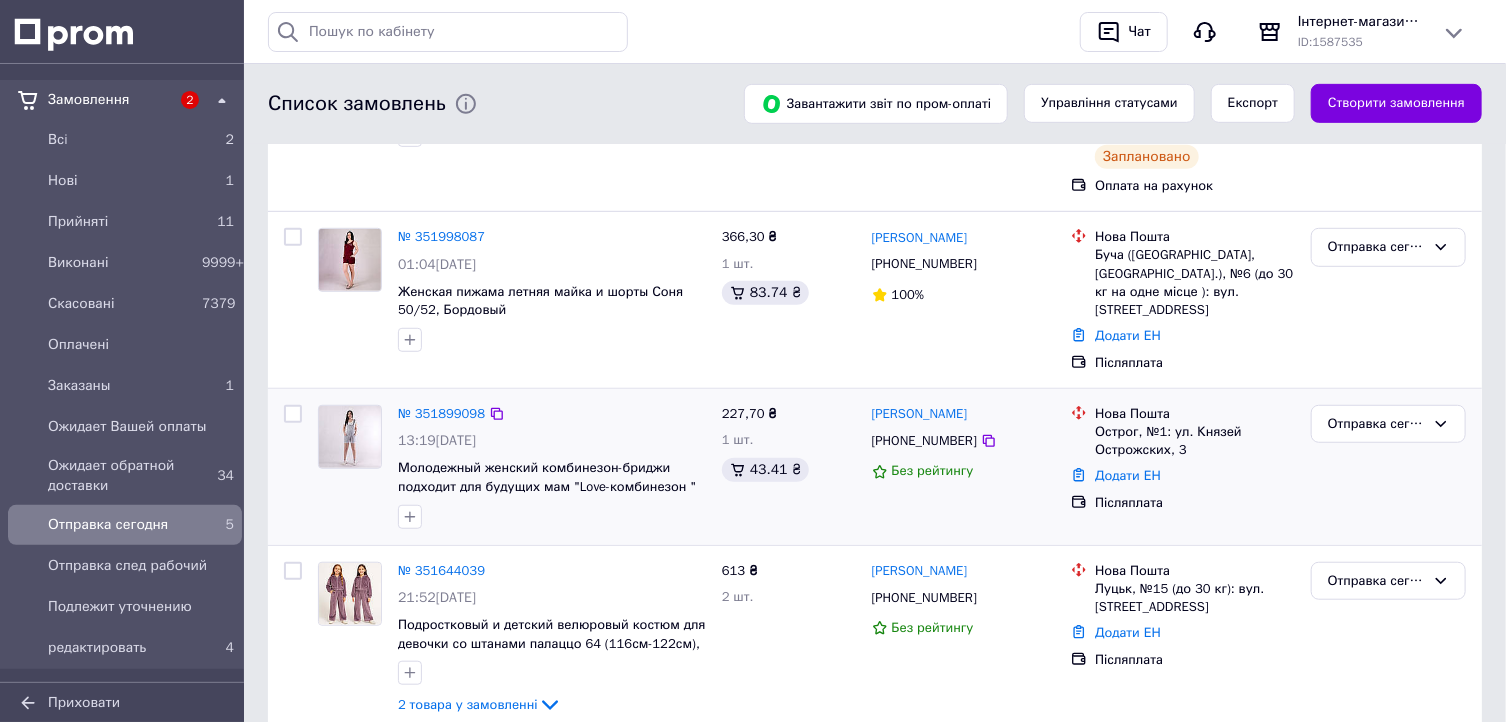 scroll, scrollTop: 516, scrollLeft: 0, axis: vertical 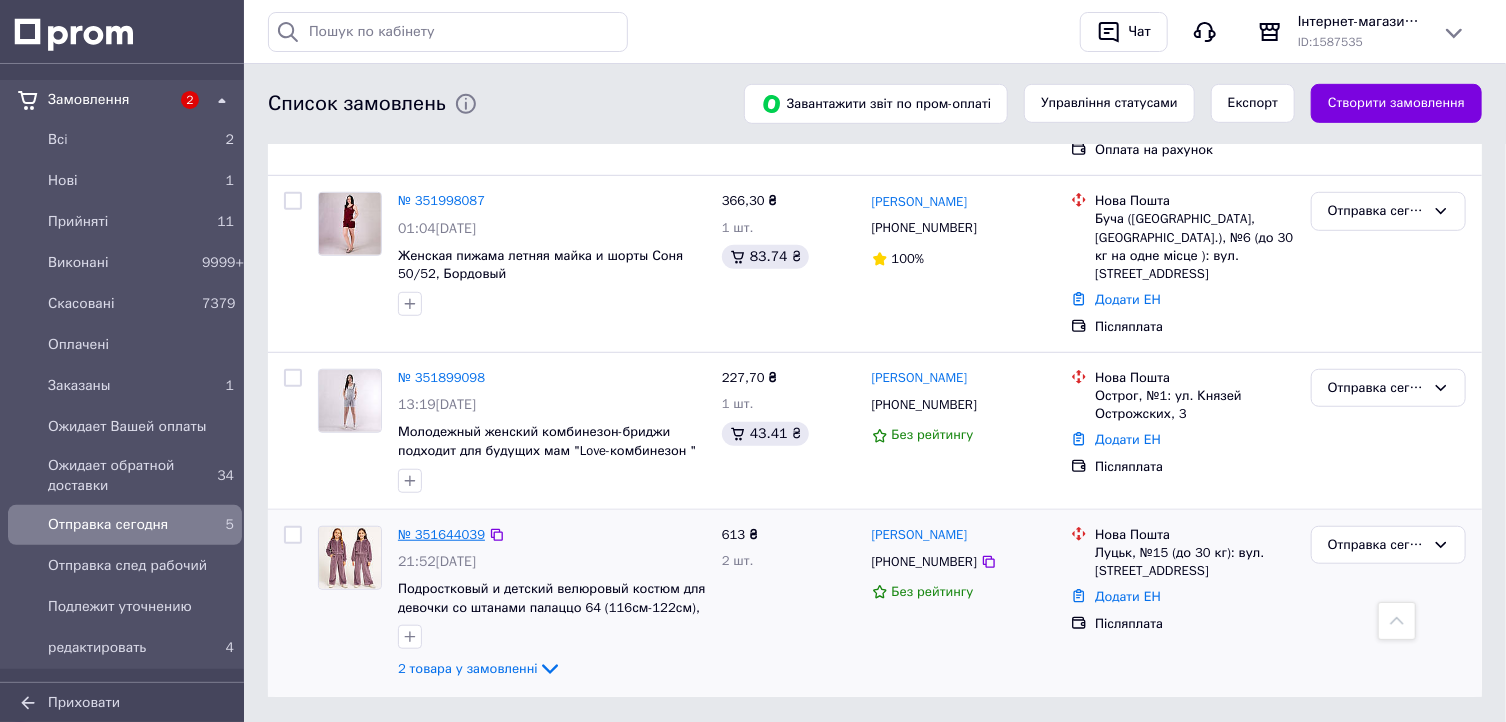 click on "№ 351644039" at bounding box center [441, 534] 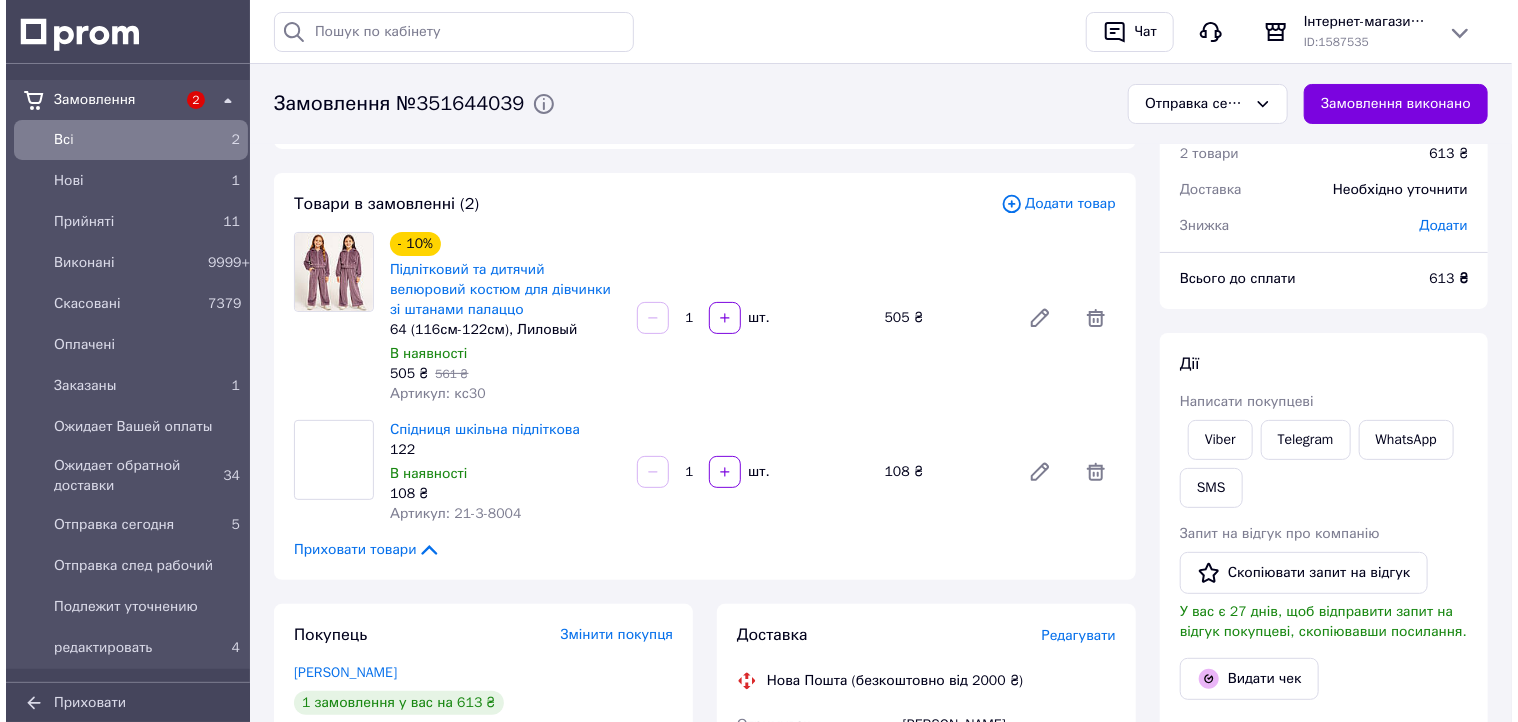 scroll, scrollTop: 320, scrollLeft: 0, axis: vertical 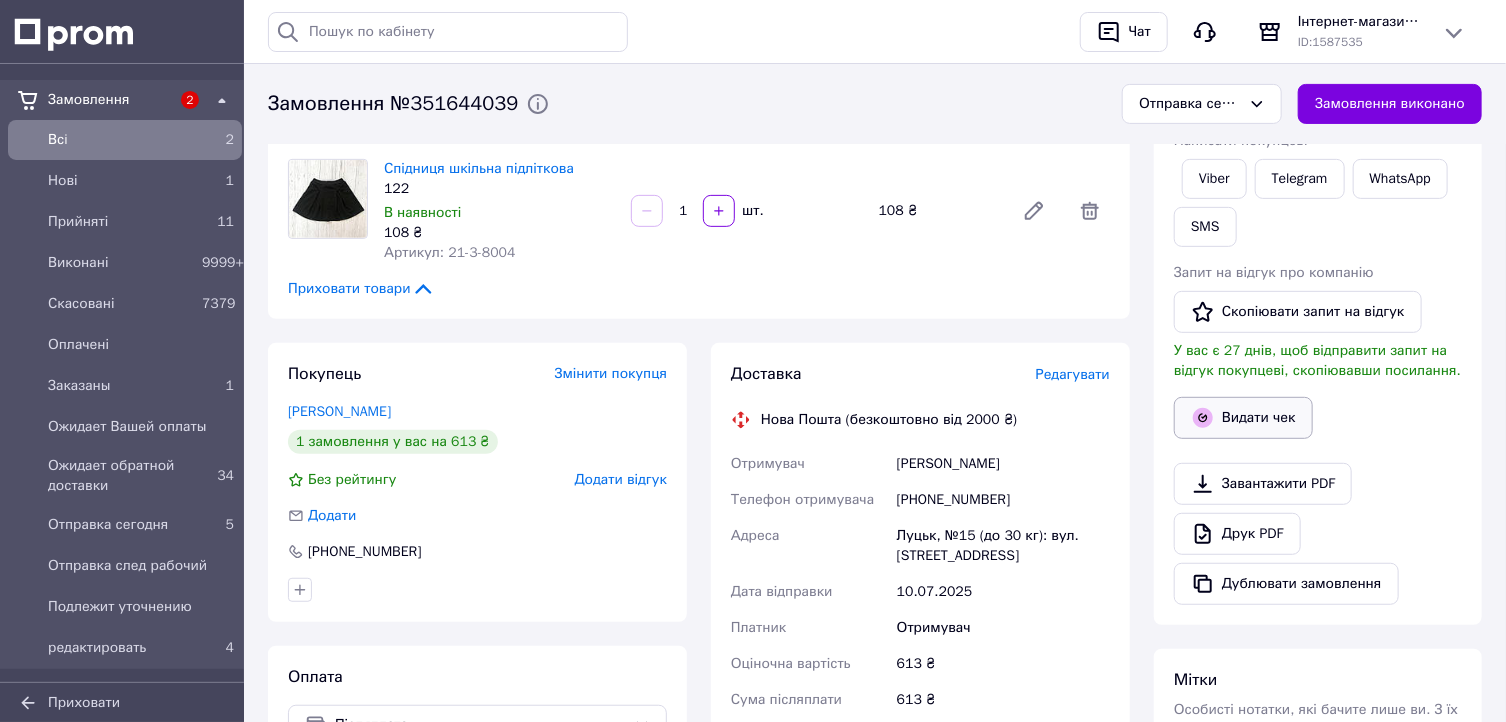 click on "Видати чек" at bounding box center [1243, 418] 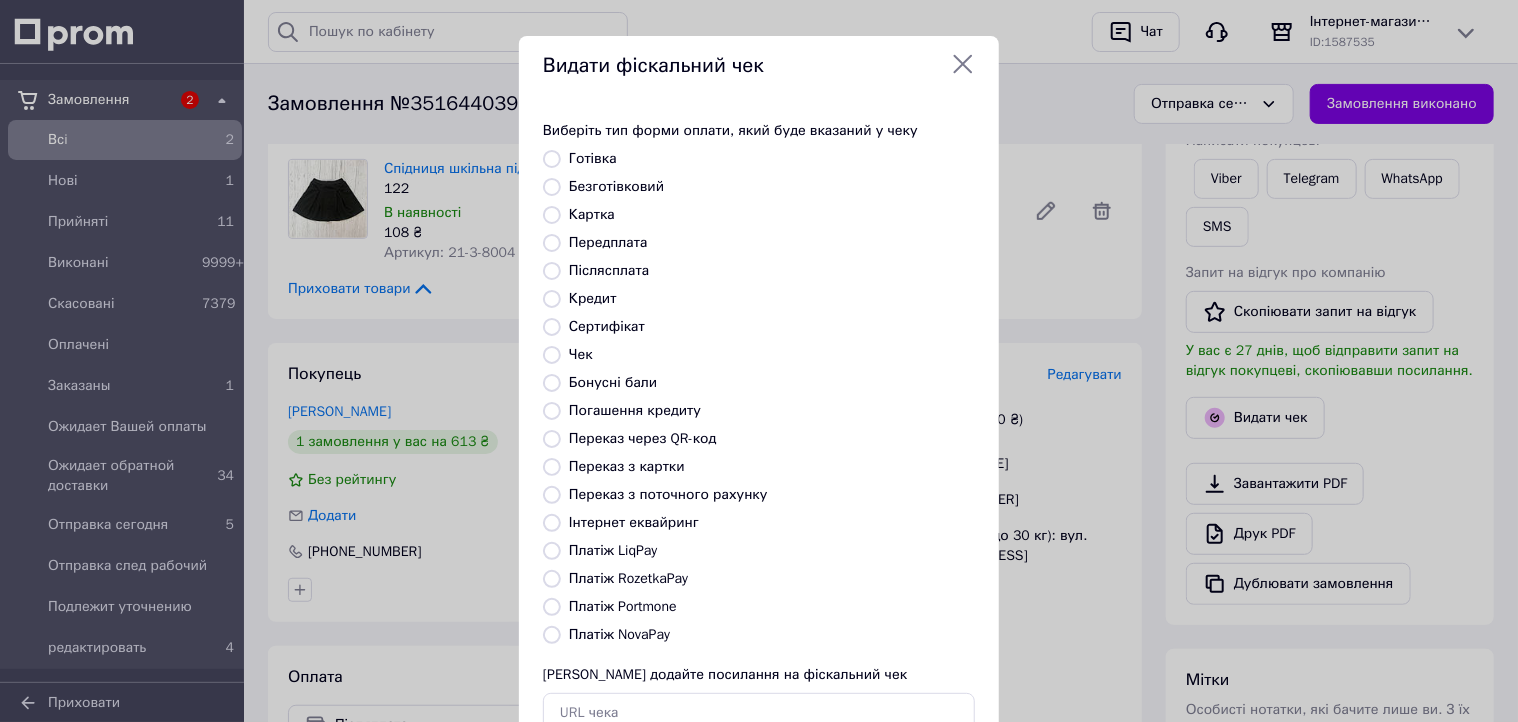 scroll, scrollTop: 136, scrollLeft: 0, axis: vertical 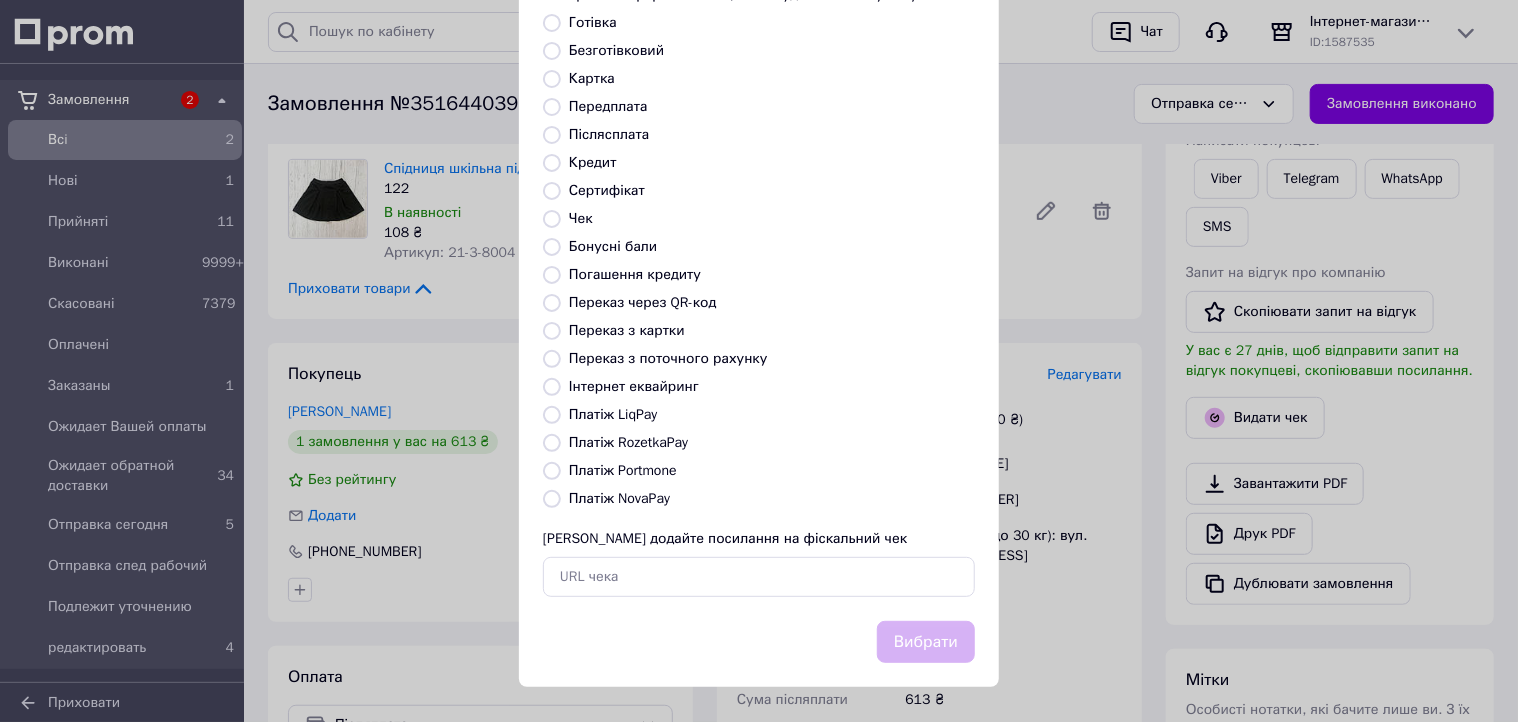 click on "Платіж NovaPay" at bounding box center (619, 498) 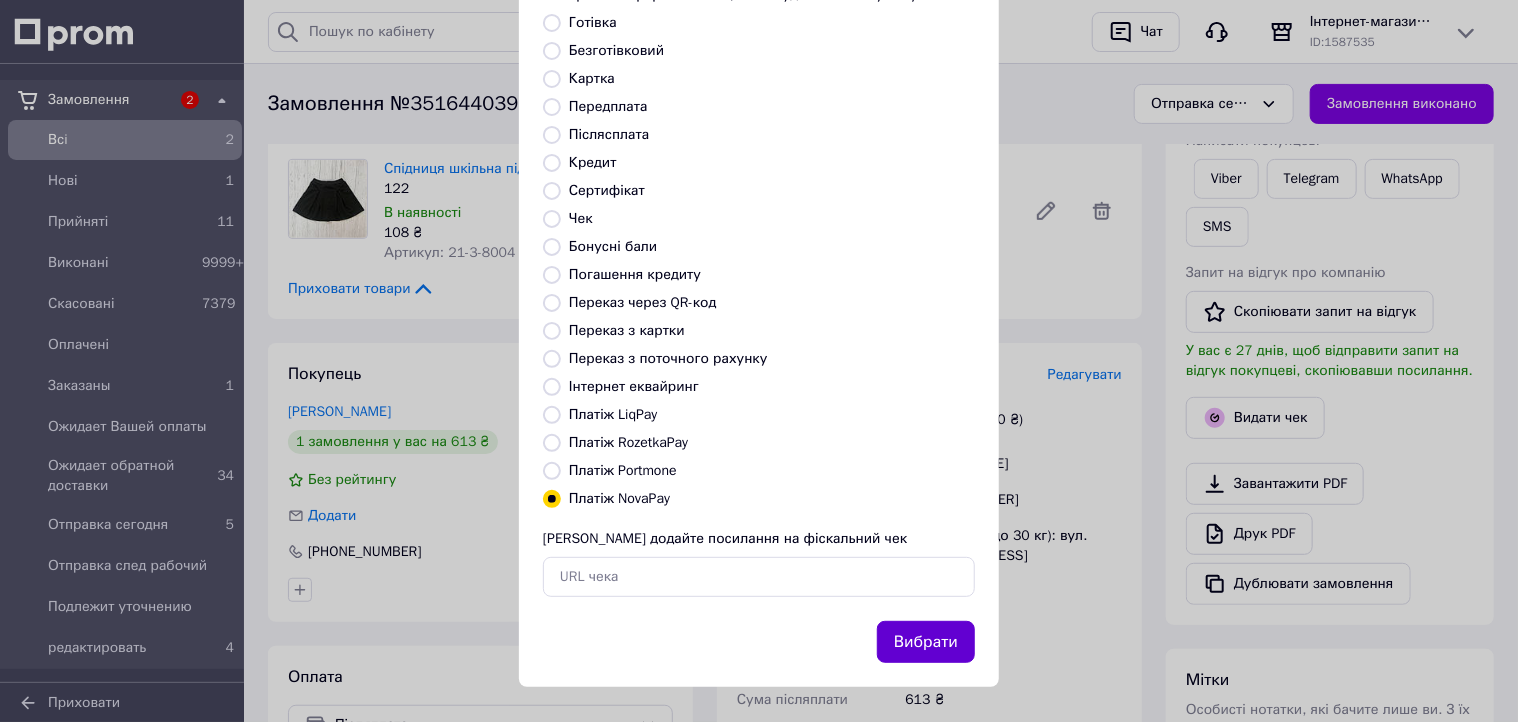 click on "Вибрати" at bounding box center [926, 642] 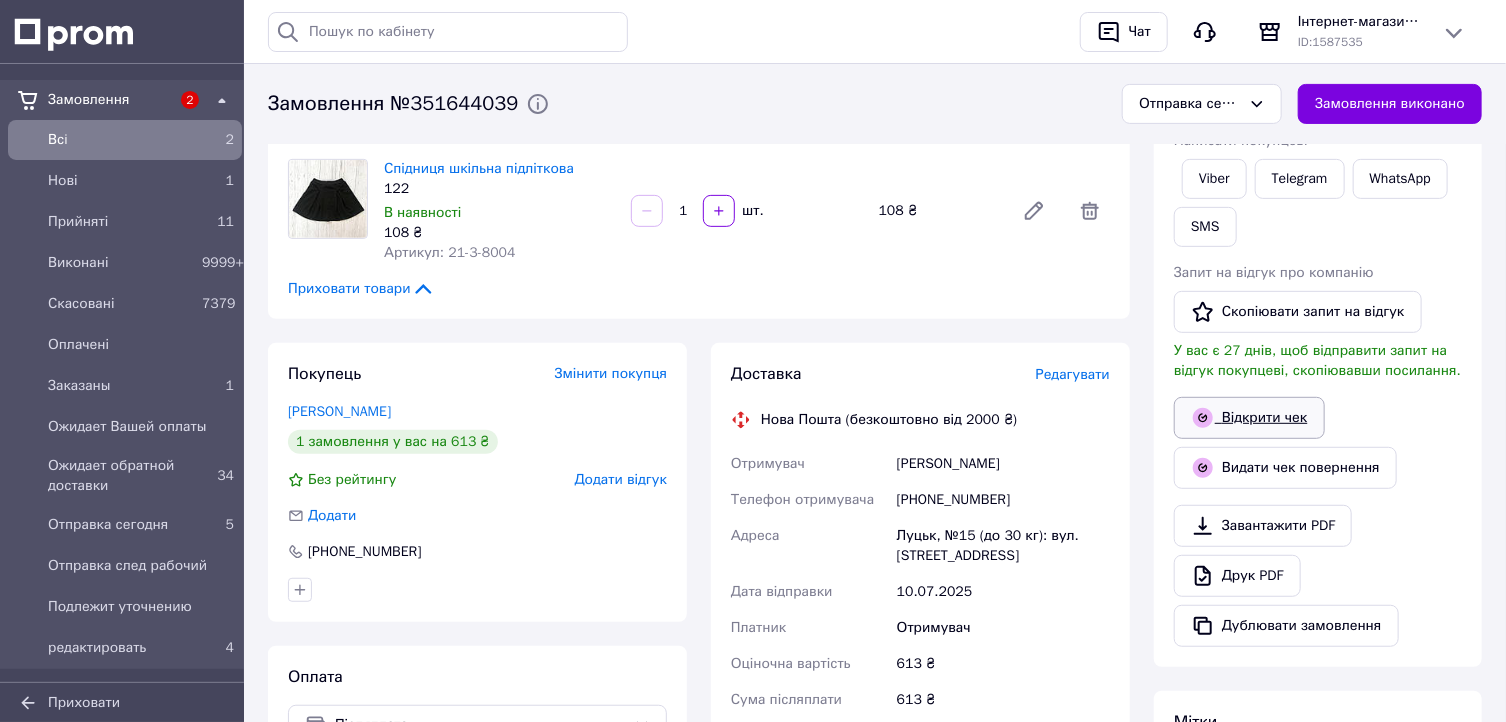 click on "Відкрити чек" at bounding box center [1249, 418] 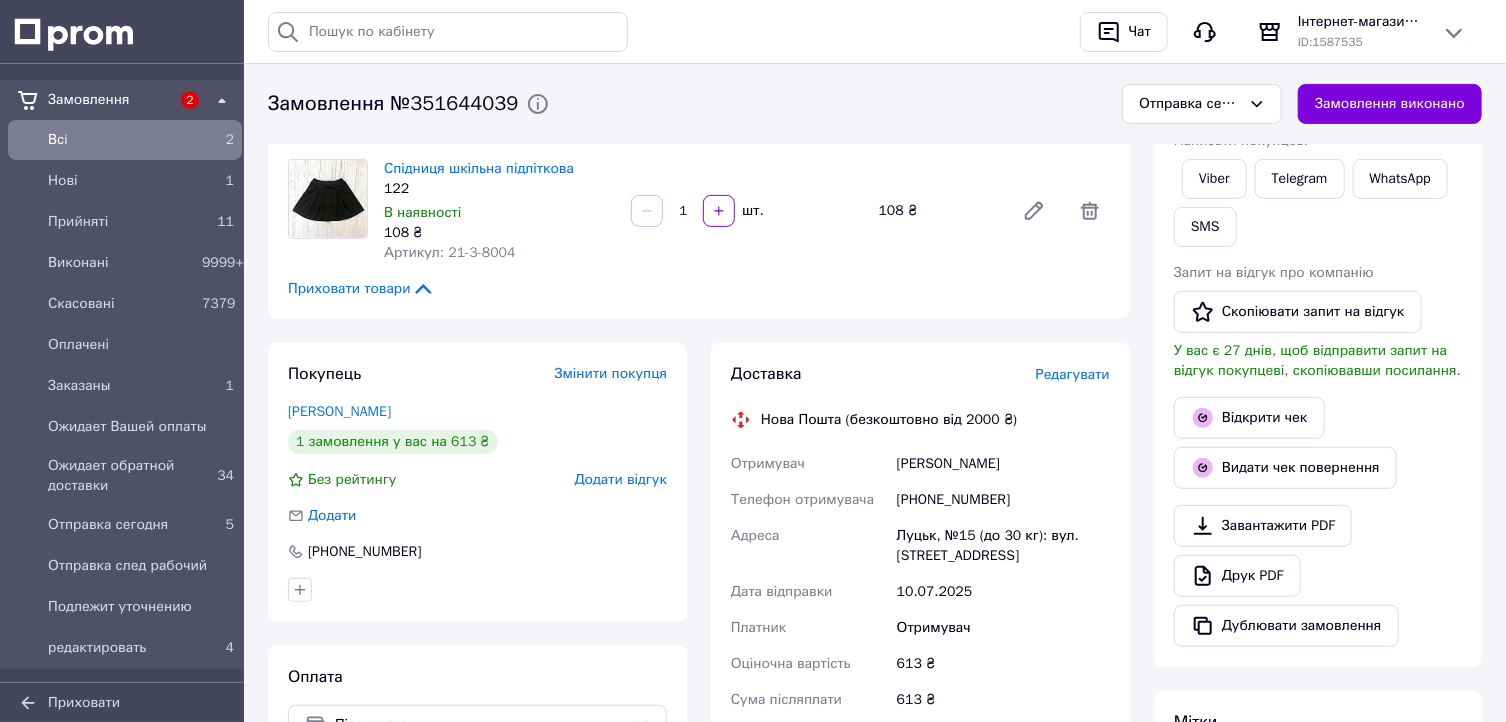 click on "Редагувати" at bounding box center [1073, 374] 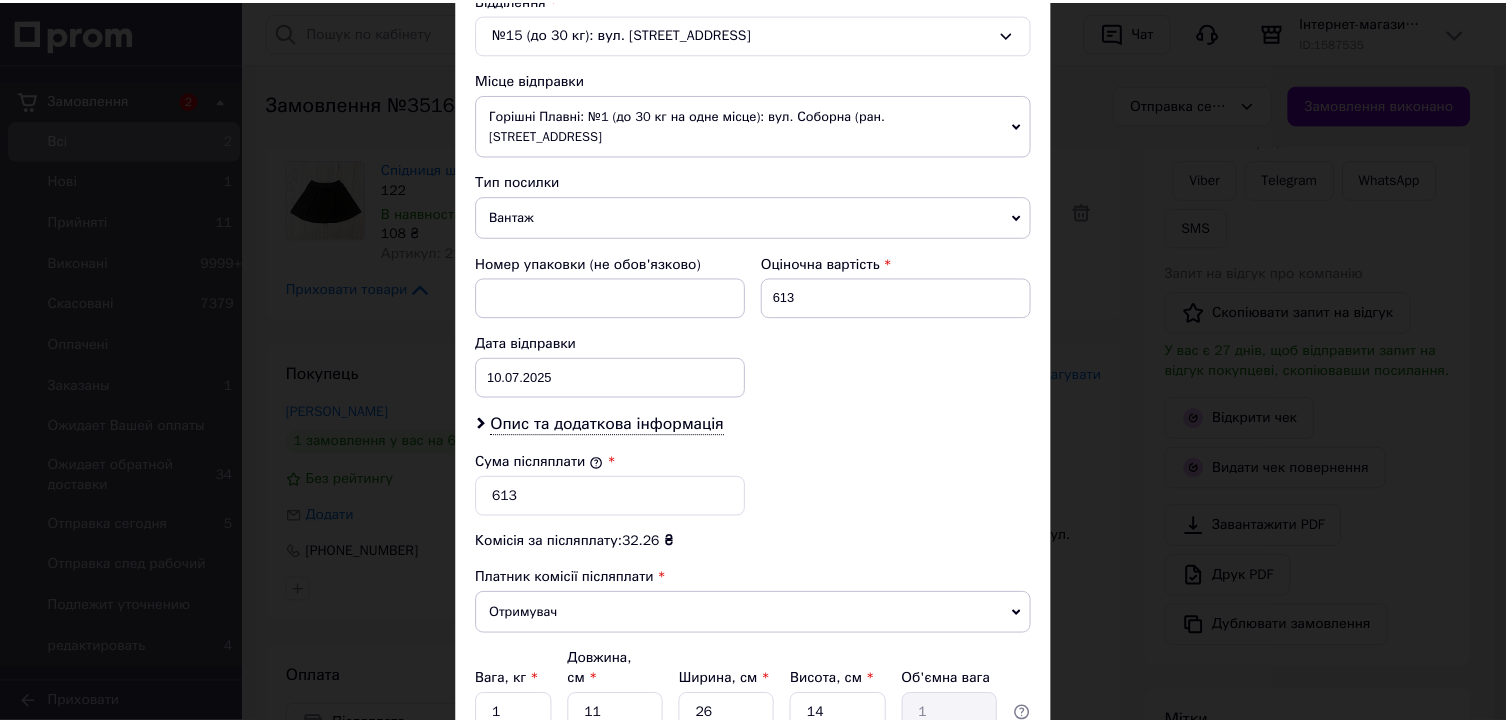 scroll, scrollTop: 797, scrollLeft: 0, axis: vertical 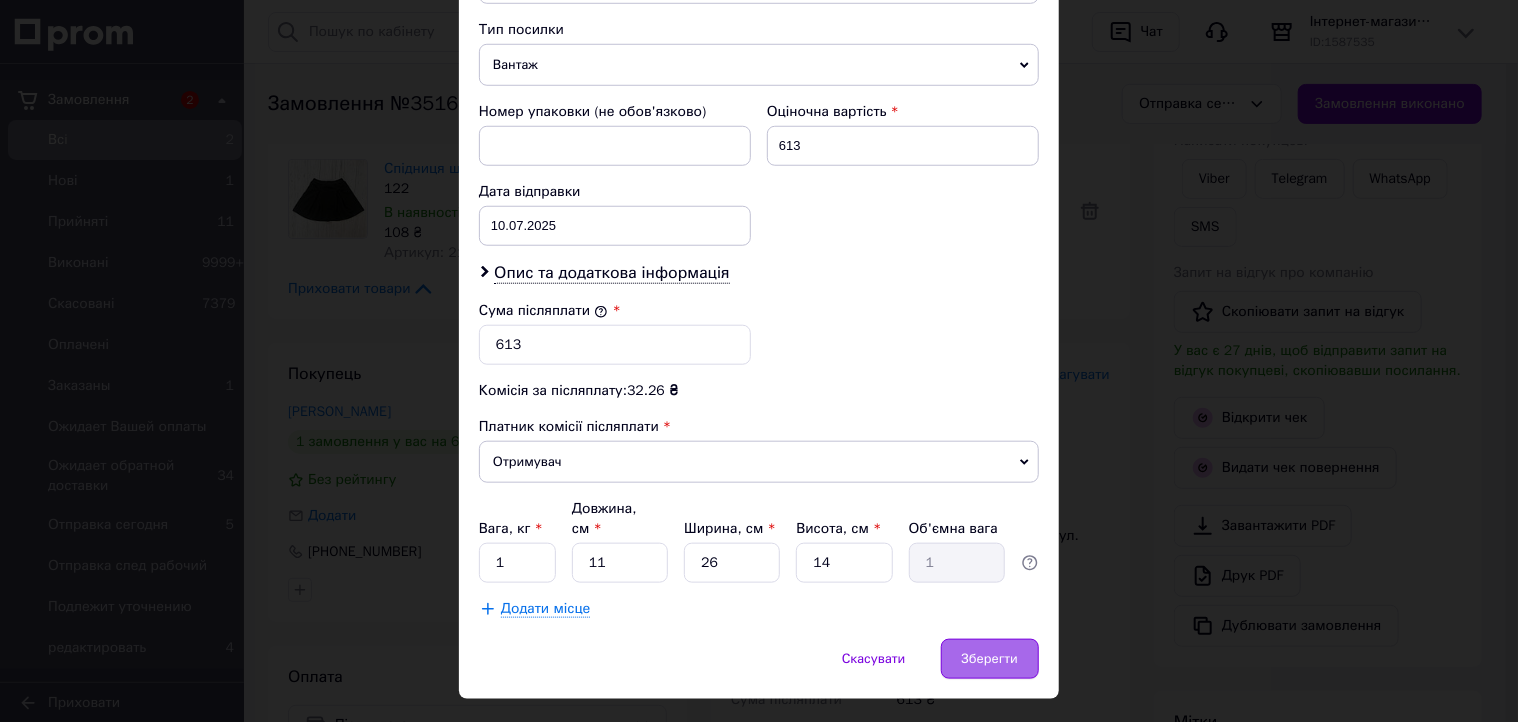 click on "Зберегти" at bounding box center [990, 659] 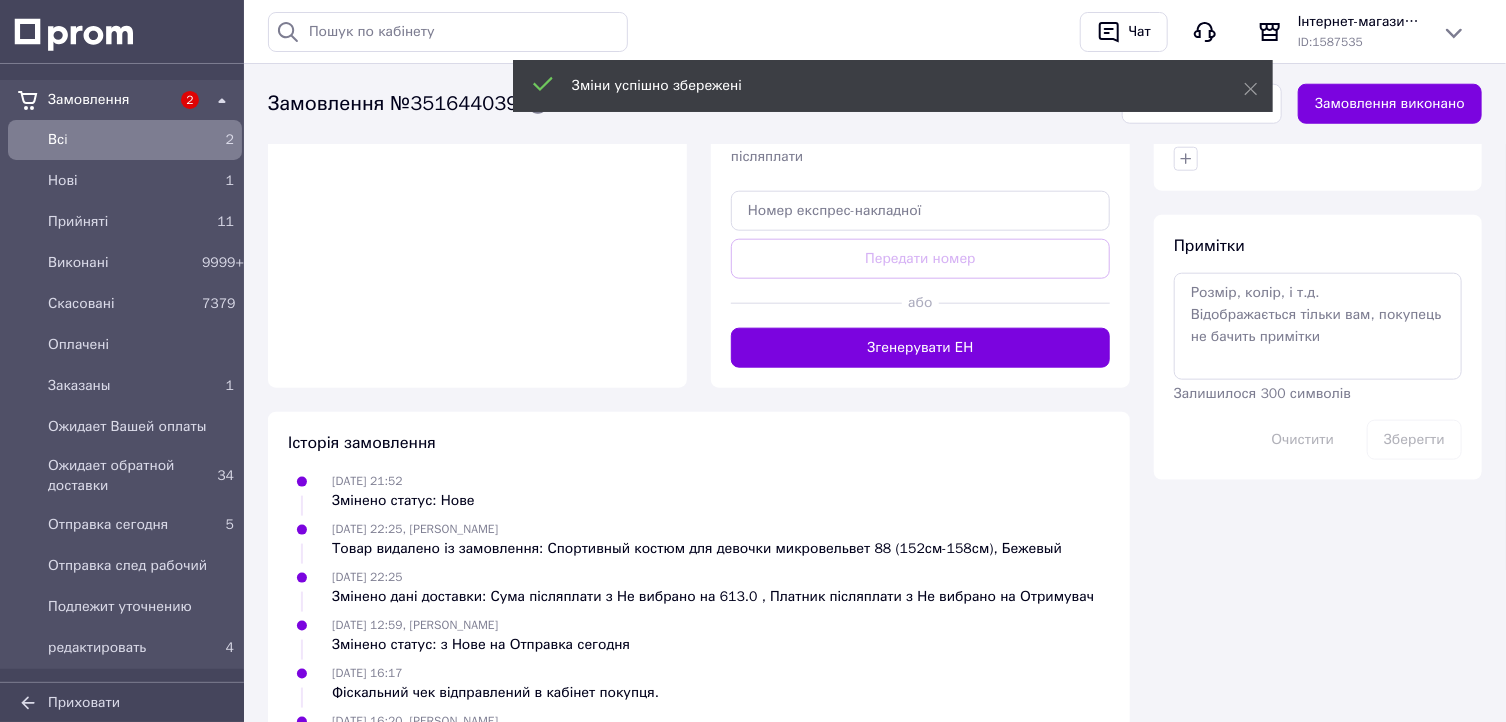scroll, scrollTop: 960, scrollLeft: 0, axis: vertical 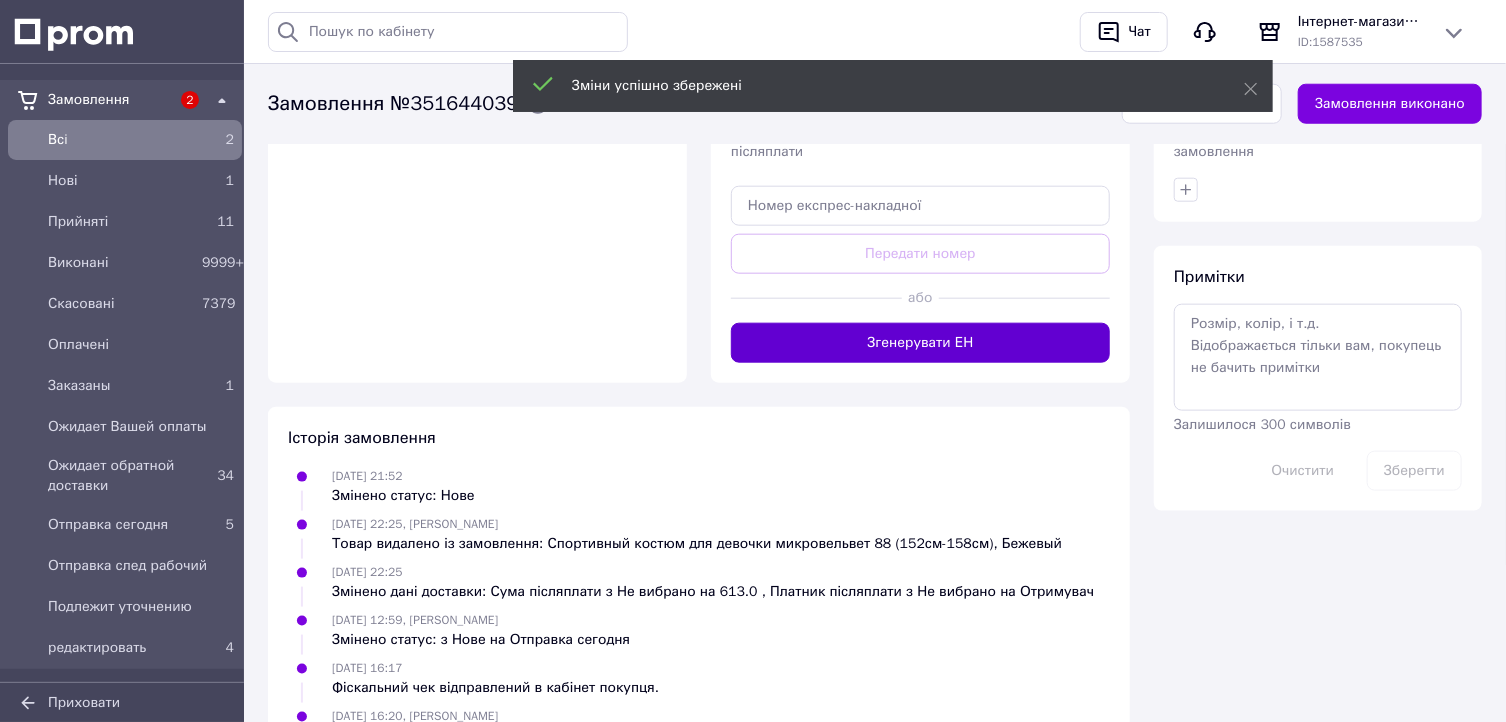 click on "Згенерувати ЕН" at bounding box center (920, 343) 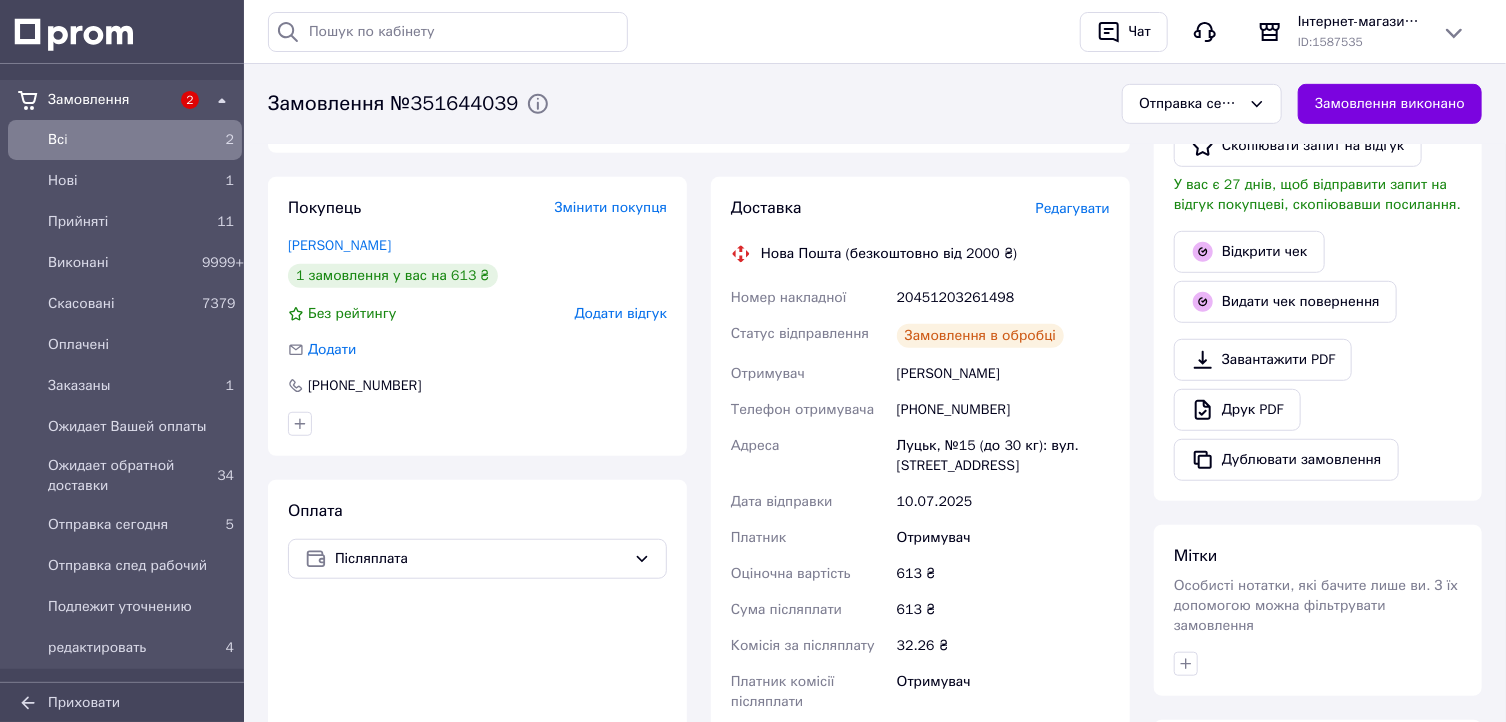 scroll, scrollTop: 400, scrollLeft: 0, axis: vertical 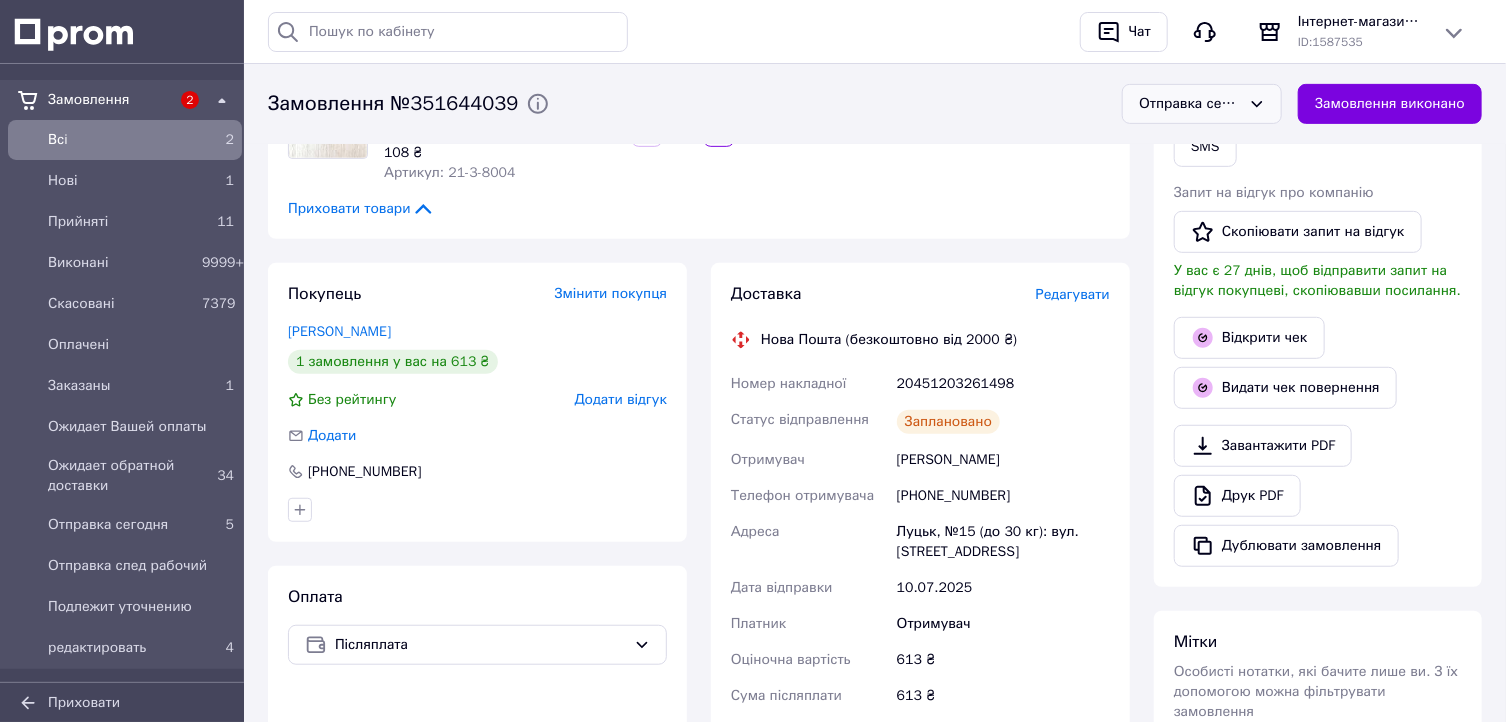click on "Отправка сегодня" at bounding box center (1190, 104) 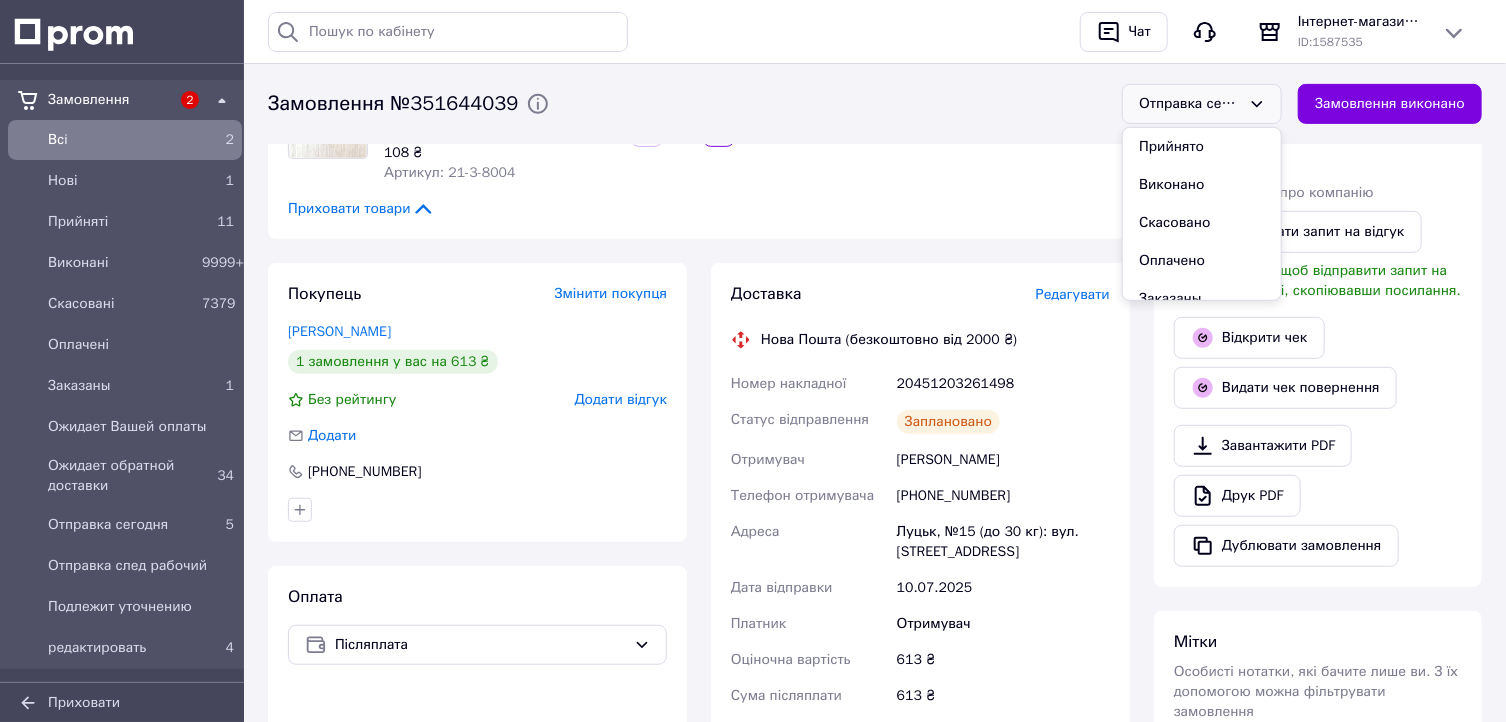 click on "Прийнято" at bounding box center [1202, 147] 